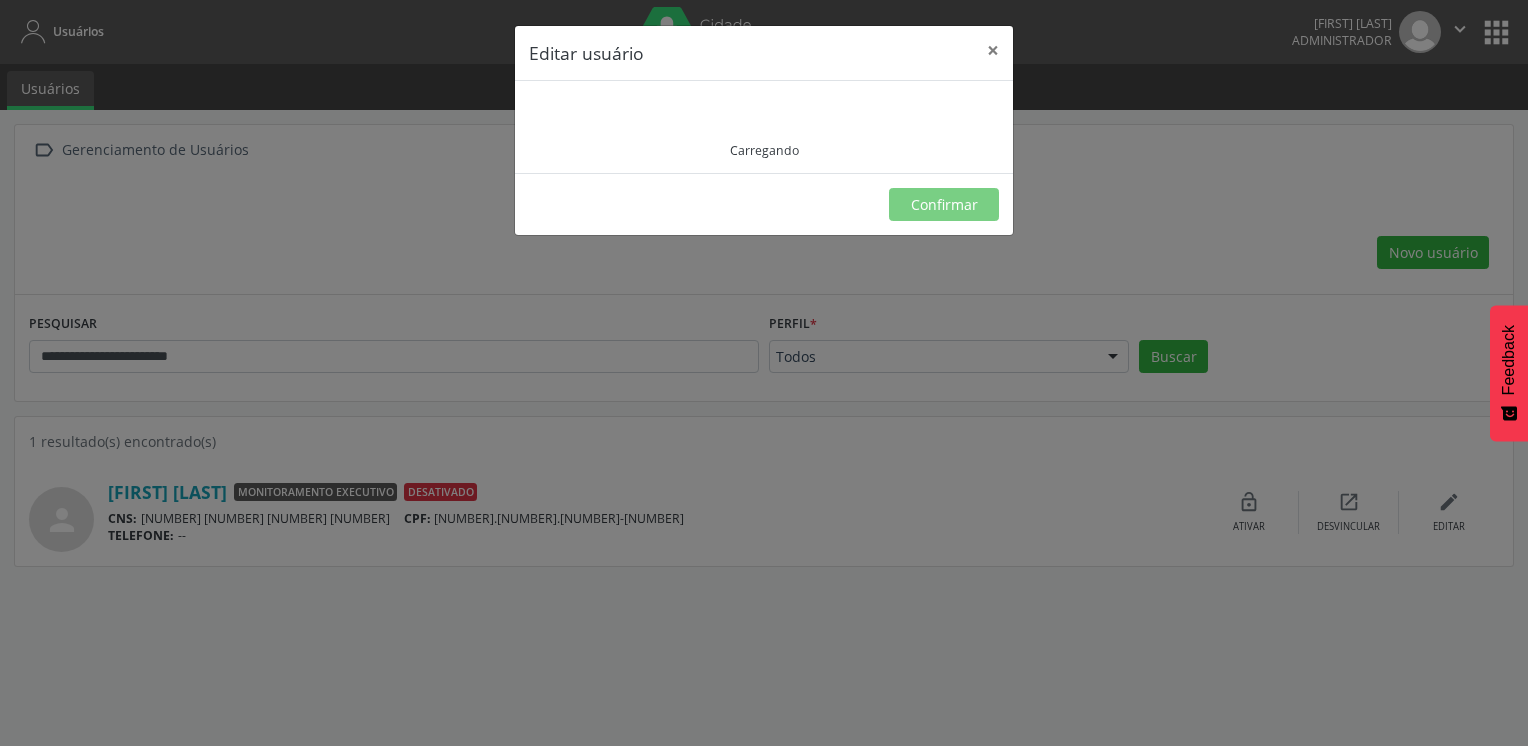 type on "**********" 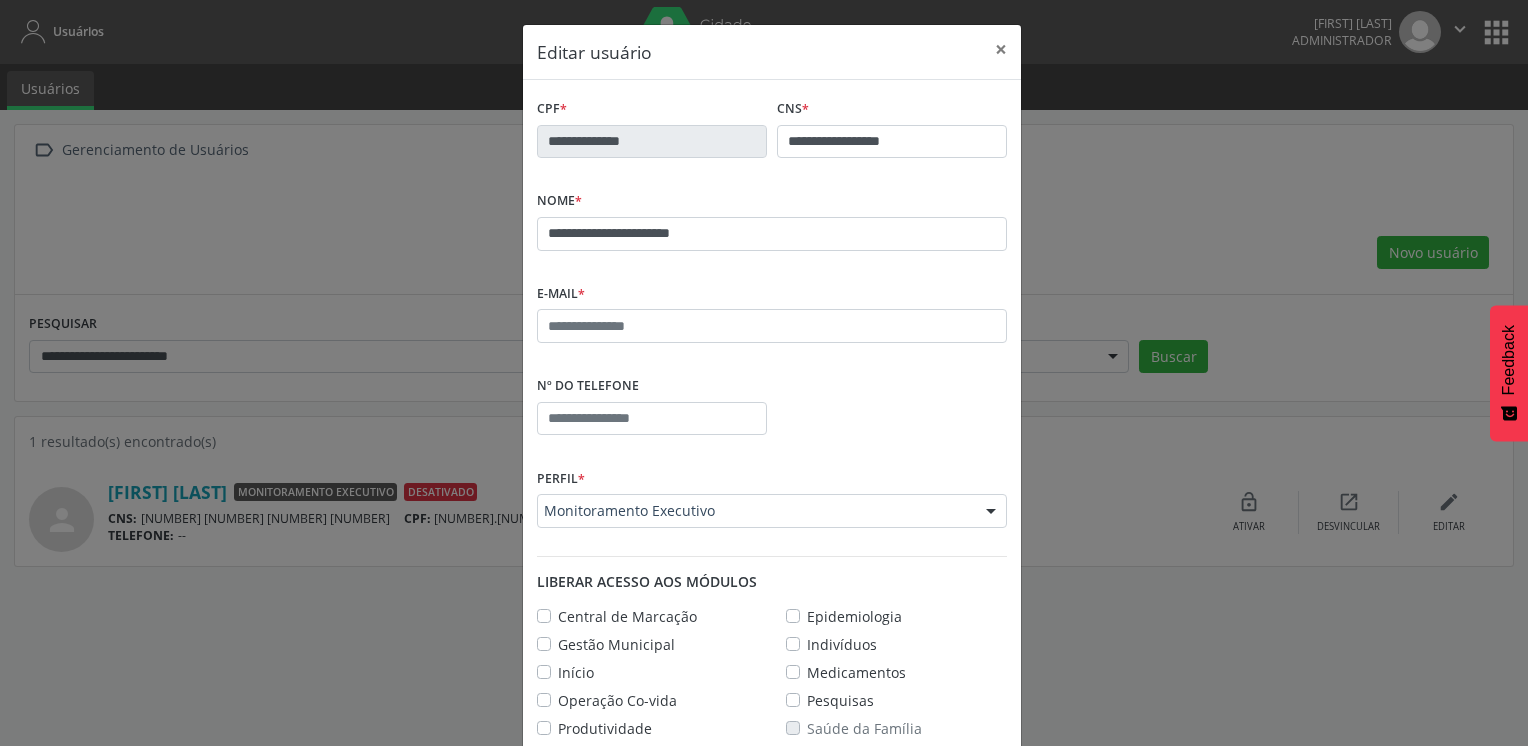 scroll, scrollTop: 0, scrollLeft: 0, axis: both 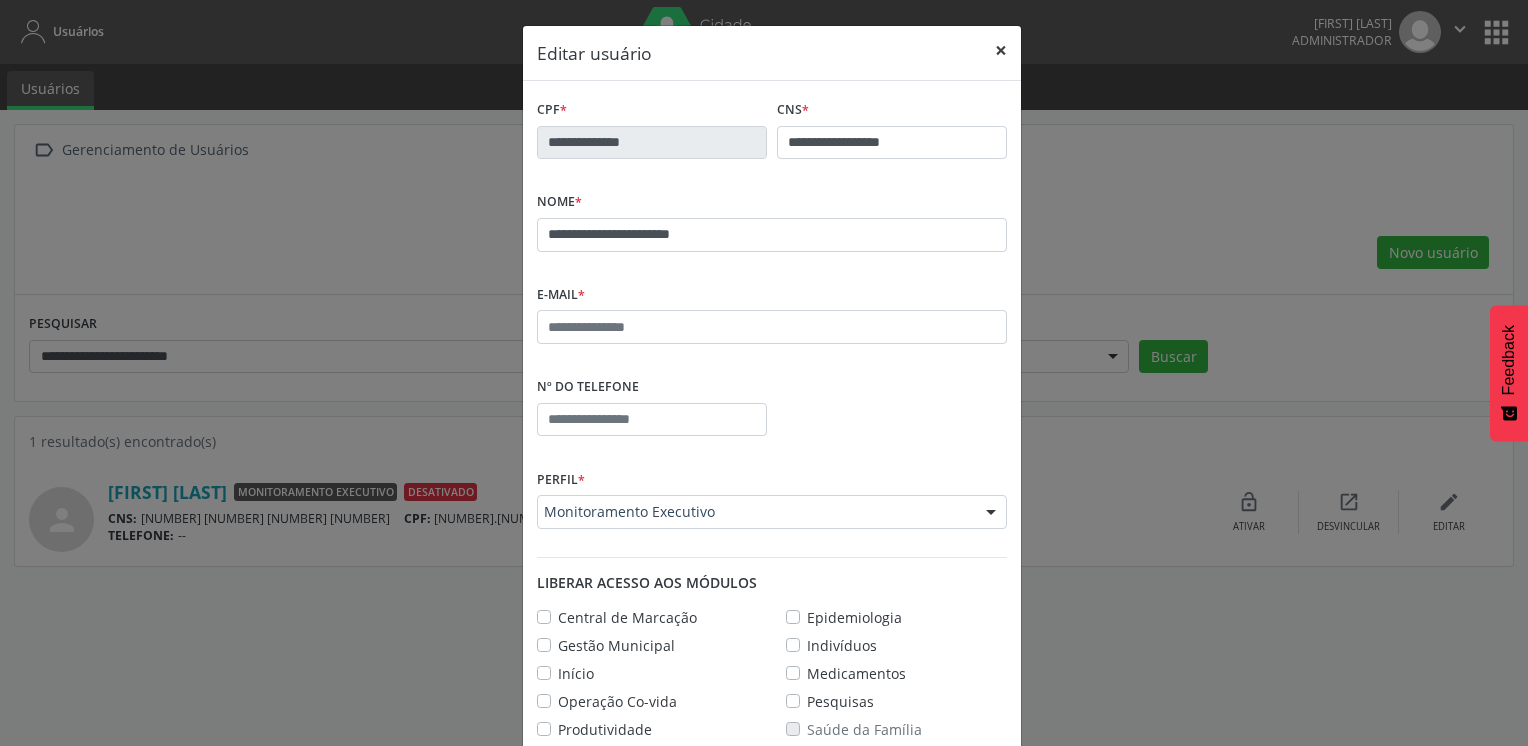 click on "×" at bounding box center [1001, 50] 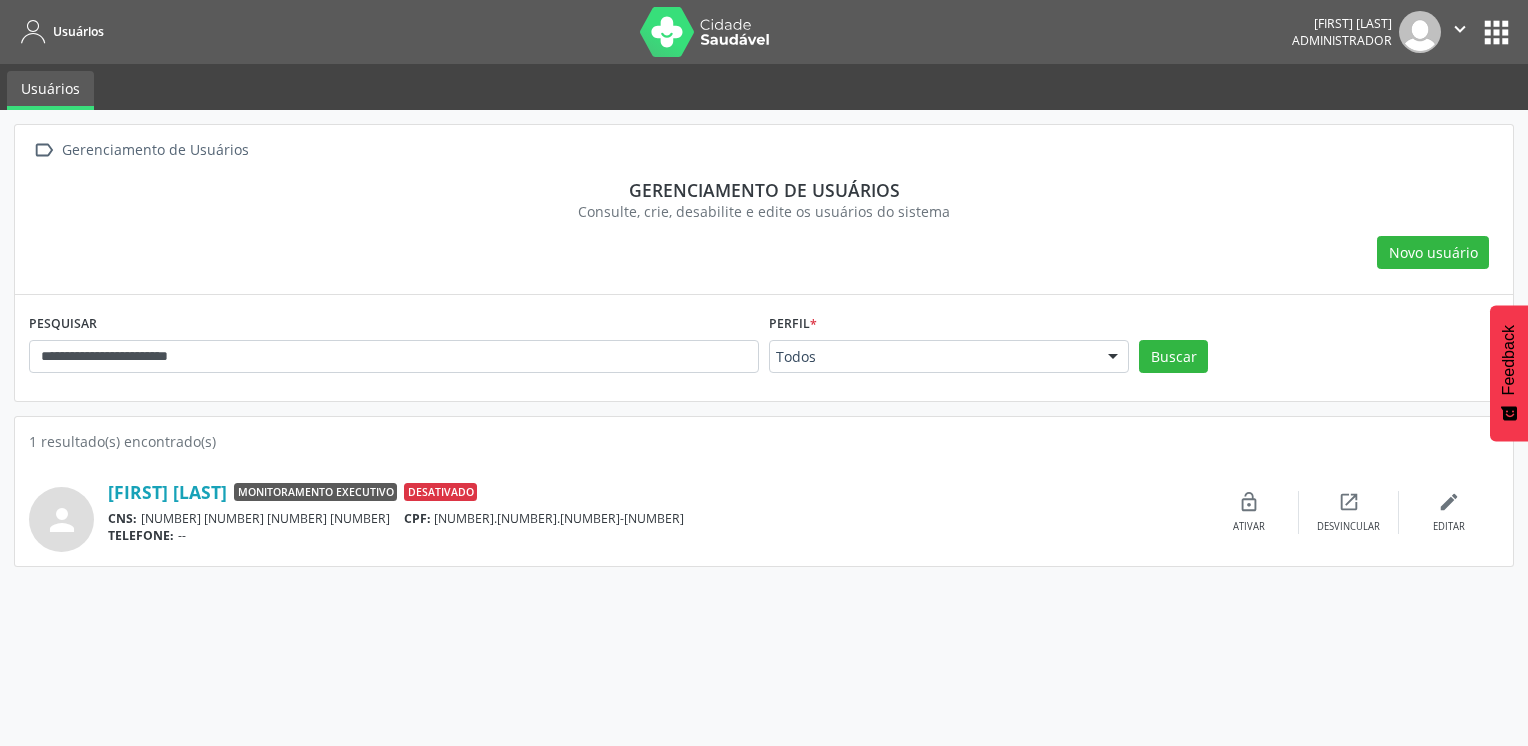 click on "**********" at bounding box center [764, 428] 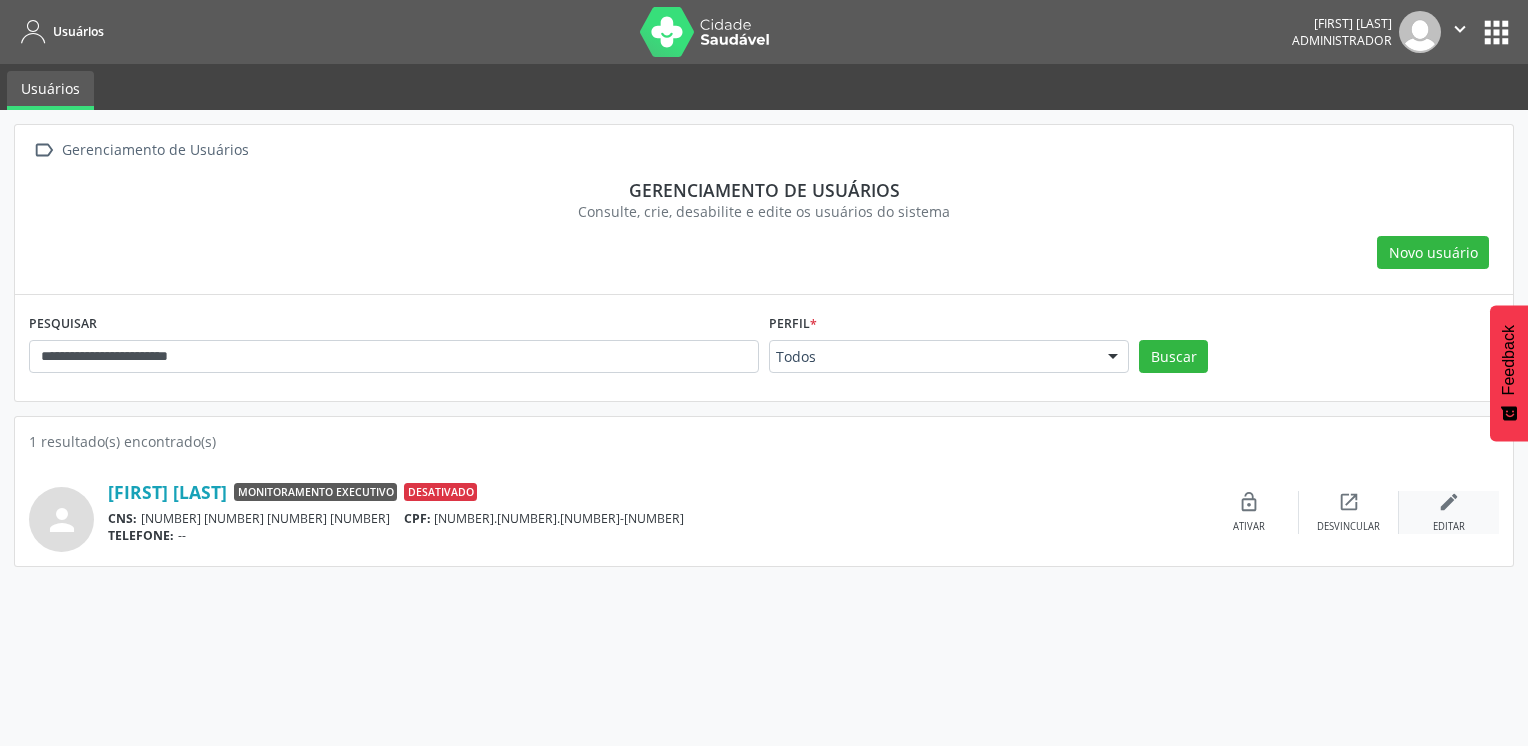 click on "Editar" at bounding box center [1449, 527] 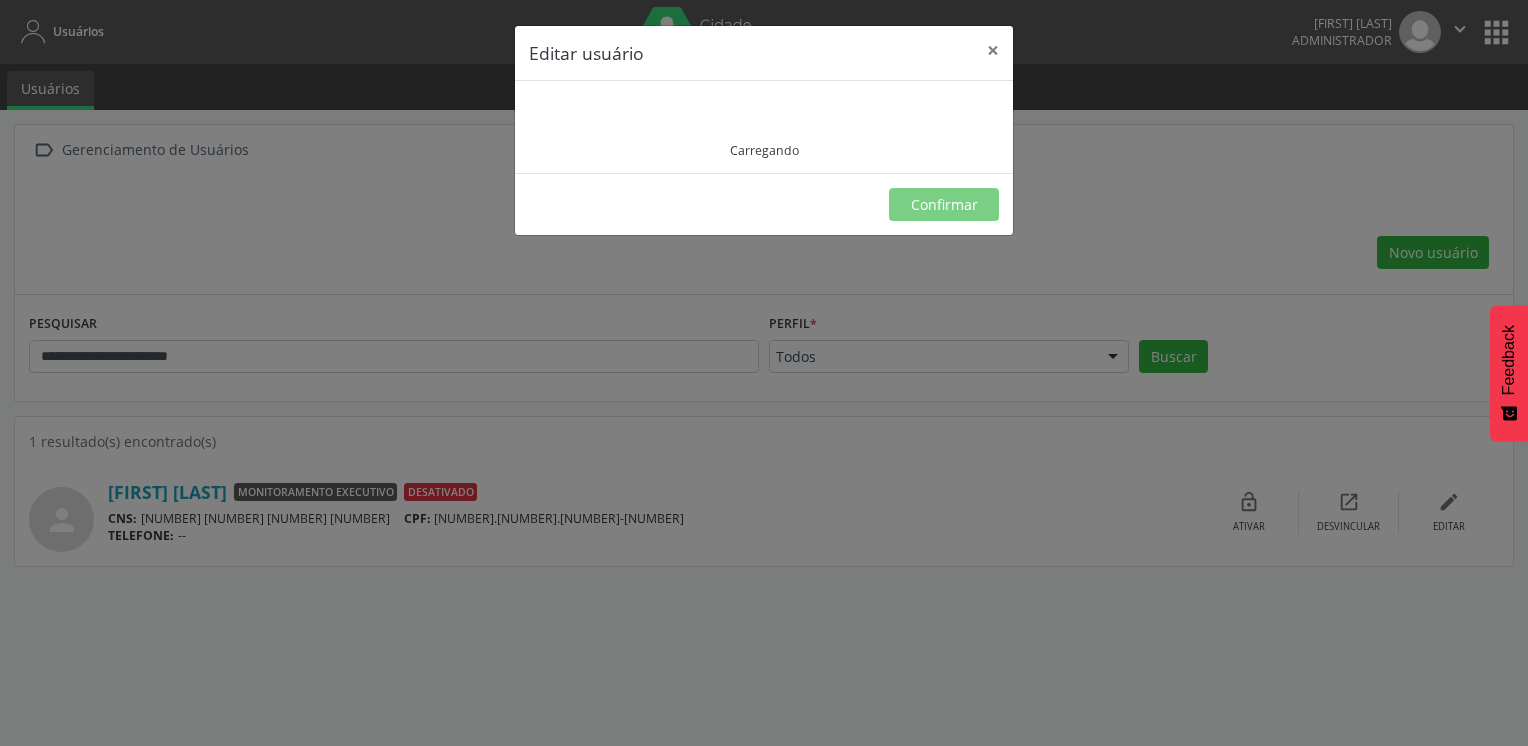 type on "**********" 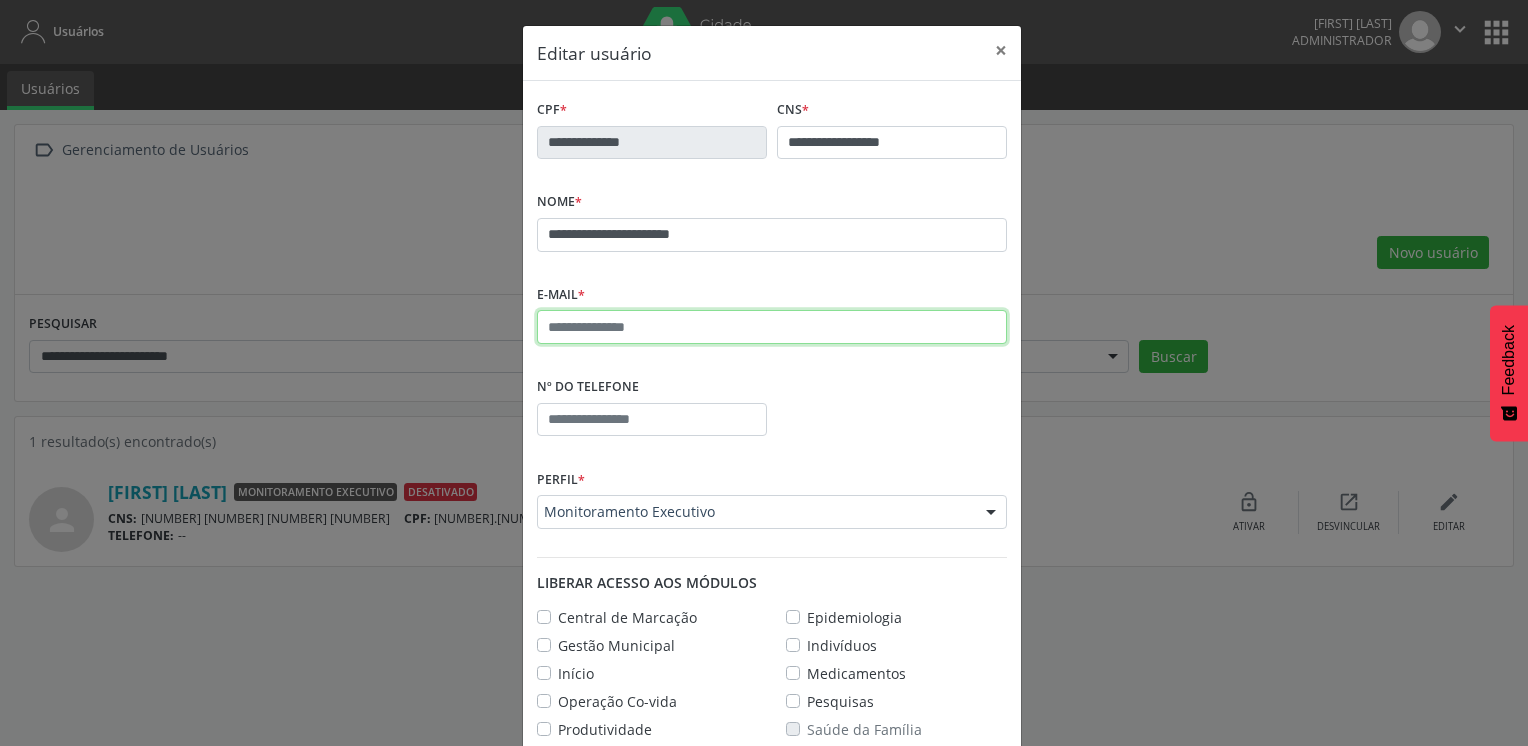 click at bounding box center (772, 327) 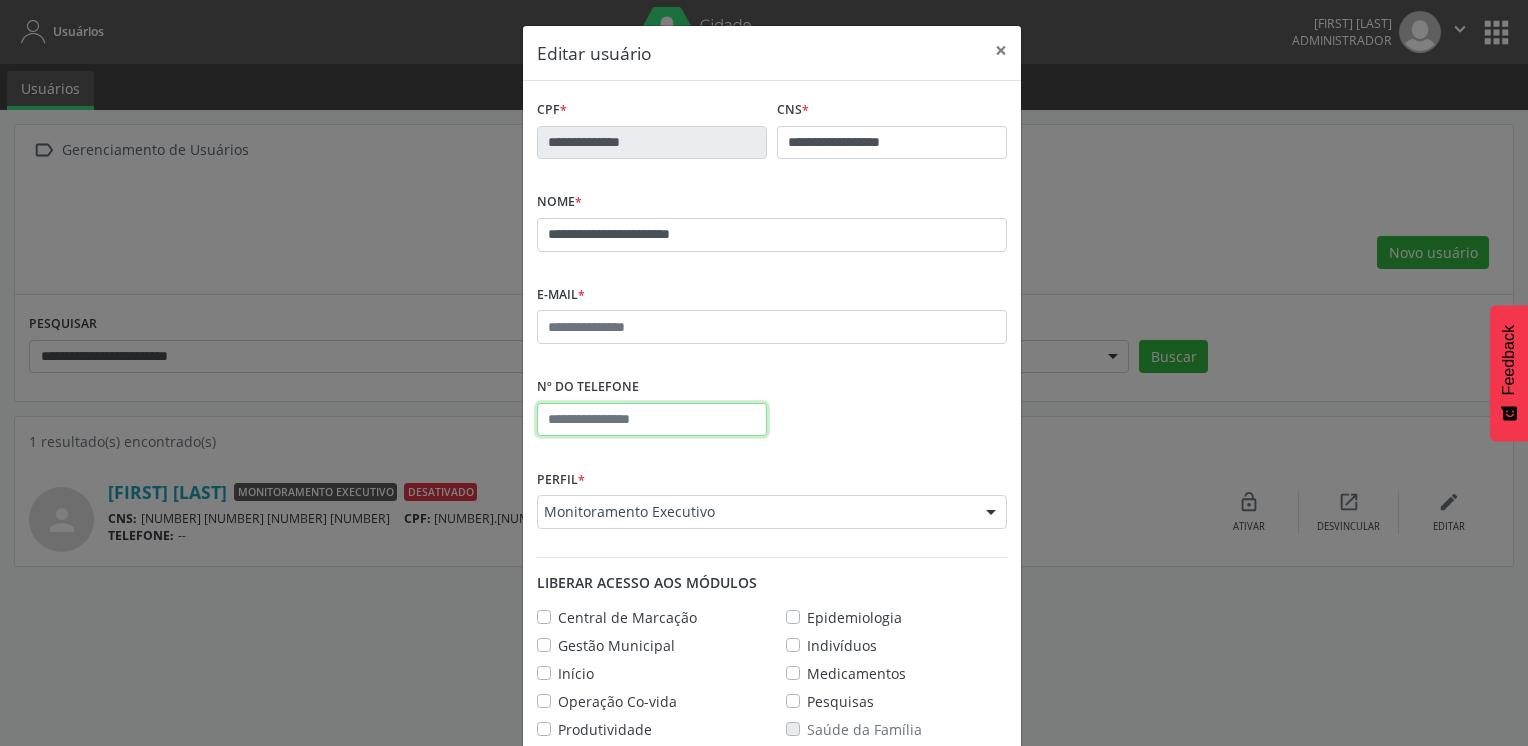 click at bounding box center [652, 420] 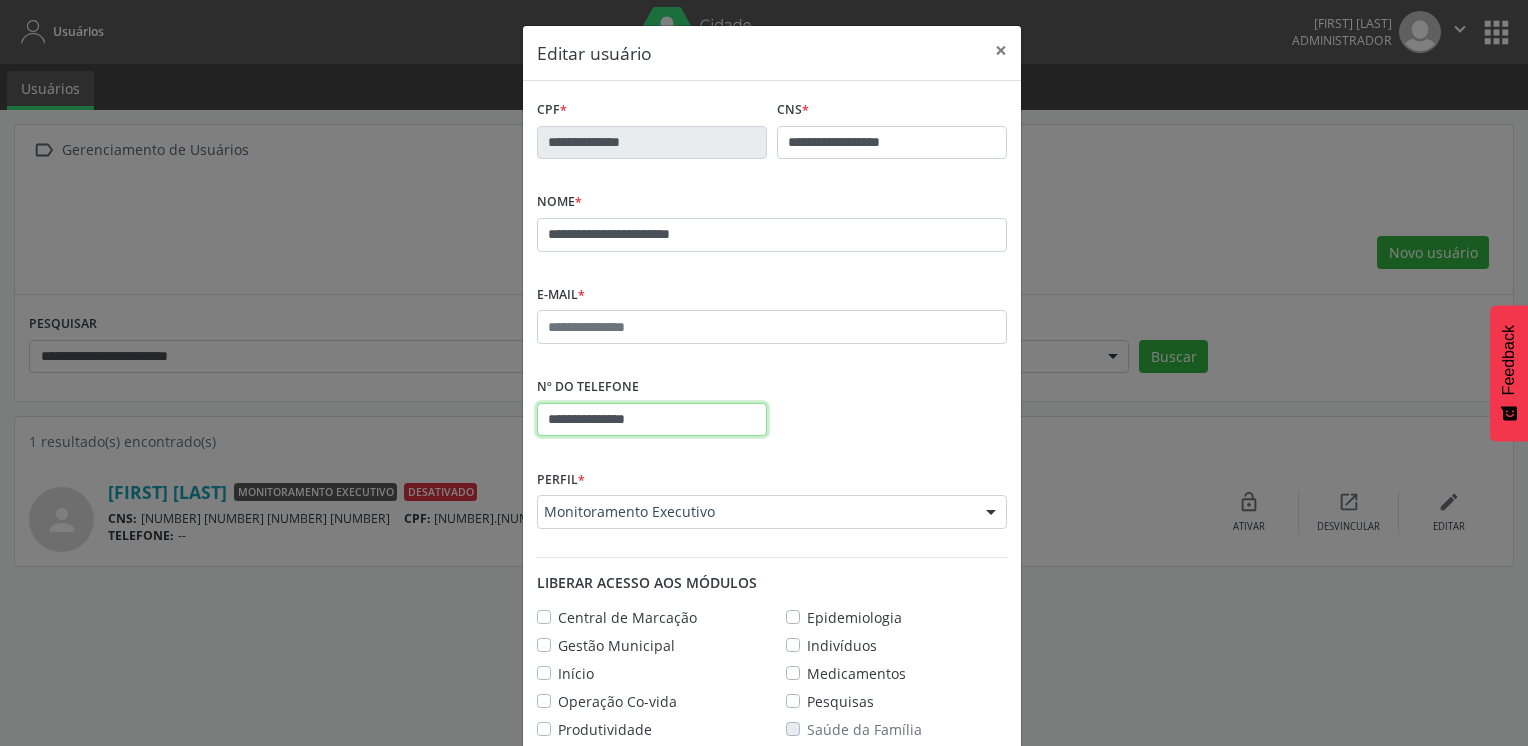 type on "**********" 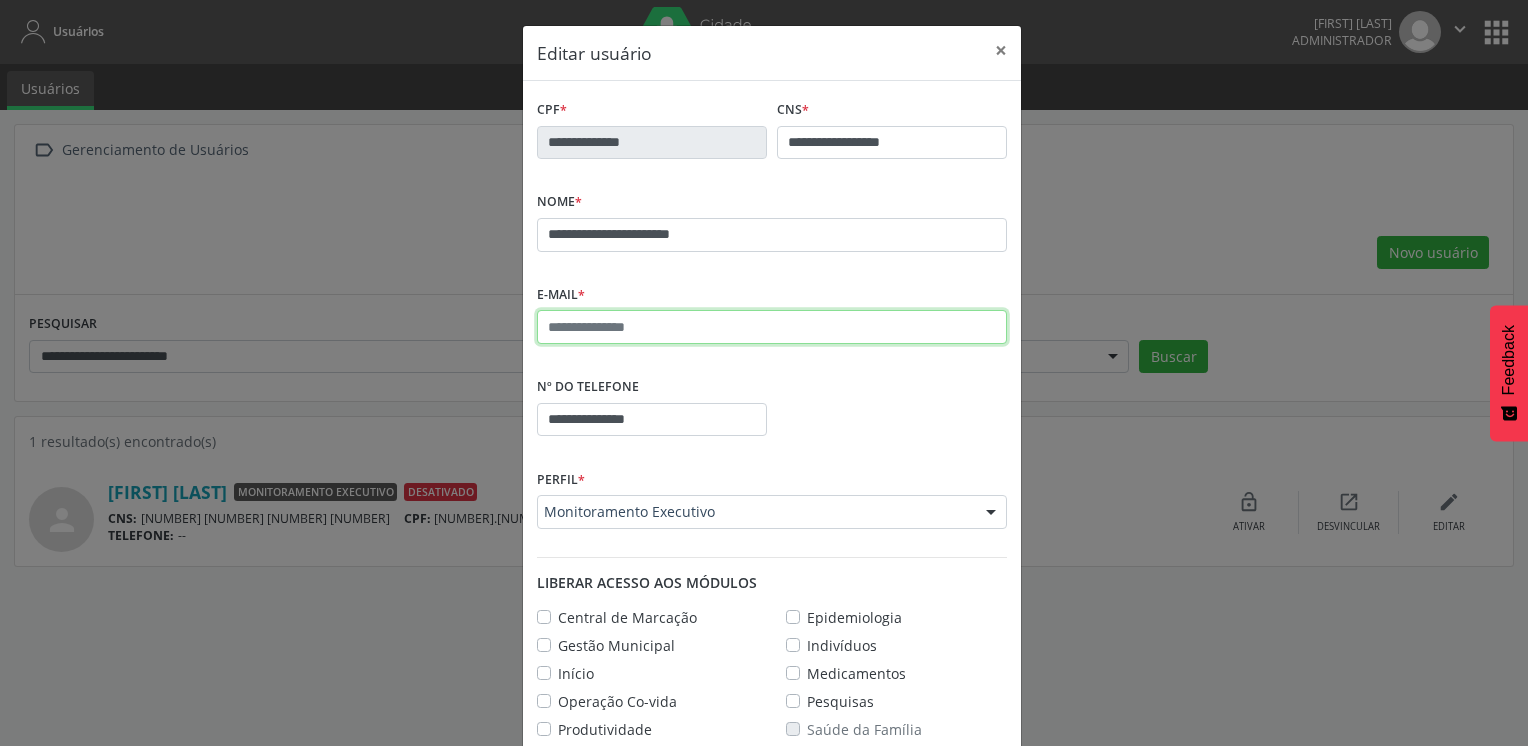 click at bounding box center (772, 327) 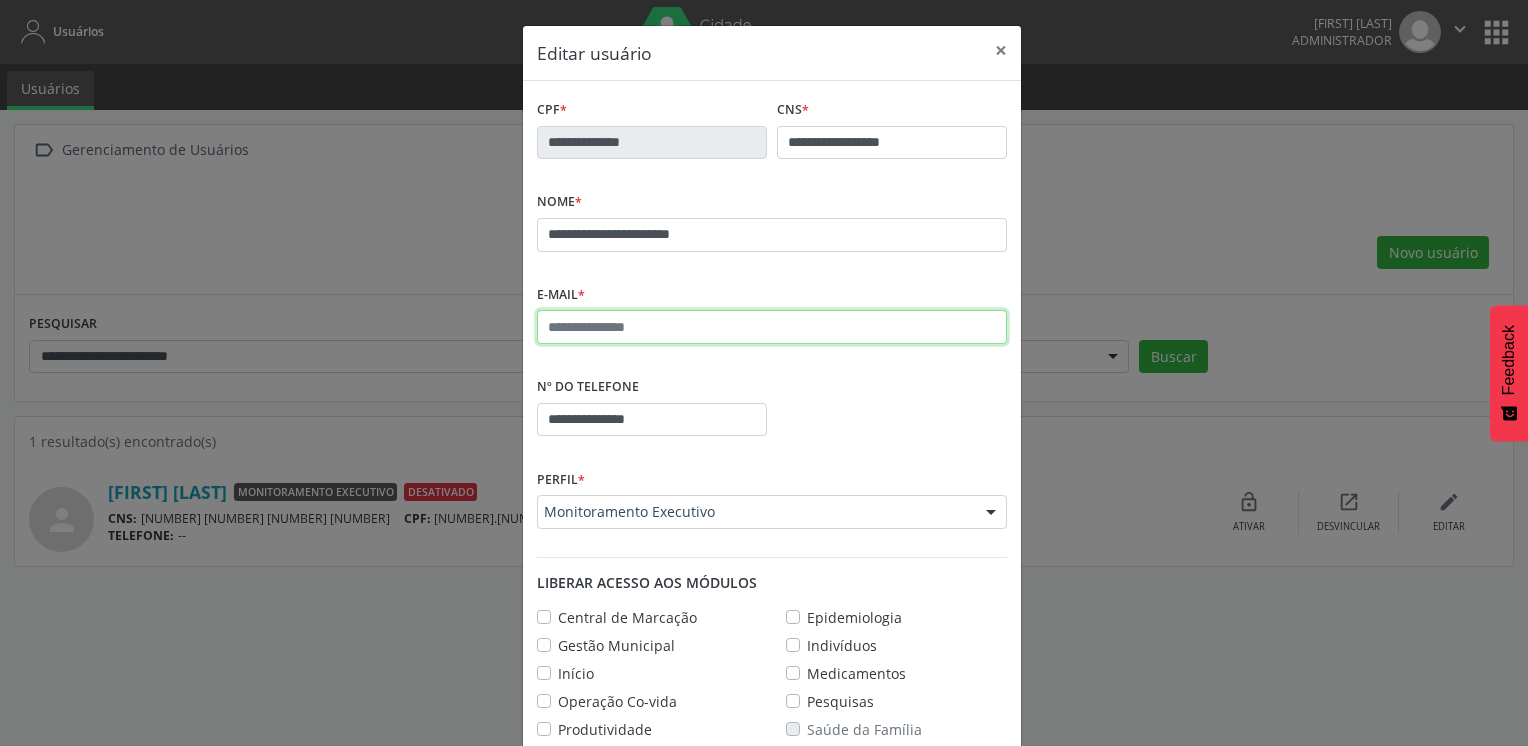 paste on "**********" 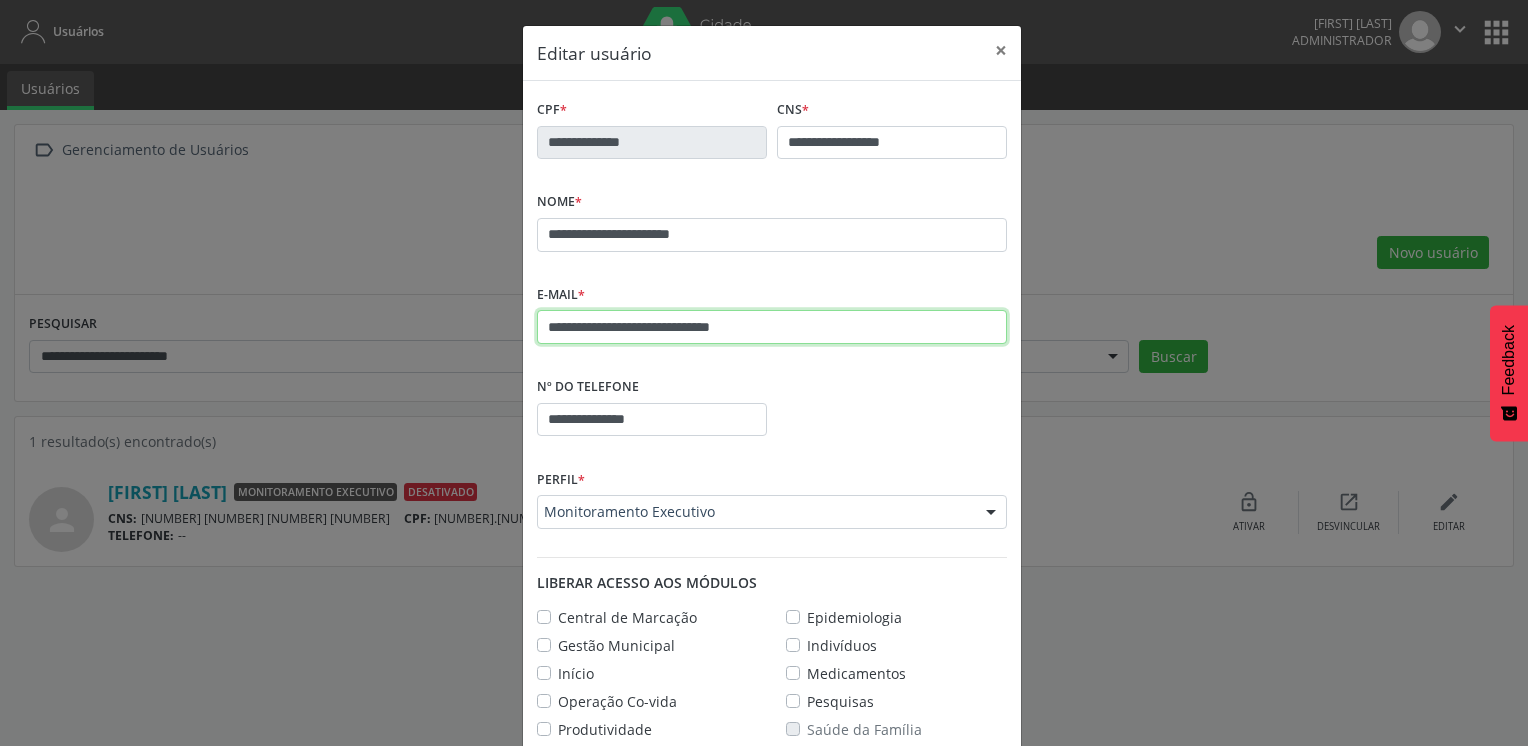 type on "**********" 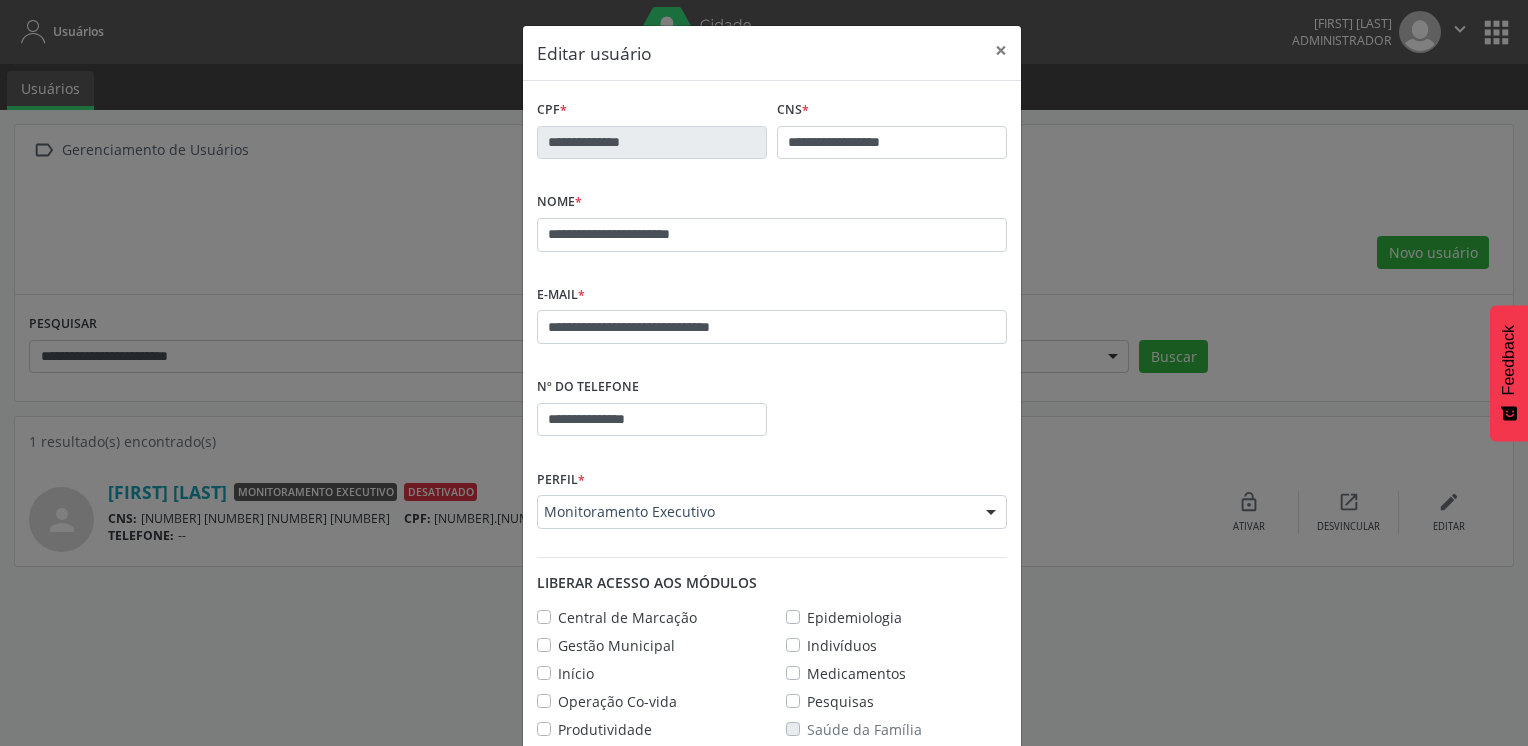 click on "Monitoramento Executivo" at bounding box center [772, 512] 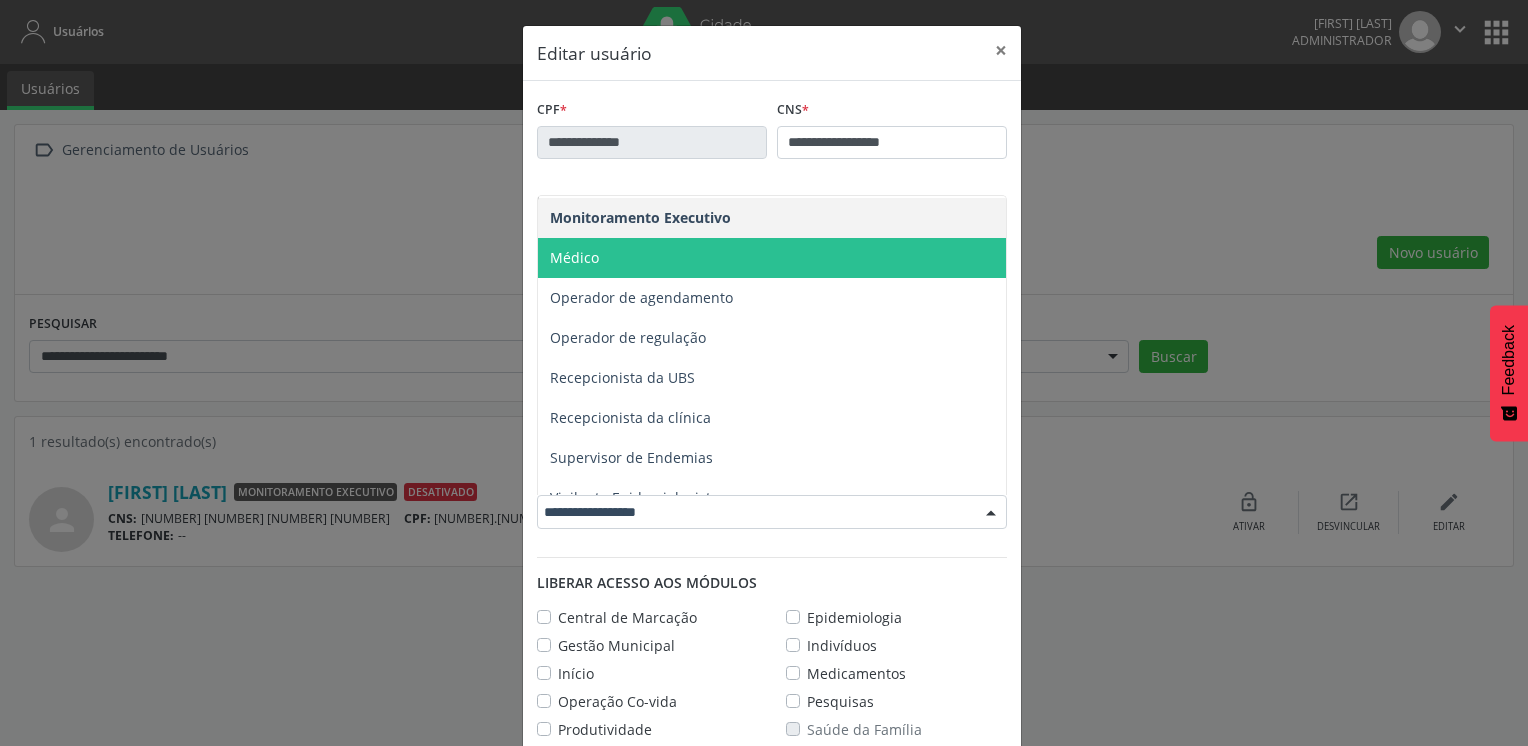 scroll, scrollTop: 460, scrollLeft: 0, axis: vertical 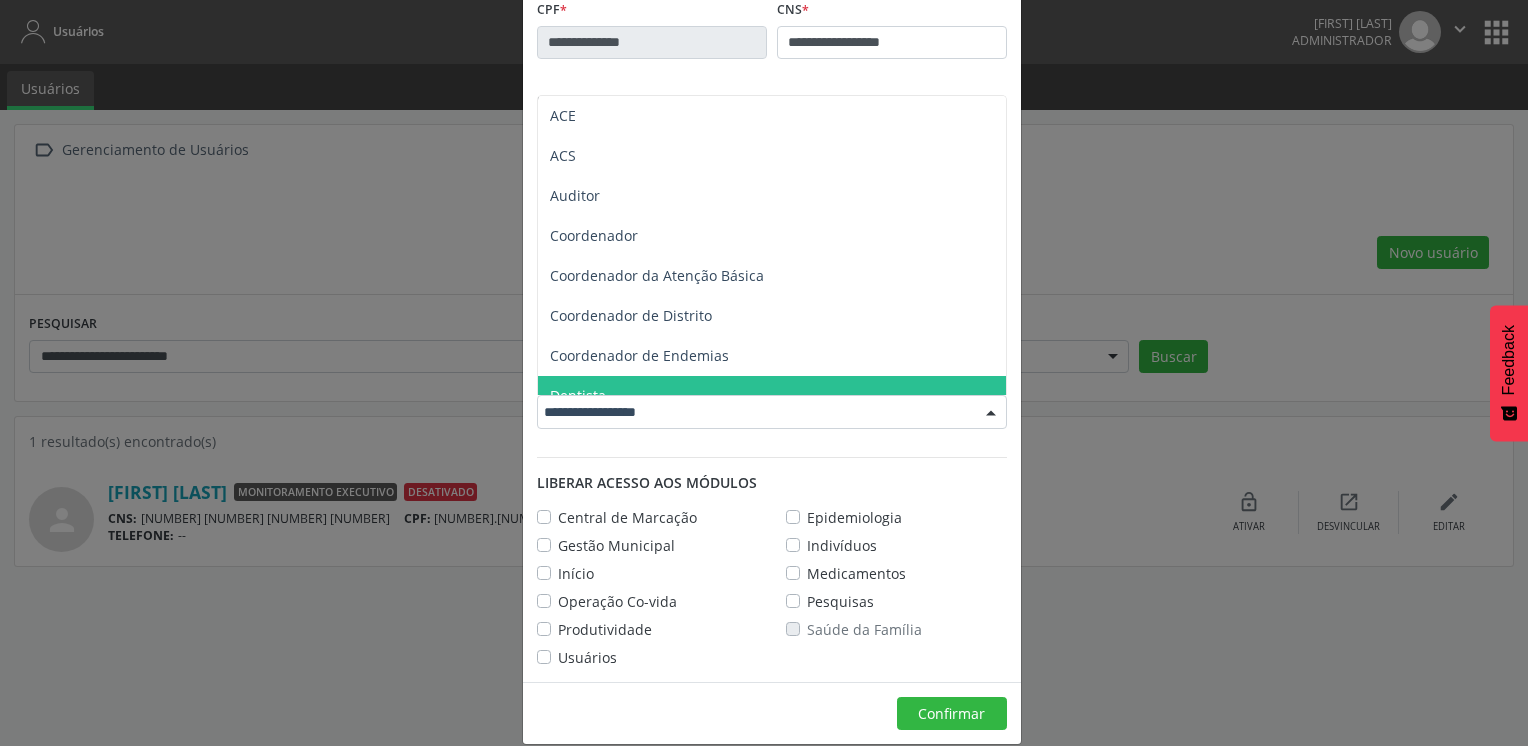 click at bounding box center [755, 412] 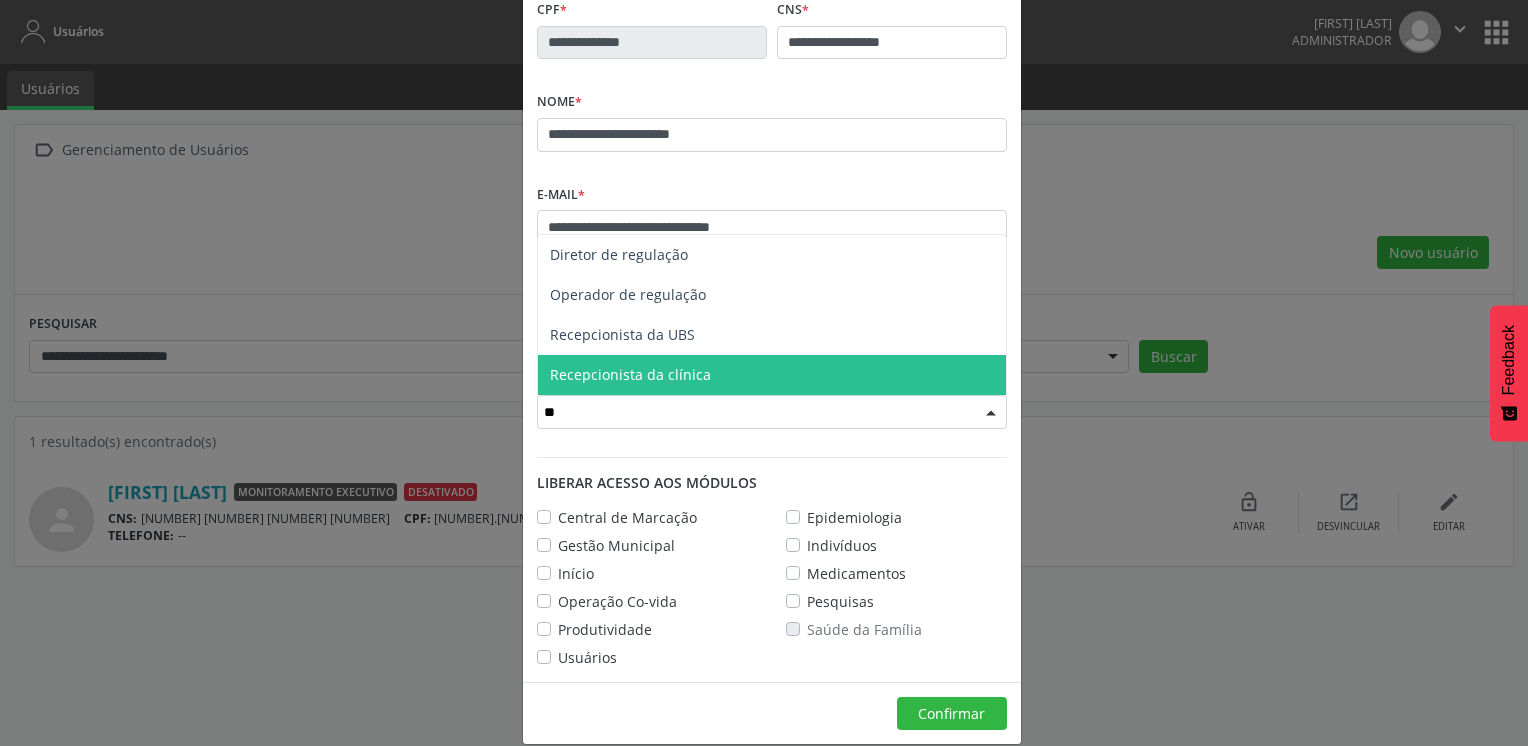 type on "***" 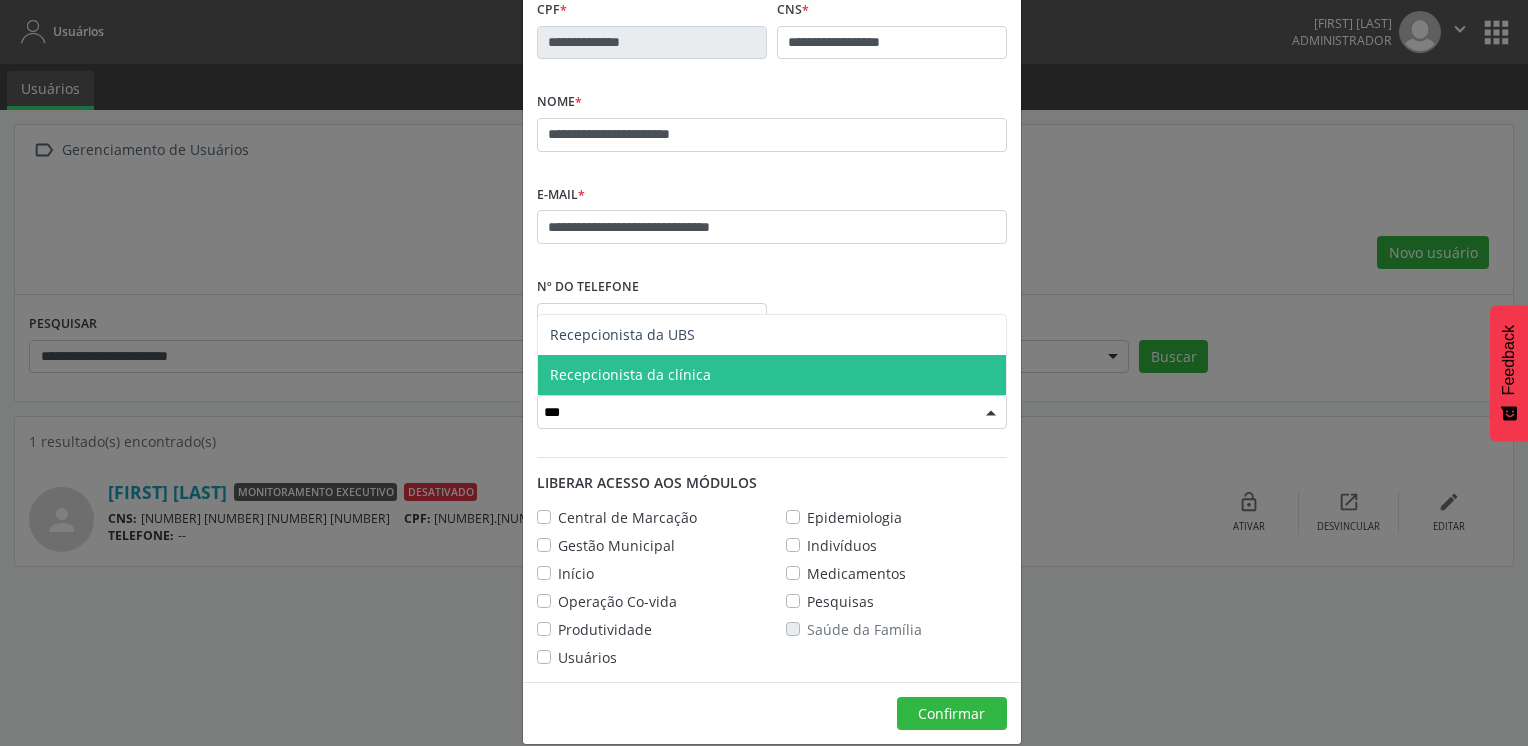 click on "Recepcionista da clínica" at bounding box center (630, 374) 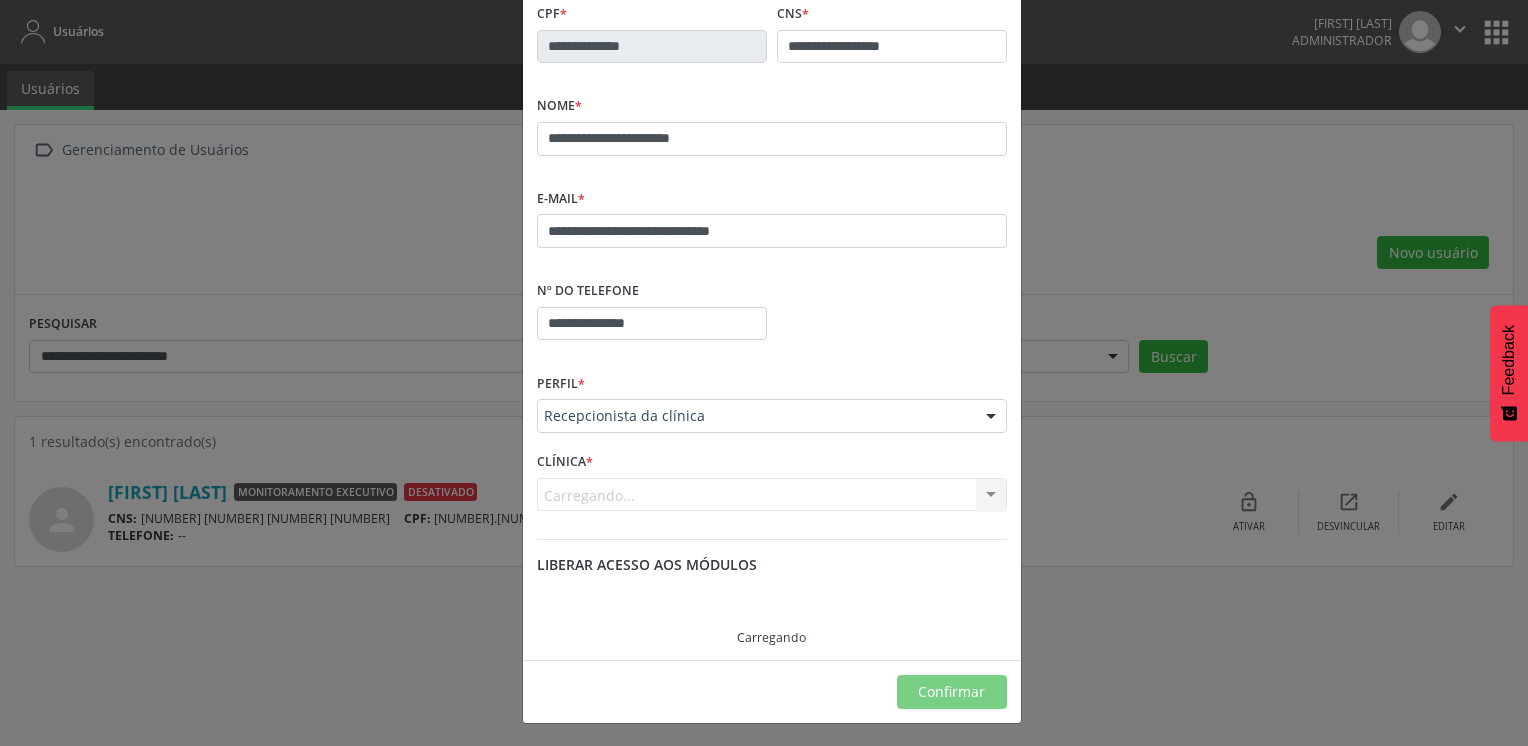 scroll, scrollTop: 60, scrollLeft: 0, axis: vertical 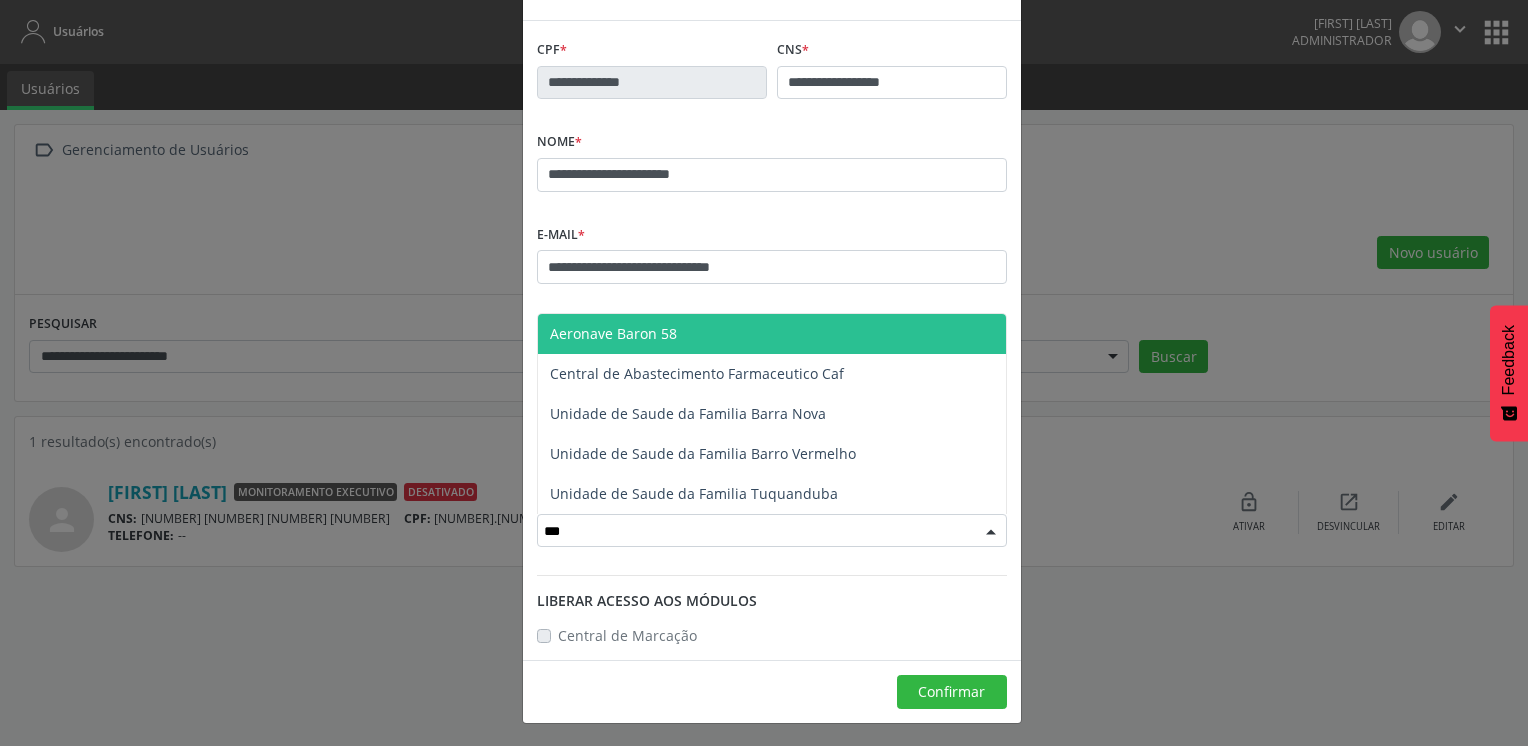 type on "****" 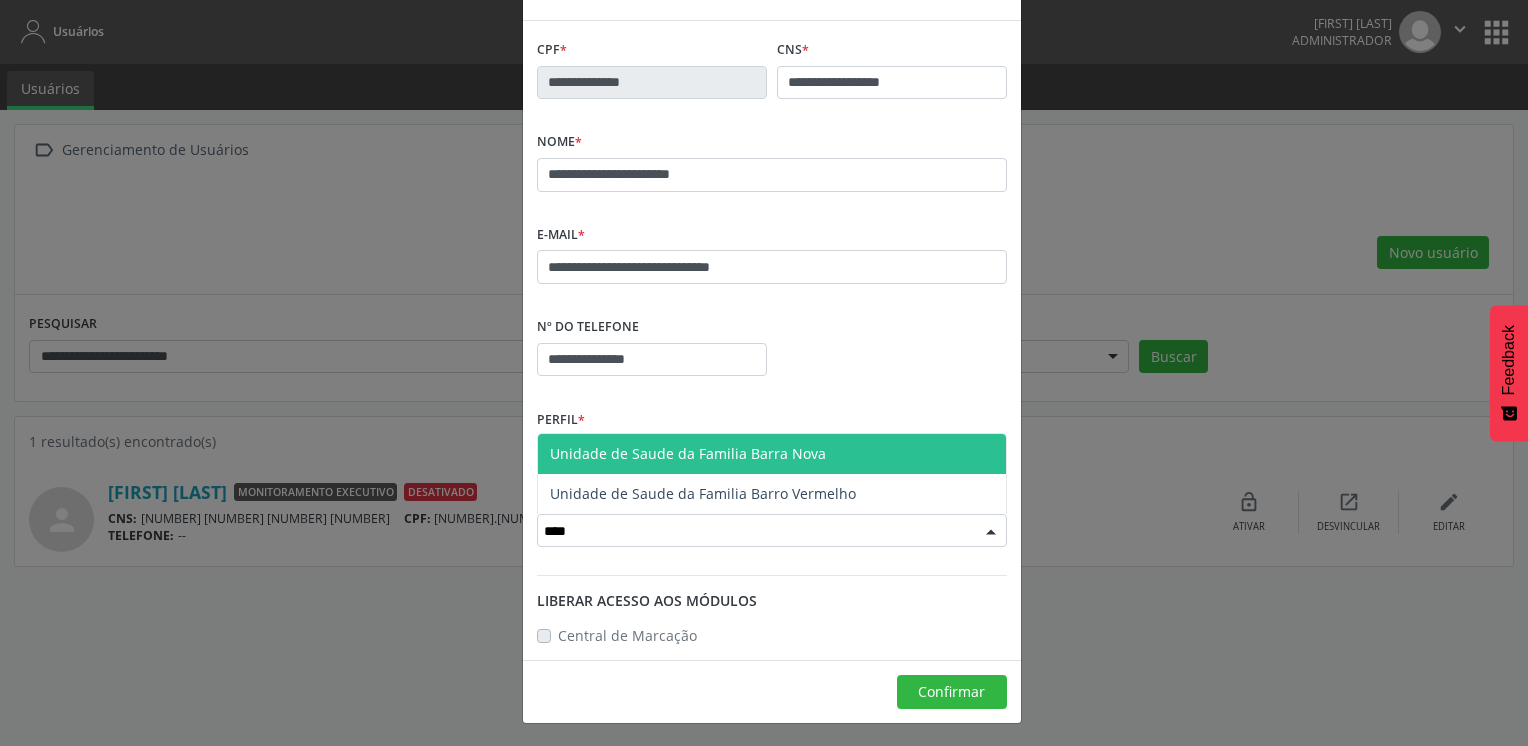 click on "Unidade de Saude da Familia Barra Nova" at bounding box center [688, 453] 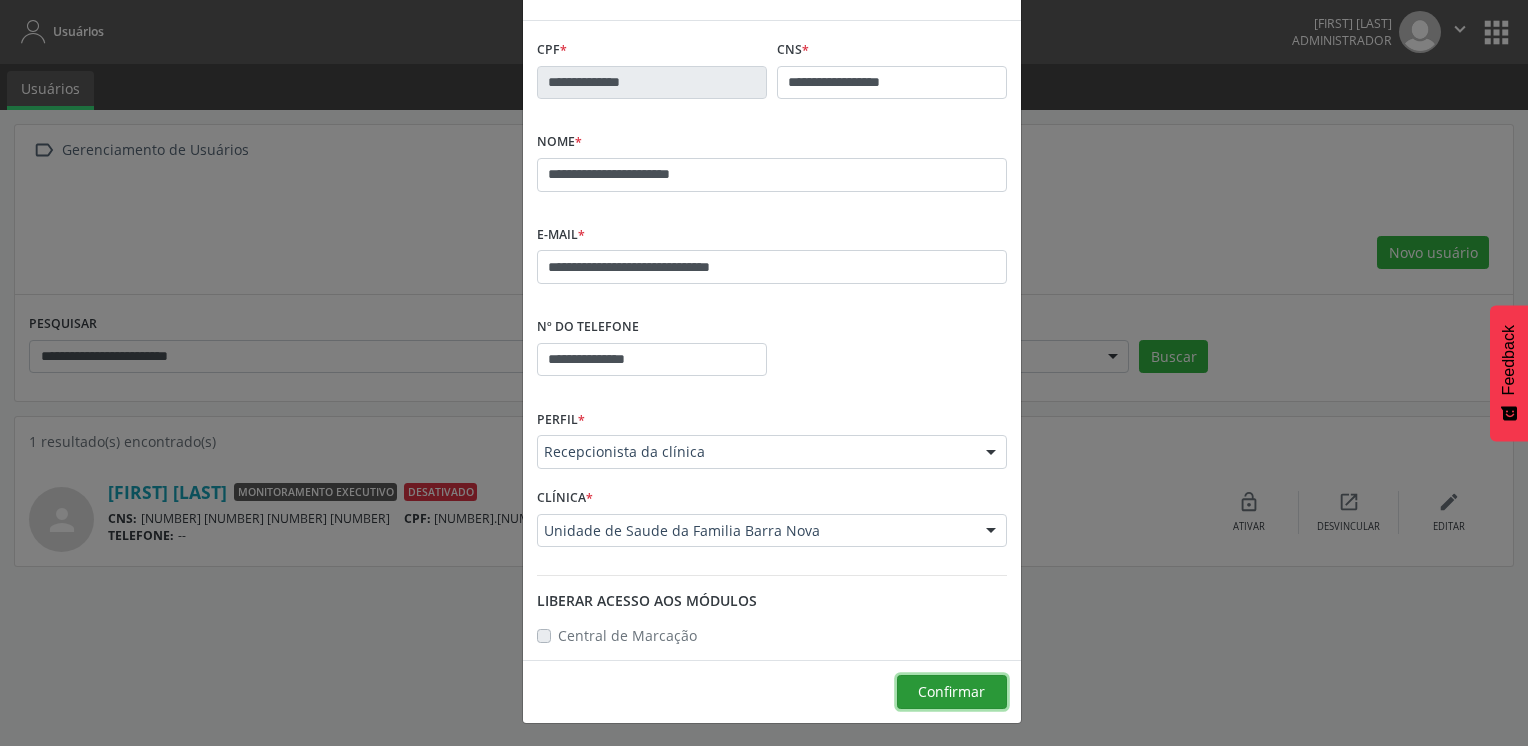 click on "Confirmar" at bounding box center [951, 691] 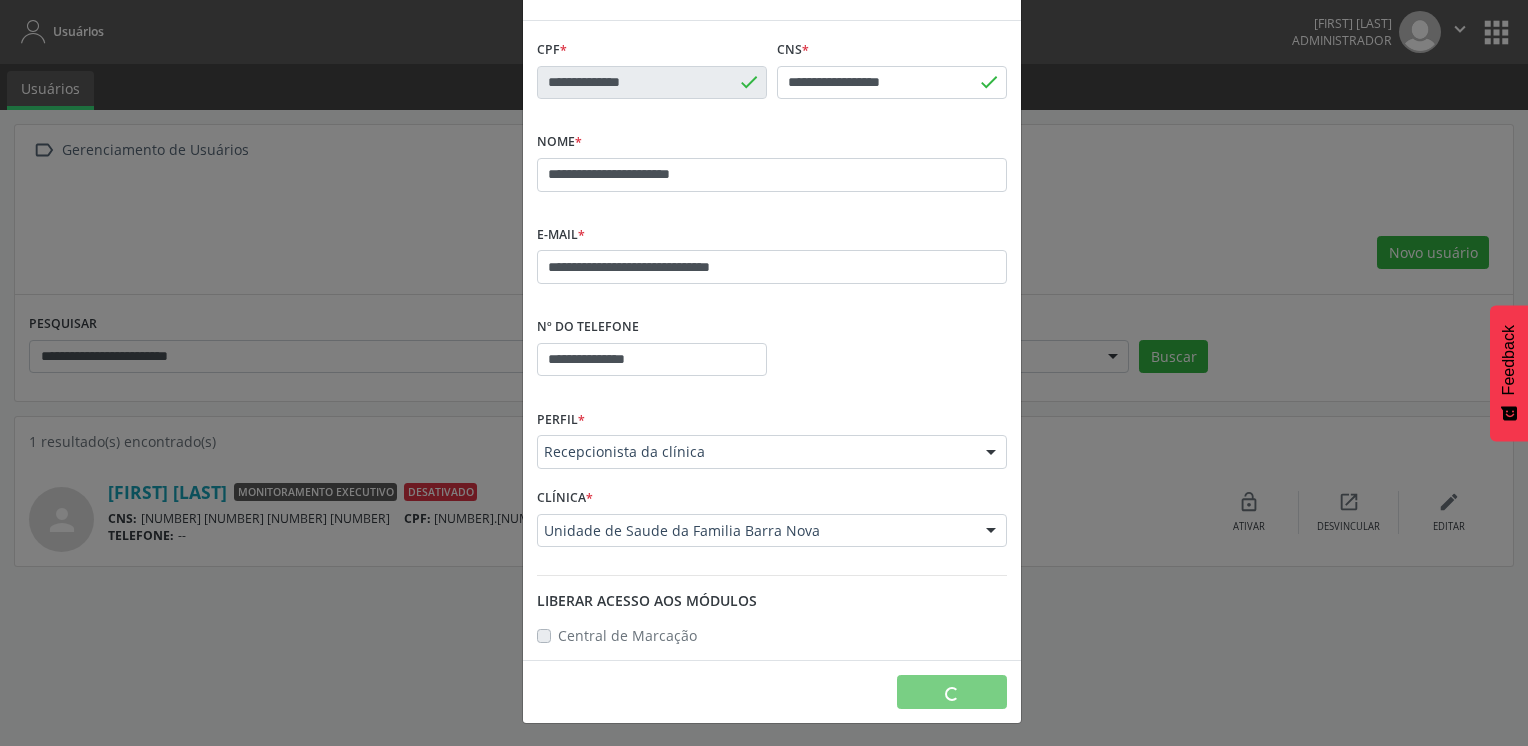 type 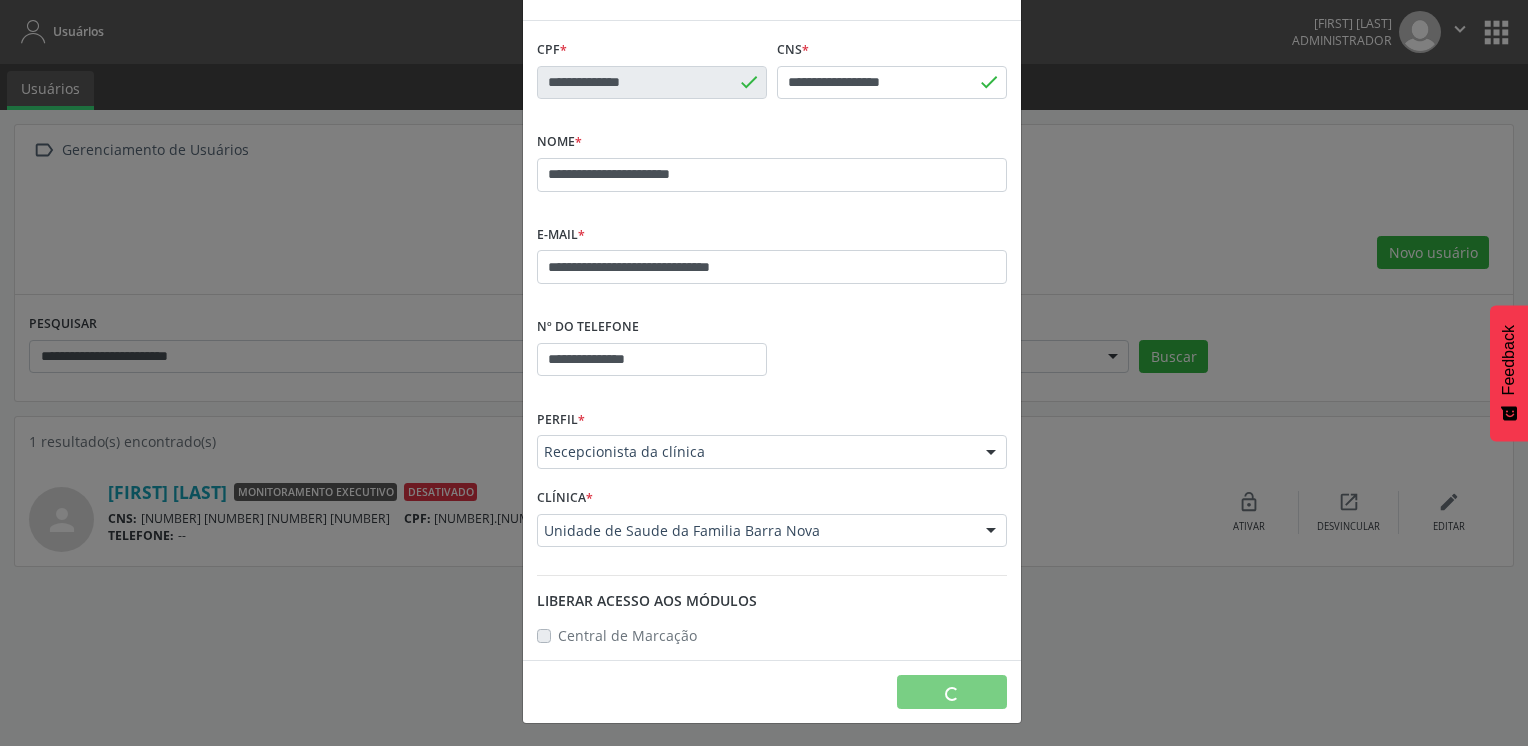 type 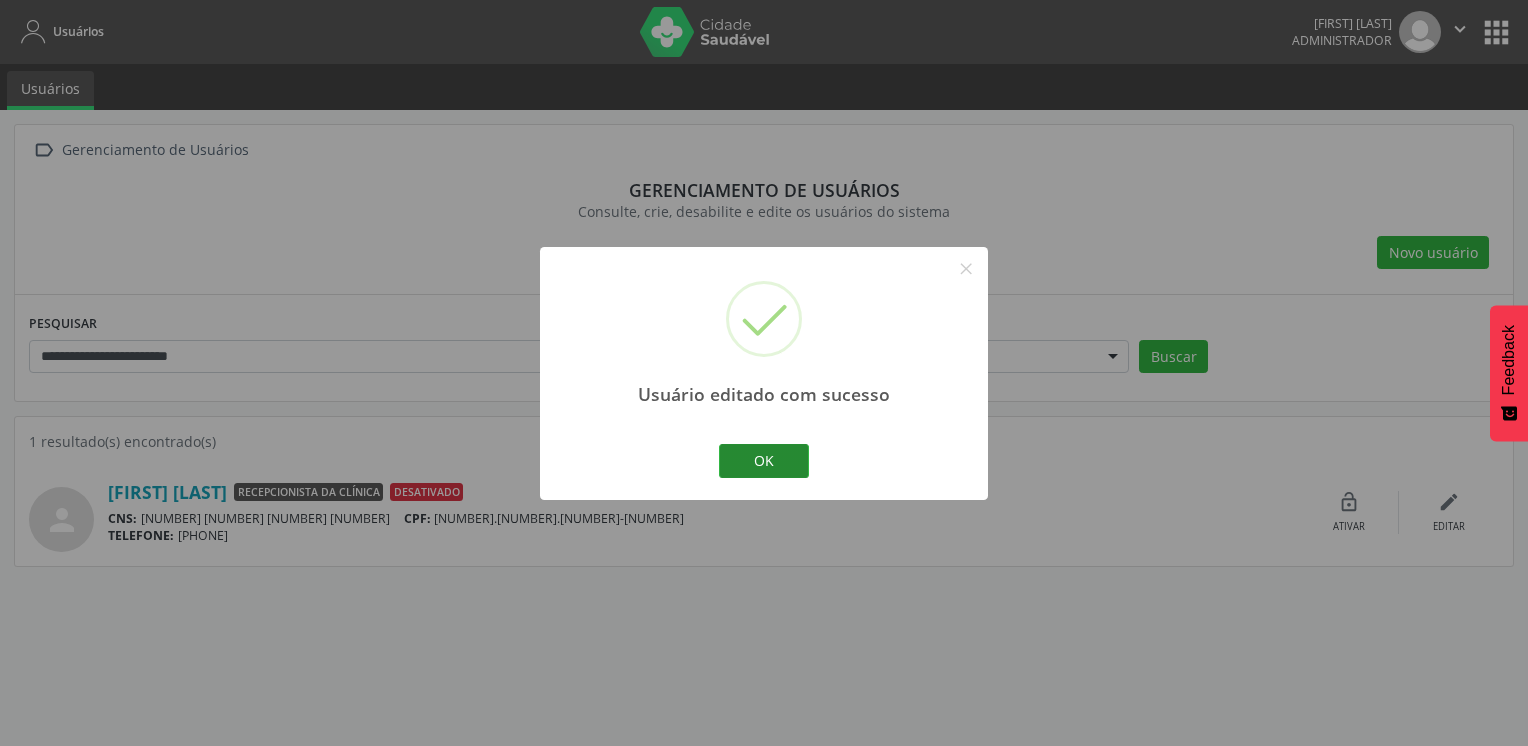click on "OK" at bounding box center (764, 461) 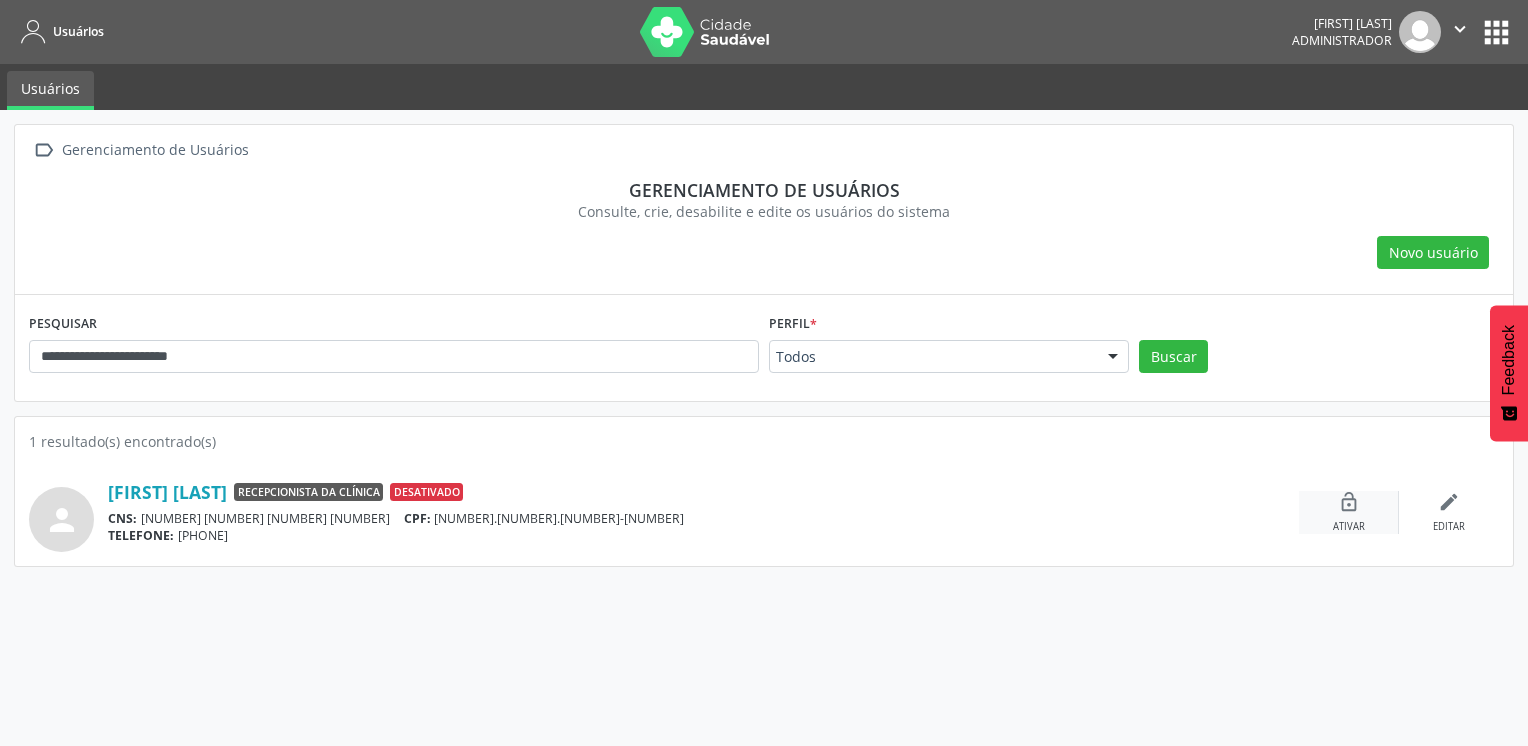 click on "lock_open" at bounding box center [1349, 502] 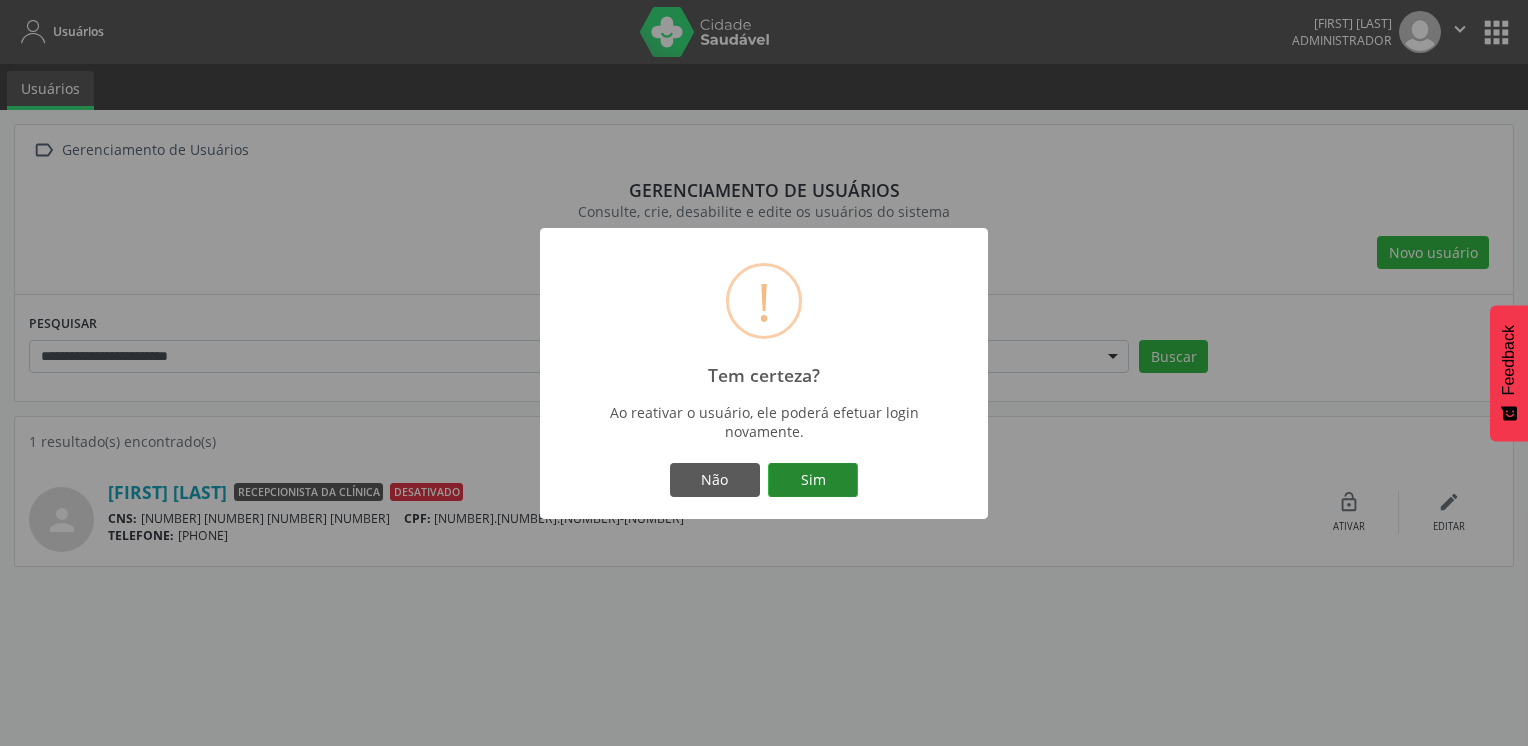 click on "Sim" at bounding box center [813, 480] 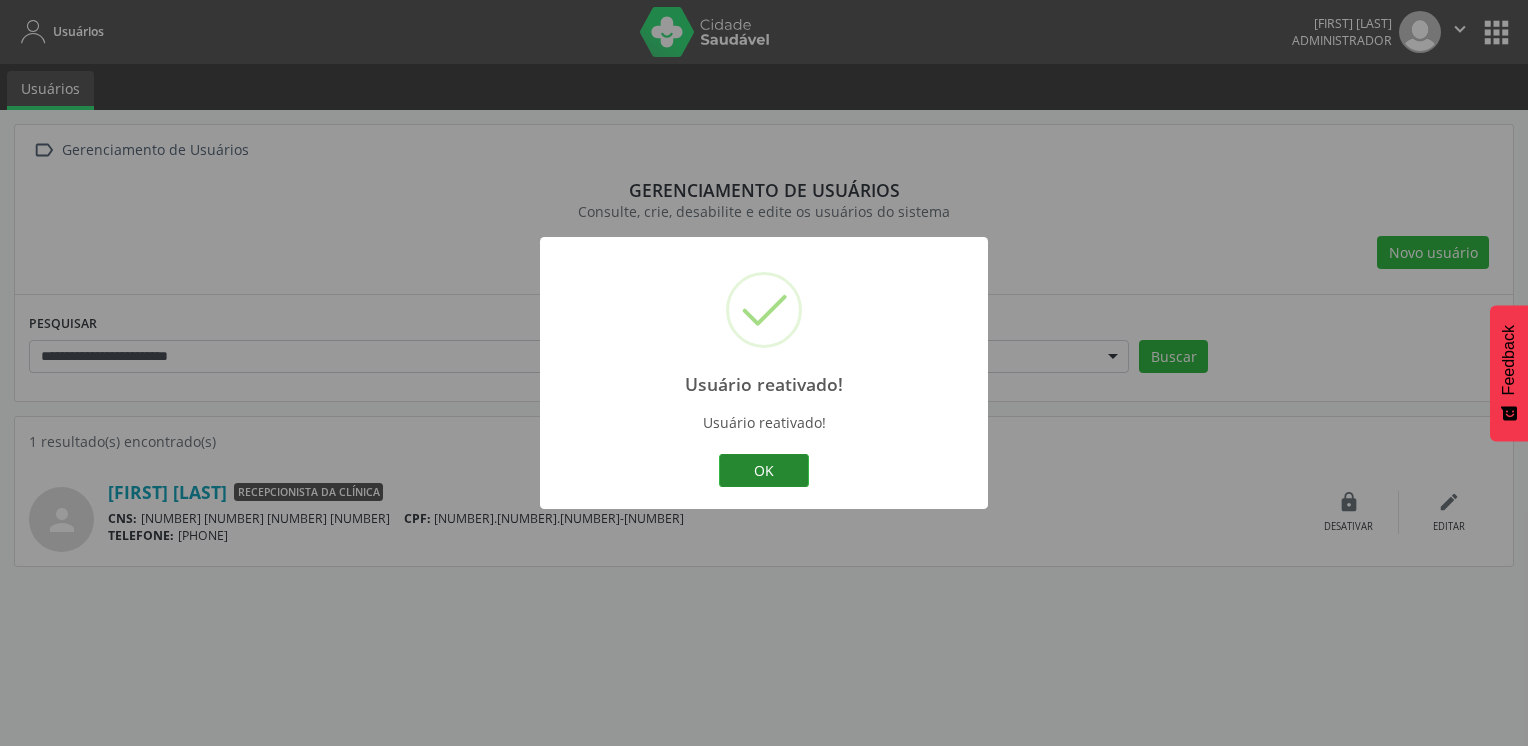 click on "OK" at bounding box center [764, 471] 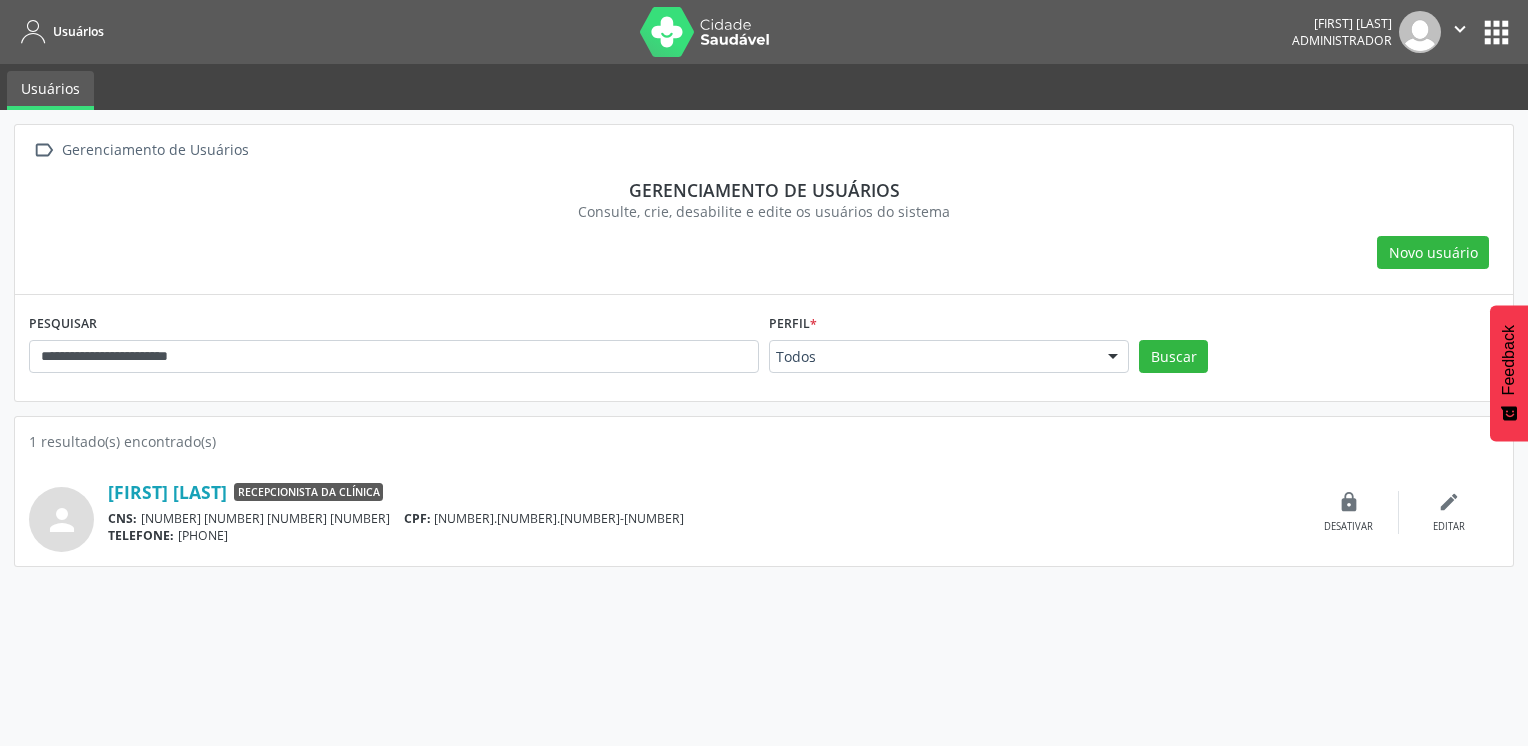 click on "**********" at bounding box center [764, 428] 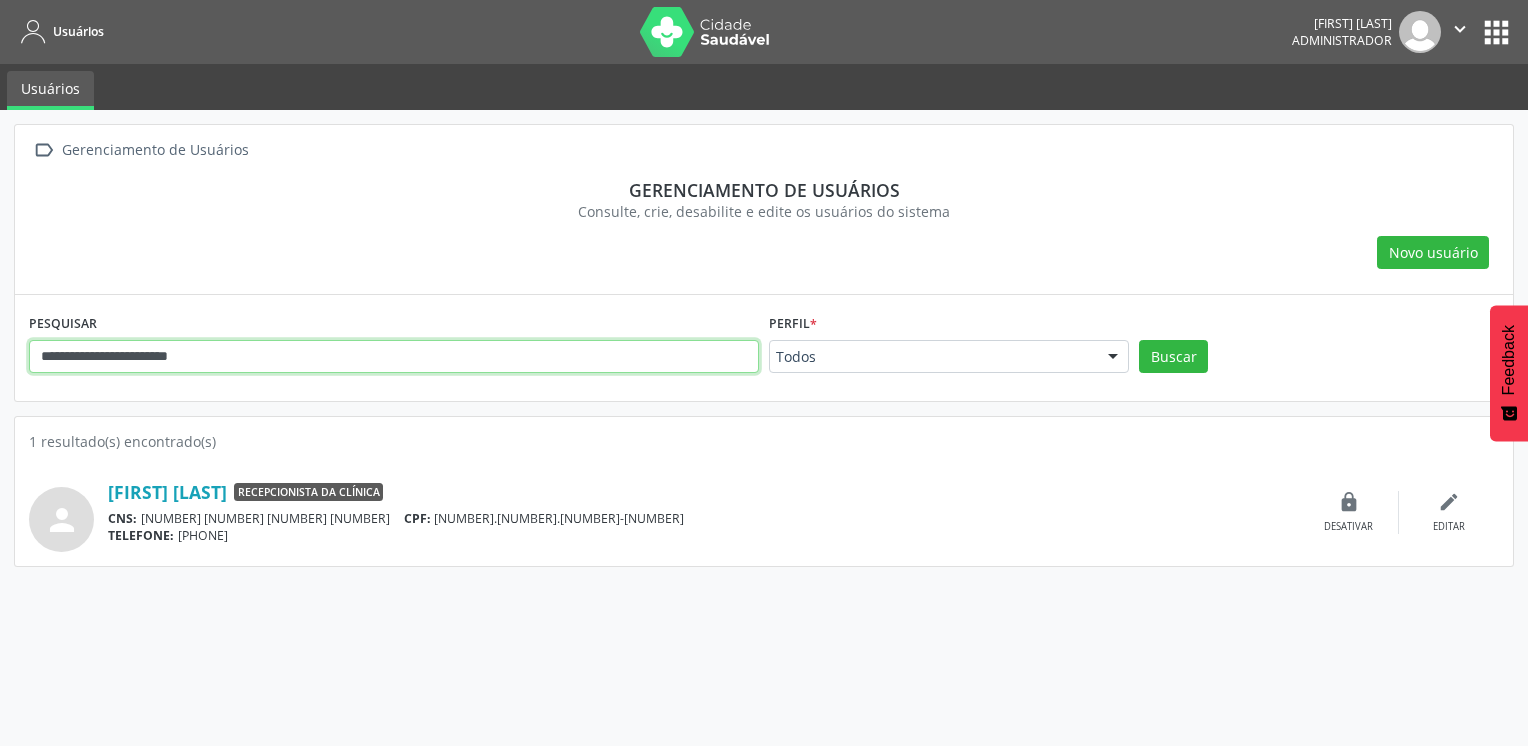 drag, startPoint x: 713, startPoint y: 362, endPoint x: -4, endPoint y: 367, distance: 717.01746 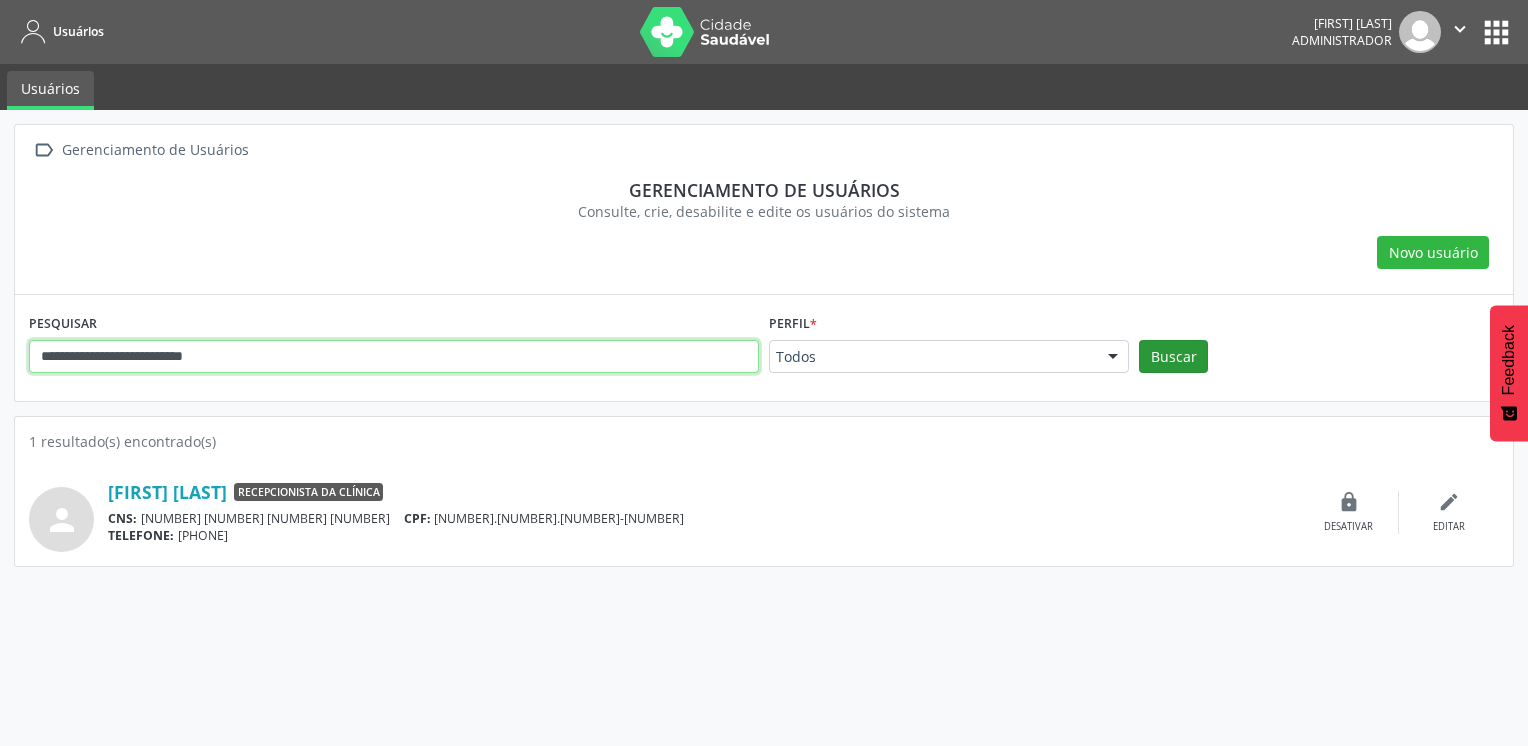 type on "**********" 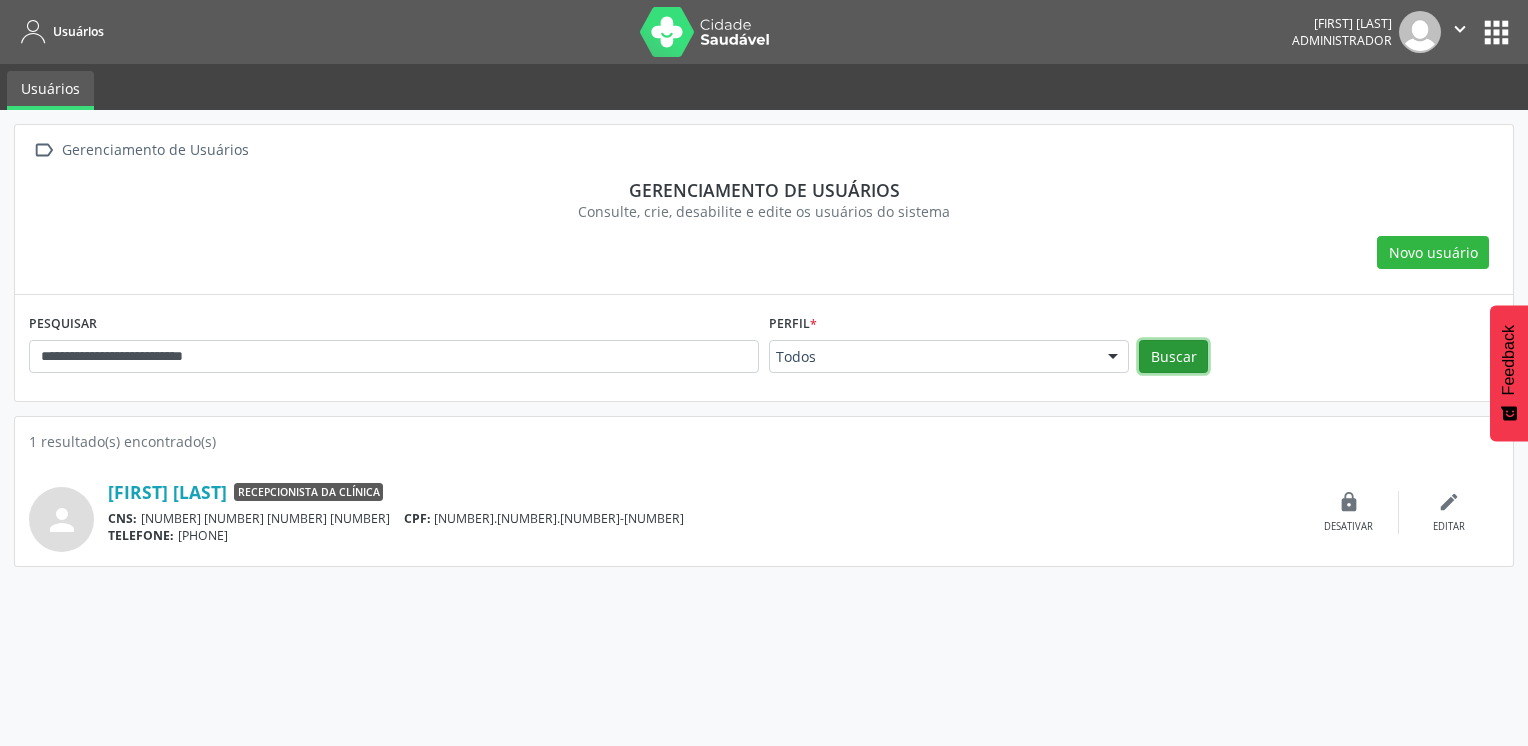 click on "Buscar" at bounding box center (1173, 357) 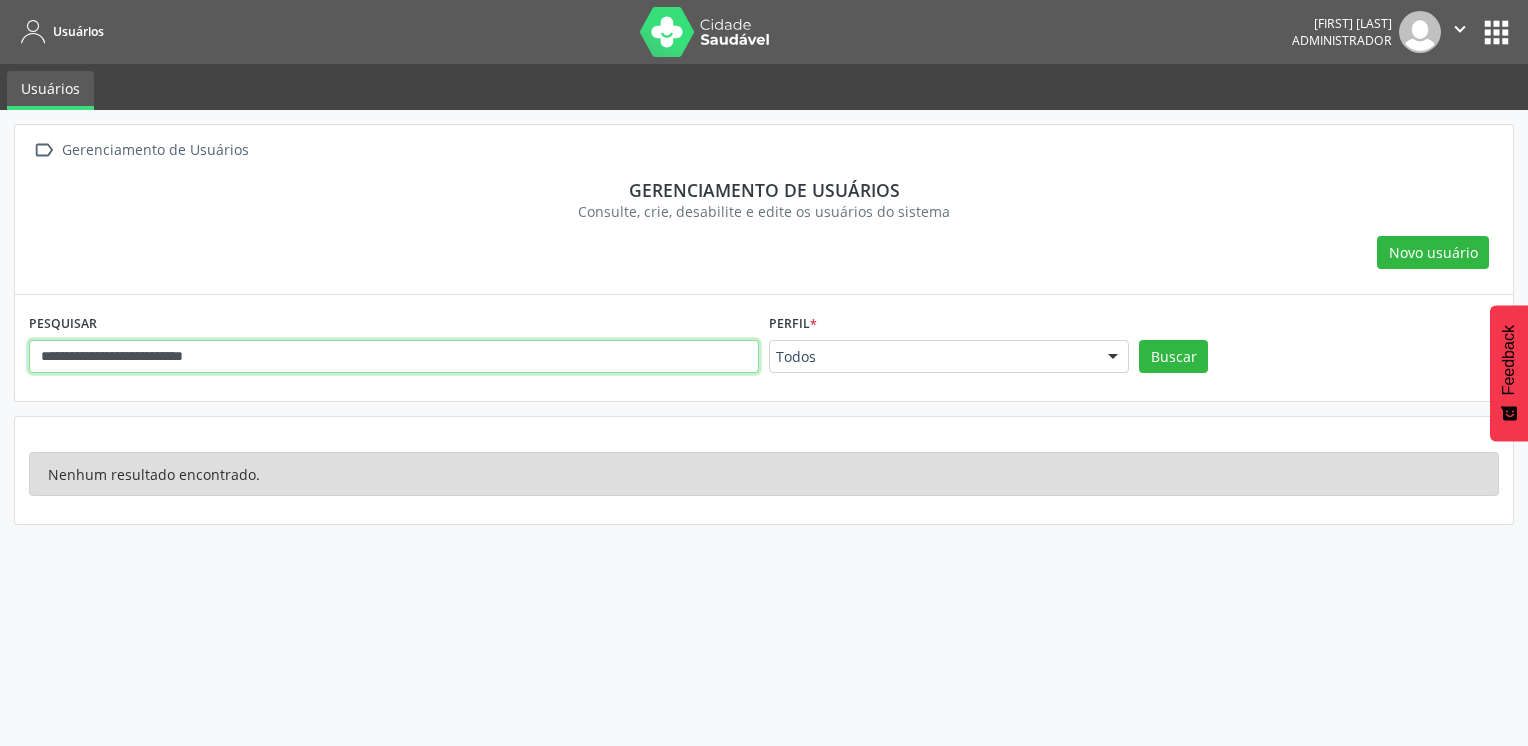 drag, startPoint x: 436, startPoint y: 363, endPoint x: -4, endPoint y: 347, distance: 440.2908 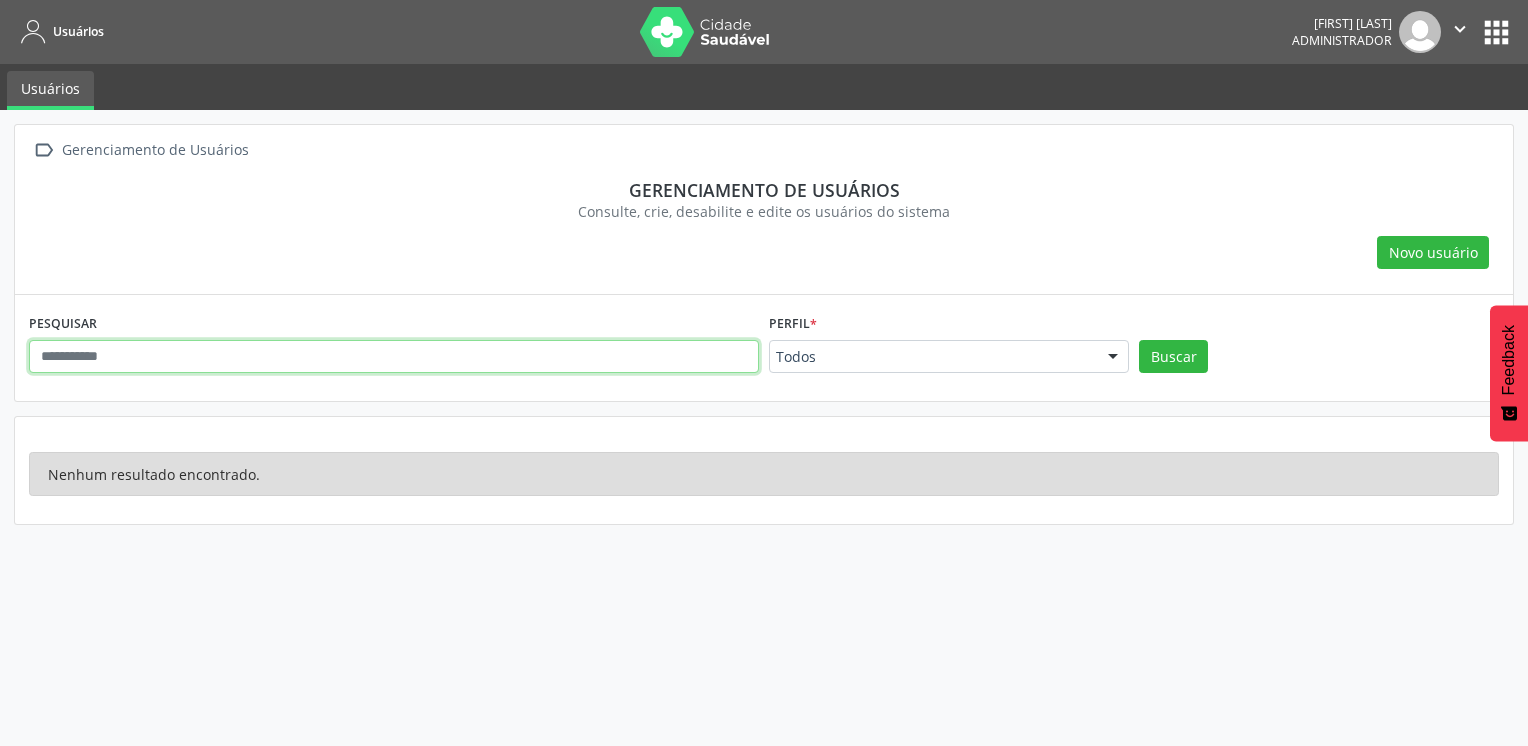 paste on "**********" 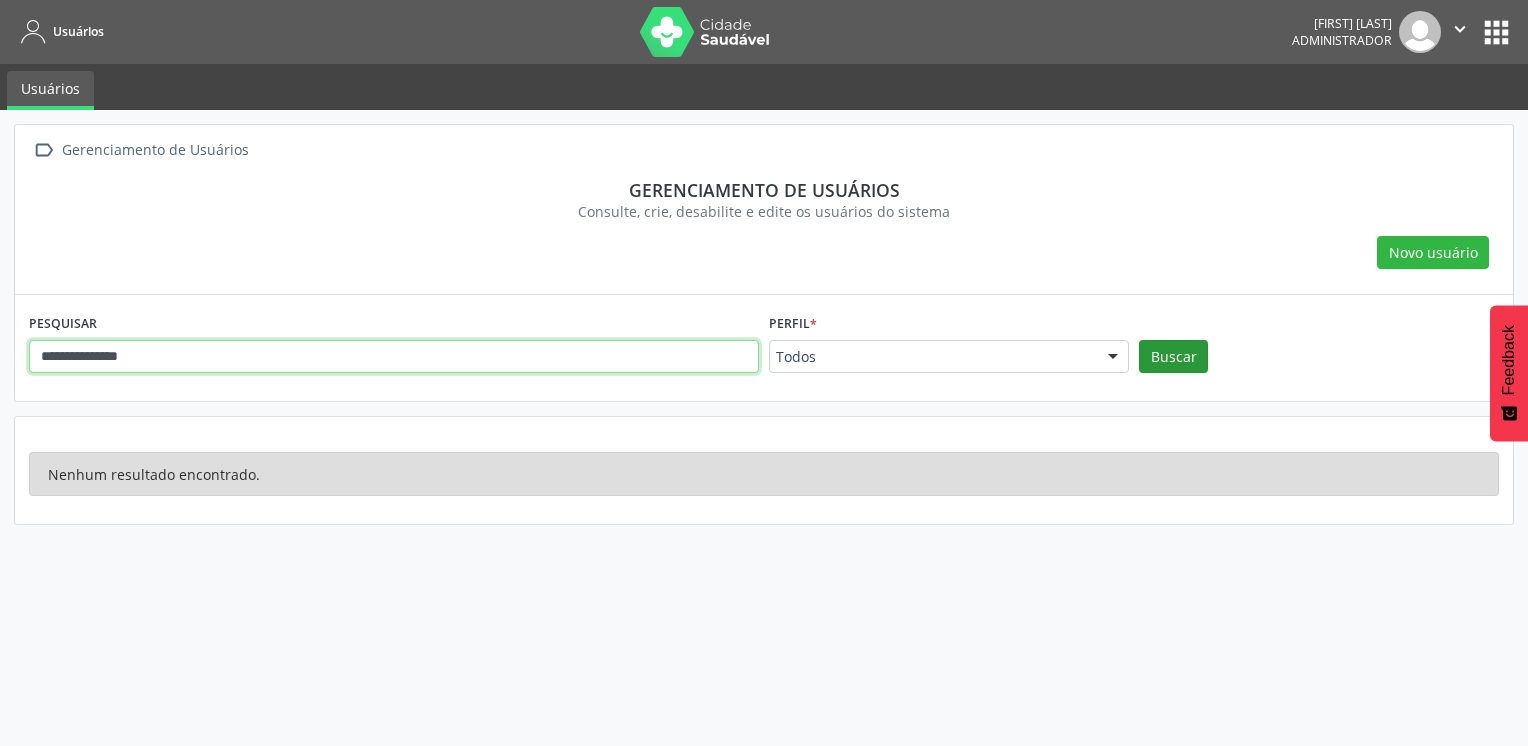 type on "**********" 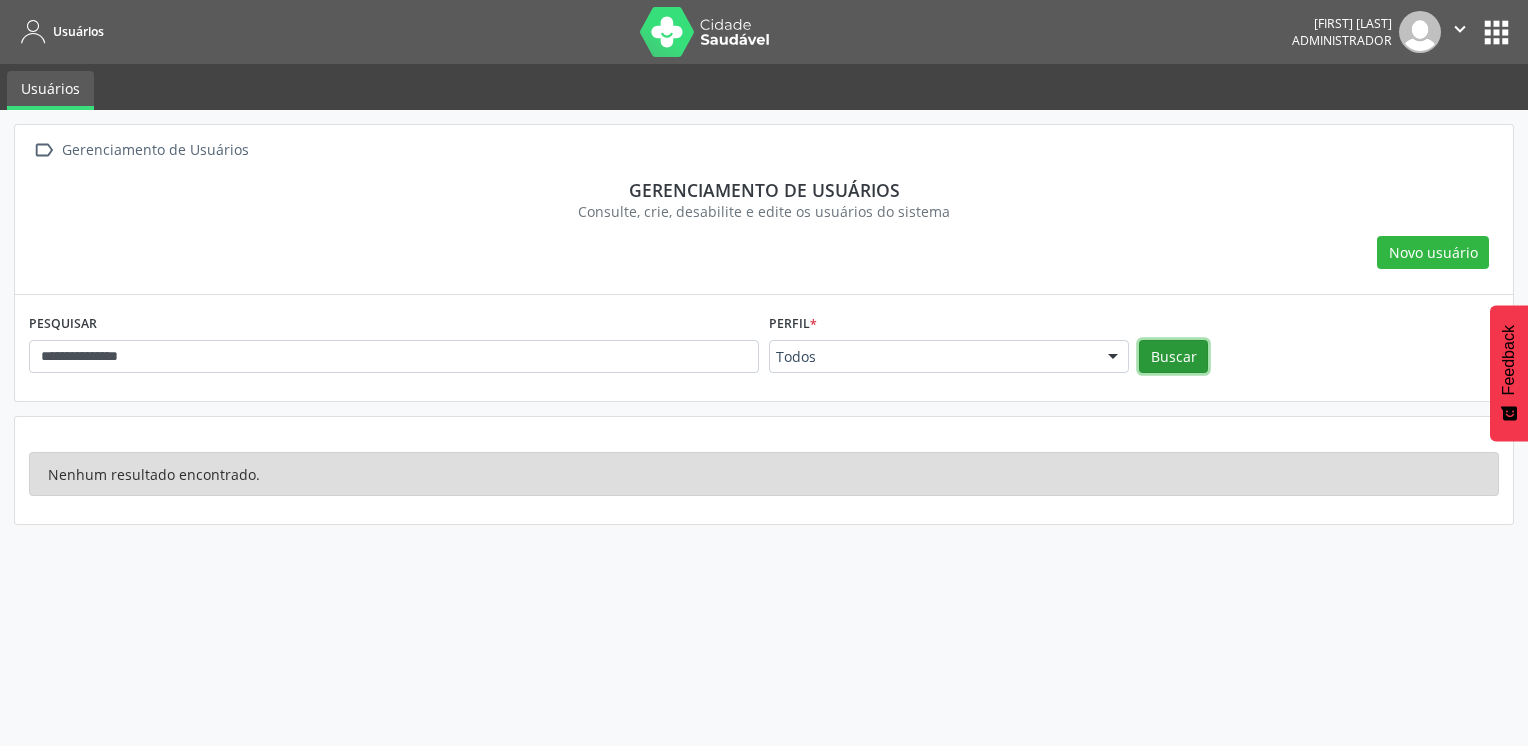 click on "Buscar" at bounding box center [1173, 357] 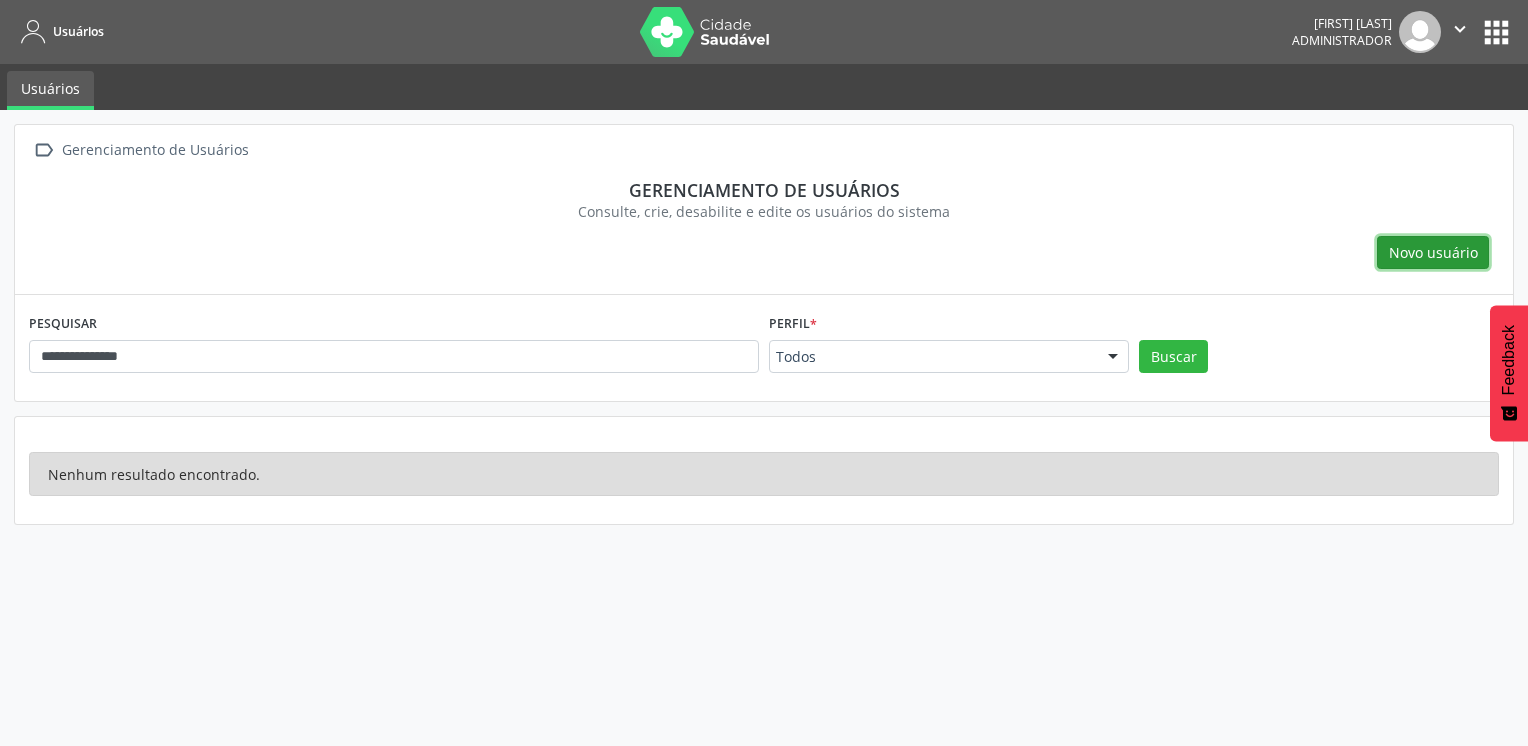 click on "Novo usuário" at bounding box center (1433, 252) 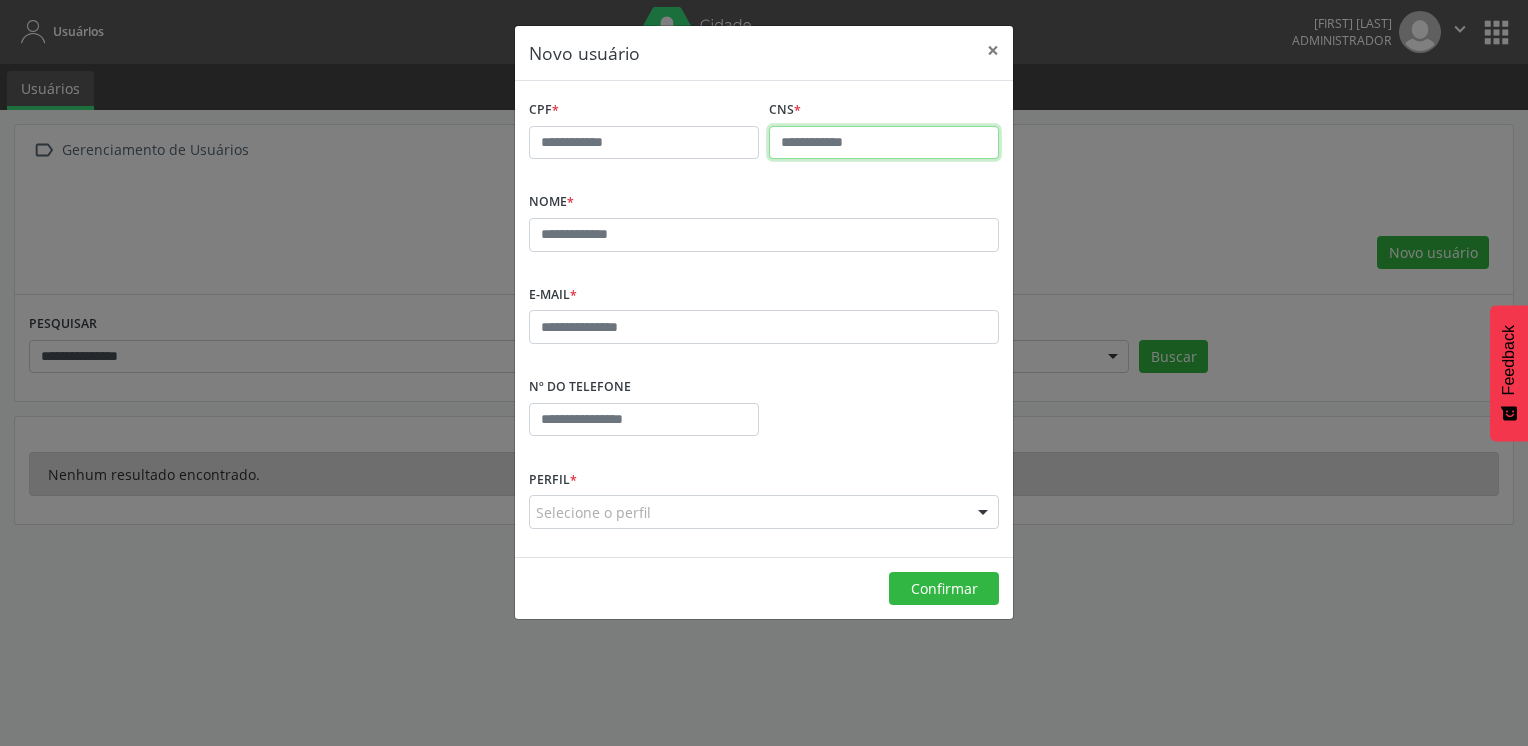 click at bounding box center (884, 143) 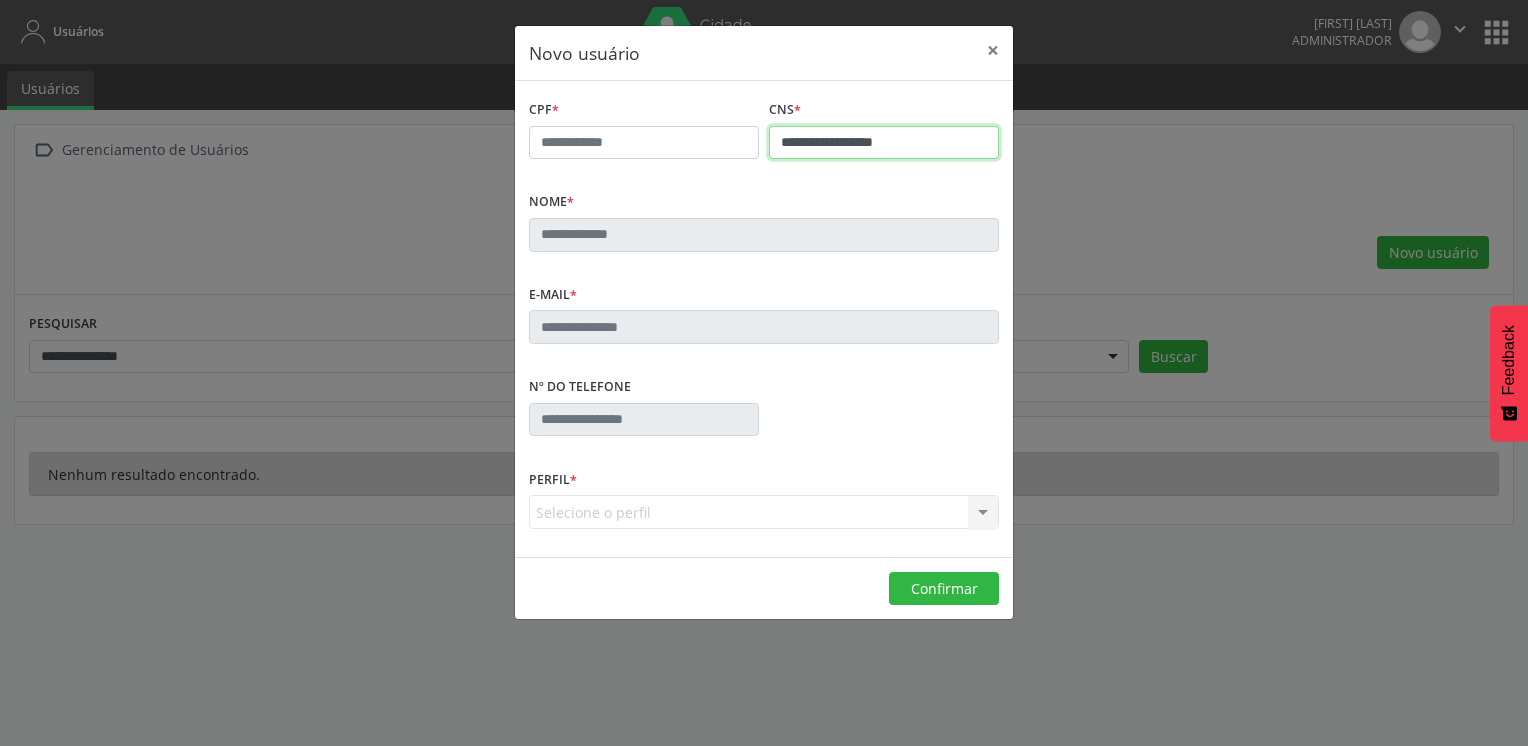 type on "**********" 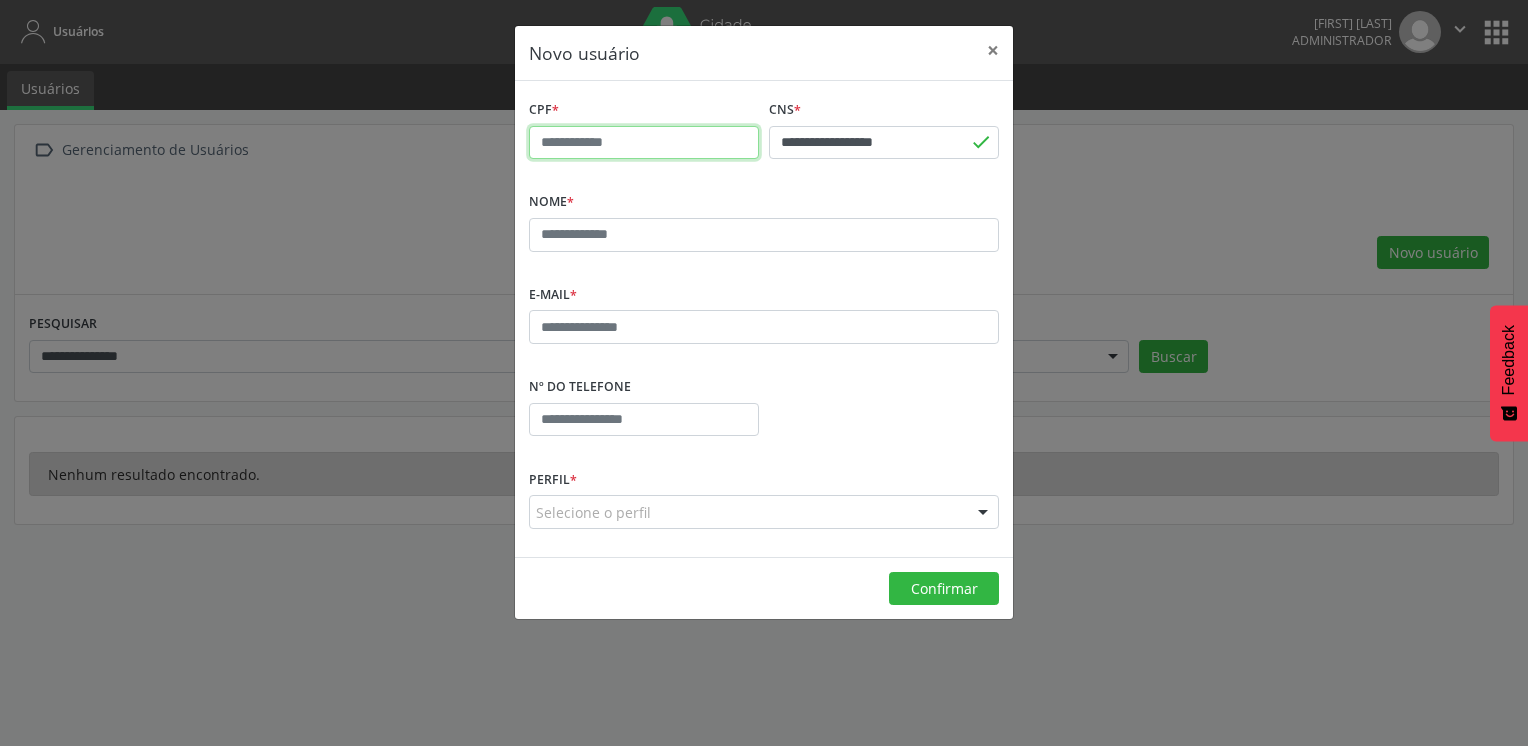 click at bounding box center [644, 143] 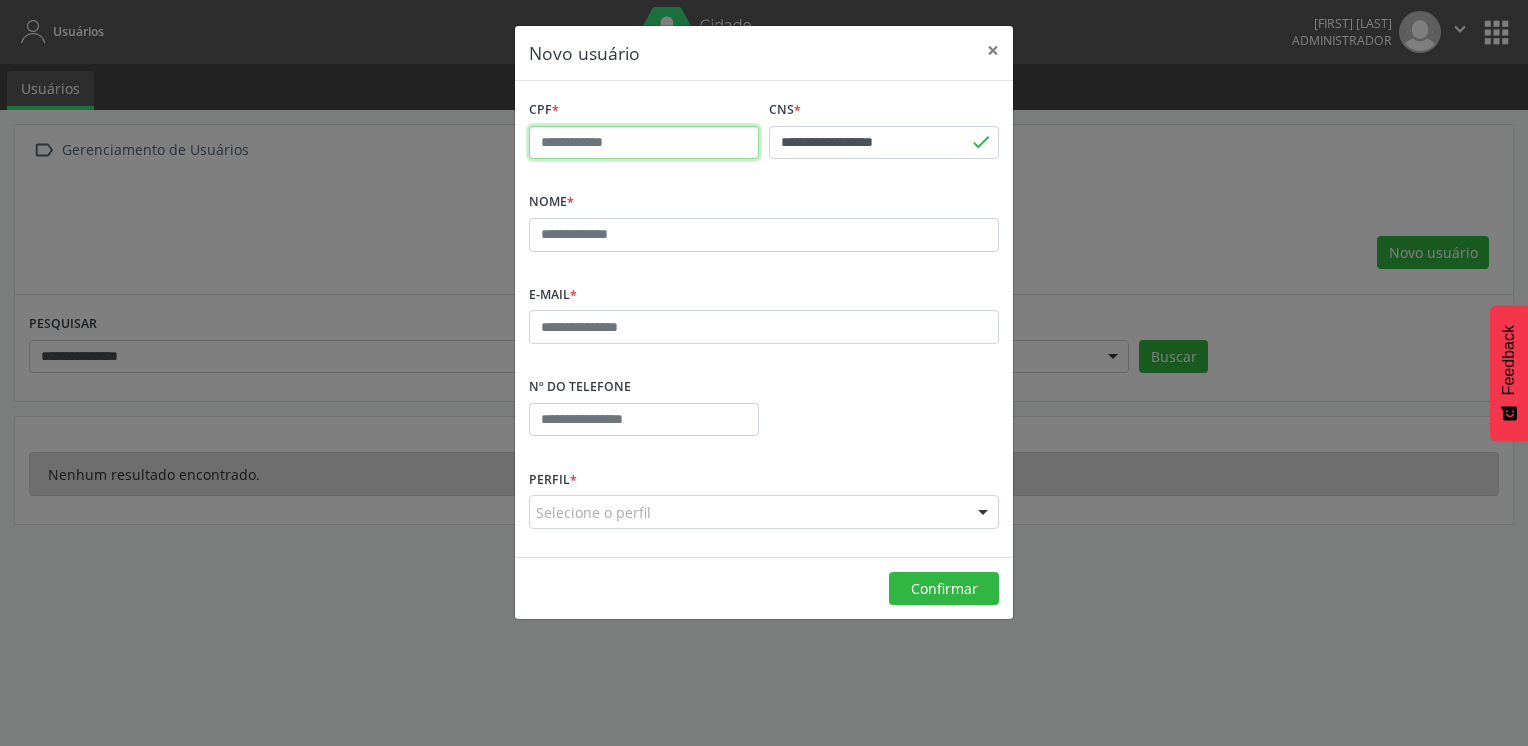 paste on "**********" 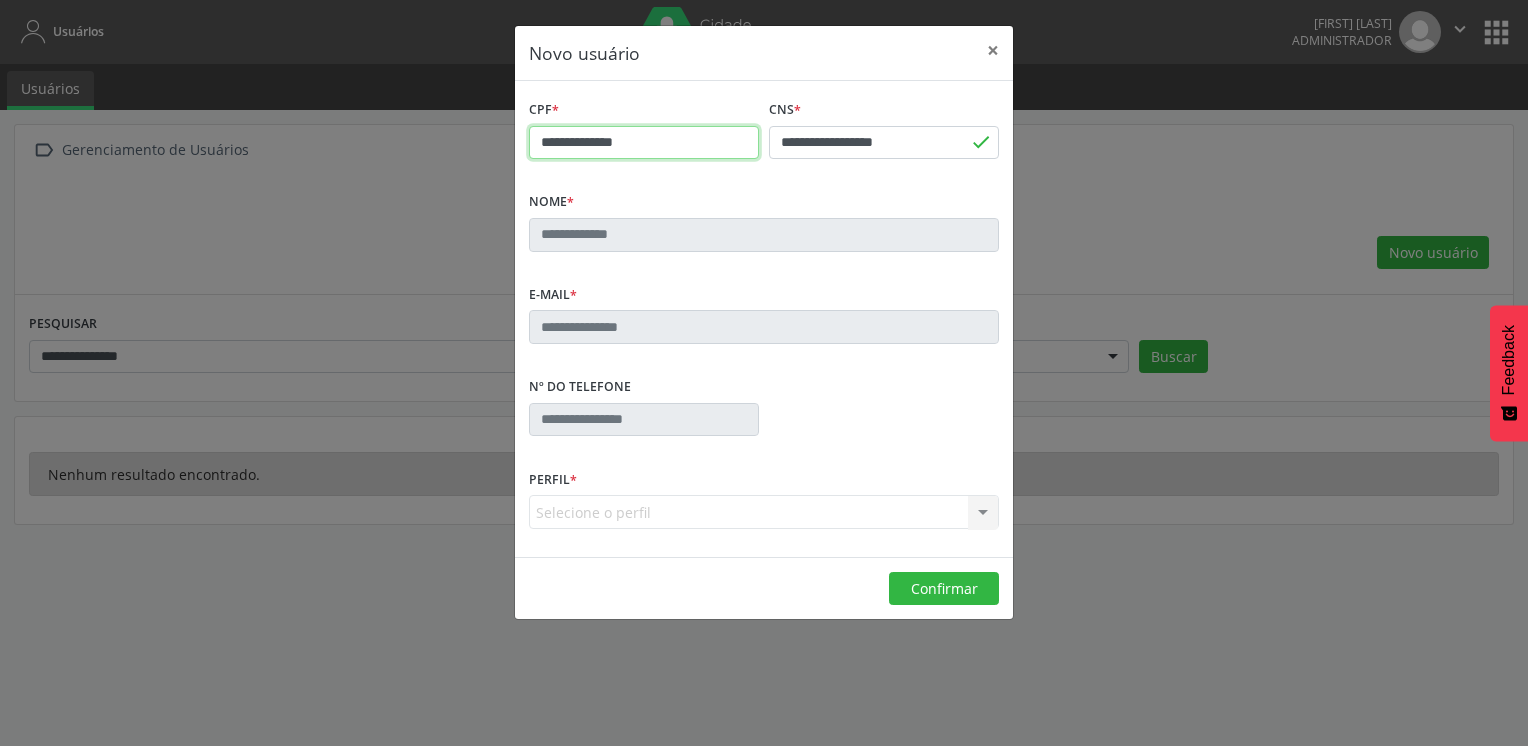 type on "**********" 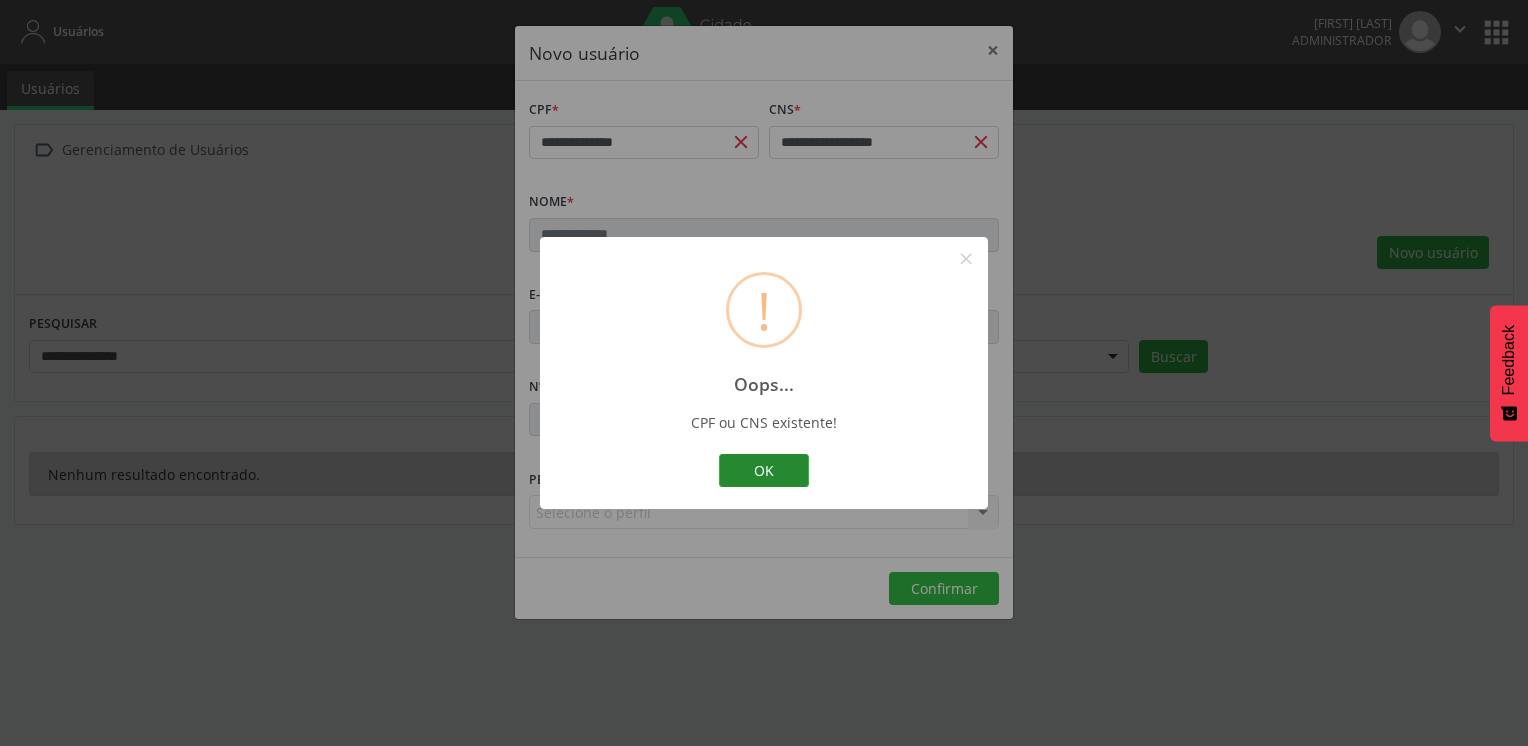 click on "OK" at bounding box center (764, 471) 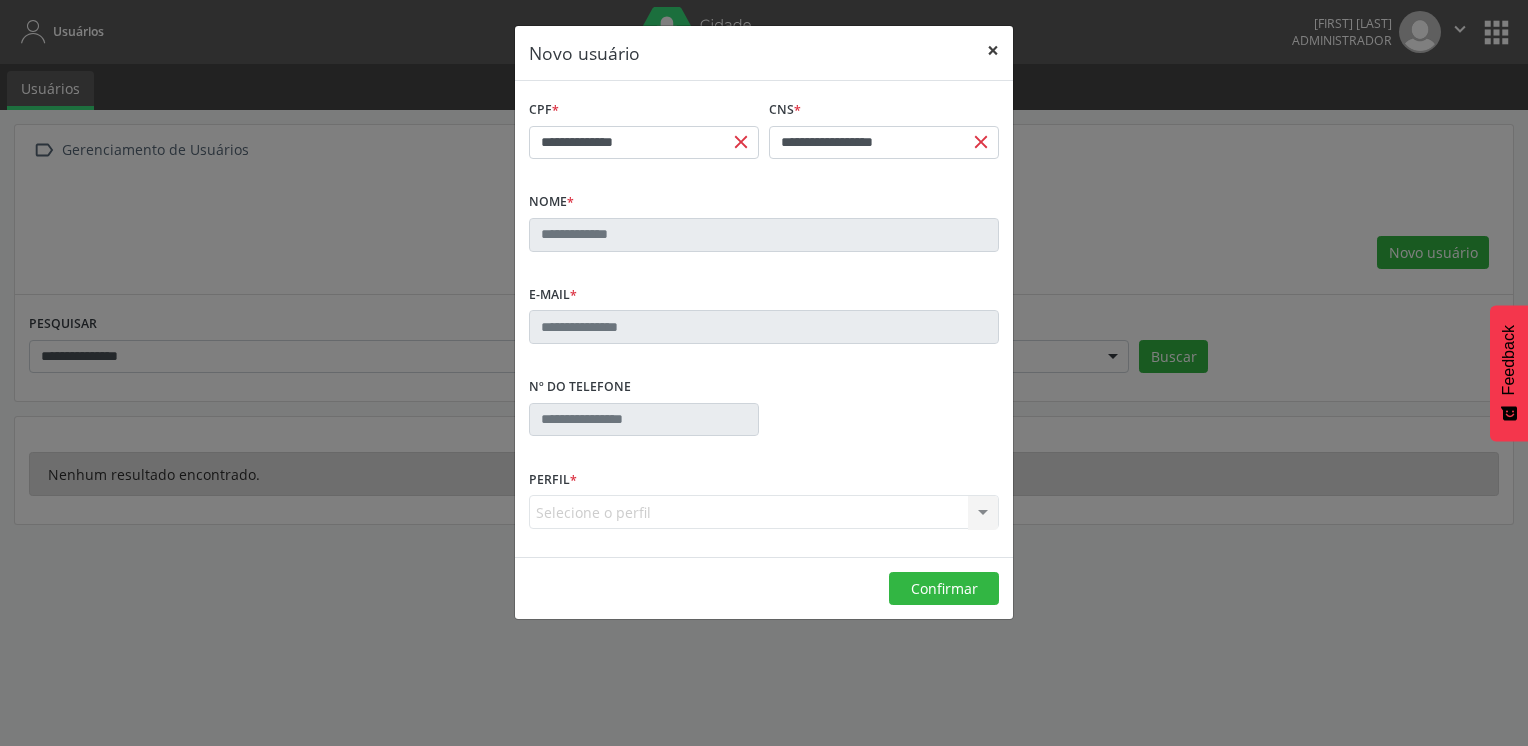 click on "×" at bounding box center (993, 50) 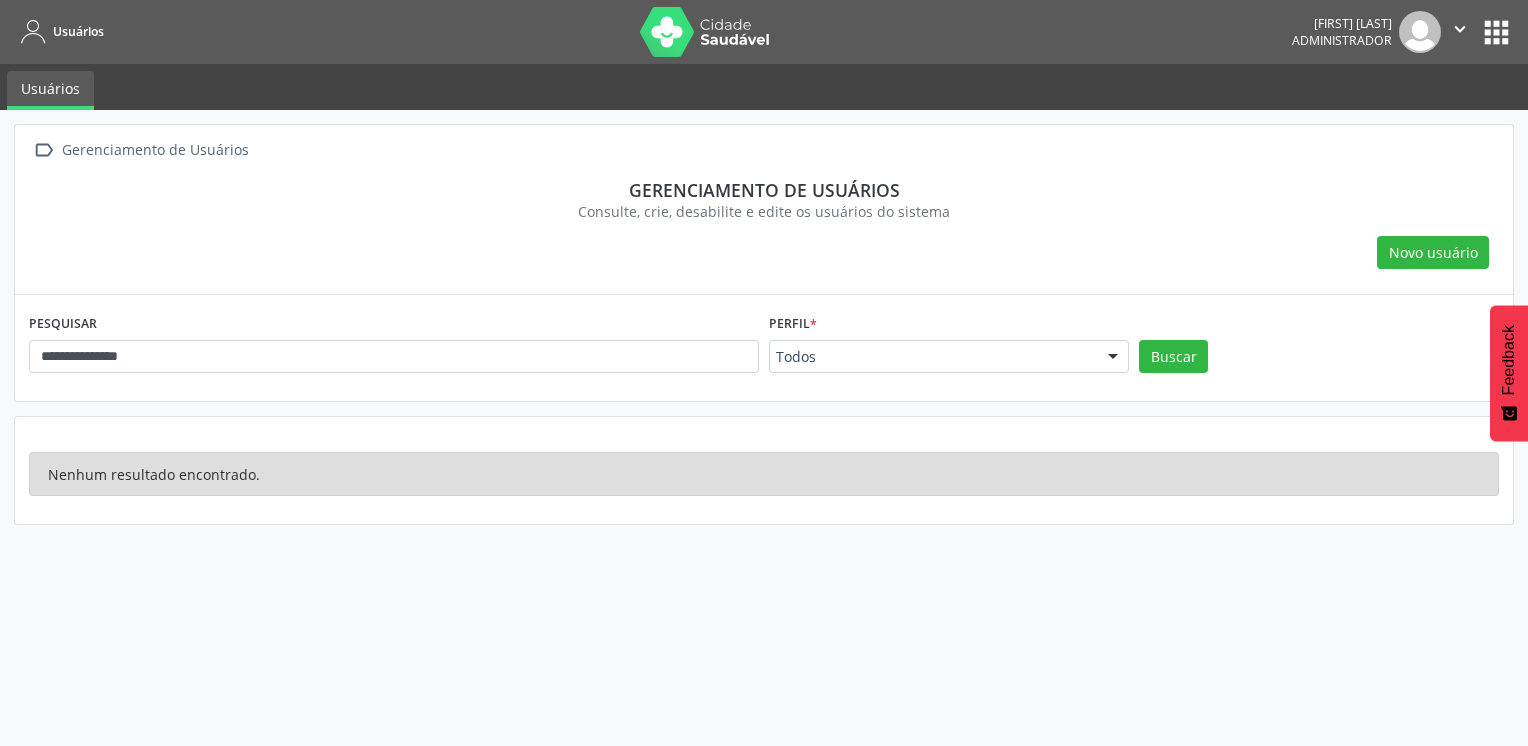 click on "**********" at bounding box center [764, 428] 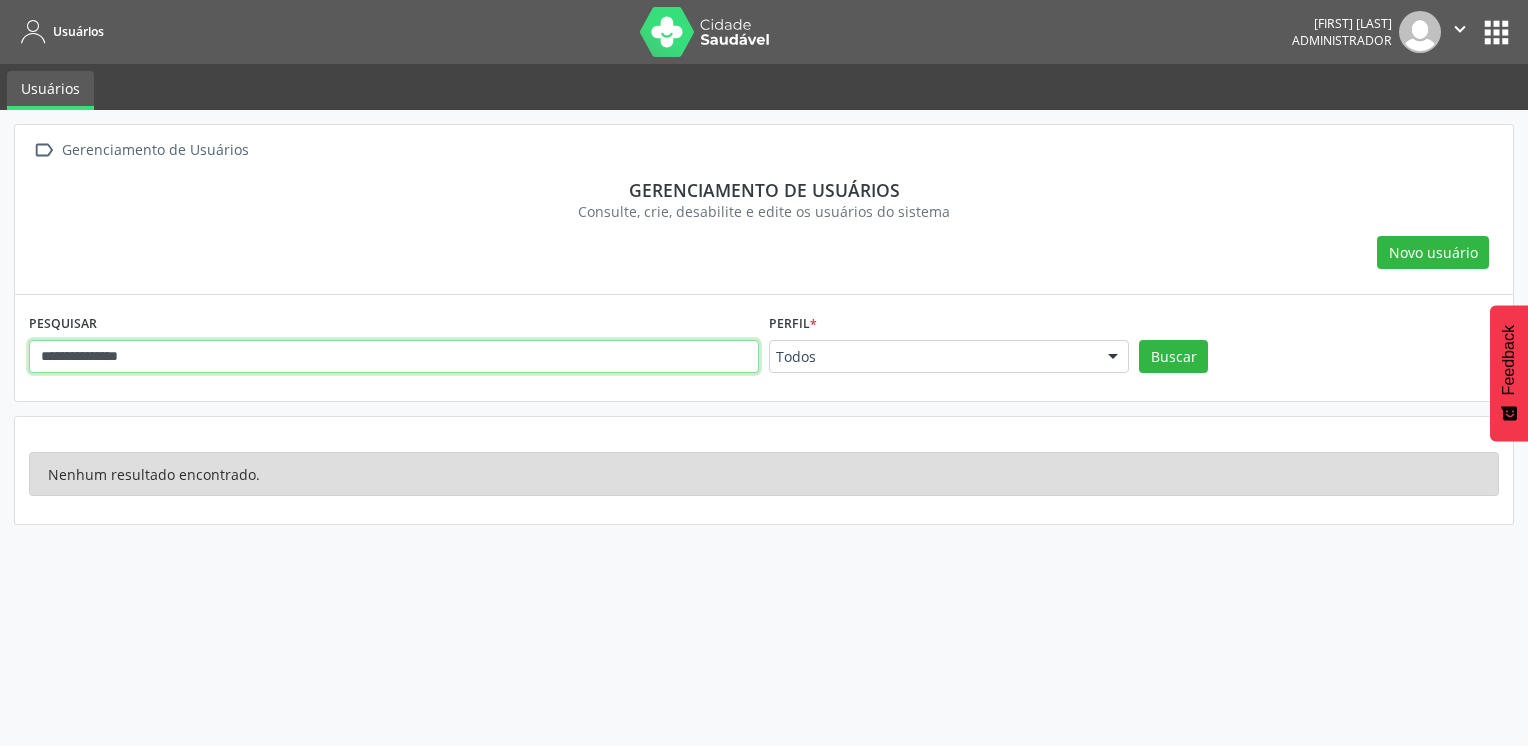 drag, startPoint x: 508, startPoint y: 357, endPoint x: 5, endPoint y: 351, distance: 503.0358 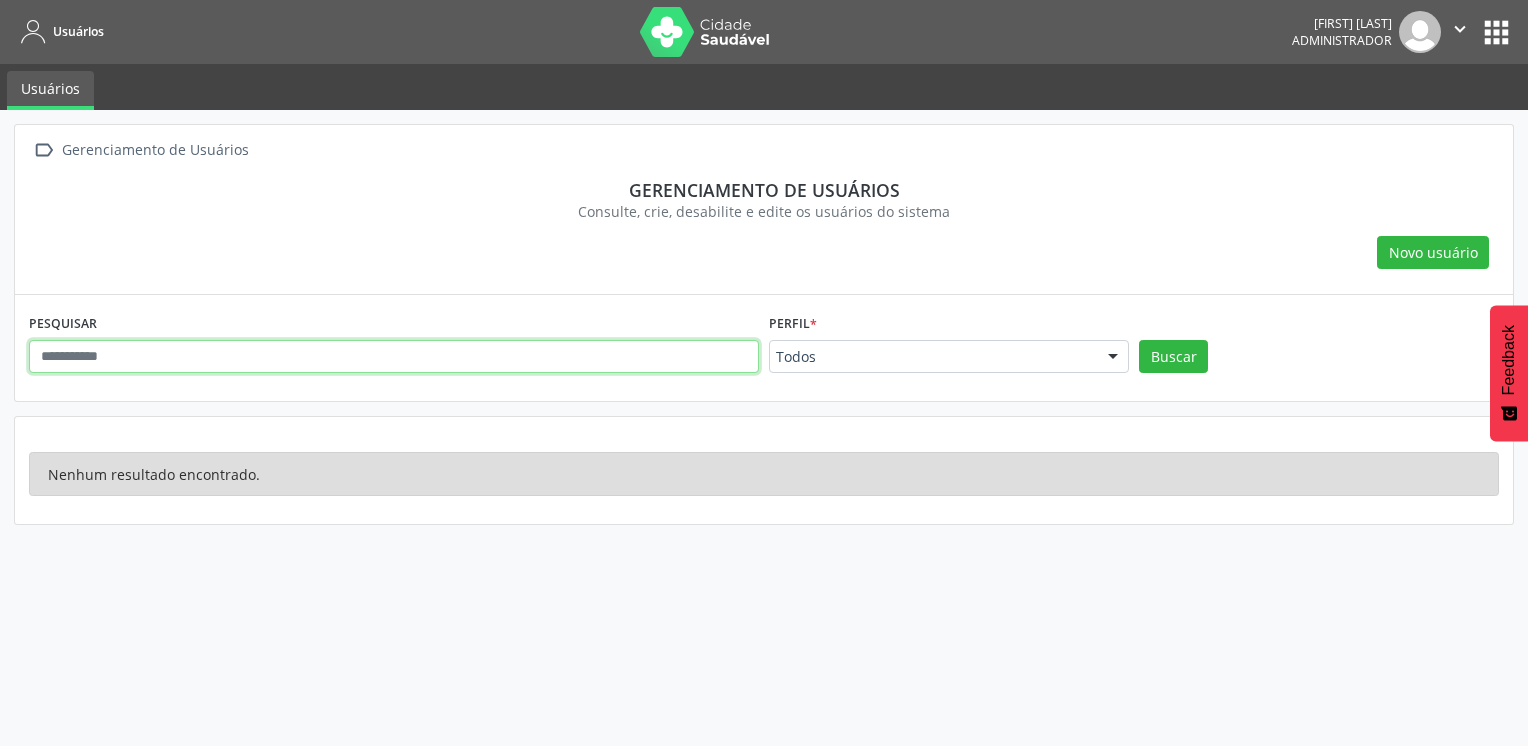 click at bounding box center [394, 357] 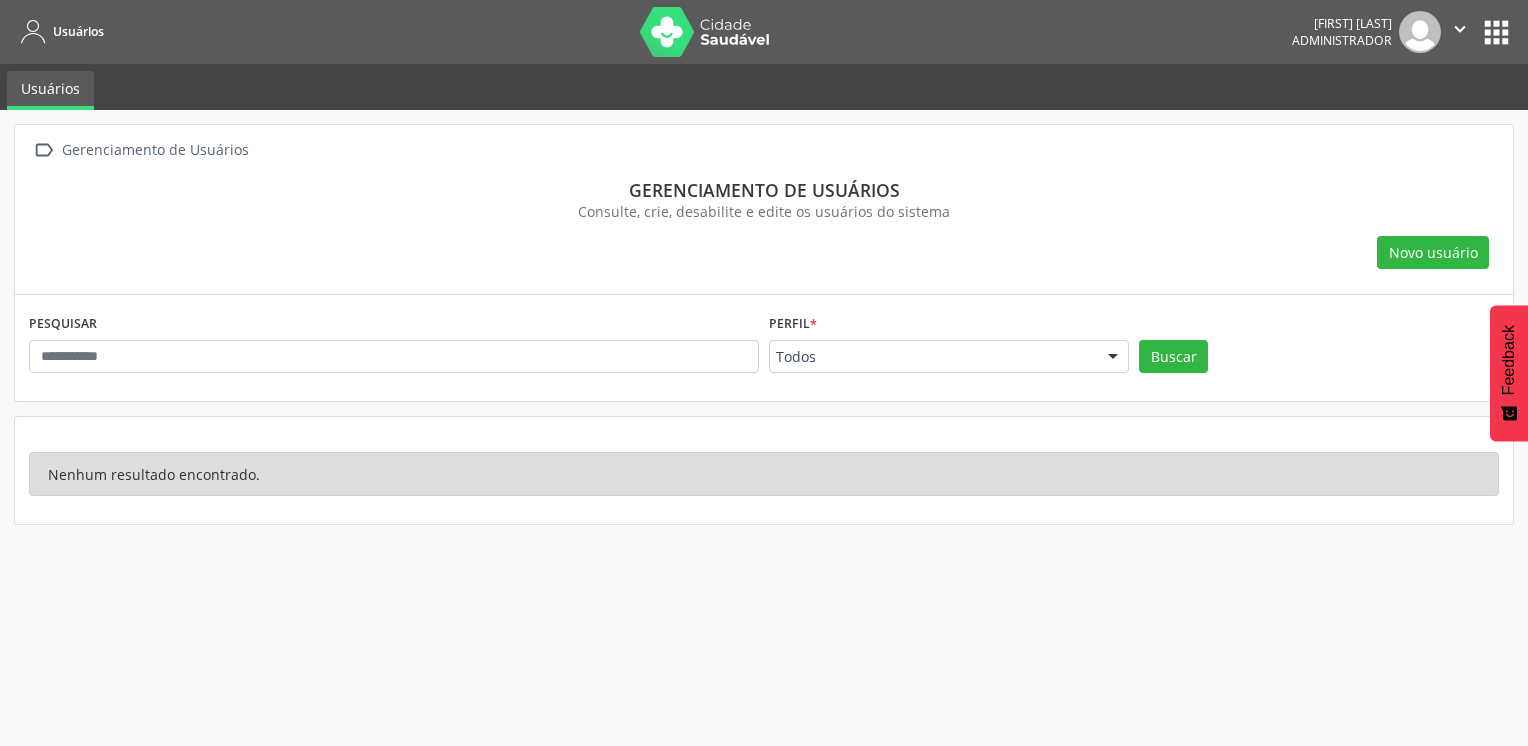 click on "
Gerenciamento de Usuários
Gerenciamento de usuários
Consulte, crie, desabilite e edite os usuários do sistema
Novo usuário
PESQUISAR
Perfil
*
Todos         Todos   ACE   ACS   Auditor   Coordenador   Coordenador da Atenção Básica   Coordenador de Distrito   Coordenador de Endemias   Dentista   Diretor de regulação   Enfermeiro   Laboratorista   Monitoramento Executivo   Médico   Operador de agendamento   Operador de regulação   Recepcionista da UBS   Recepcionista da clínica   Supervisor de Endemias   Vigilante Epidemiologista
Nenhum resultado encontrado para: "   "
Não há nenhuma opção para ser exibida.
Buscar
Nenhum resultado encontrado." at bounding box center (764, 428) 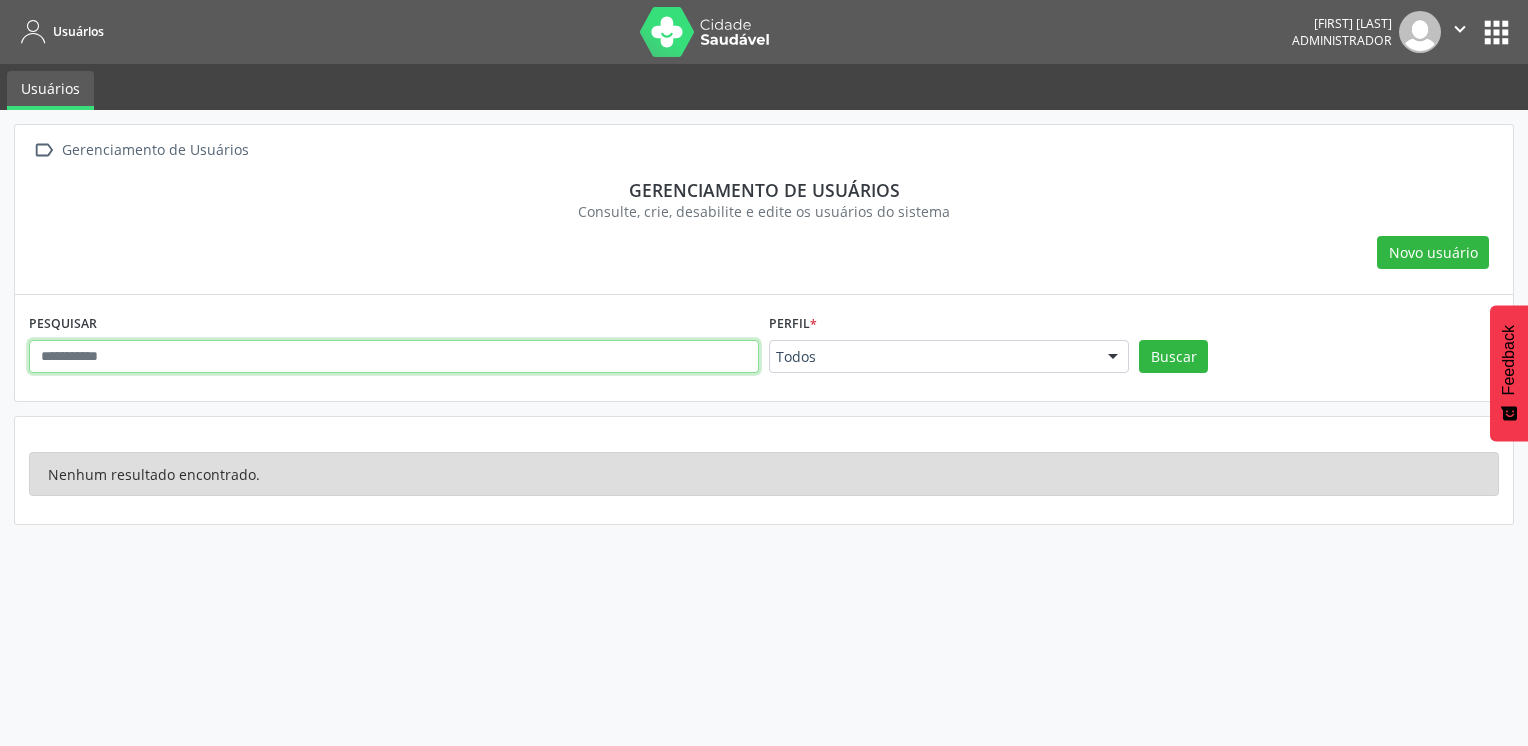 click at bounding box center (394, 357) 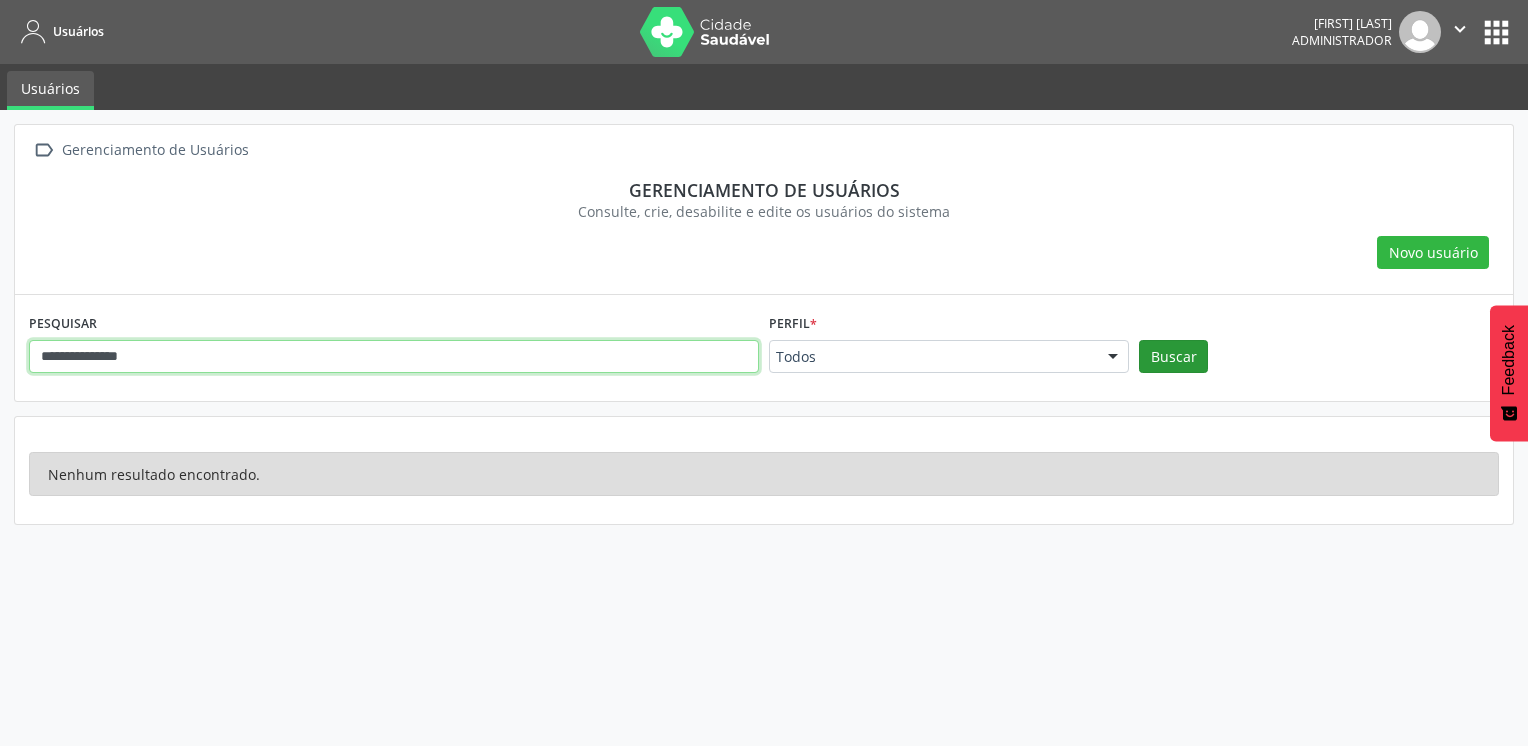 type on "**********" 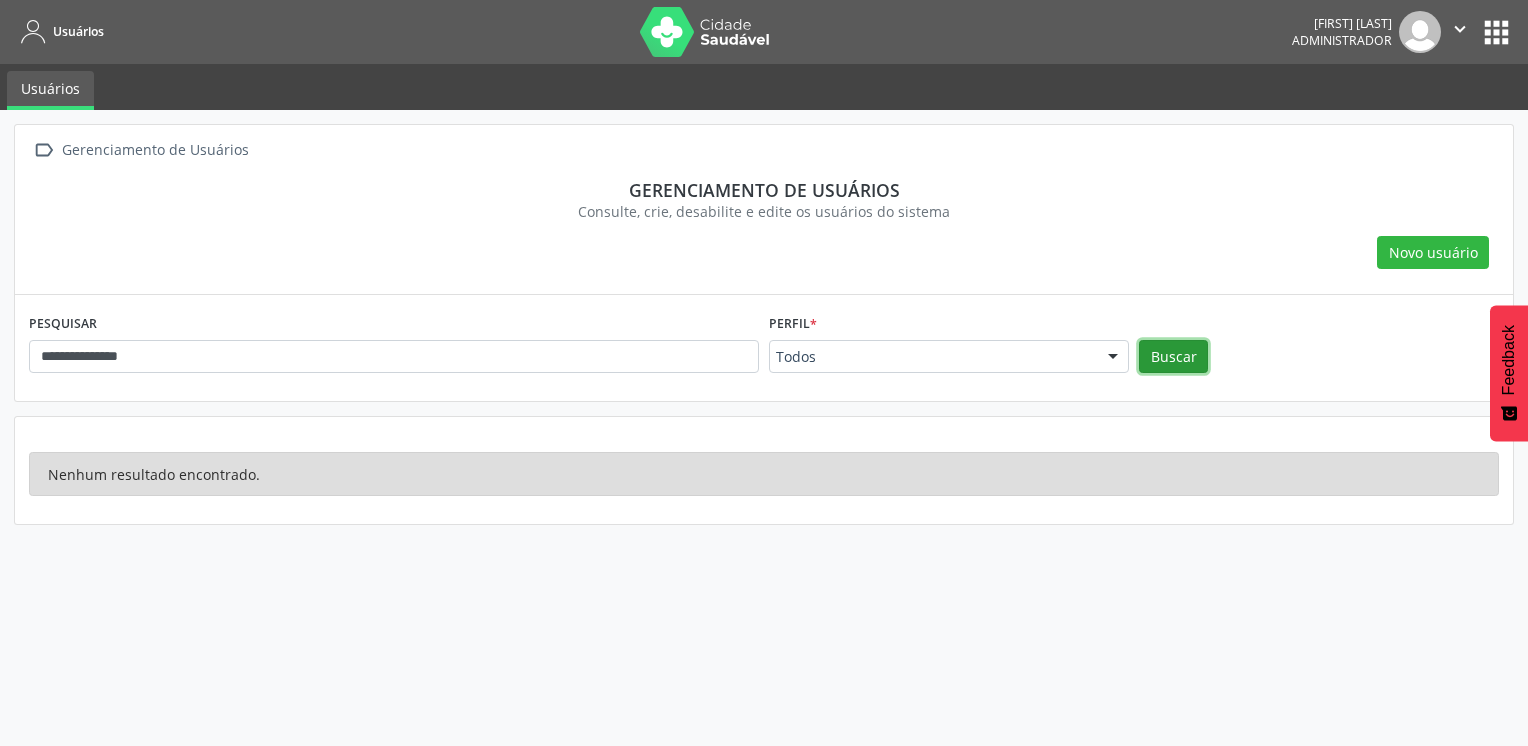 click on "Buscar" at bounding box center (1173, 357) 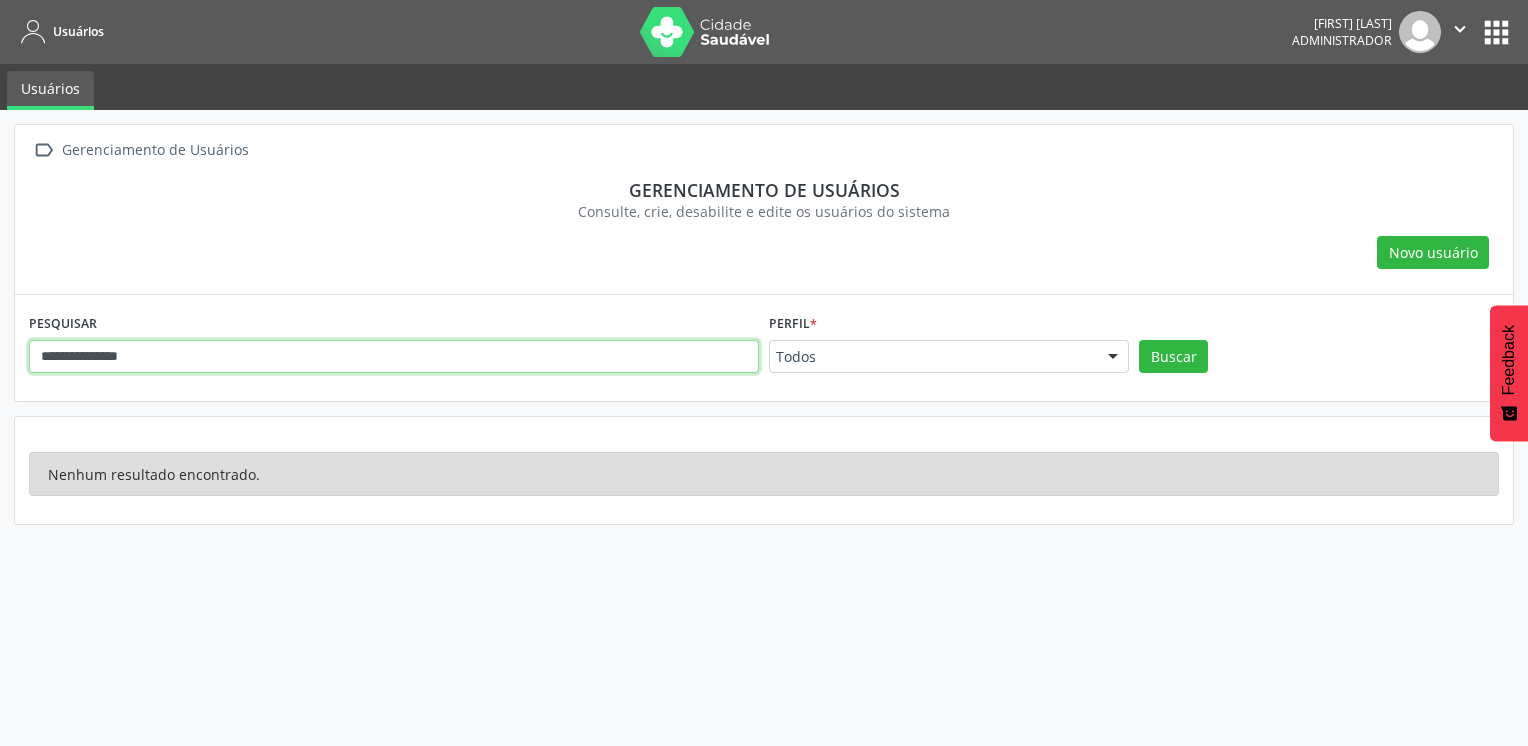 drag, startPoint x: 591, startPoint y: 350, endPoint x: 40, endPoint y: 346, distance: 551.0145 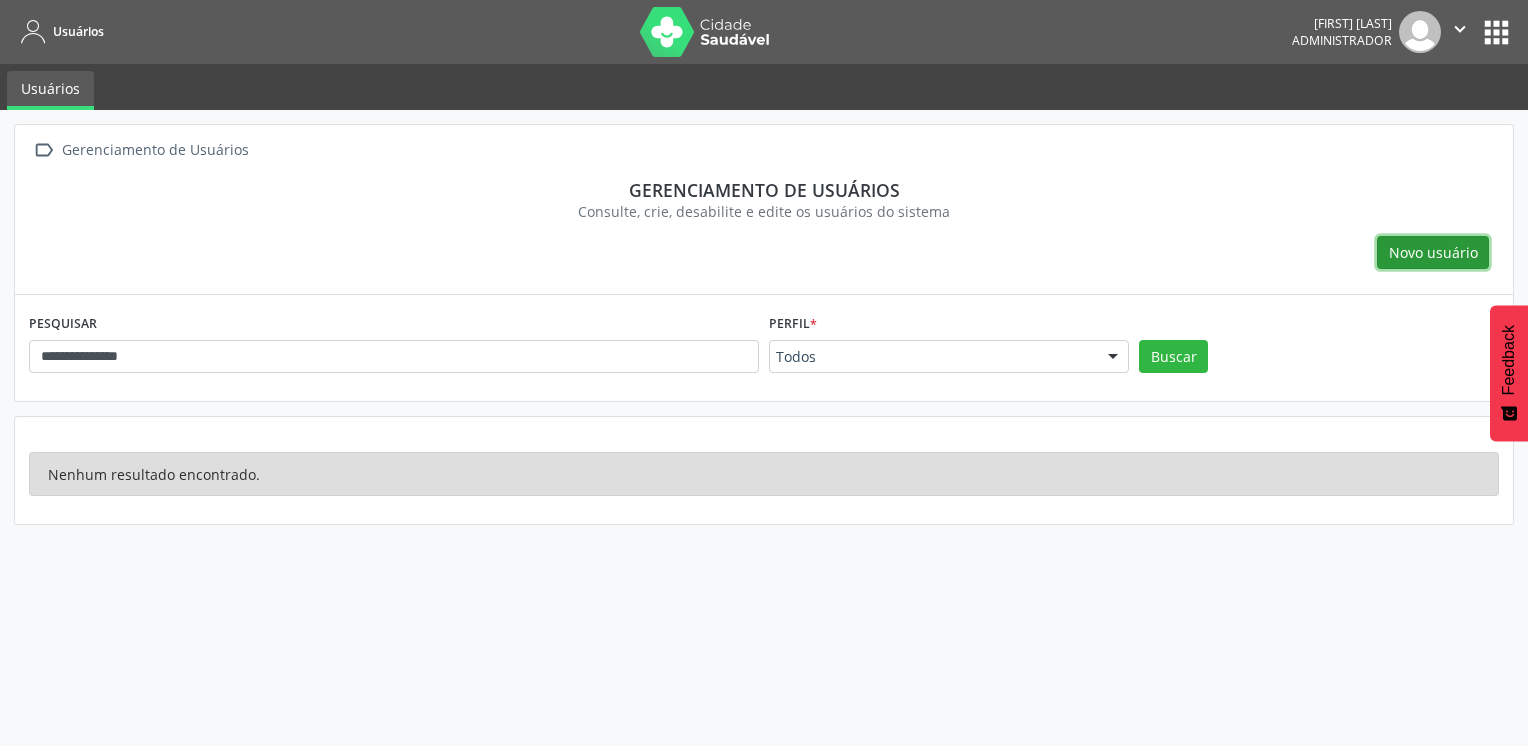 click on "Novo usuário" at bounding box center [1433, 252] 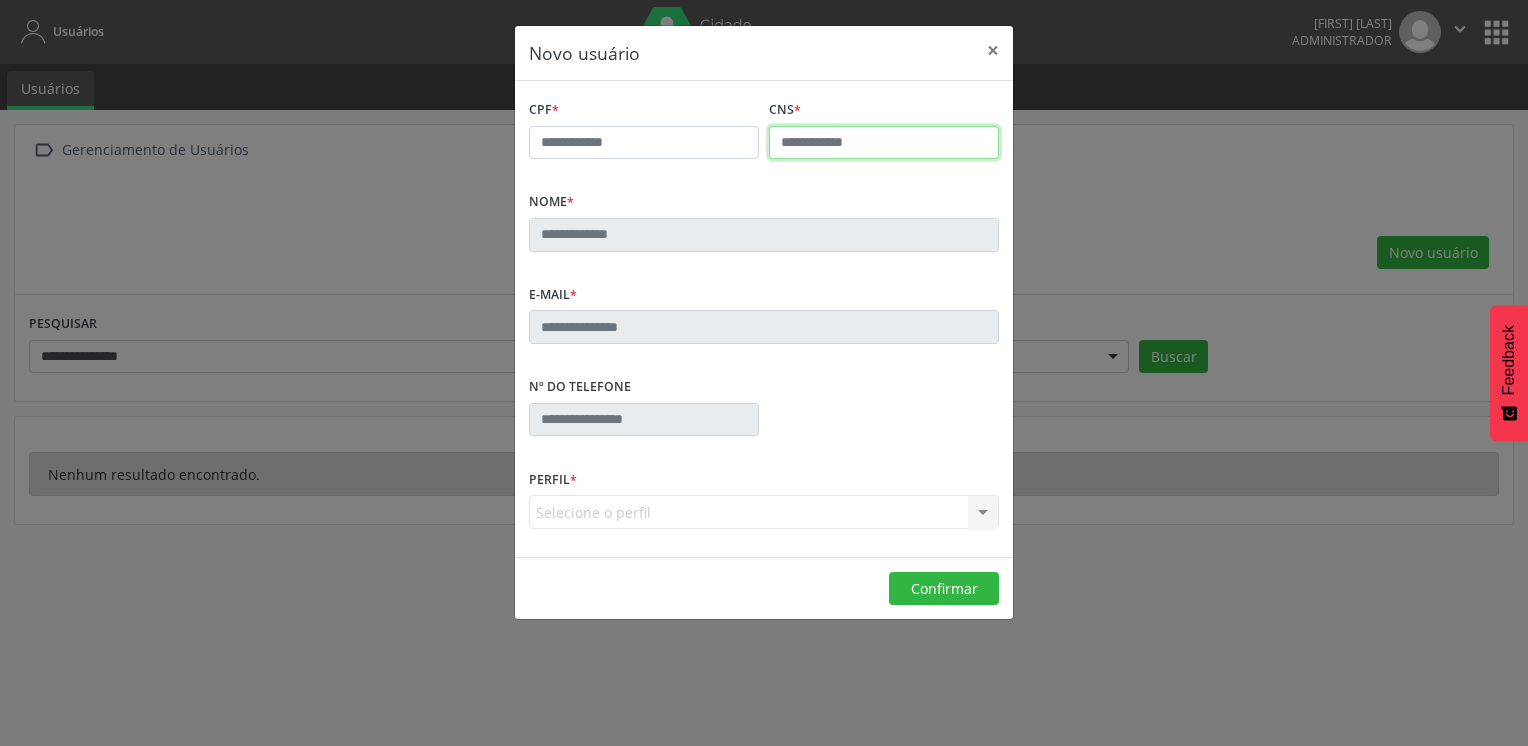 click at bounding box center [884, 143] 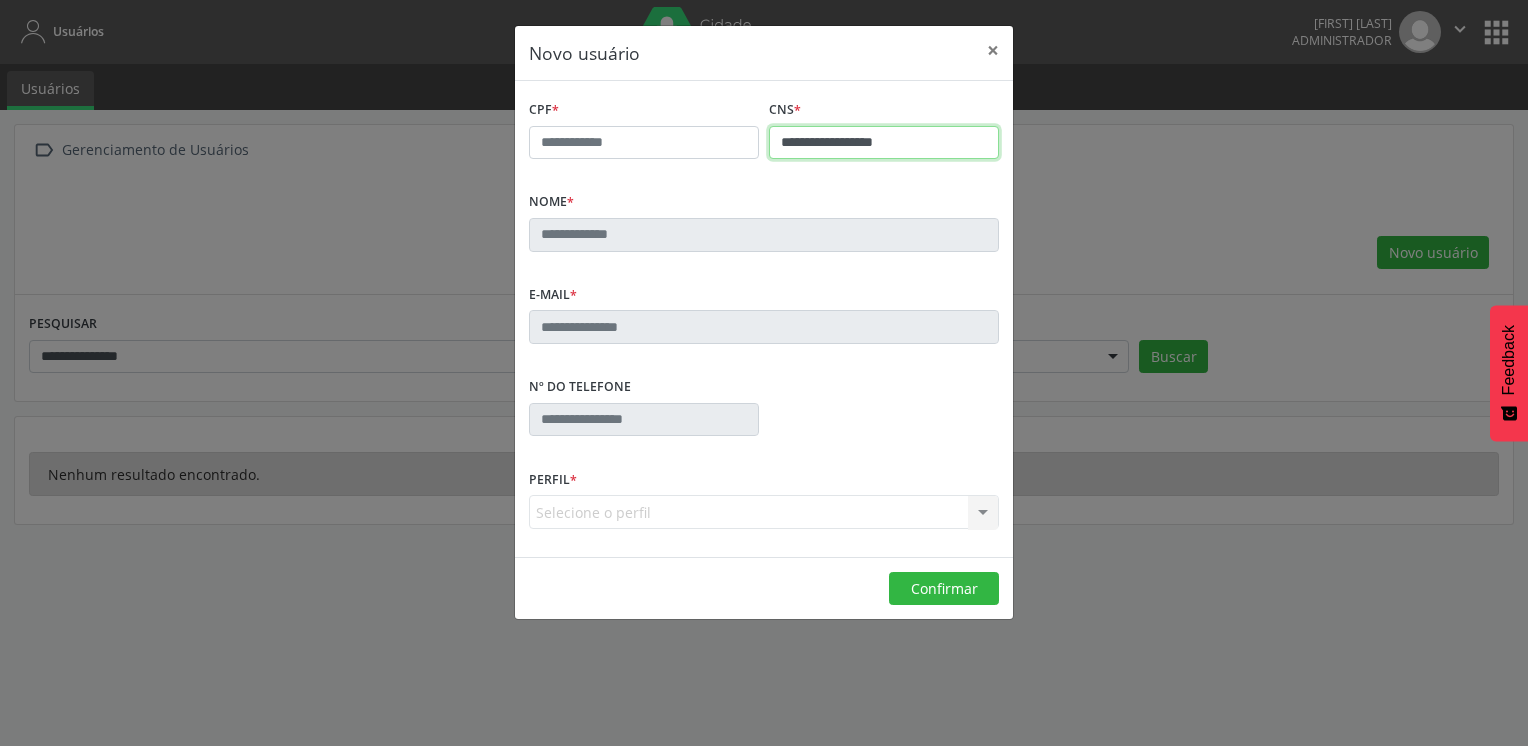 type on "**********" 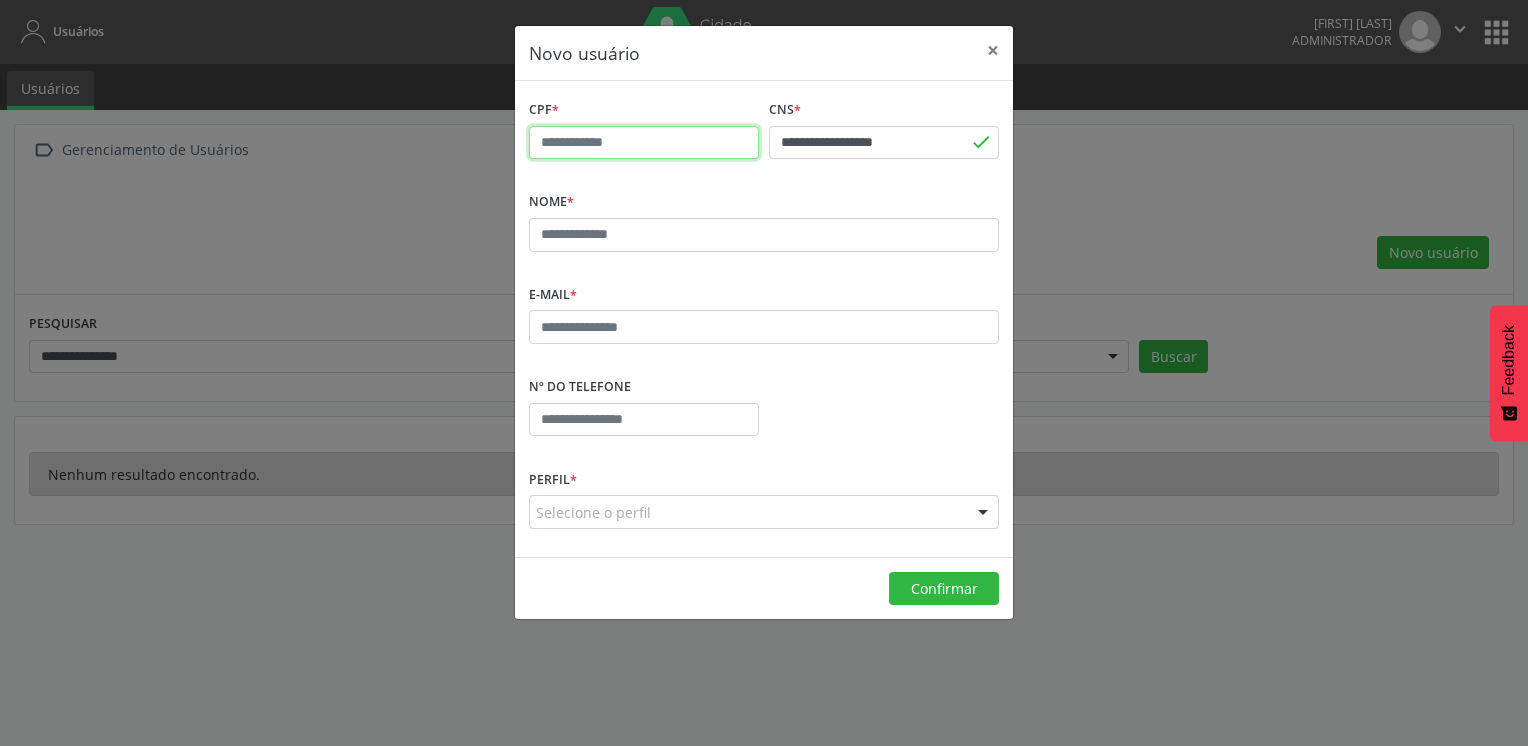 click at bounding box center (644, 143) 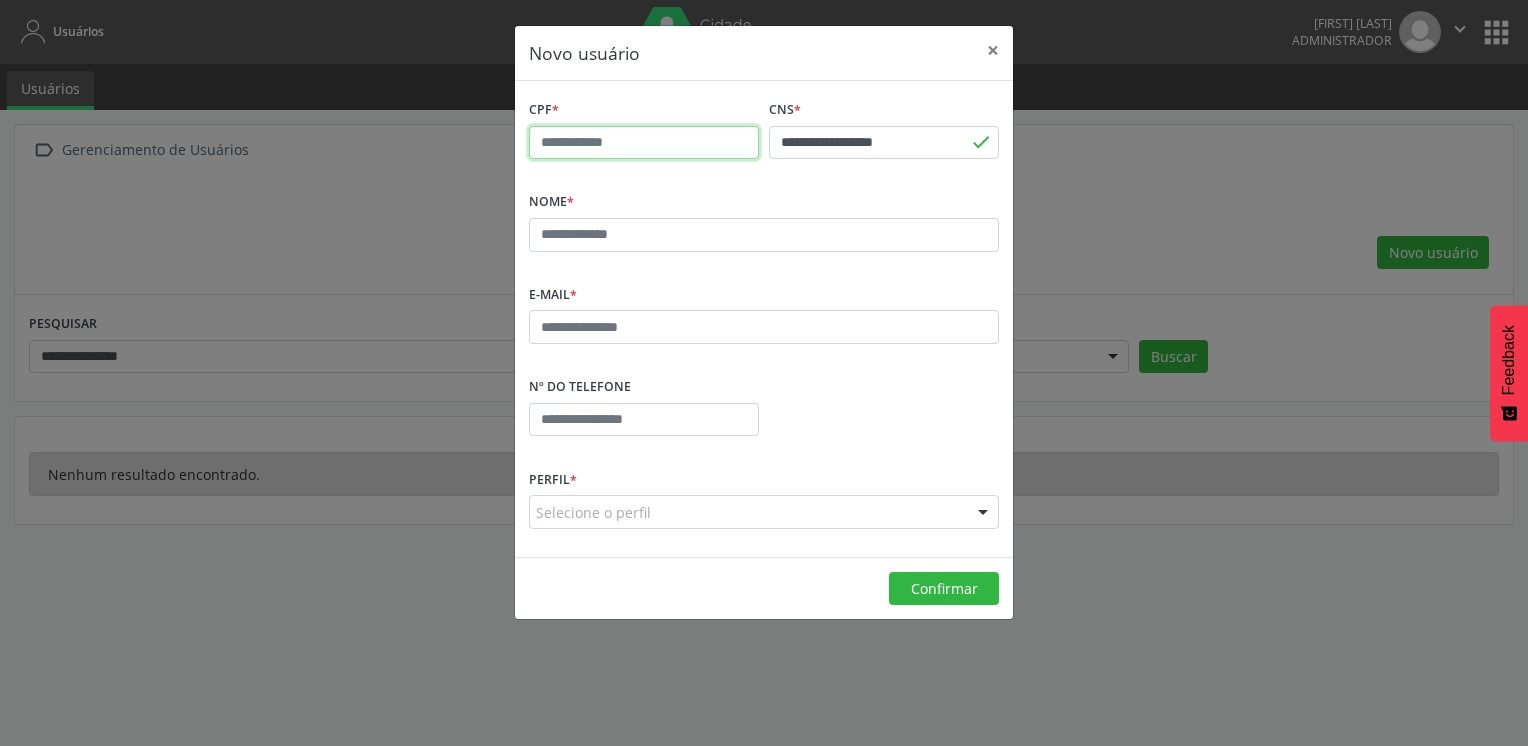 type on "**********" 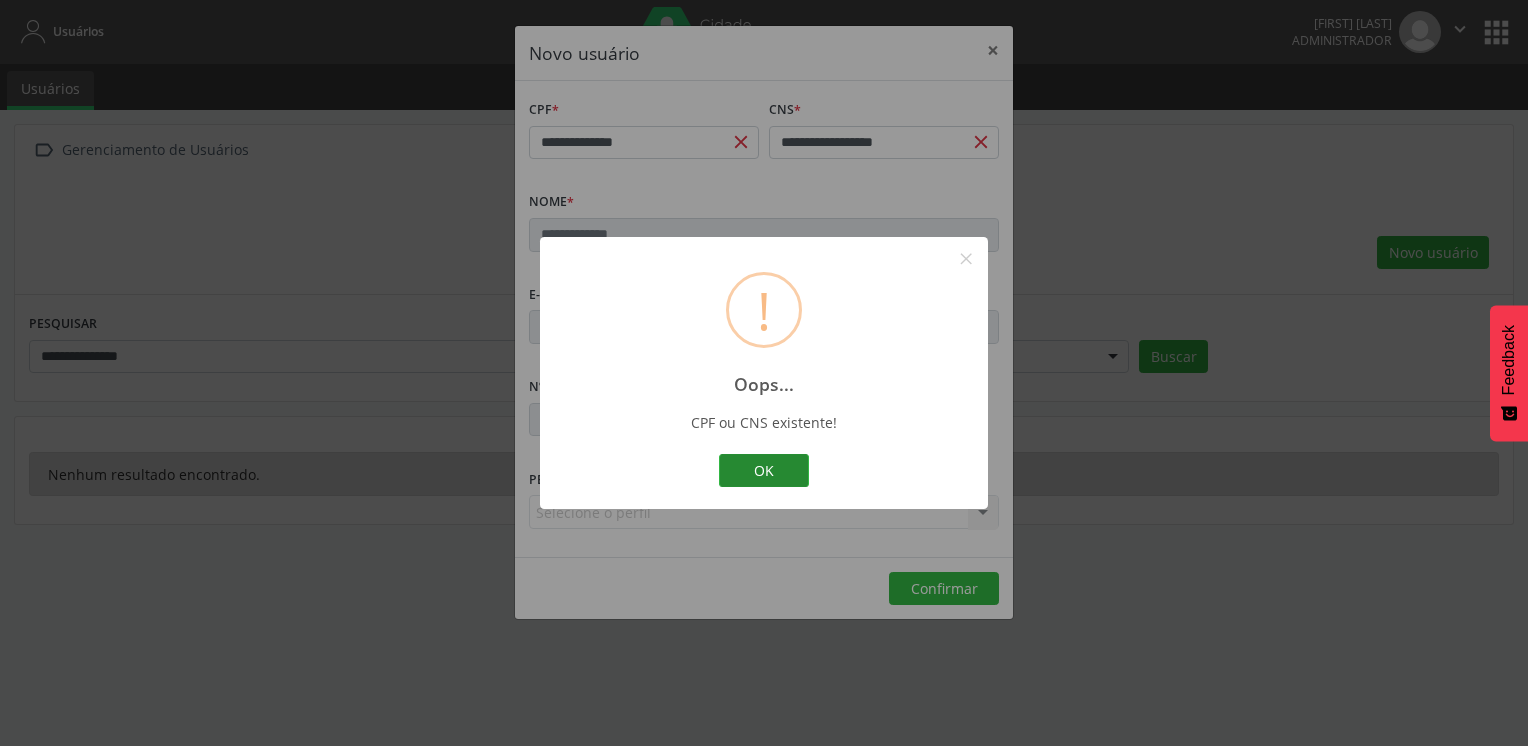 click on "OK" at bounding box center (764, 471) 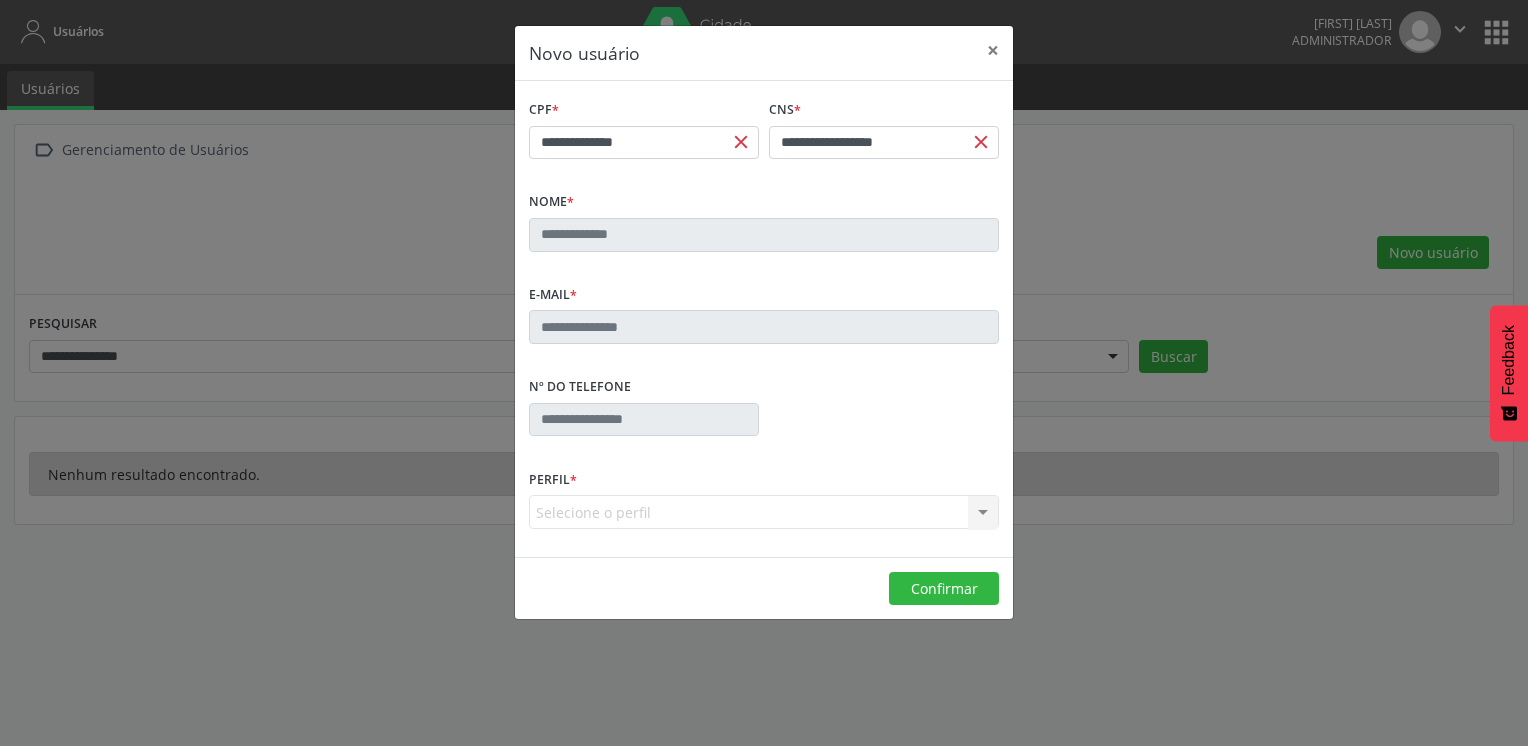 click on "close" at bounding box center (741, 142) 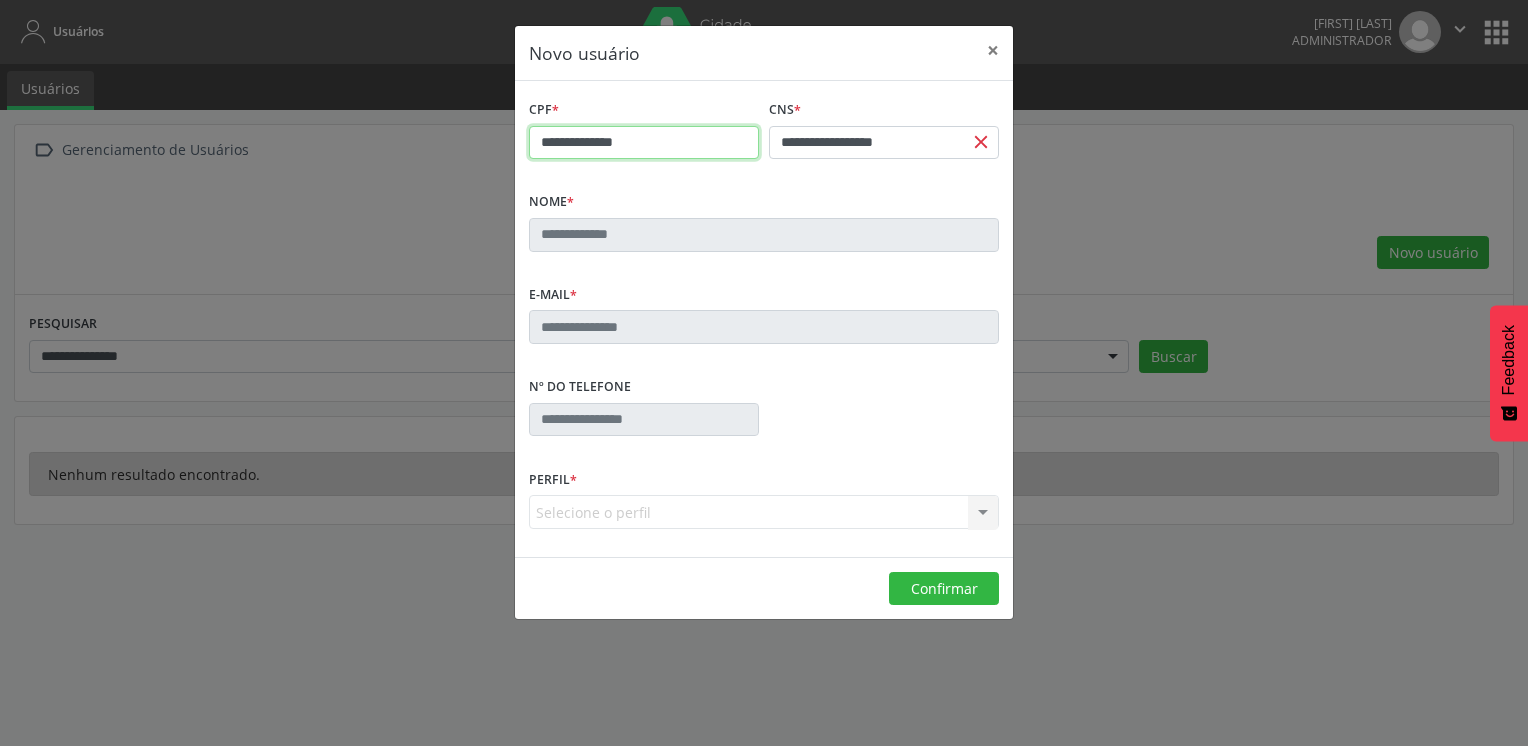 drag, startPoint x: 642, startPoint y: 142, endPoint x: 491, endPoint y: 159, distance: 151.95393 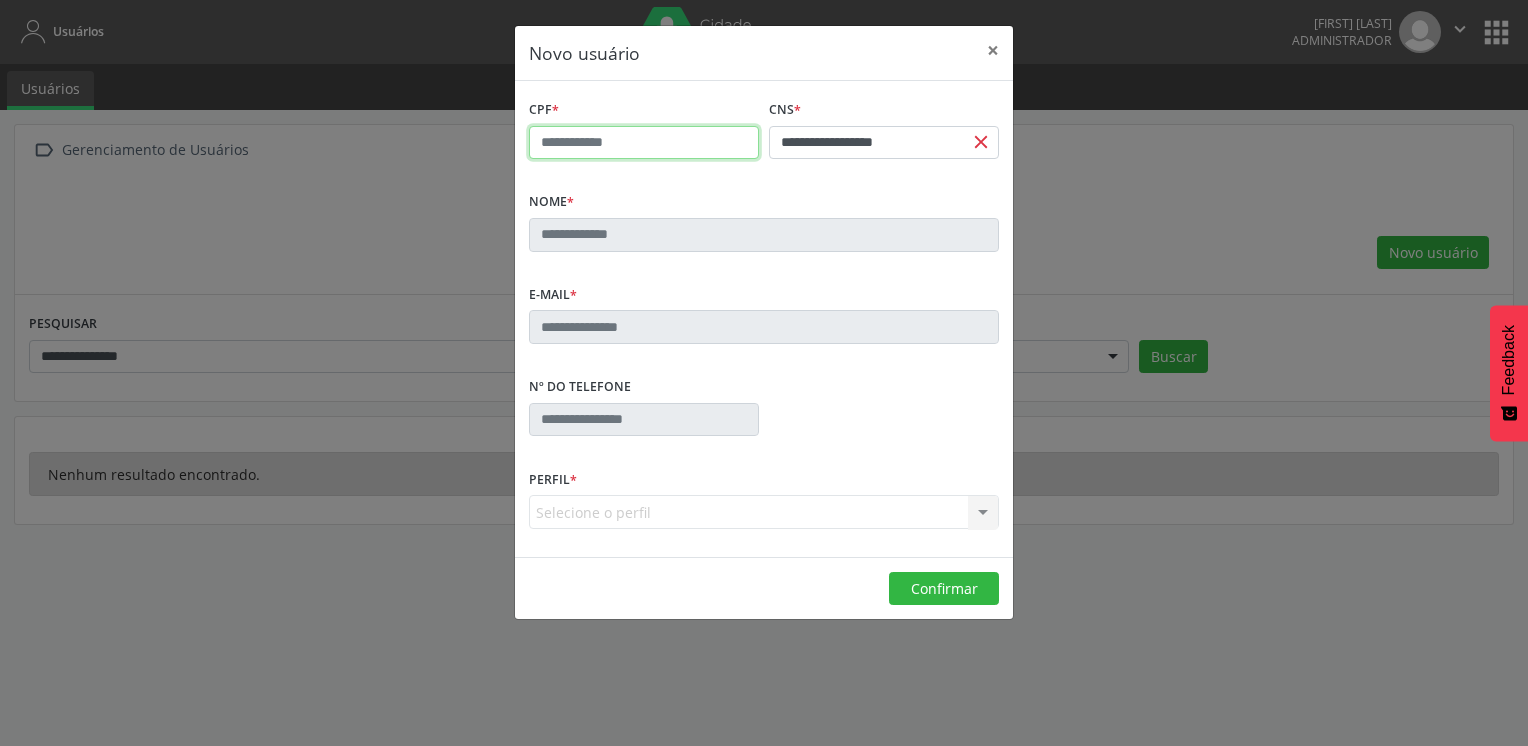 type 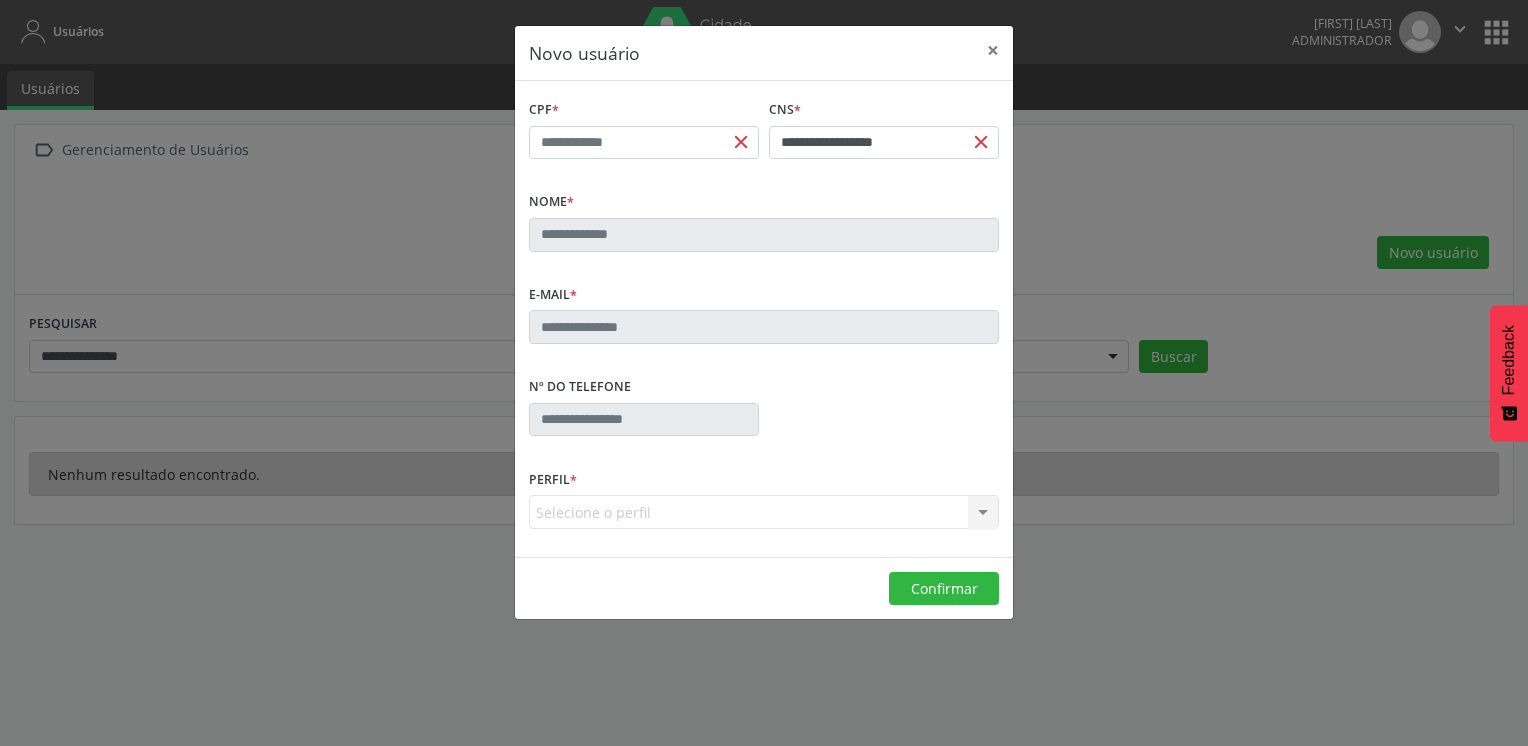 click on "Nome
*" at bounding box center [764, 219] 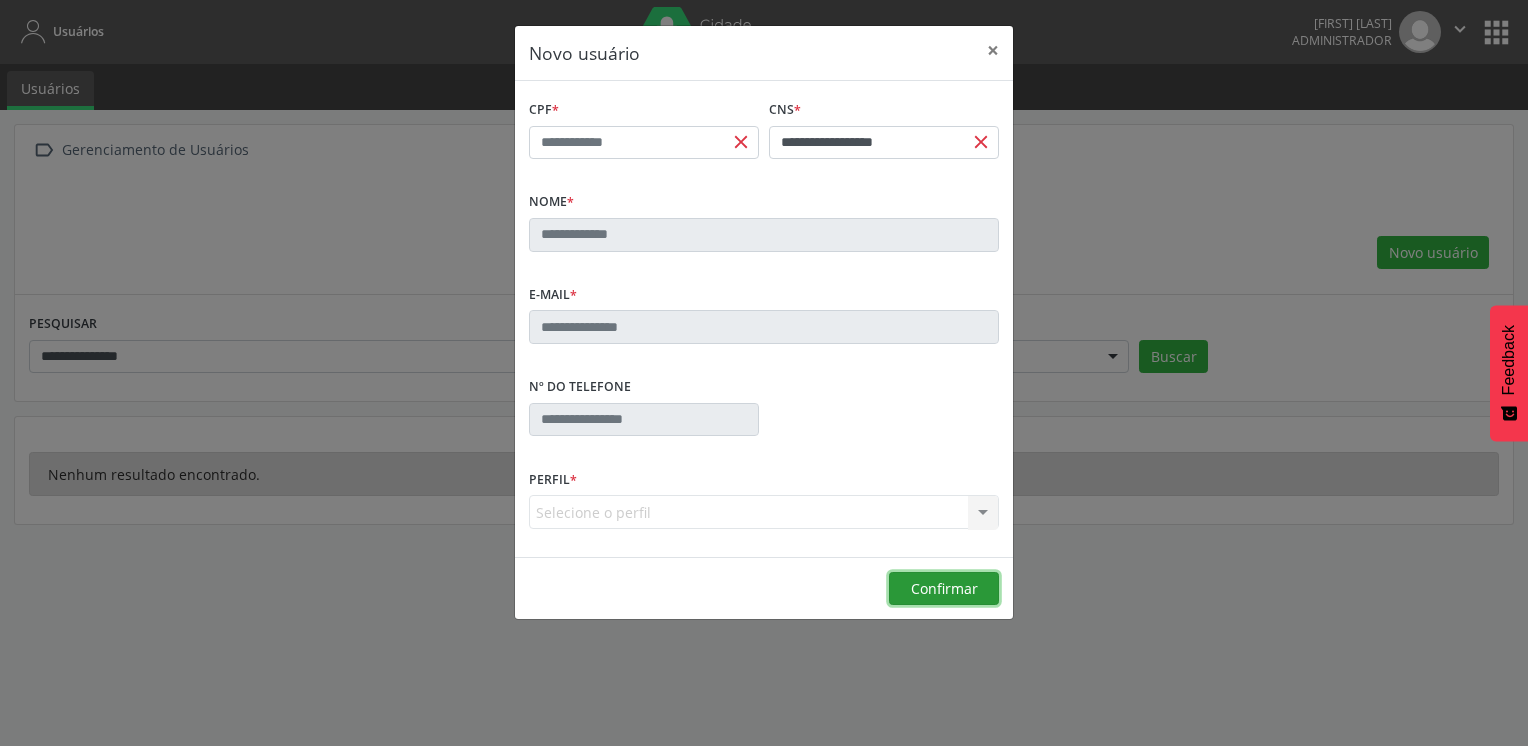 click on "Confirmar" at bounding box center (944, 588) 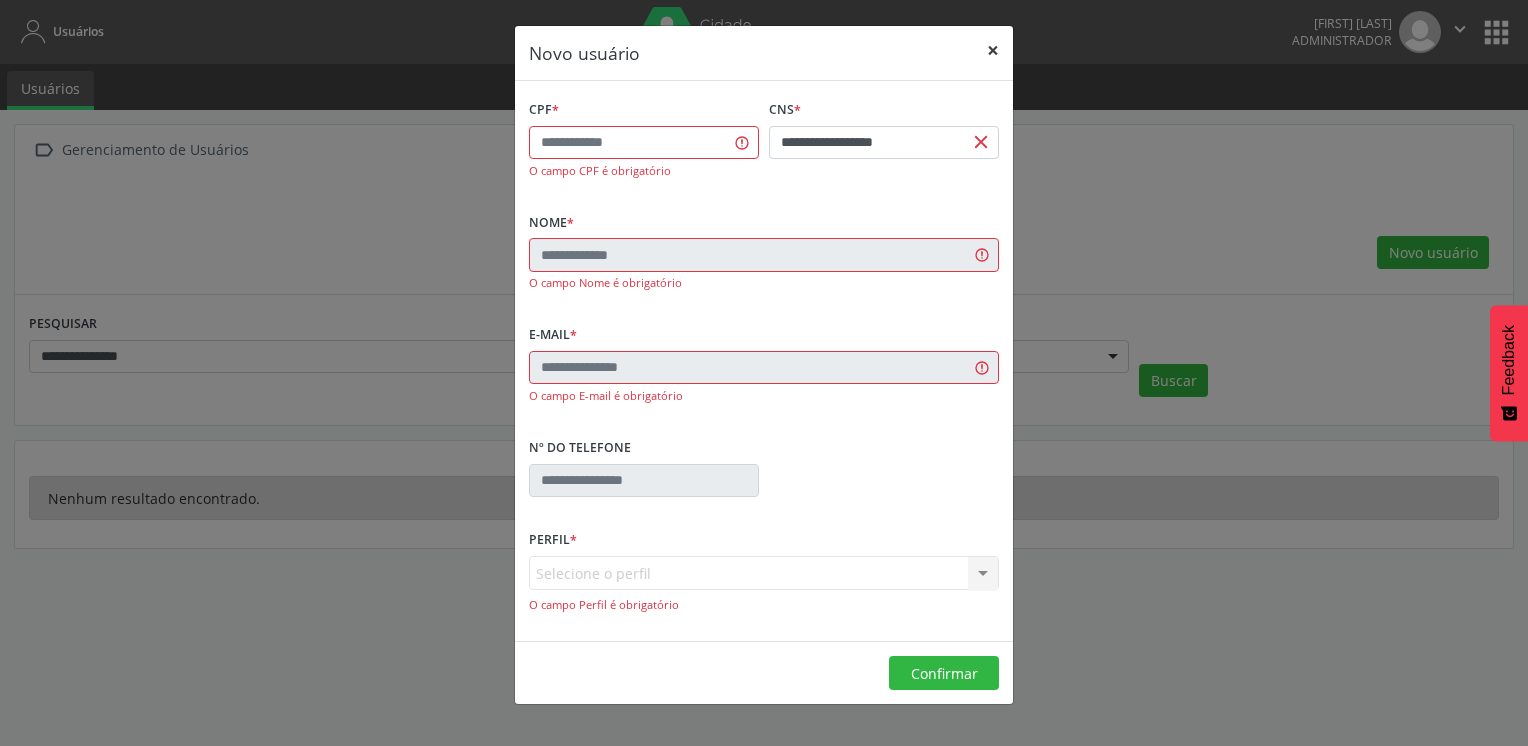 click on "×" at bounding box center [993, 50] 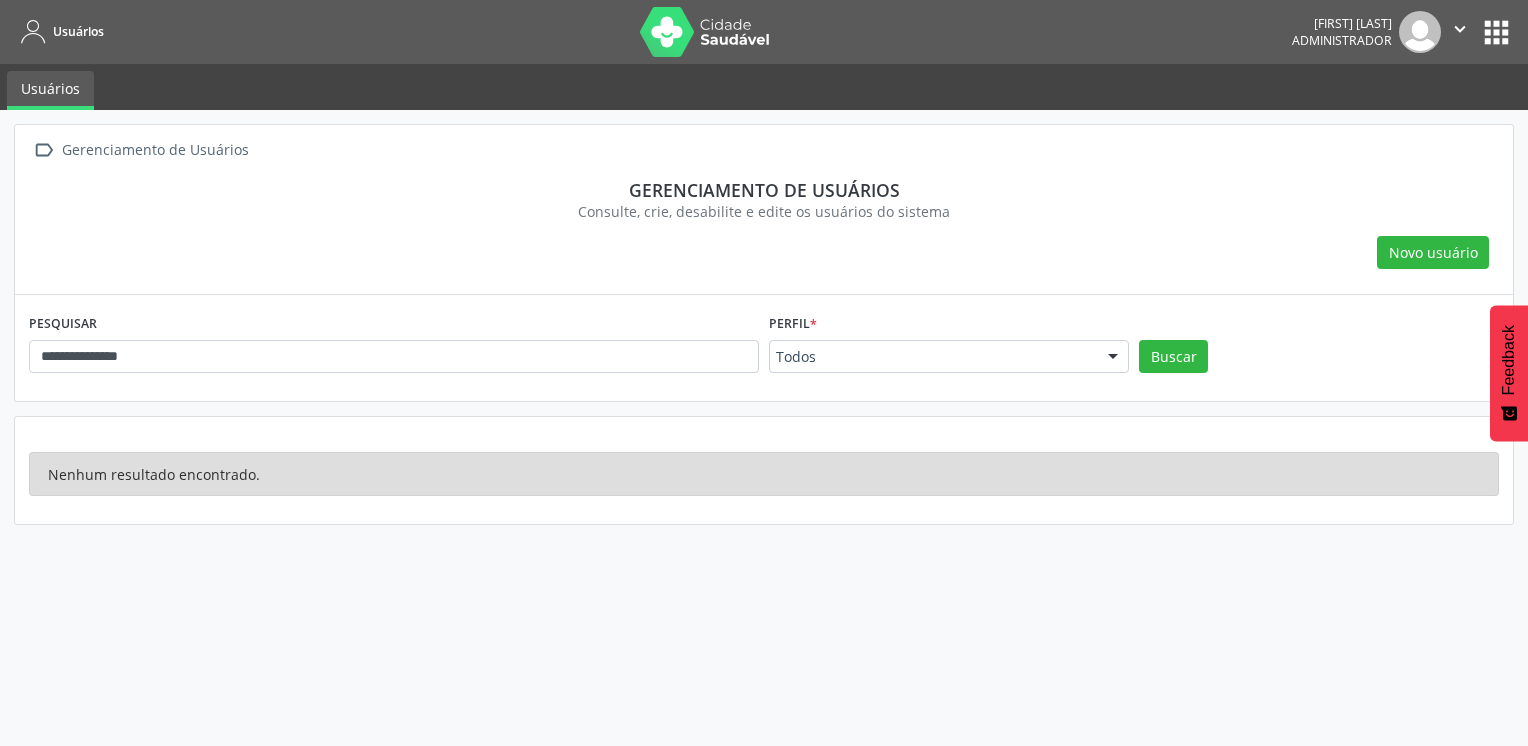 click on "**********" at bounding box center [764, 428] 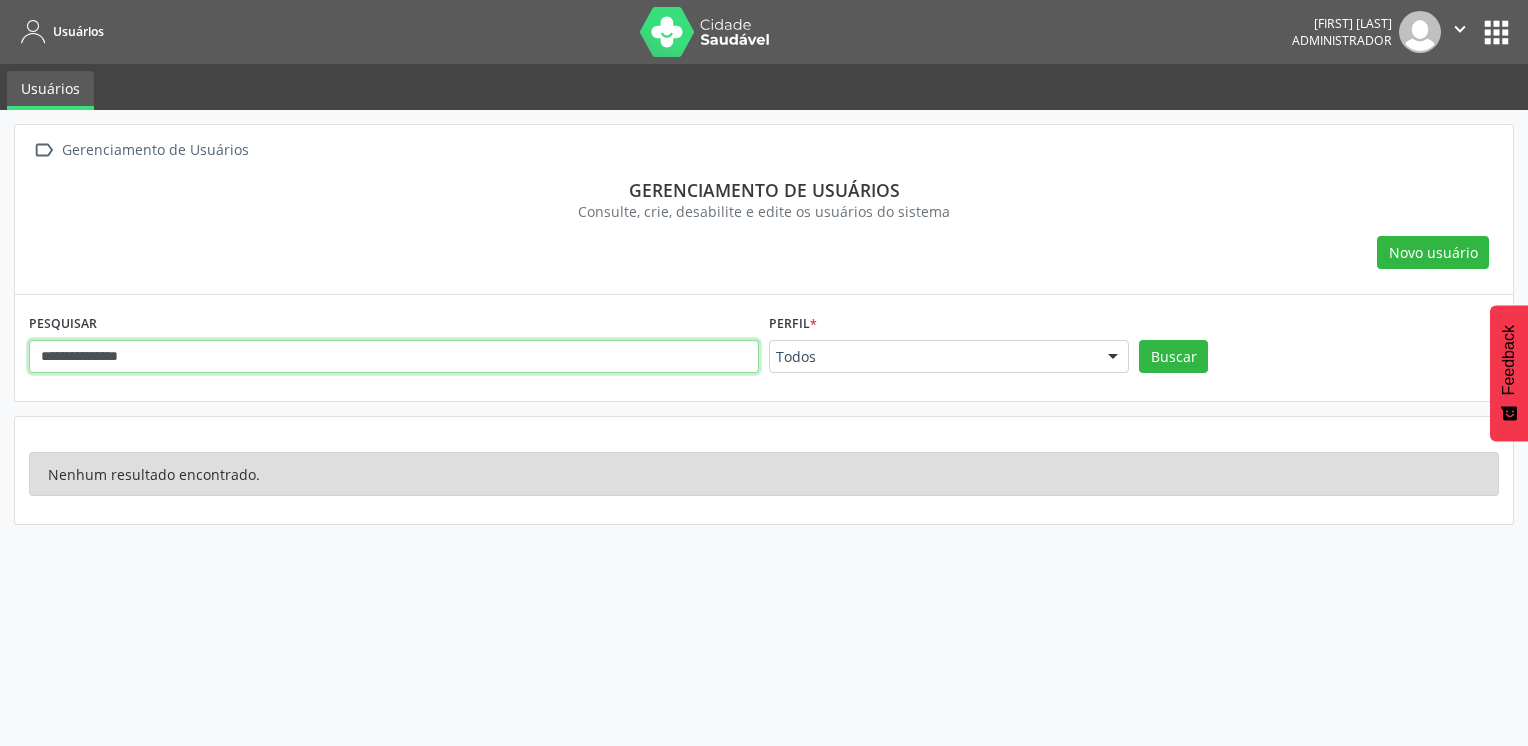 drag, startPoint x: 537, startPoint y: 358, endPoint x: -4, endPoint y: 371, distance: 541.1562 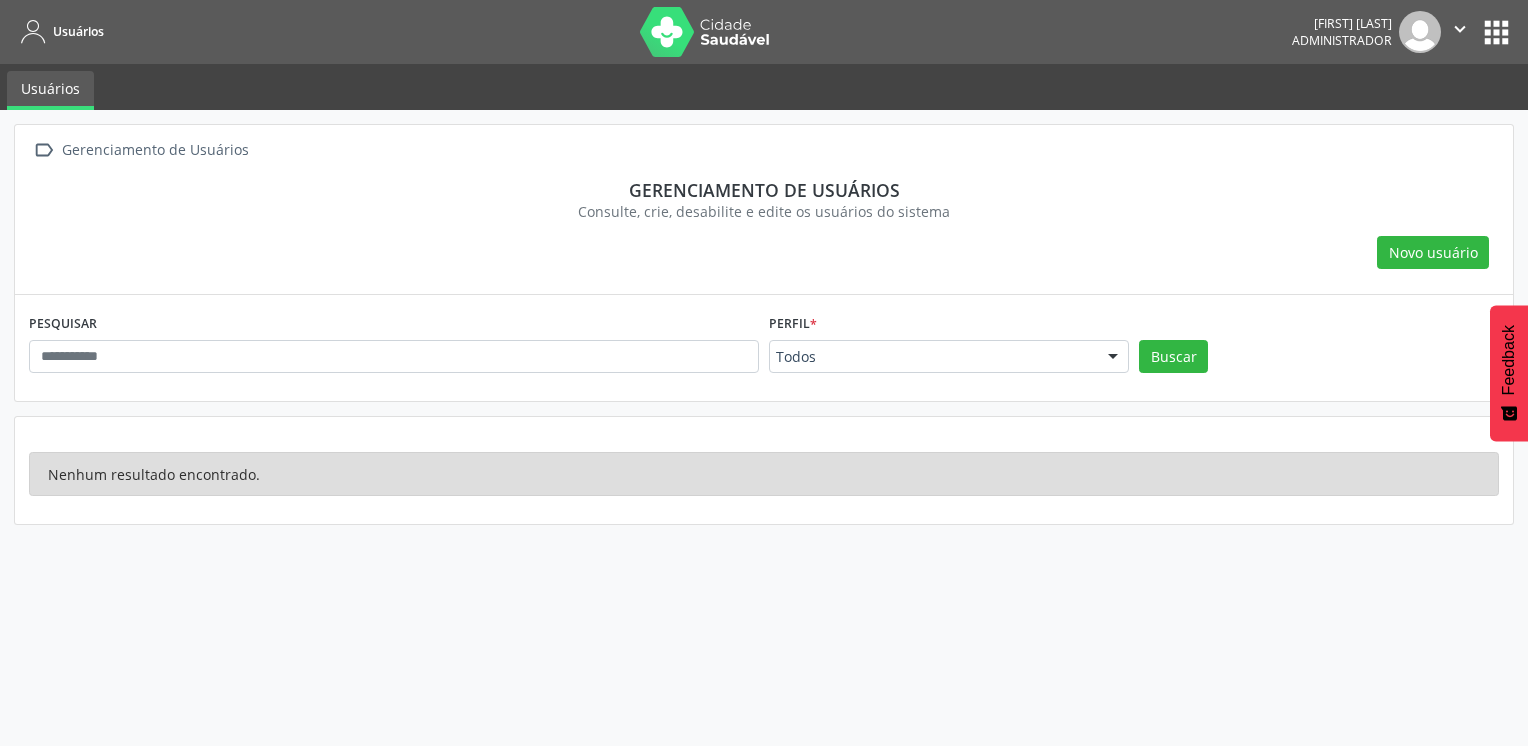 click on "
Gerenciamento de Usuários
Gerenciamento de usuários
Consulte, crie, desabilite e edite os usuários do sistema
Novo usuário
PESQUISAR
Perfil
*
Todos         Todos   ACE   ACS   Auditor   Coordenador   Coordenador da Atenção Básica   Coordenador de Distrito   Coordenador de Endemias   Dentista   Diretor de regulação   Enfermeiro   Laboratorista   Monitoramento Executivo   Médico   Operador de agendamento   Operador de regulação   Recepcionista da UBS   Recepcionista da clínica   Supervisor de Endemias   Vigilante Epidemiologista
Nenhum resultado encontrado para: "   "
Não há nenhuma opção para ser exibida.
Buscar
Nenhum resultado encontrado." at bounding box center (764, 428) 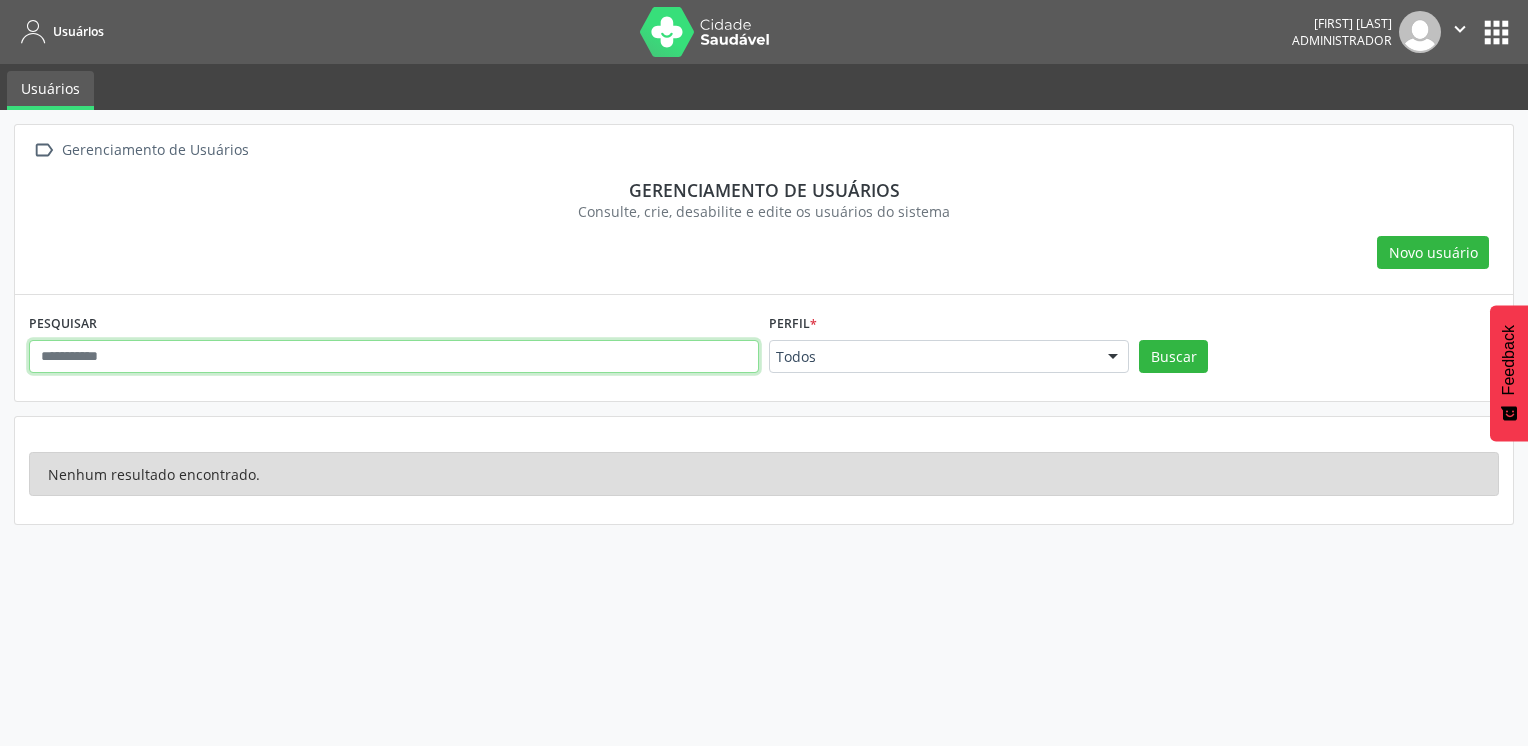 click at bounding box center [394, 357] 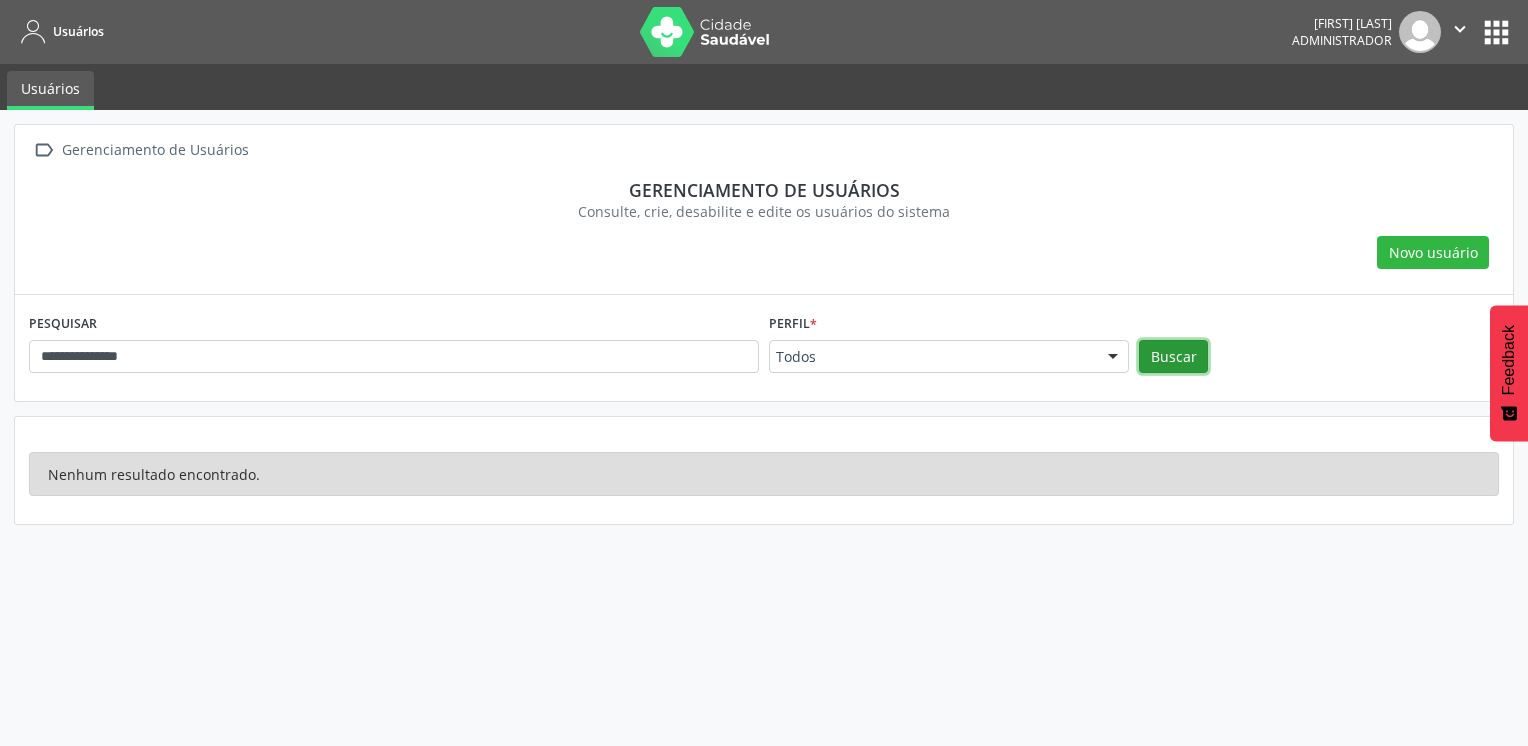 click on "Buscar" at bounding box center [1173, 357] 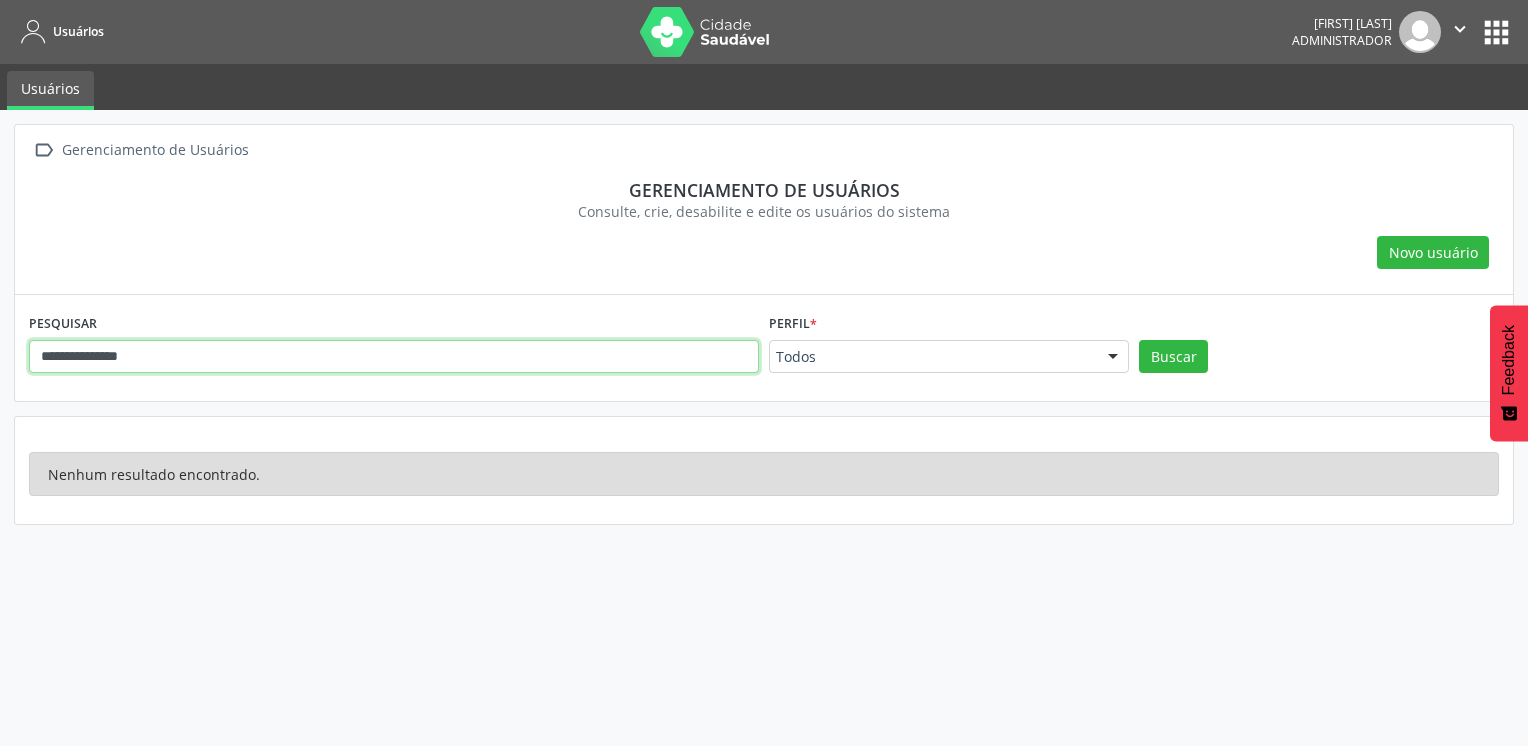 drag, startPoint x: 378, startPoint y: 354, endPoint x: -4, endPoint y: 372, distance: 382.42386 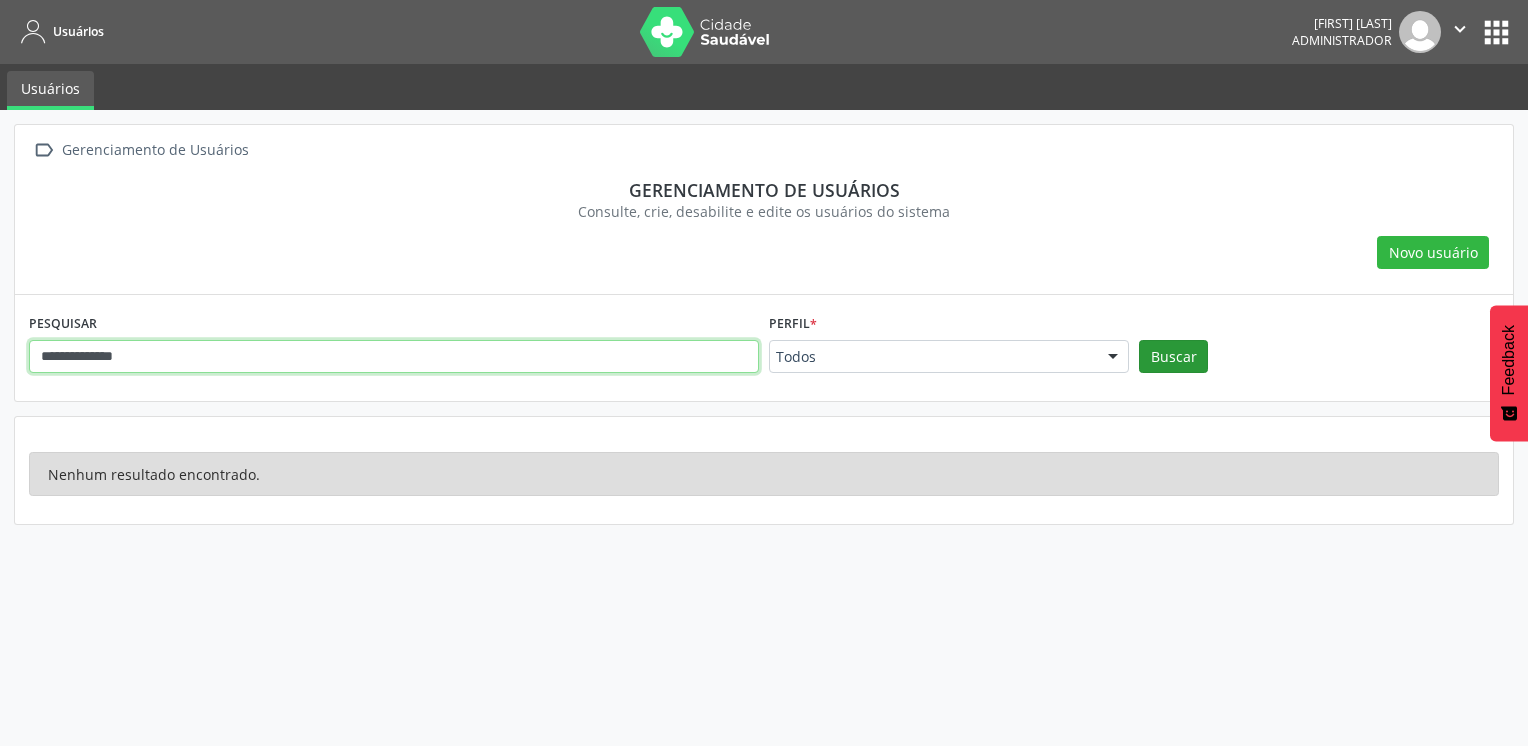 type on "**********" 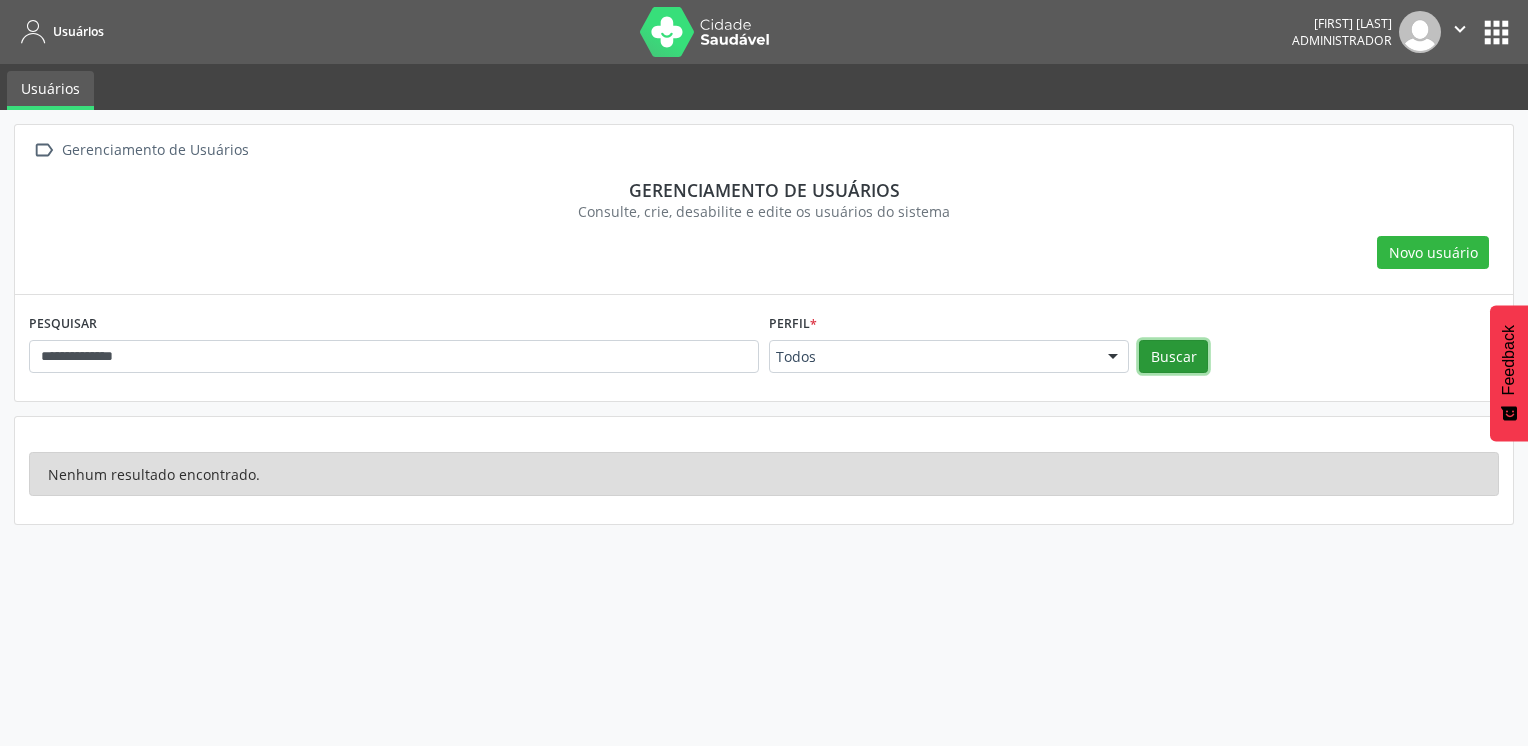 click on "Buscar" at bounding box center [1173, 357] 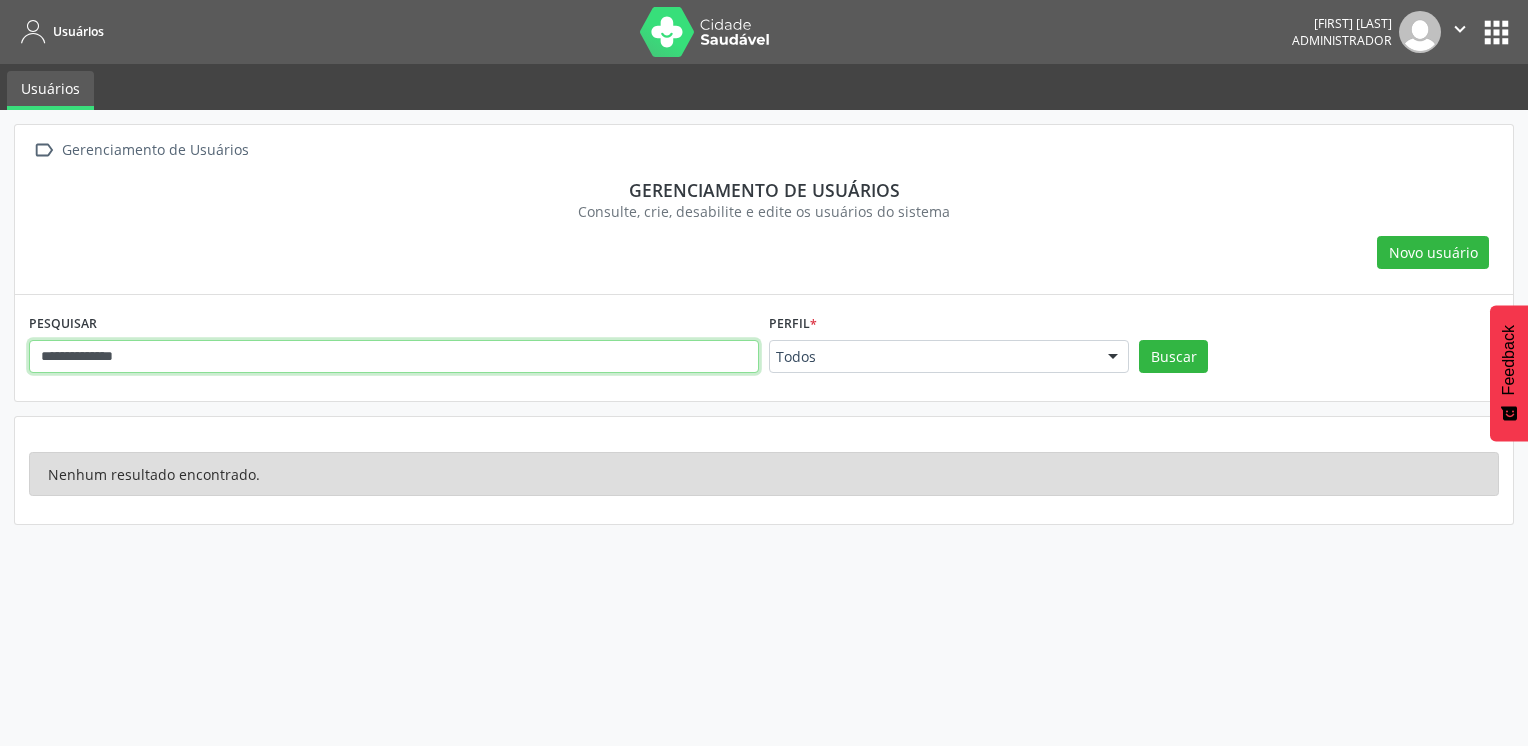 drag, startPoint x: 536, startPoint y: 370, endPoint x: 8, endPoint y: 380, distance: 528.09467 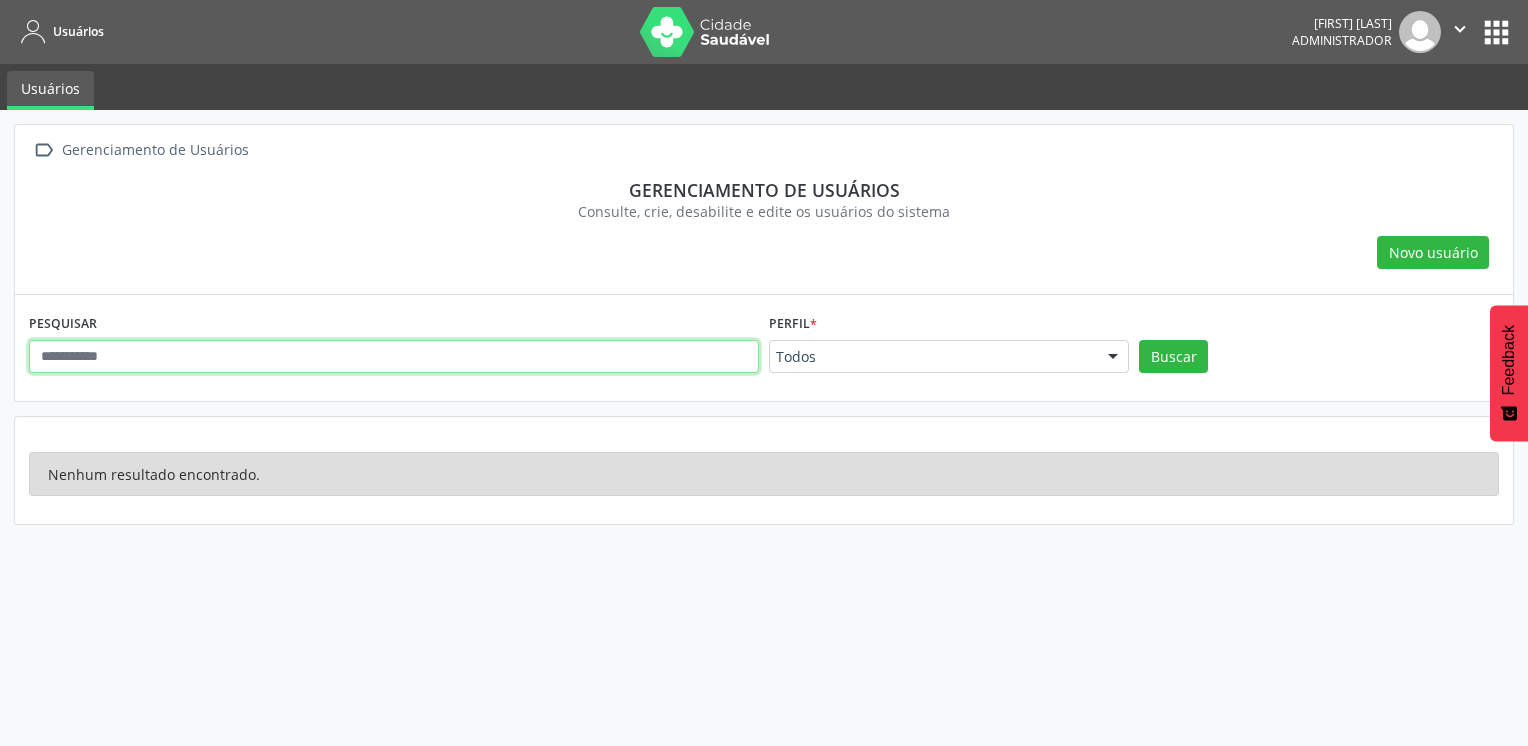 paste on "**********" 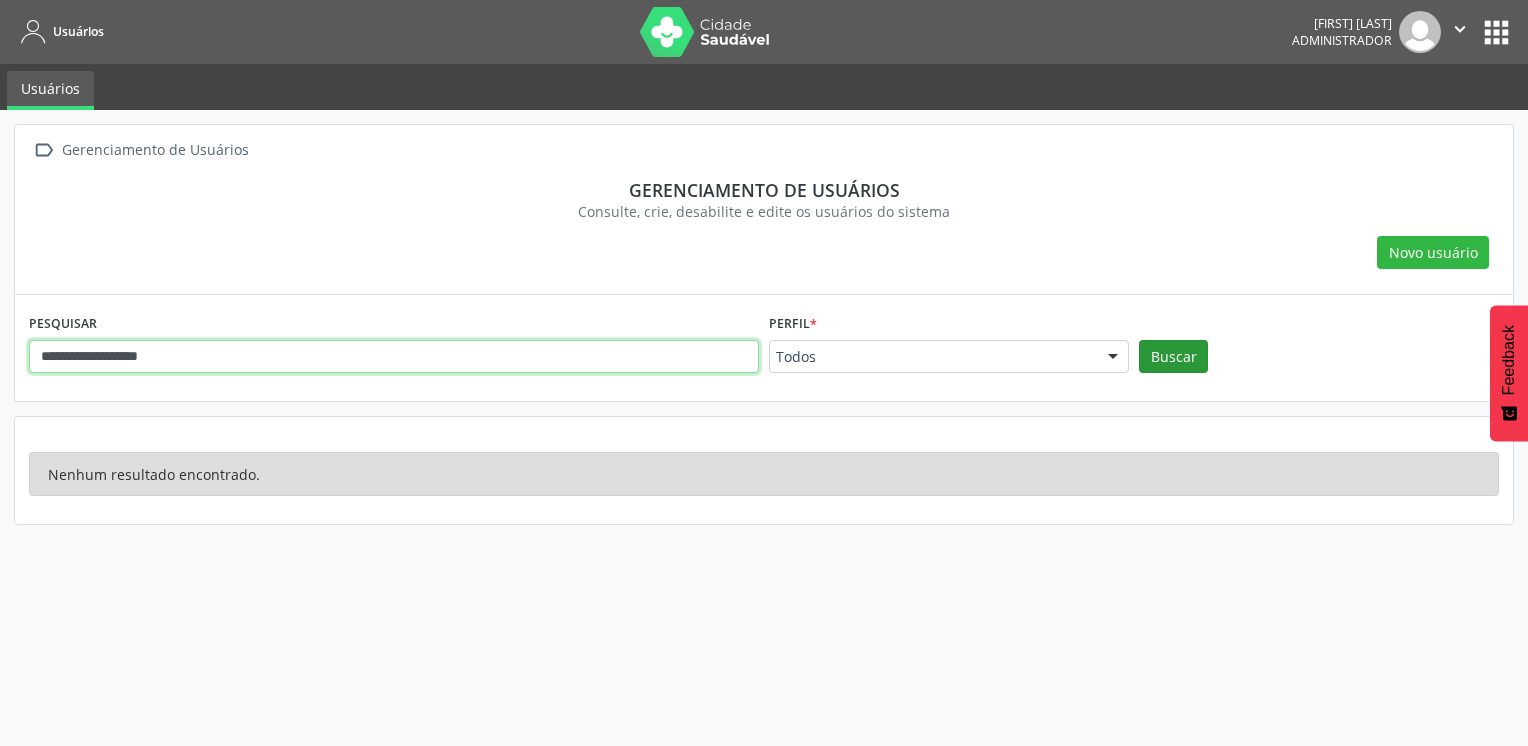 type on "**********" 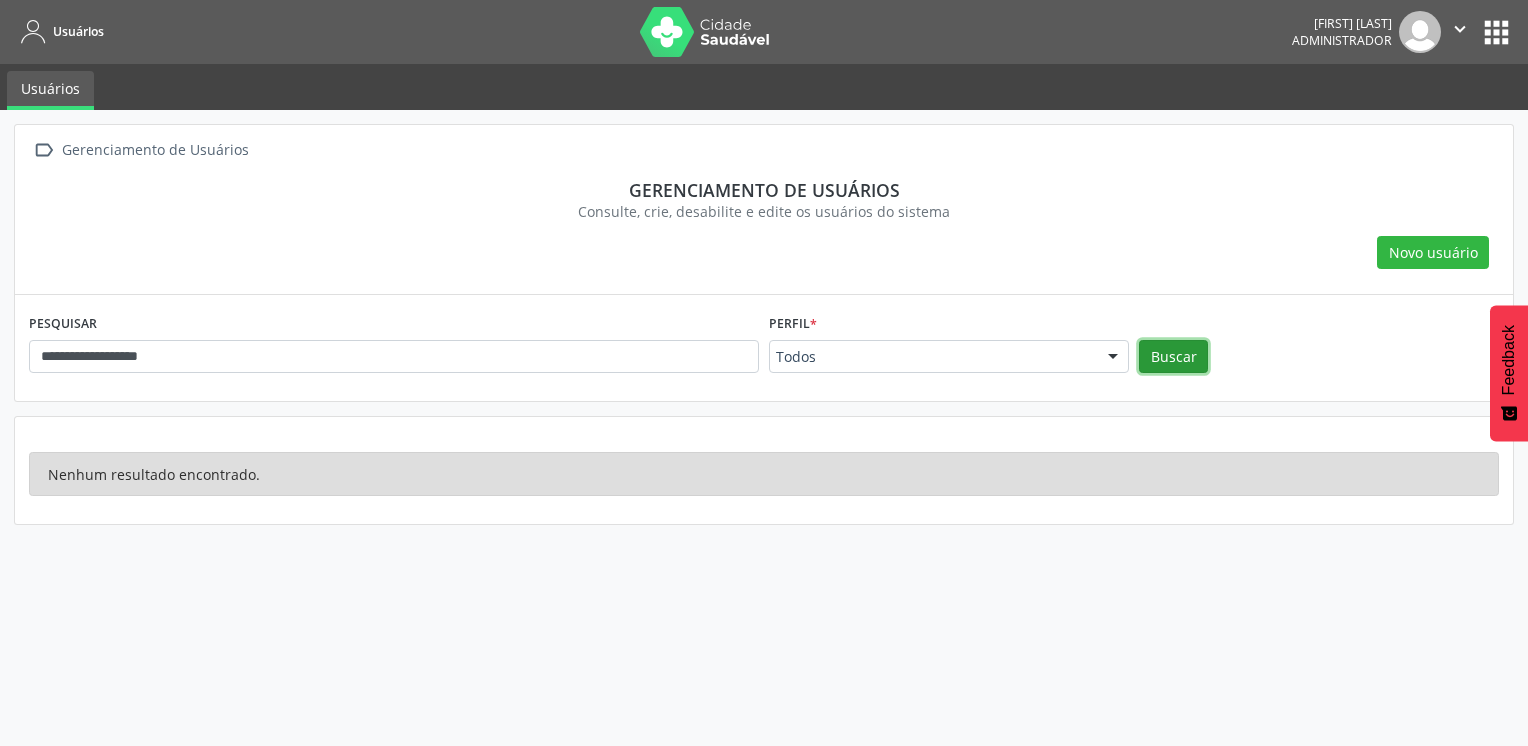 click on "Buscar" at bounding box center [1173, 357] 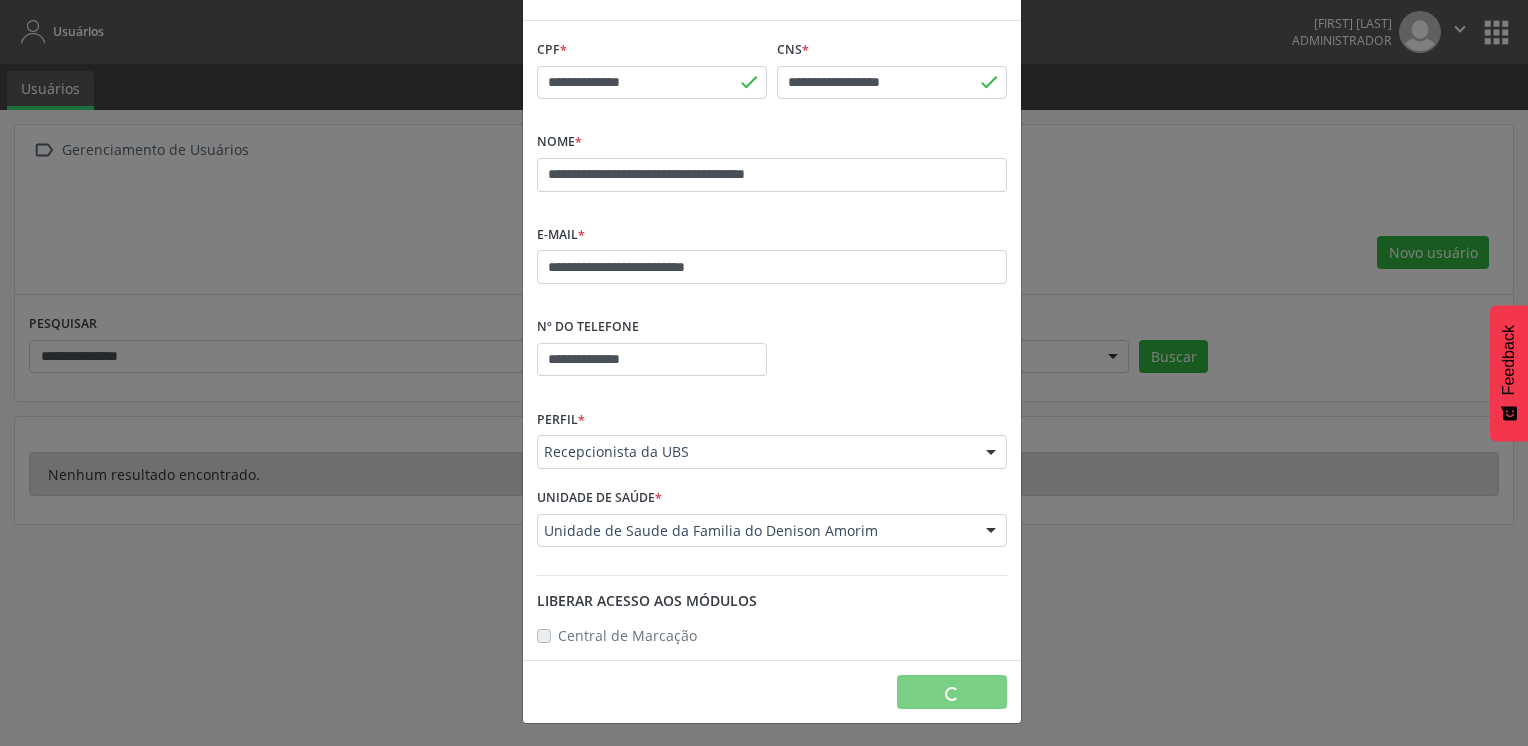 type 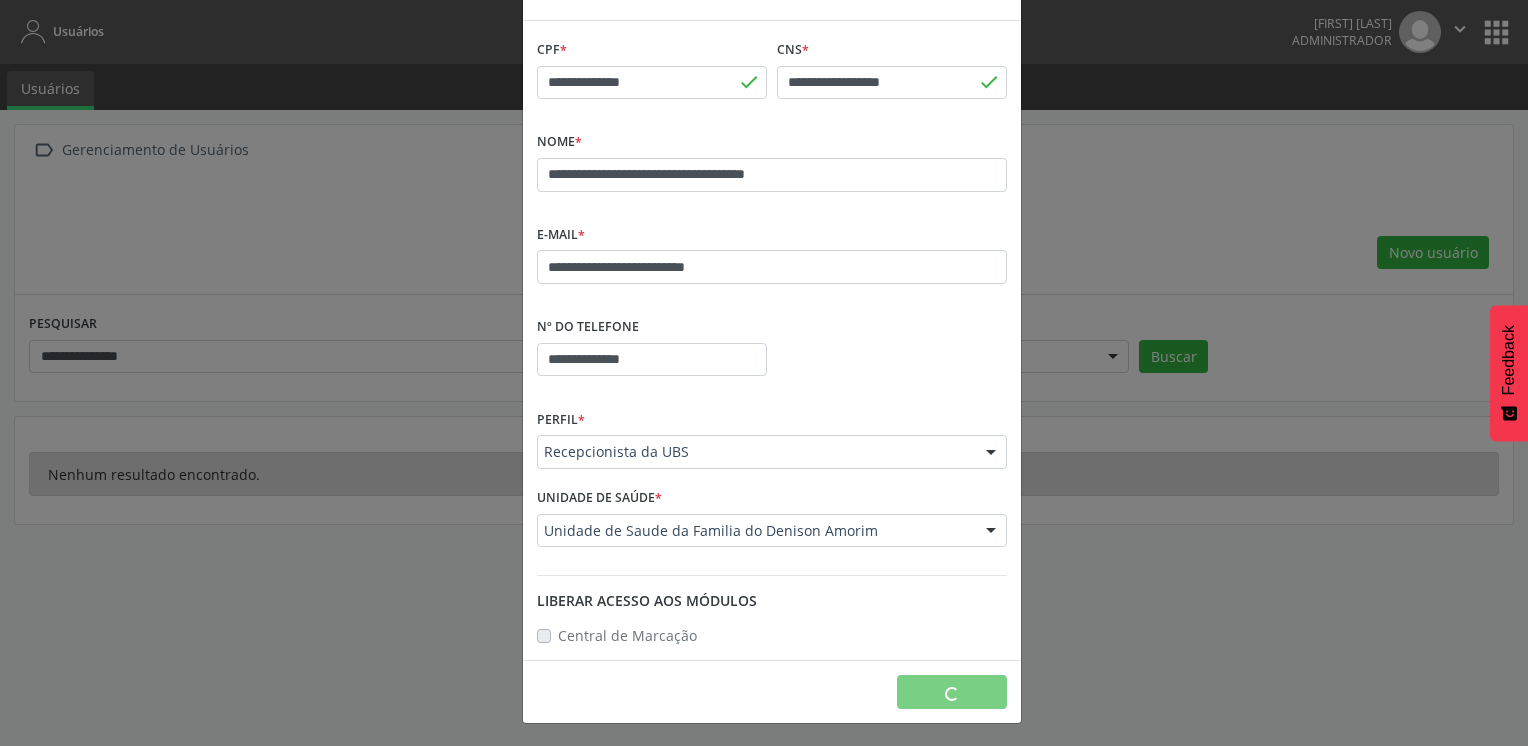 type 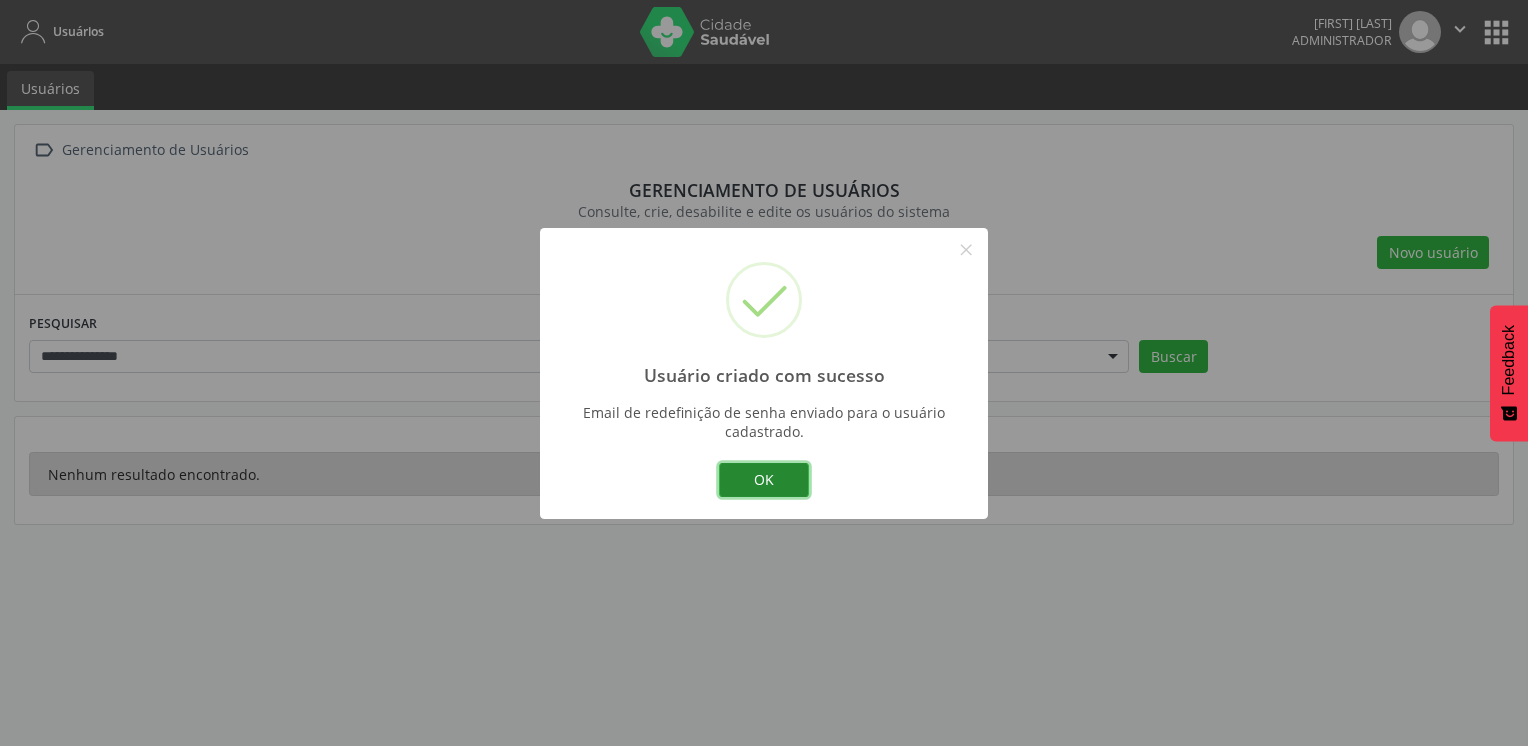 click on "OK" at bounding box center (764, 480) 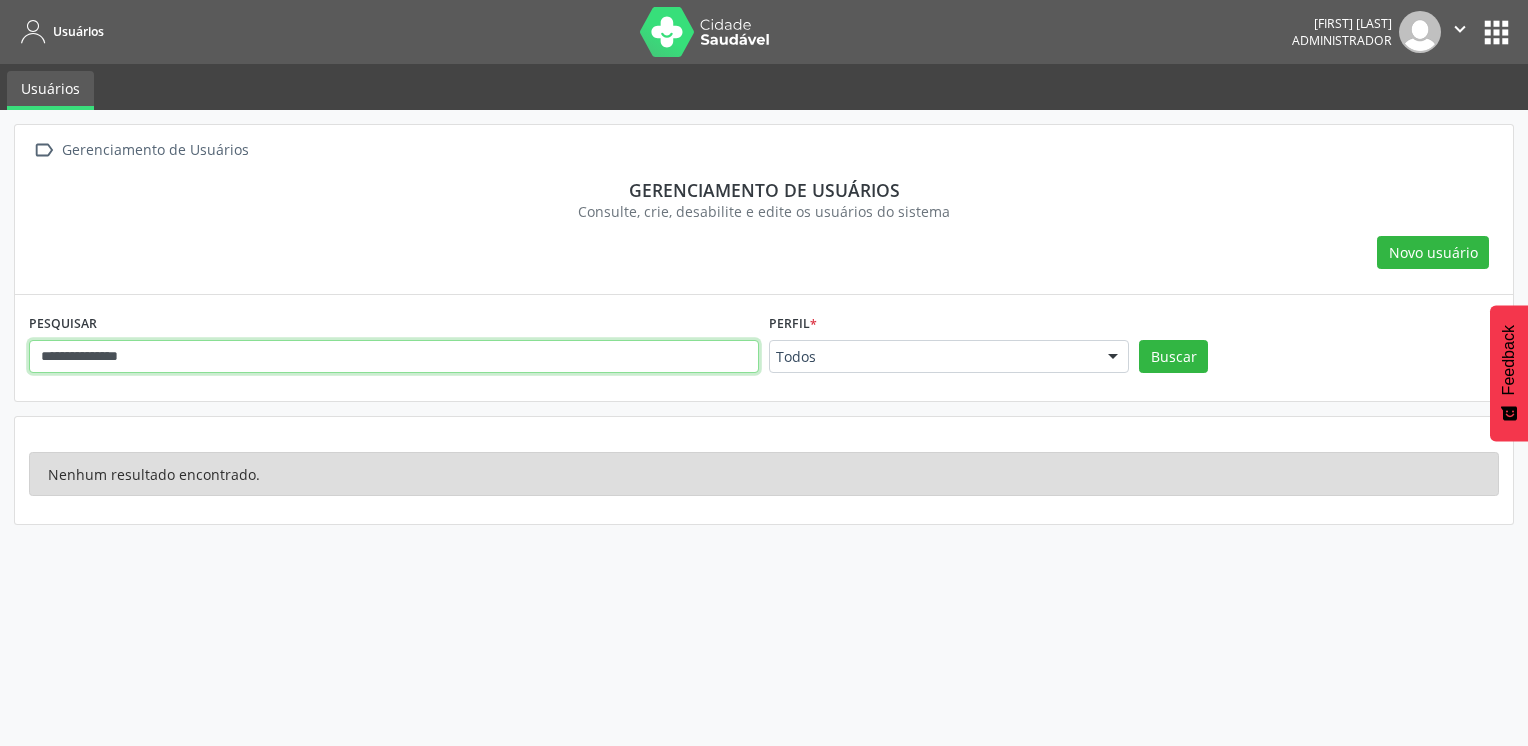 drag, startPoint x: 576, startPoint y: 354, endPoint x: 18, endPoint y: 336, distance: 558.2902 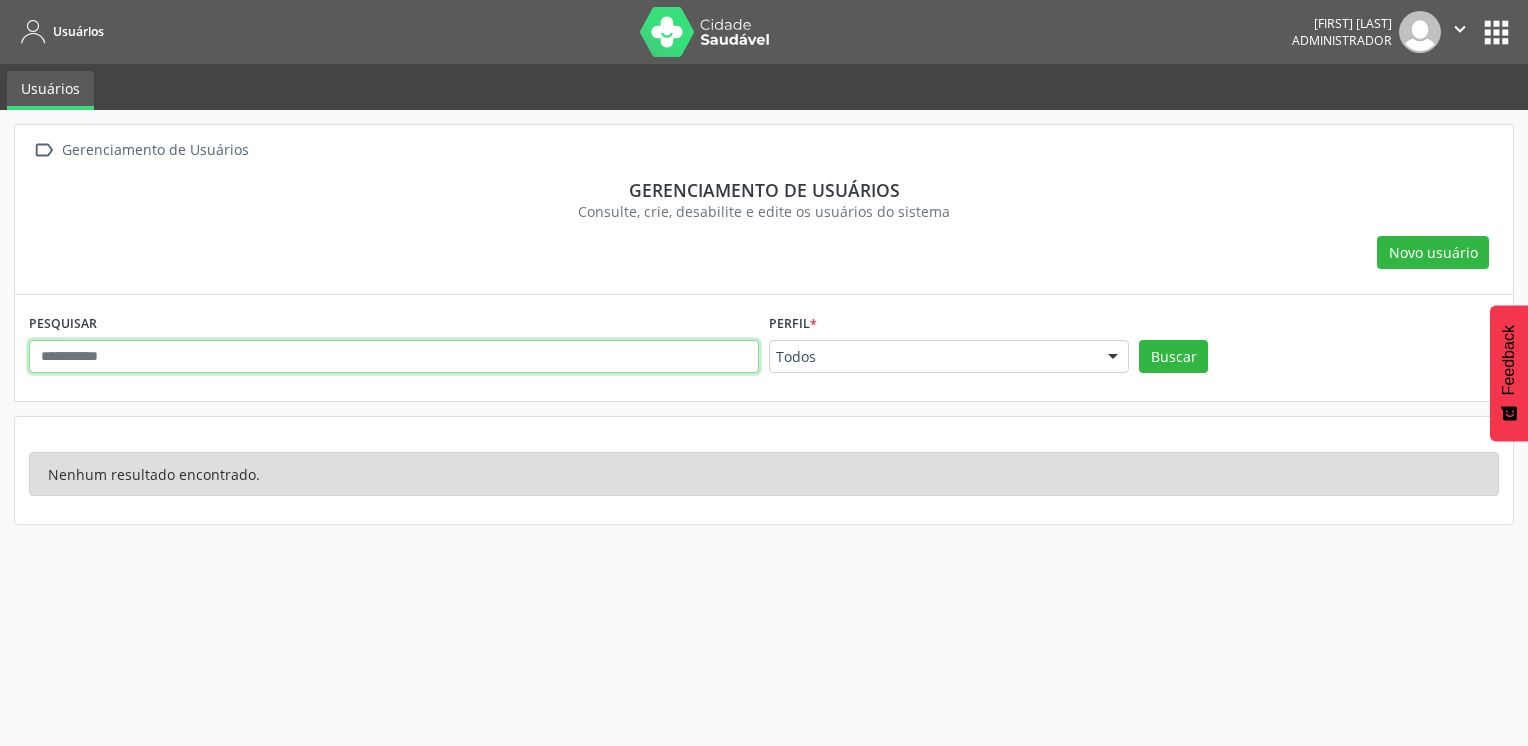 paste on "**********" 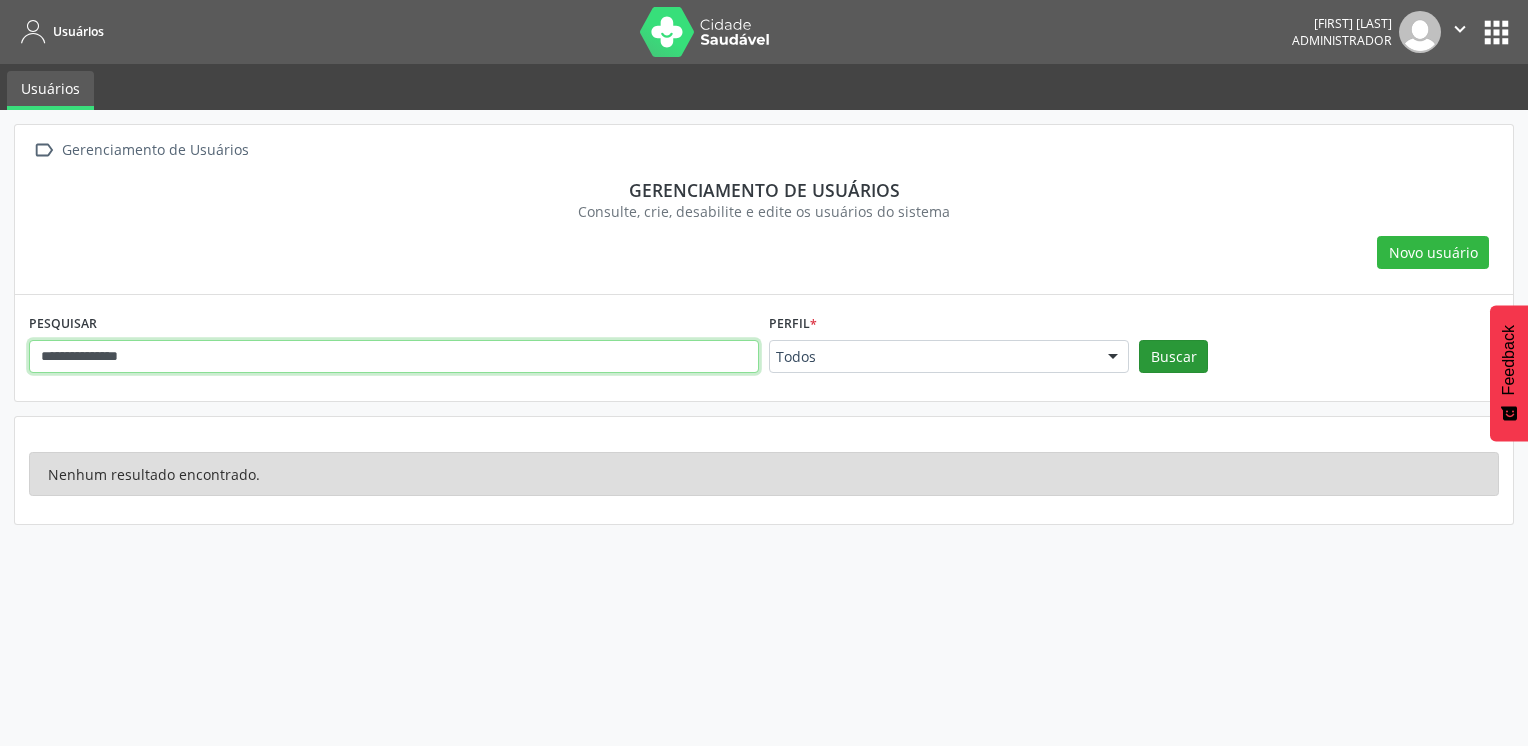 type on "**********" 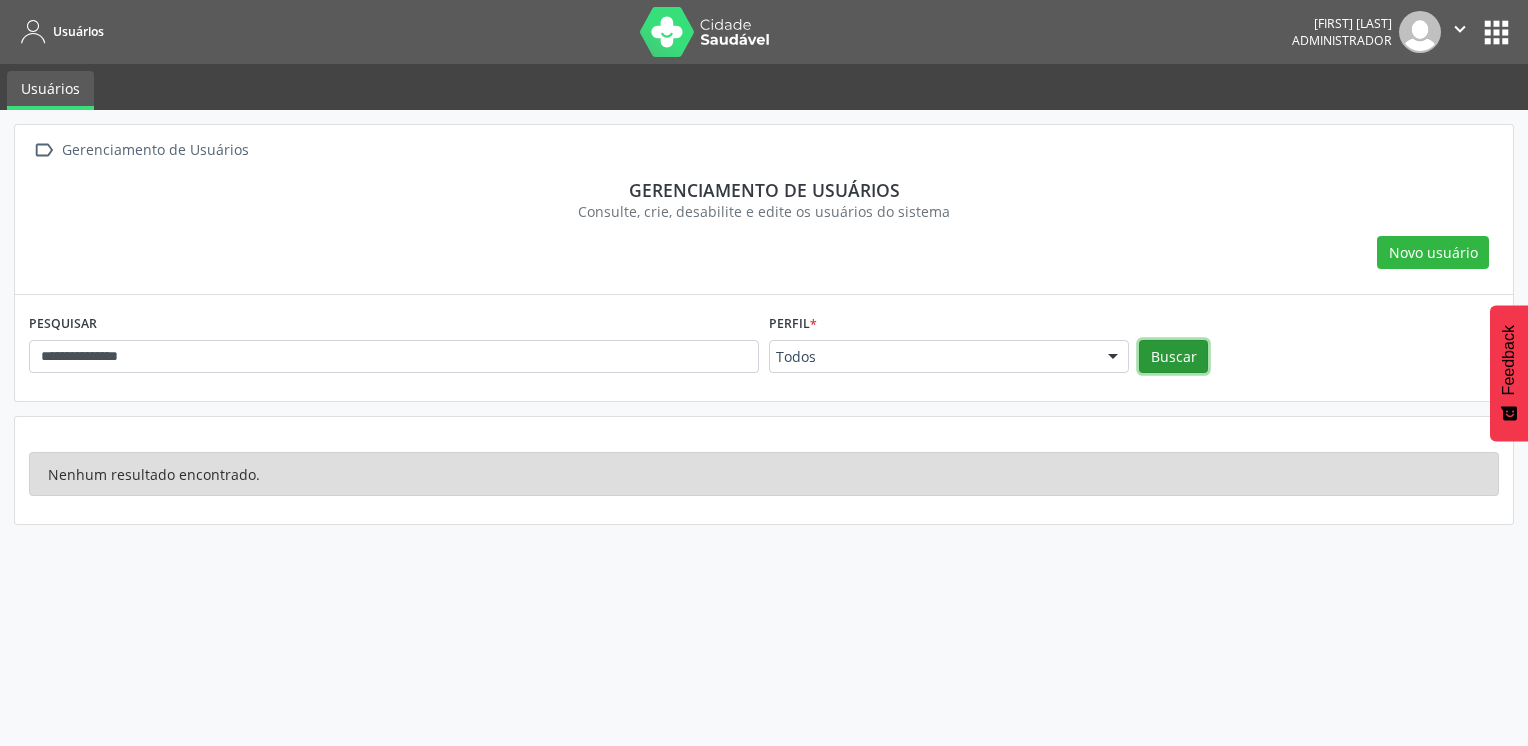click on "Buscar" at bounding box center [1173, 357] 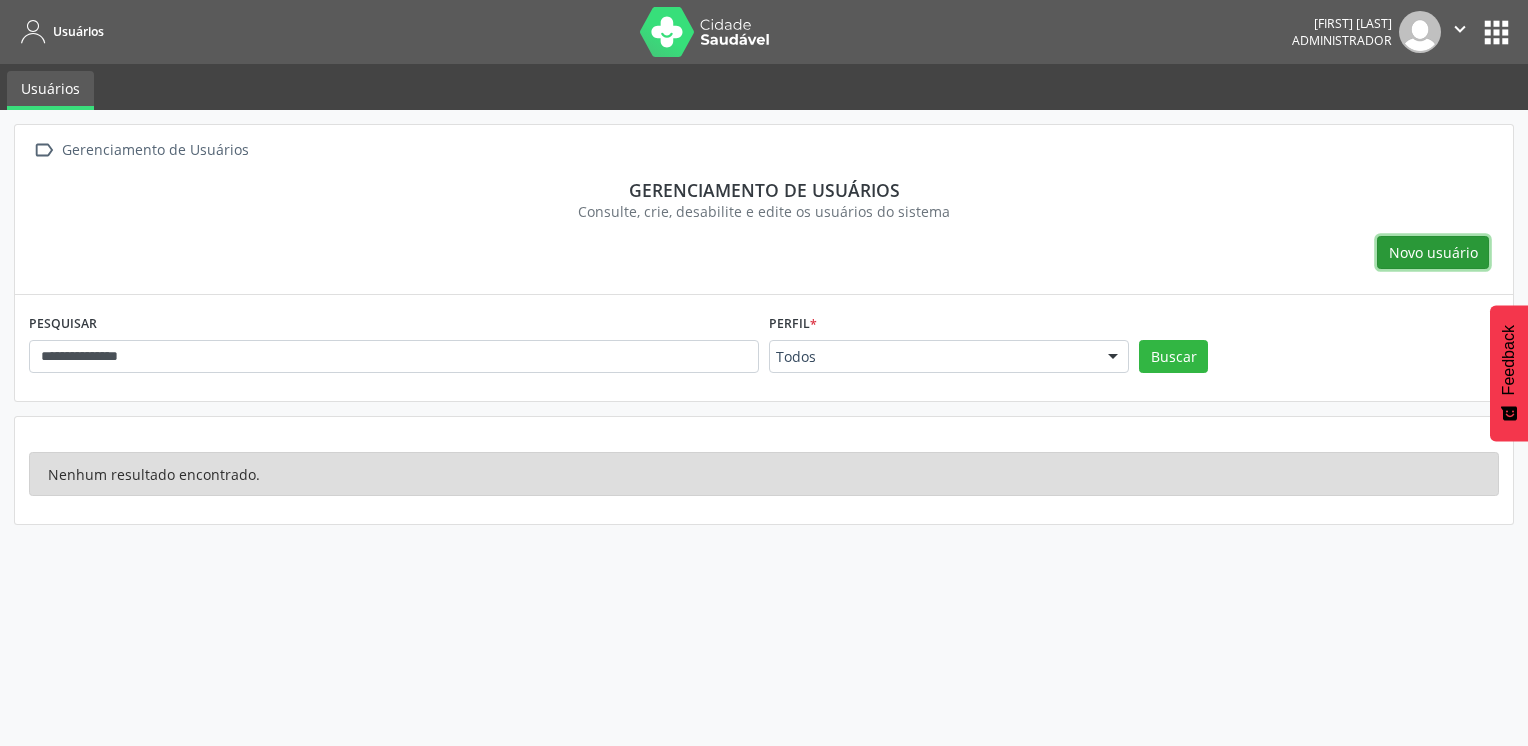 click on "Novo usuário" at bounding box center [1433, 252] 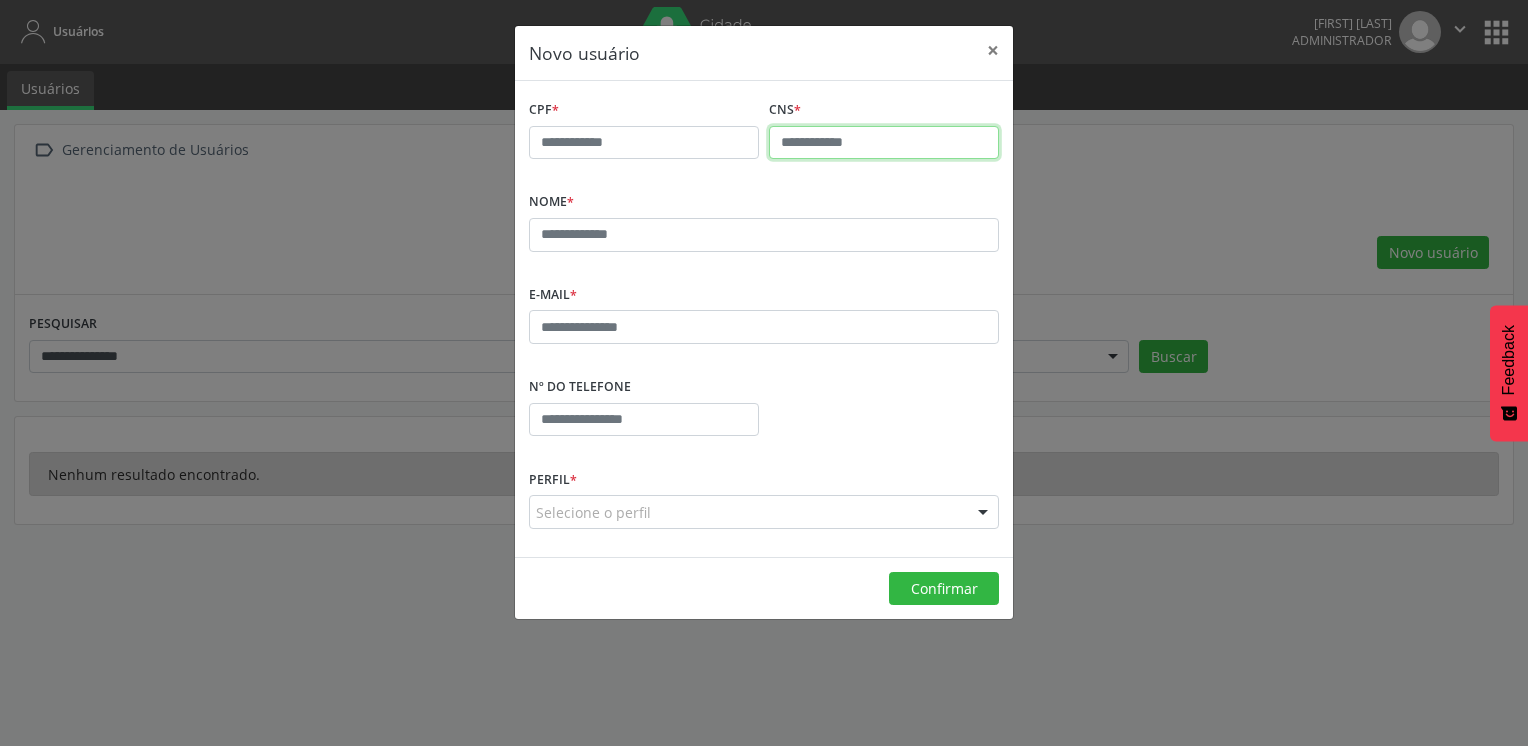 click at bounding box center [884, 143] 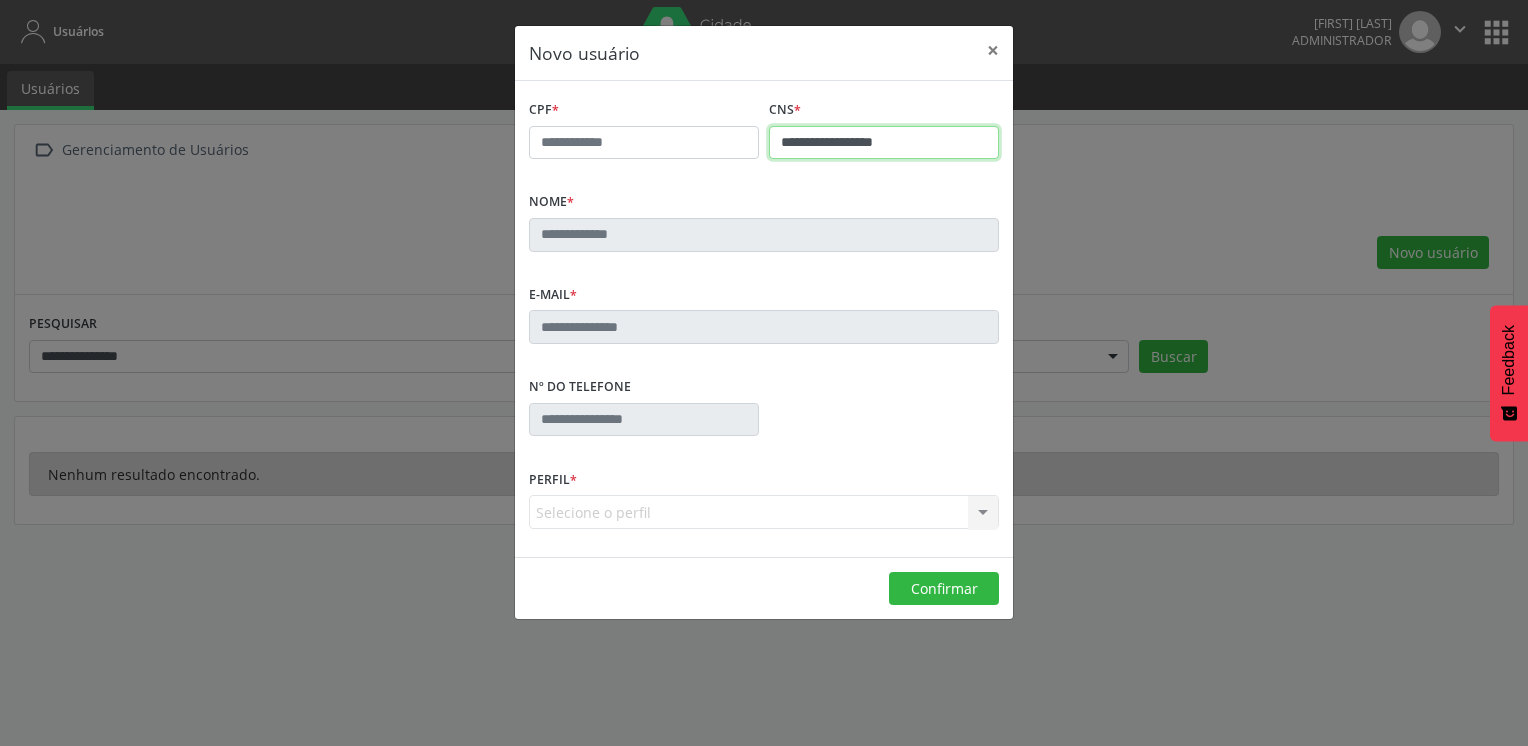 type on "**********" 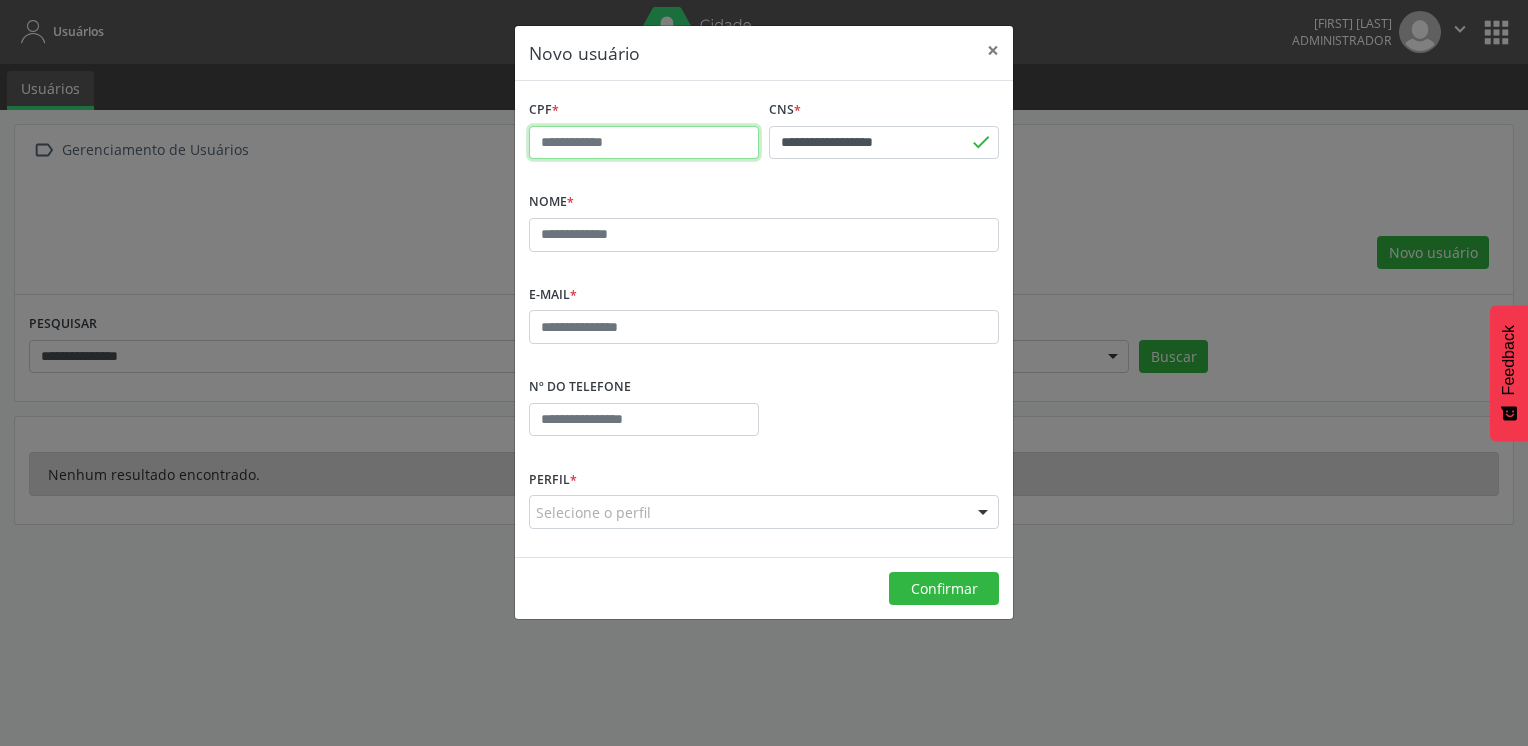 click at bounding box center (644, 143) 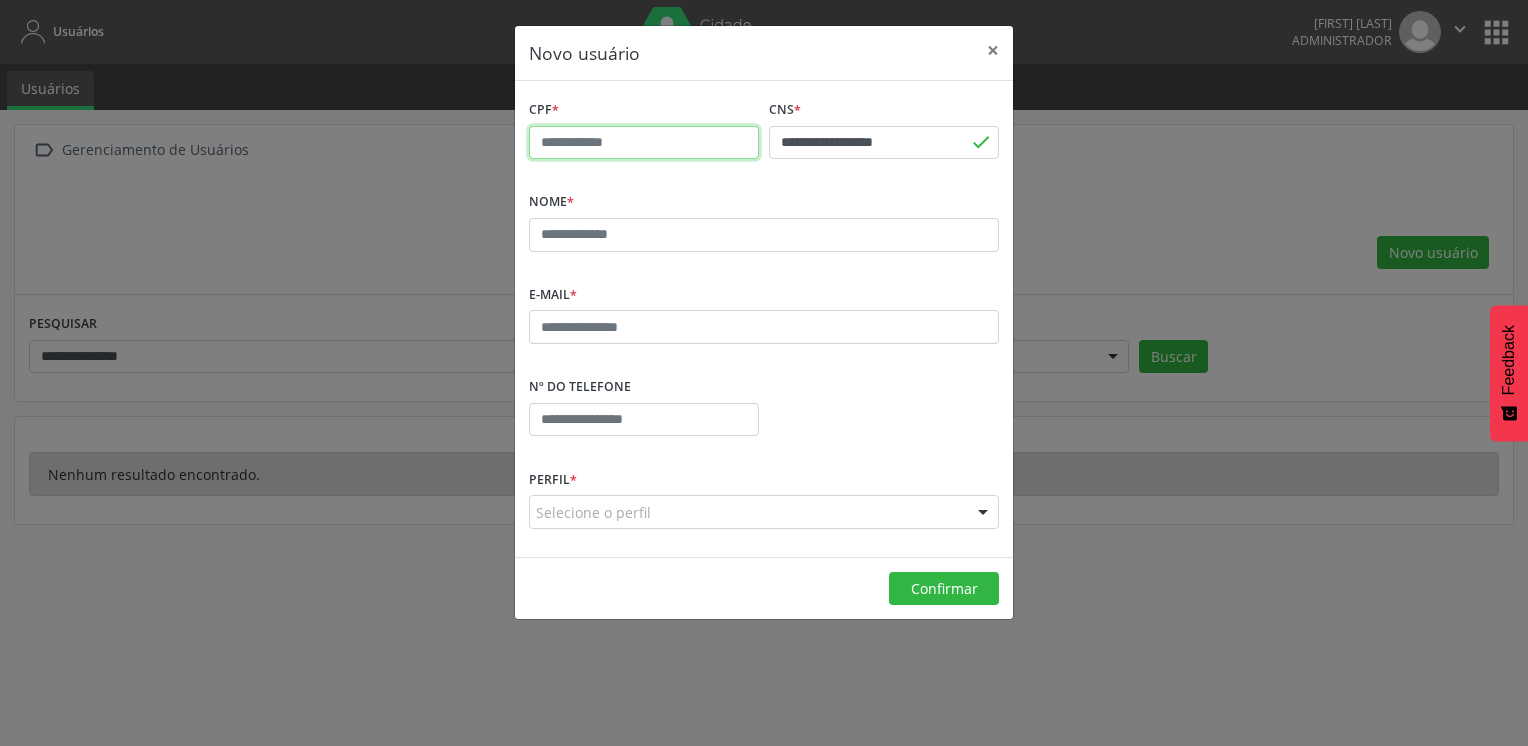 paste on "**********" 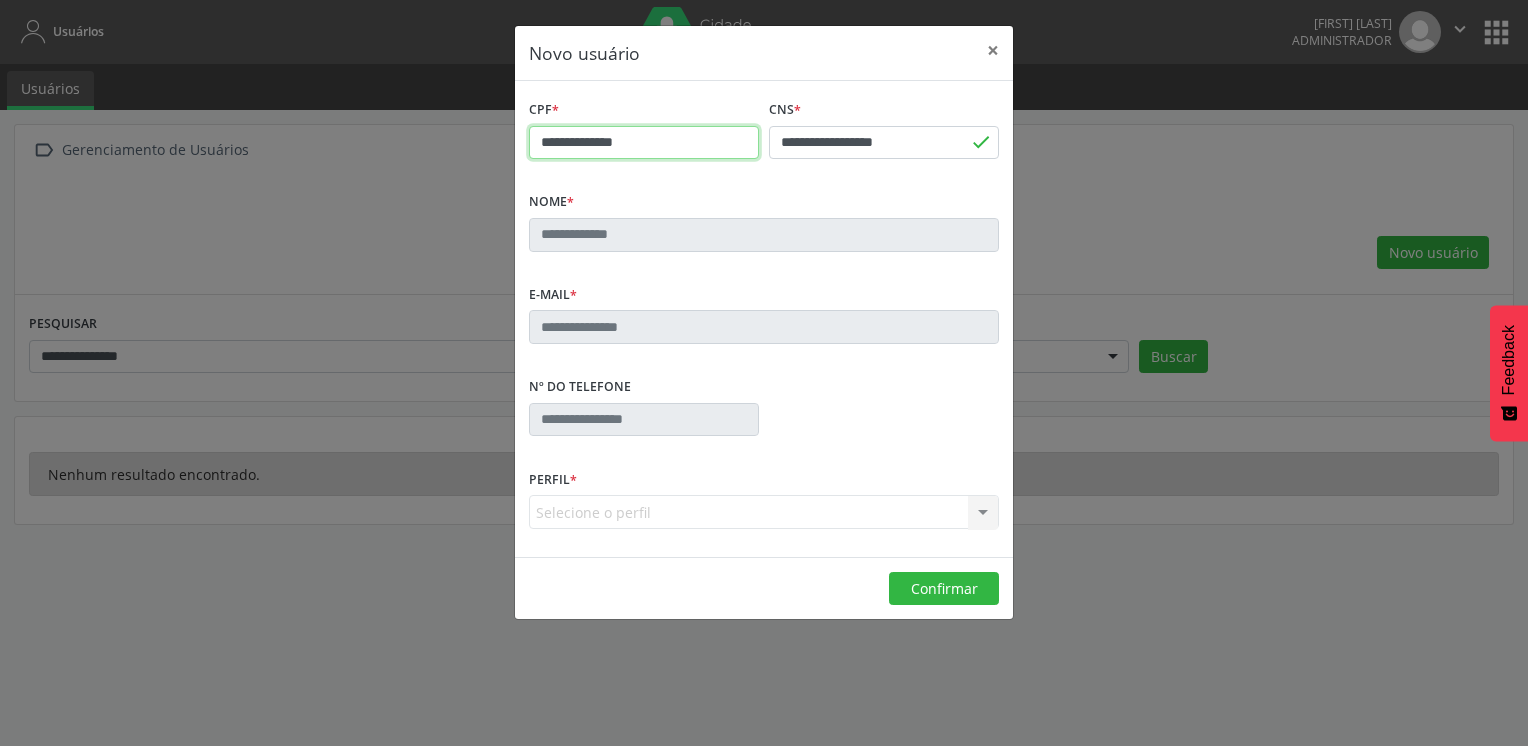 type on "**********" 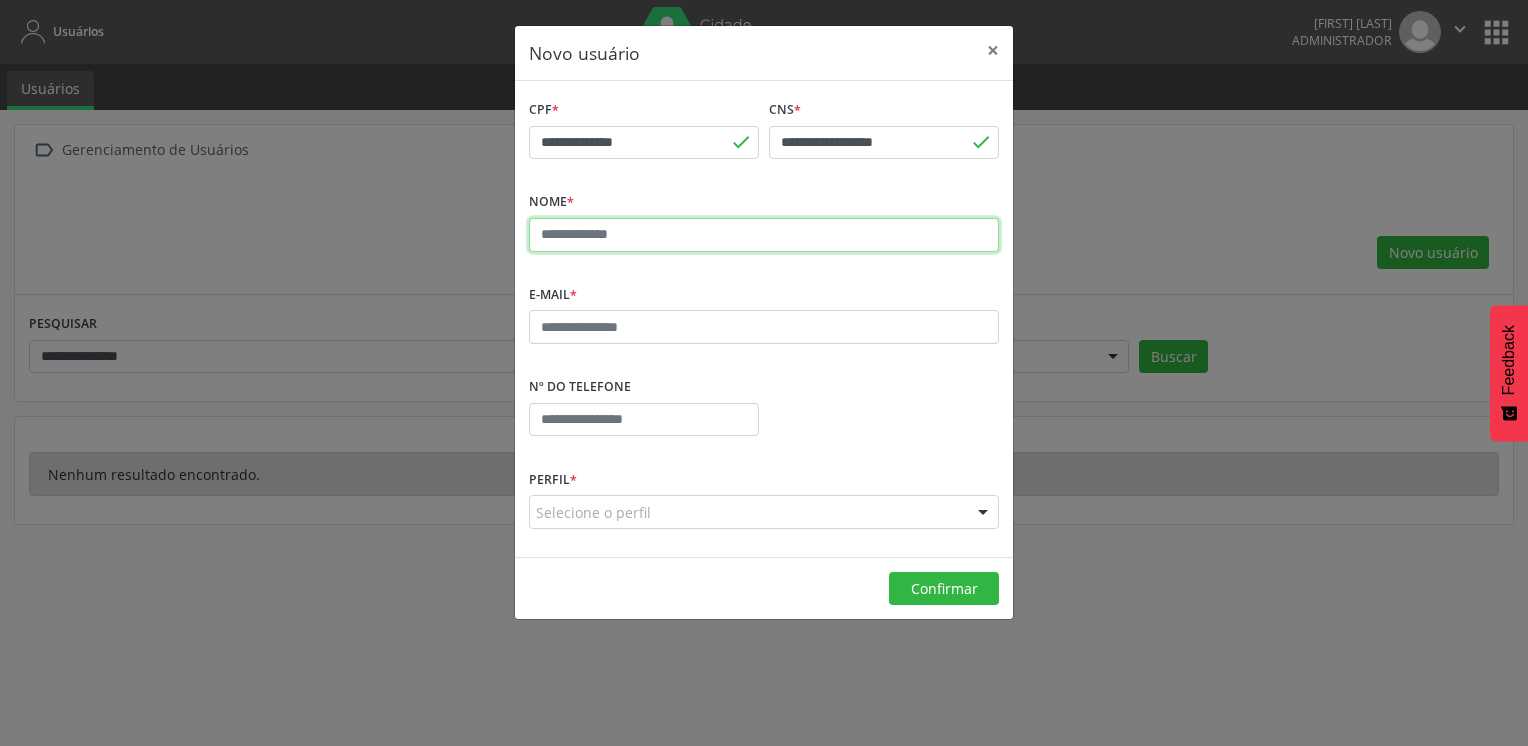 click at bounding box center [764, 235] 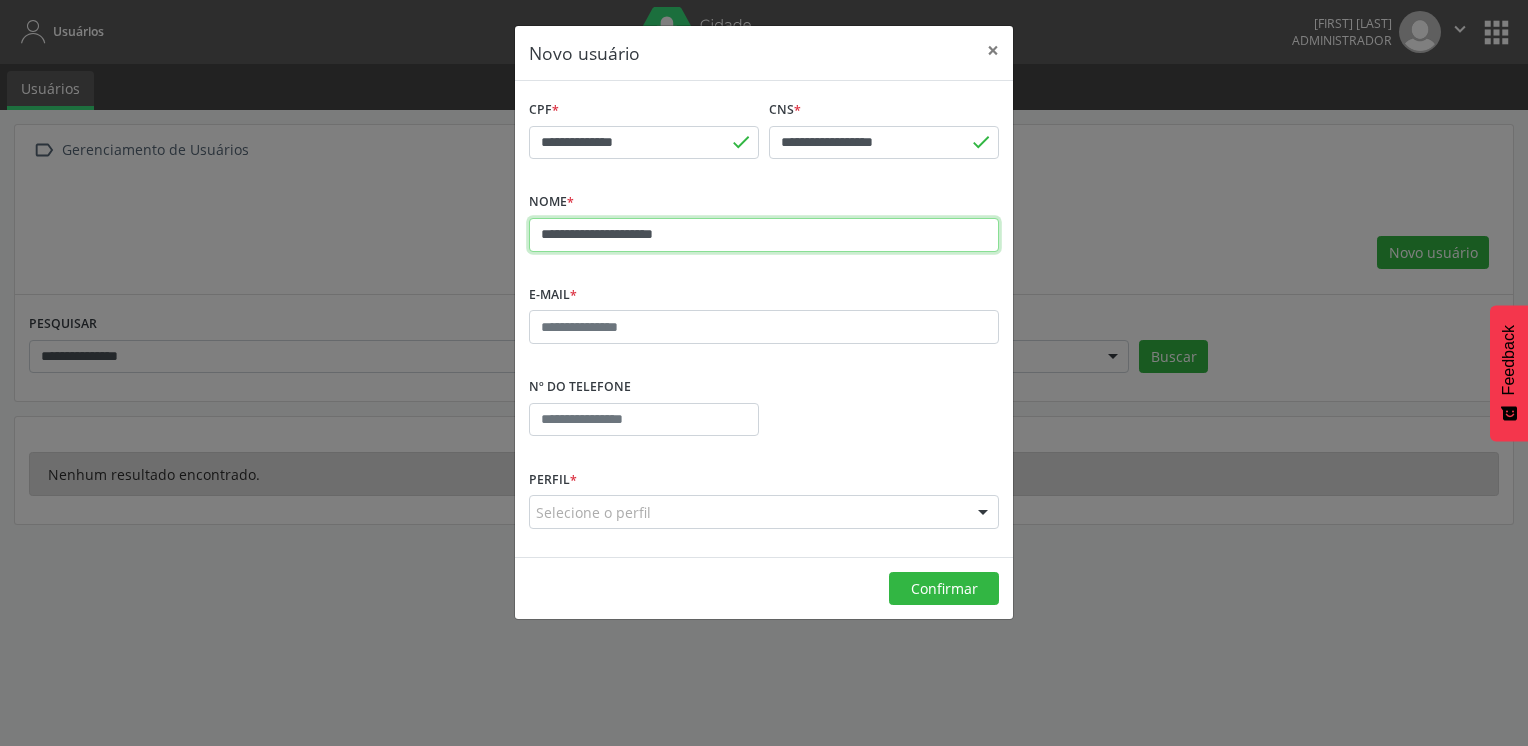 type on "**********" 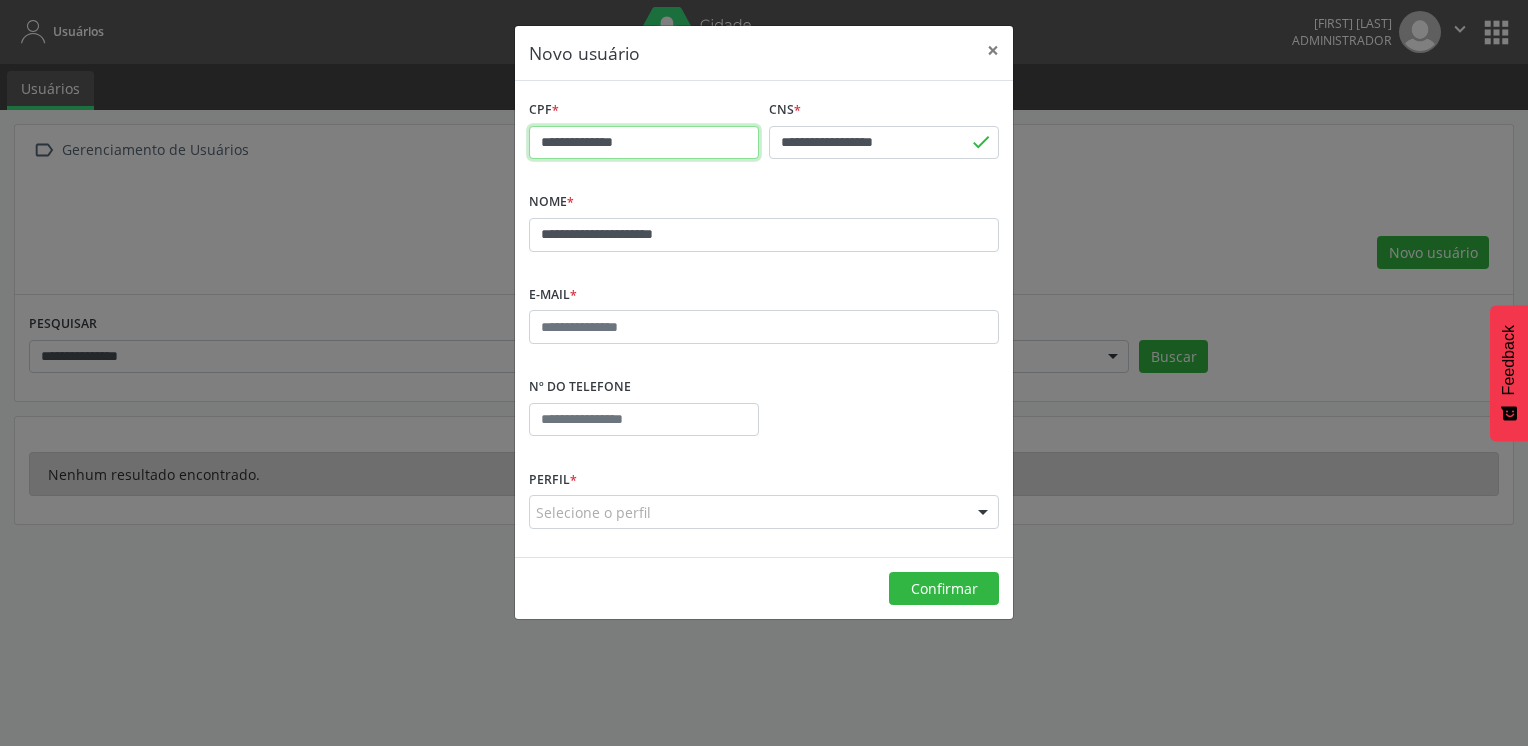 click on "**********" at bounding box center (644, 143) 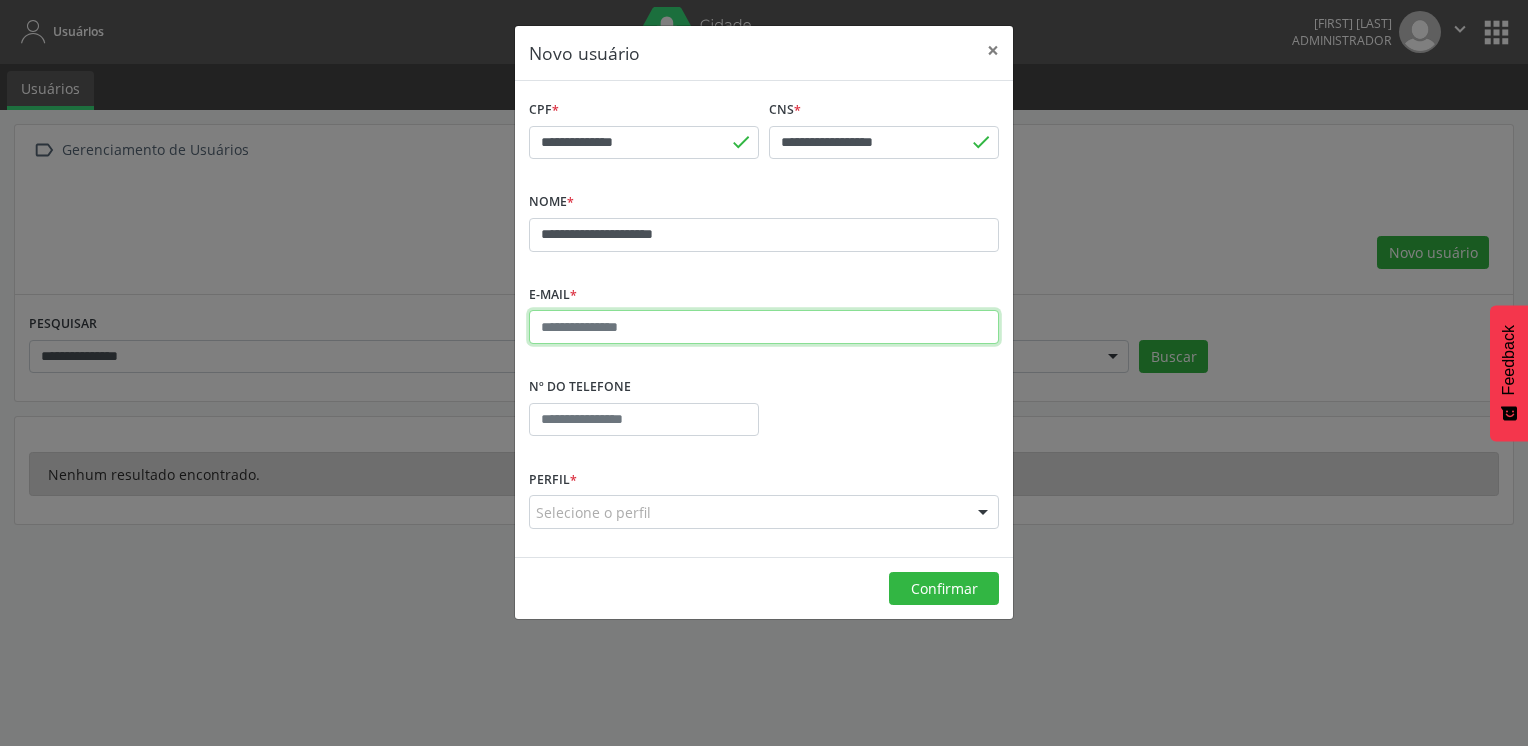 click at bounding box center (764, 327) 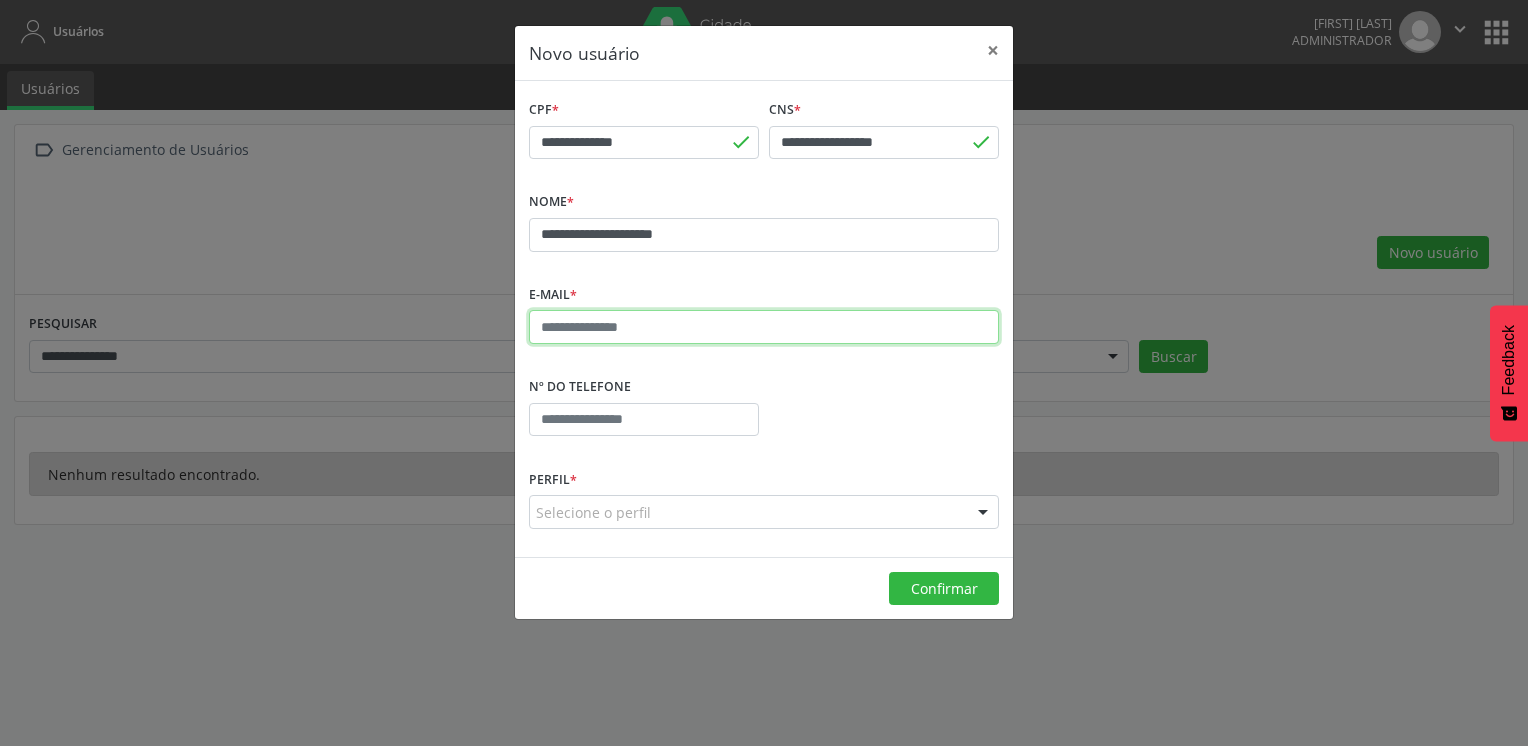 paste on "**********" 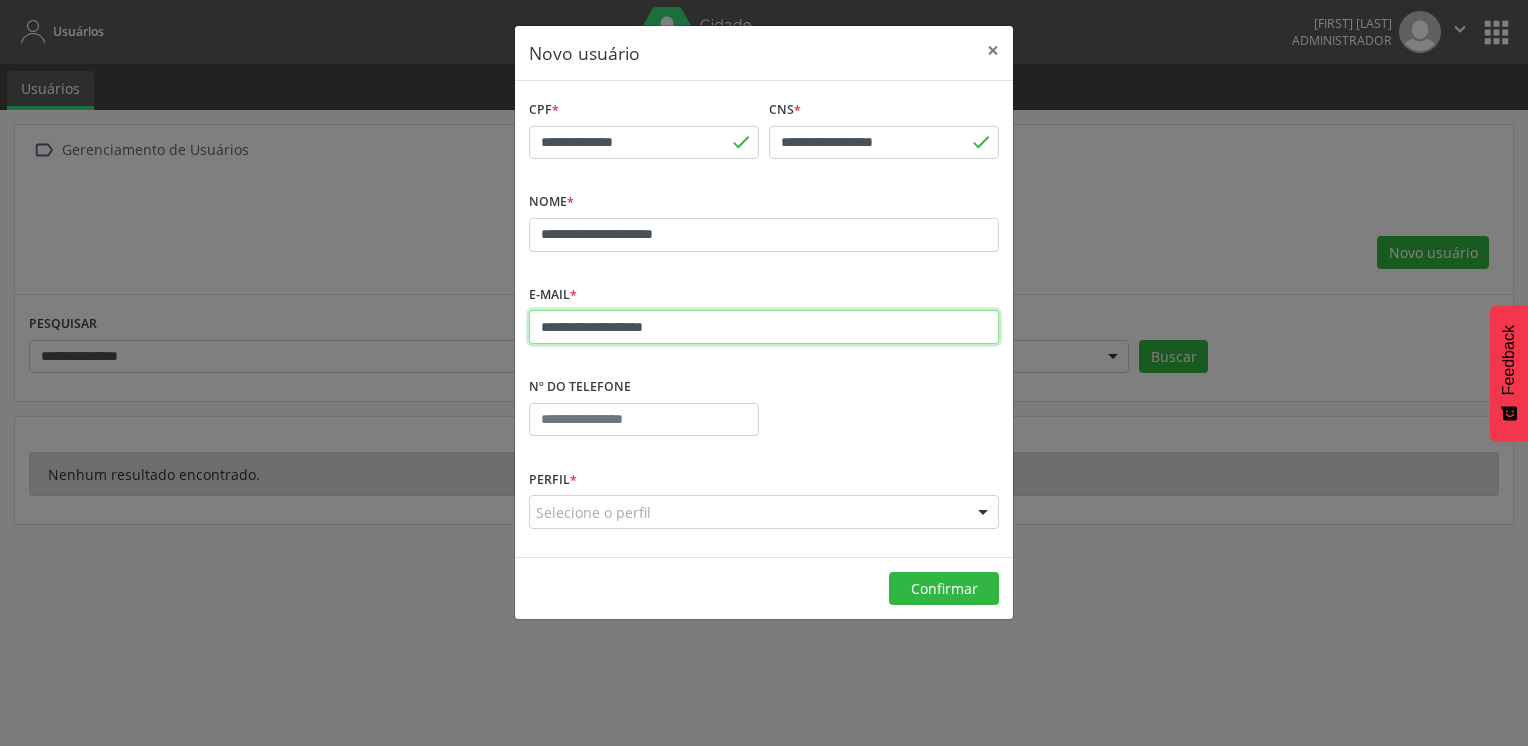 type on "**********" 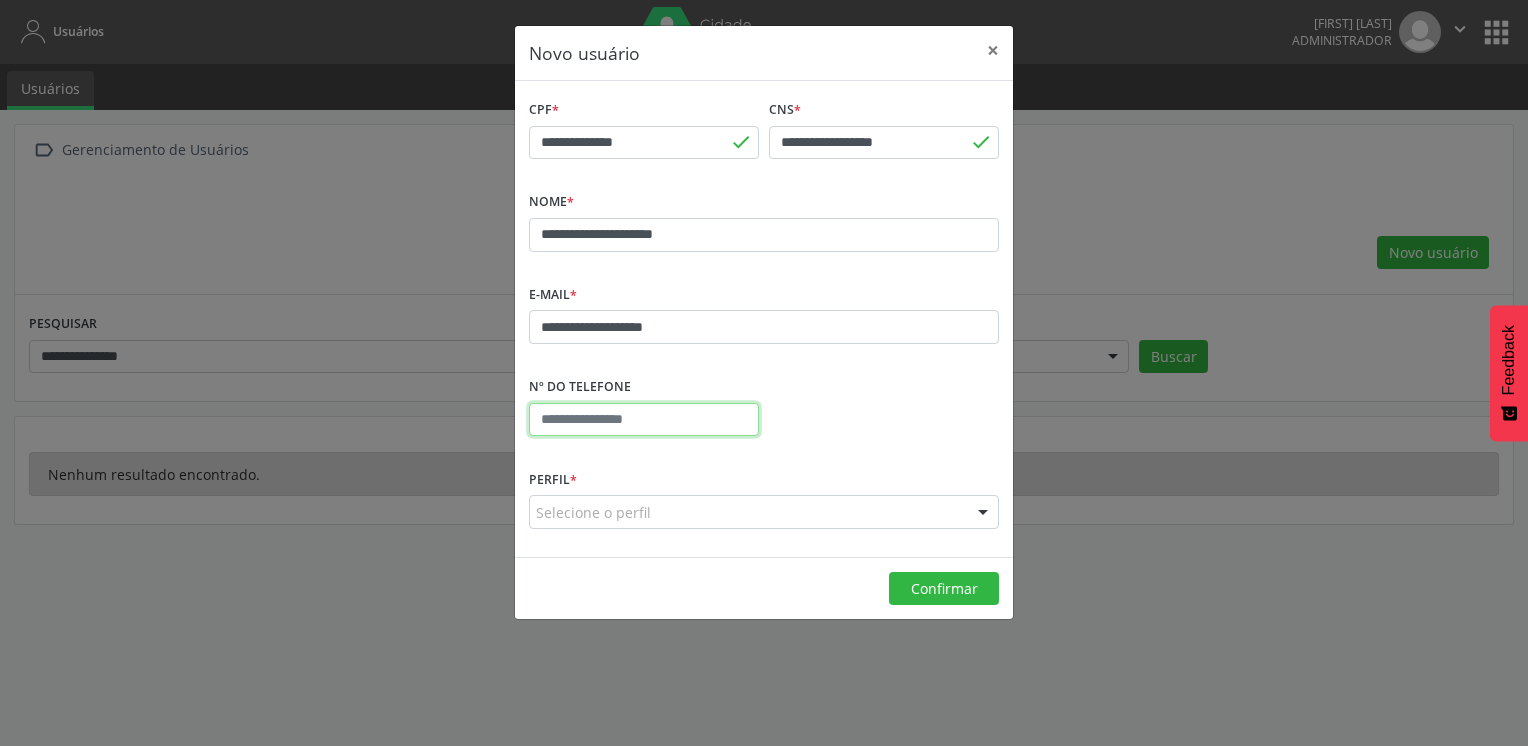 paste on "**********" 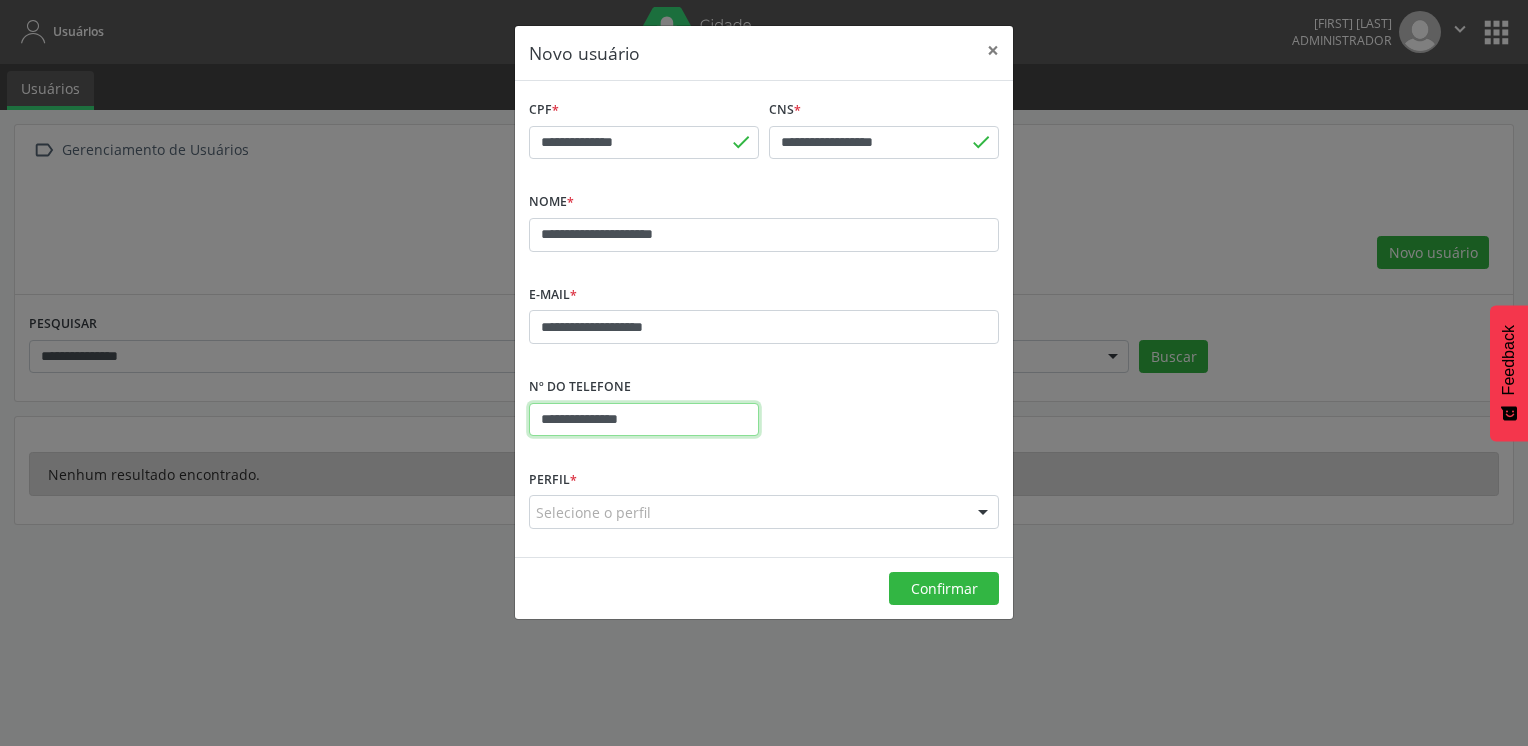 type on "**********" 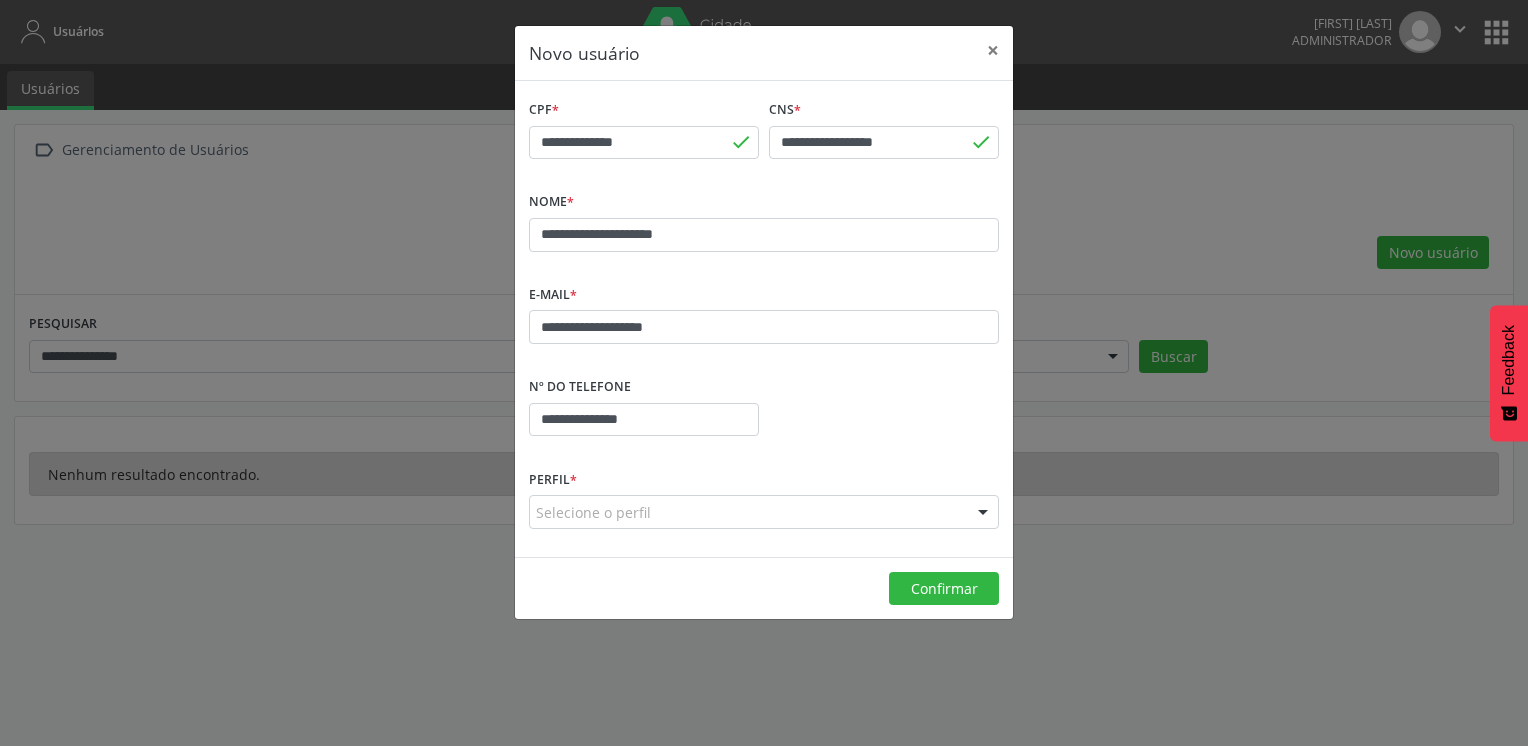 click on "Selecione o perfil" at bounding box center [764, 512] 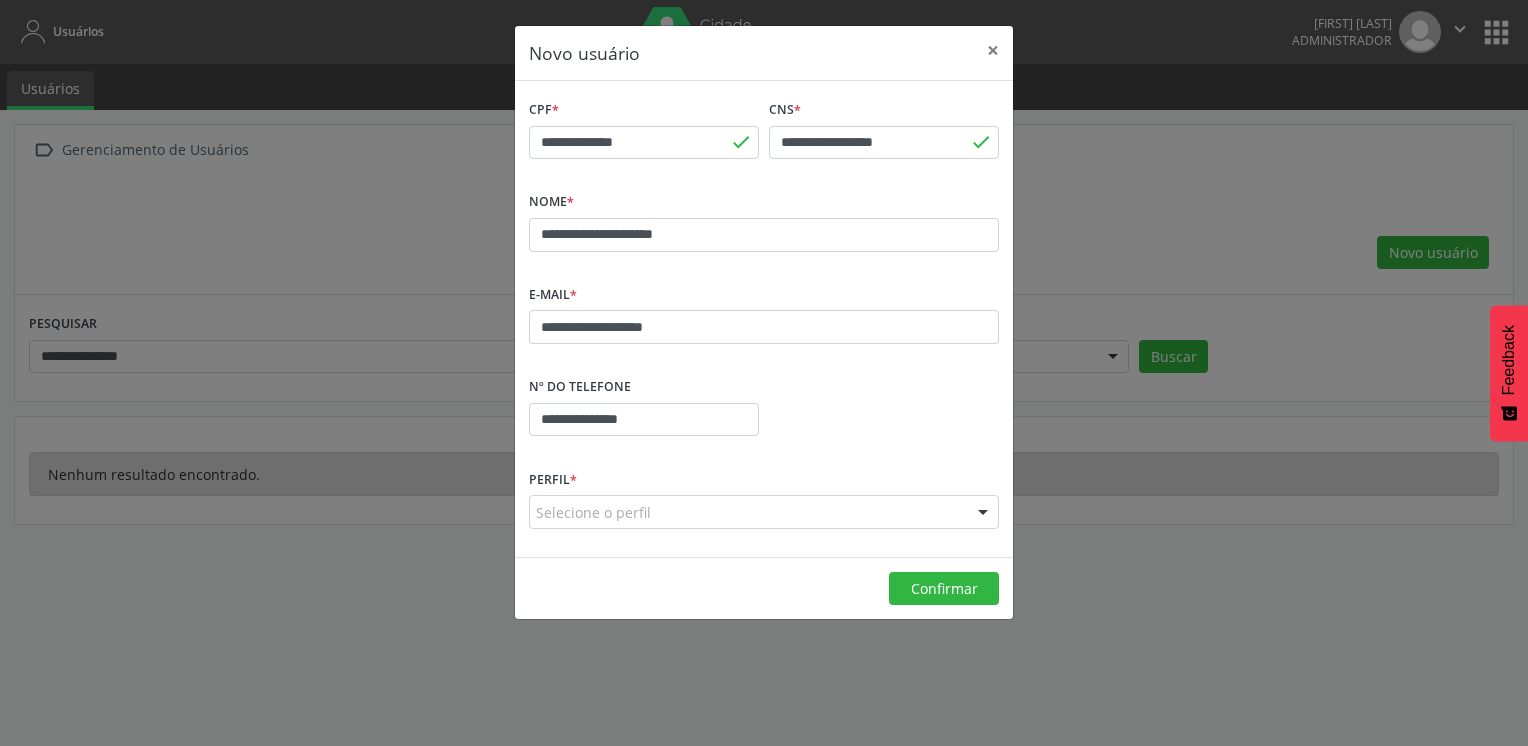 click on "Selecione o perfil" at bounding box center [764, 512] 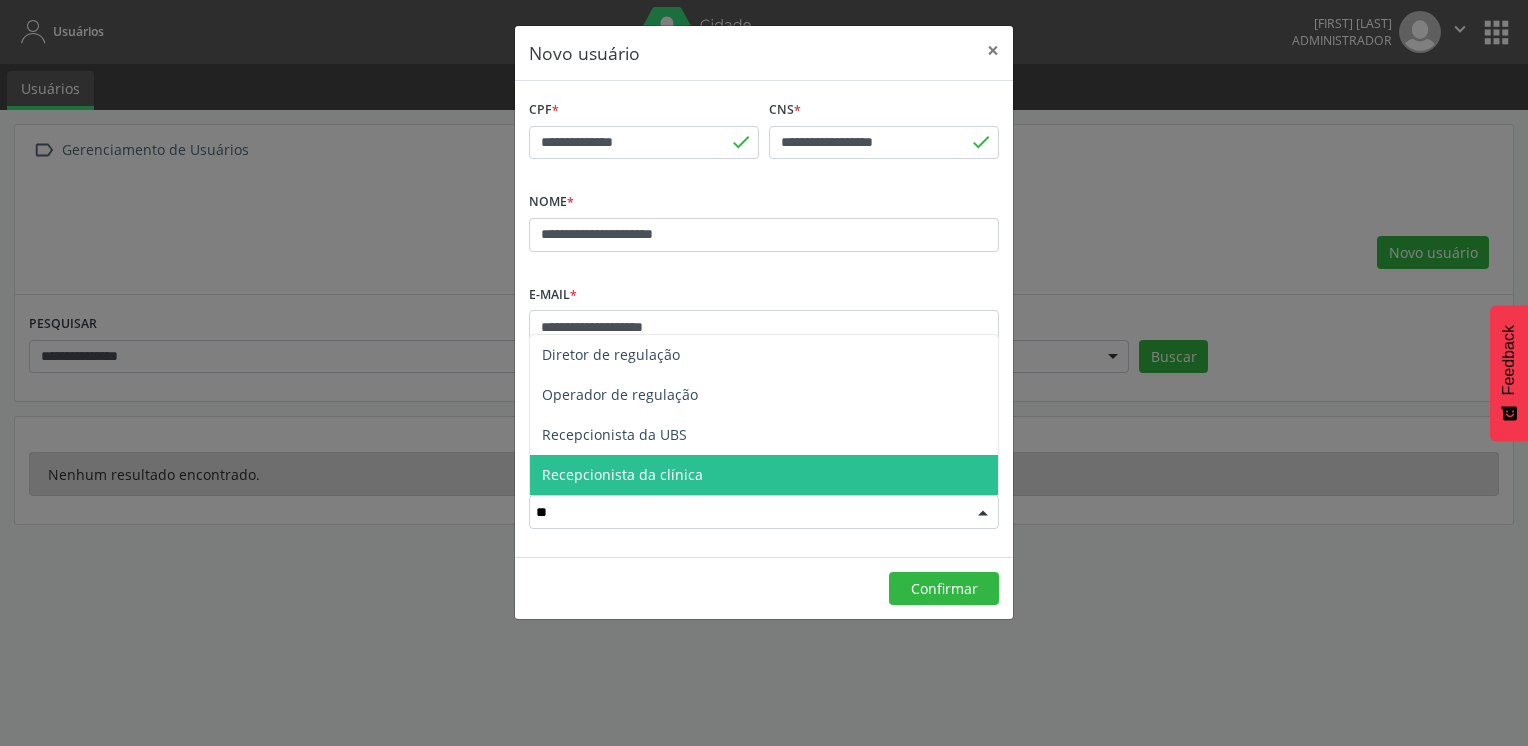 type on "***" 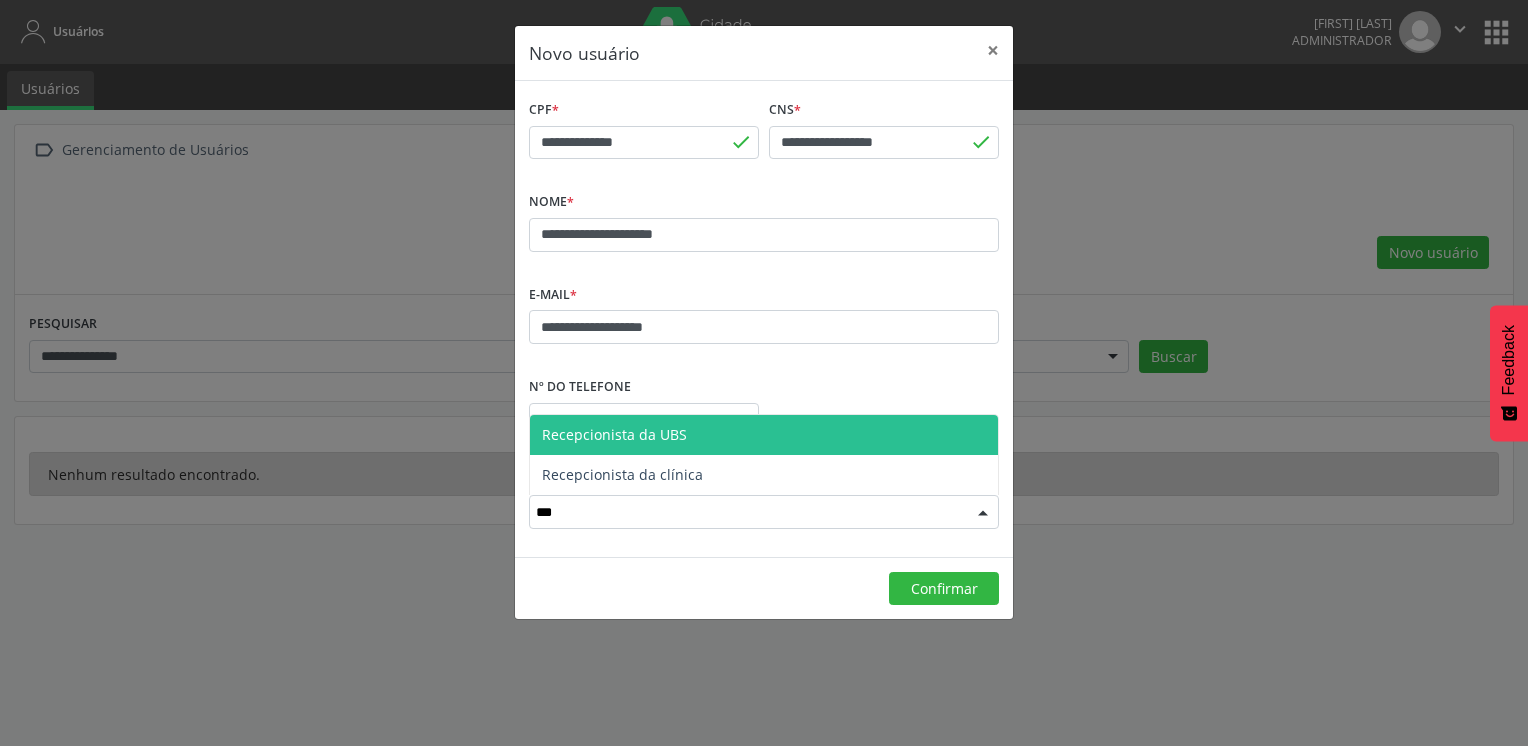 click on "Recepcionista da UBS" at bounding box center [764, 435] 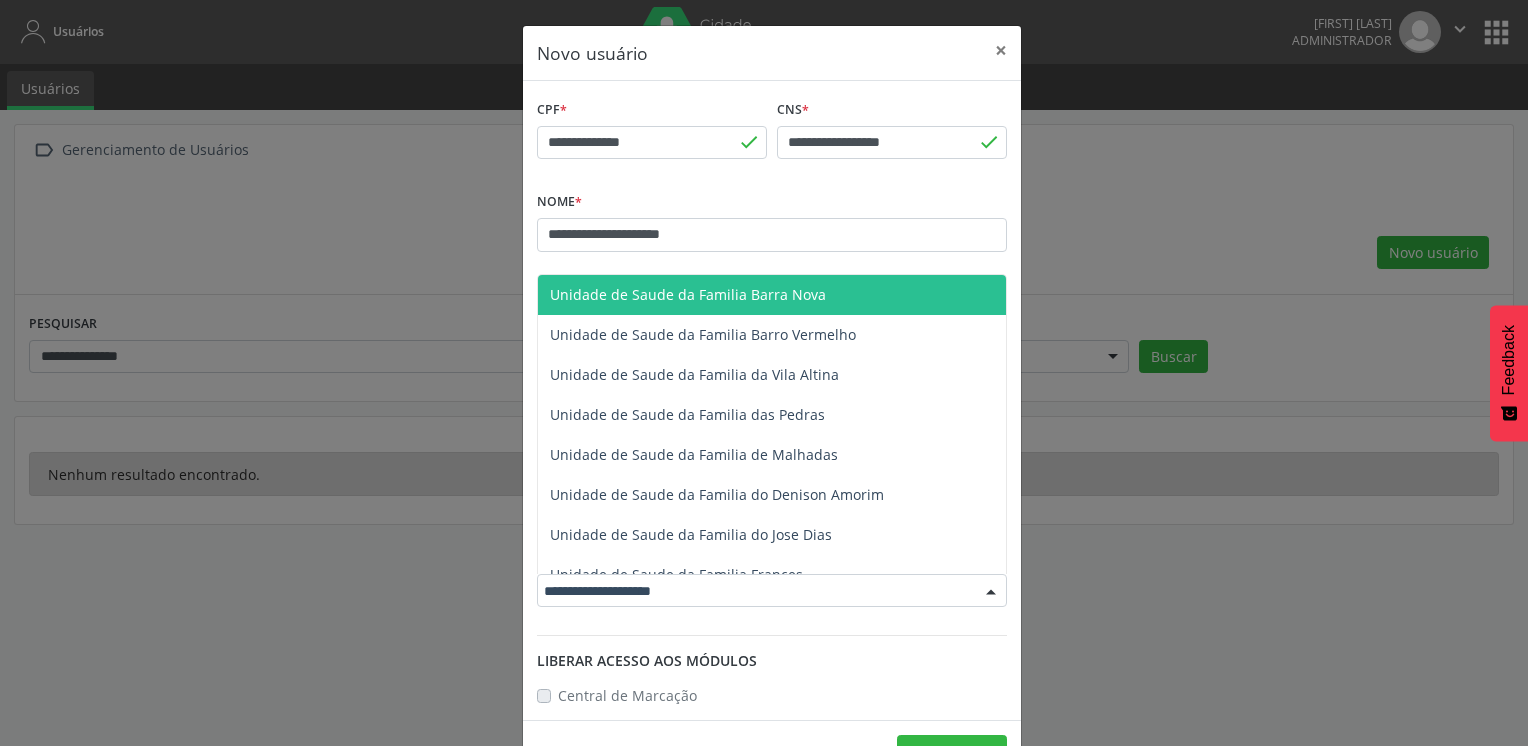 click at bounding box center [772, 591] 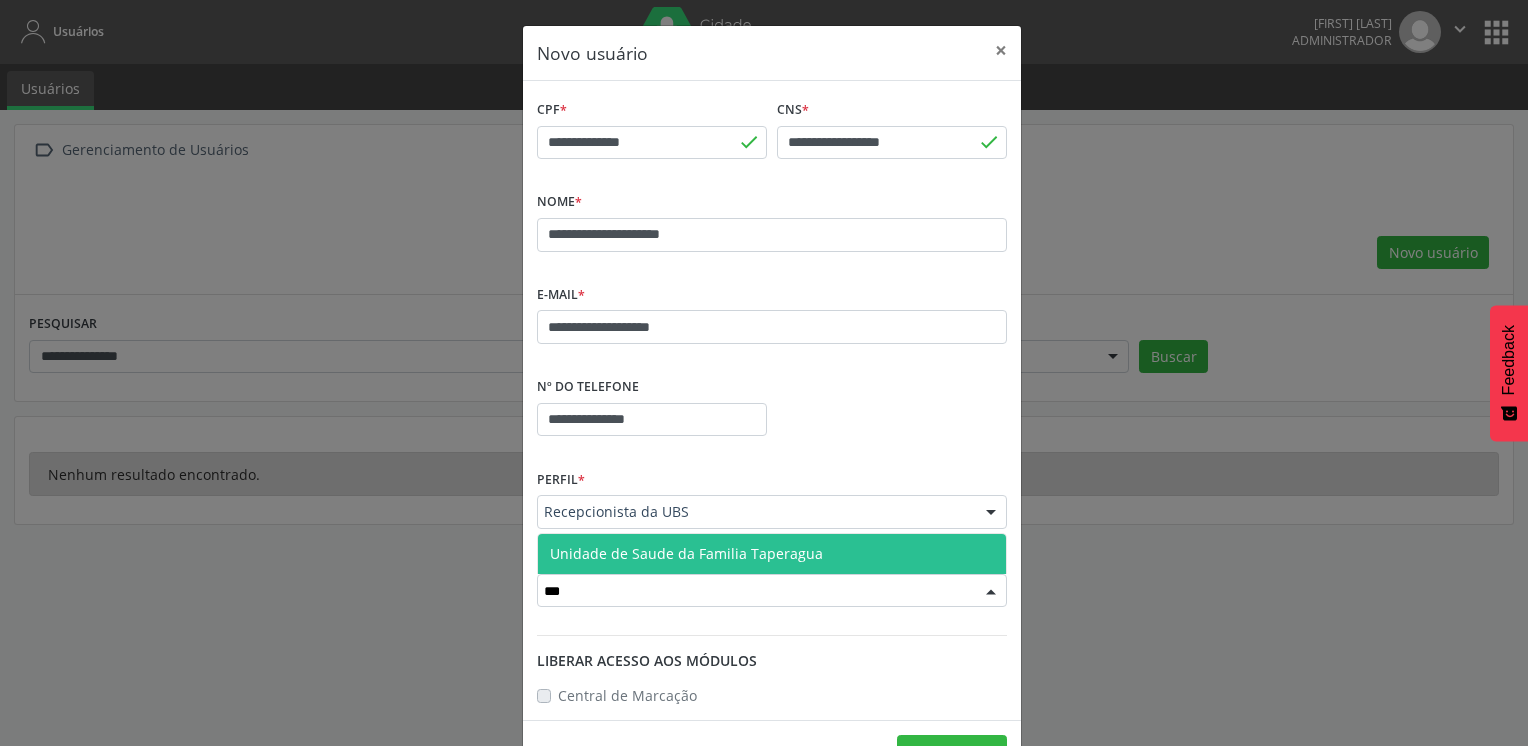 type on "****" 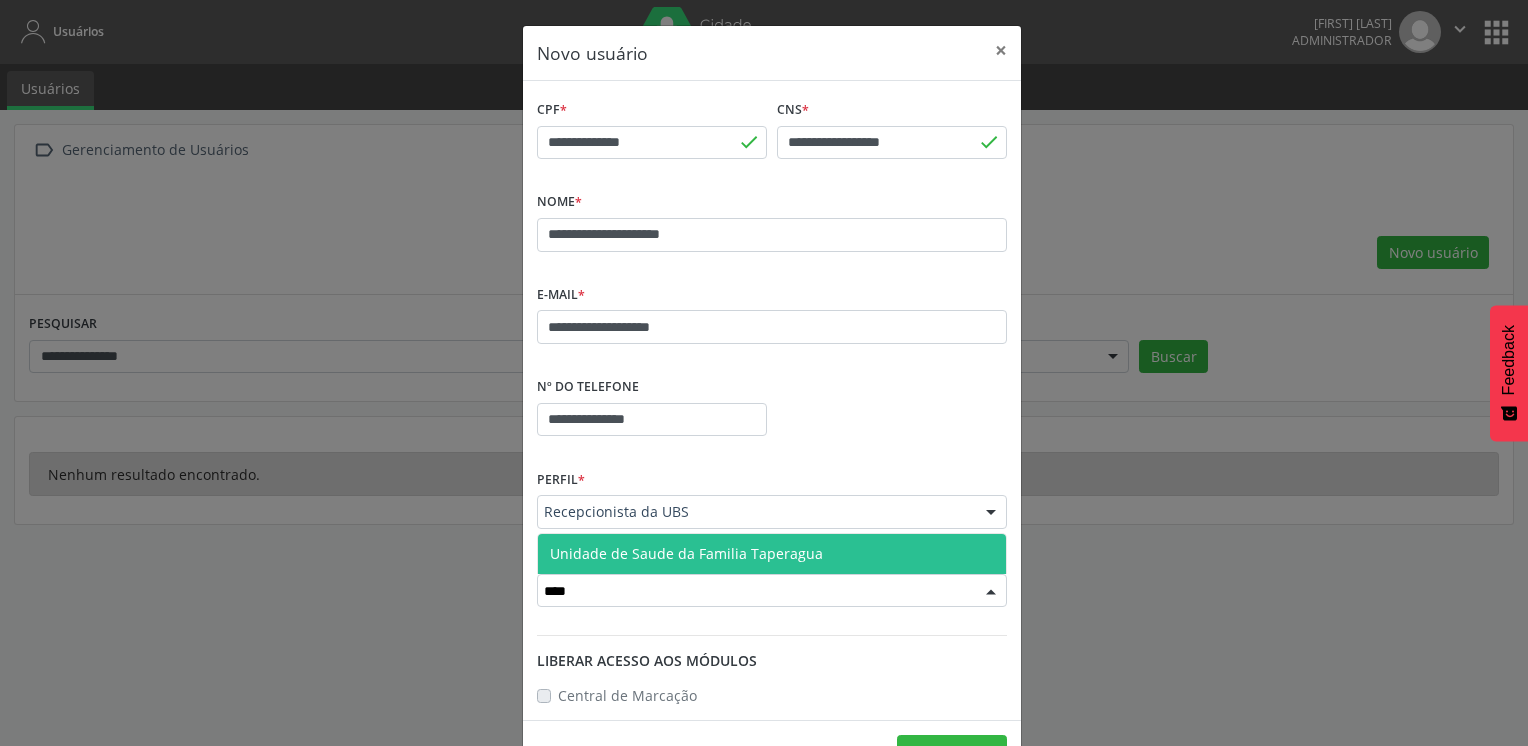 click on "Unidade de Saude da Familia Taperagua" at bounding box center [772, 554] 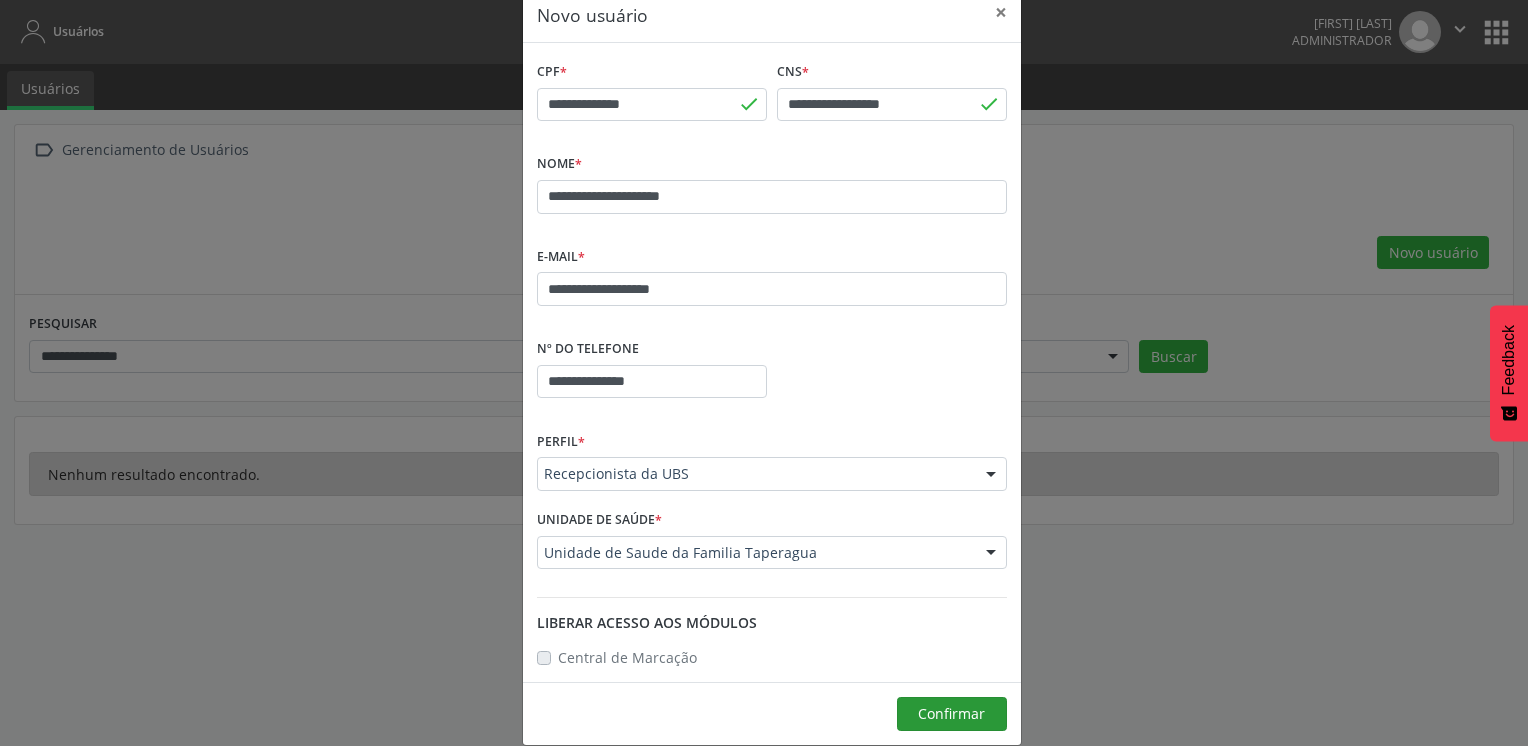 scroll, scrollTop: 60, scrollLeft: 0, axis: vertical 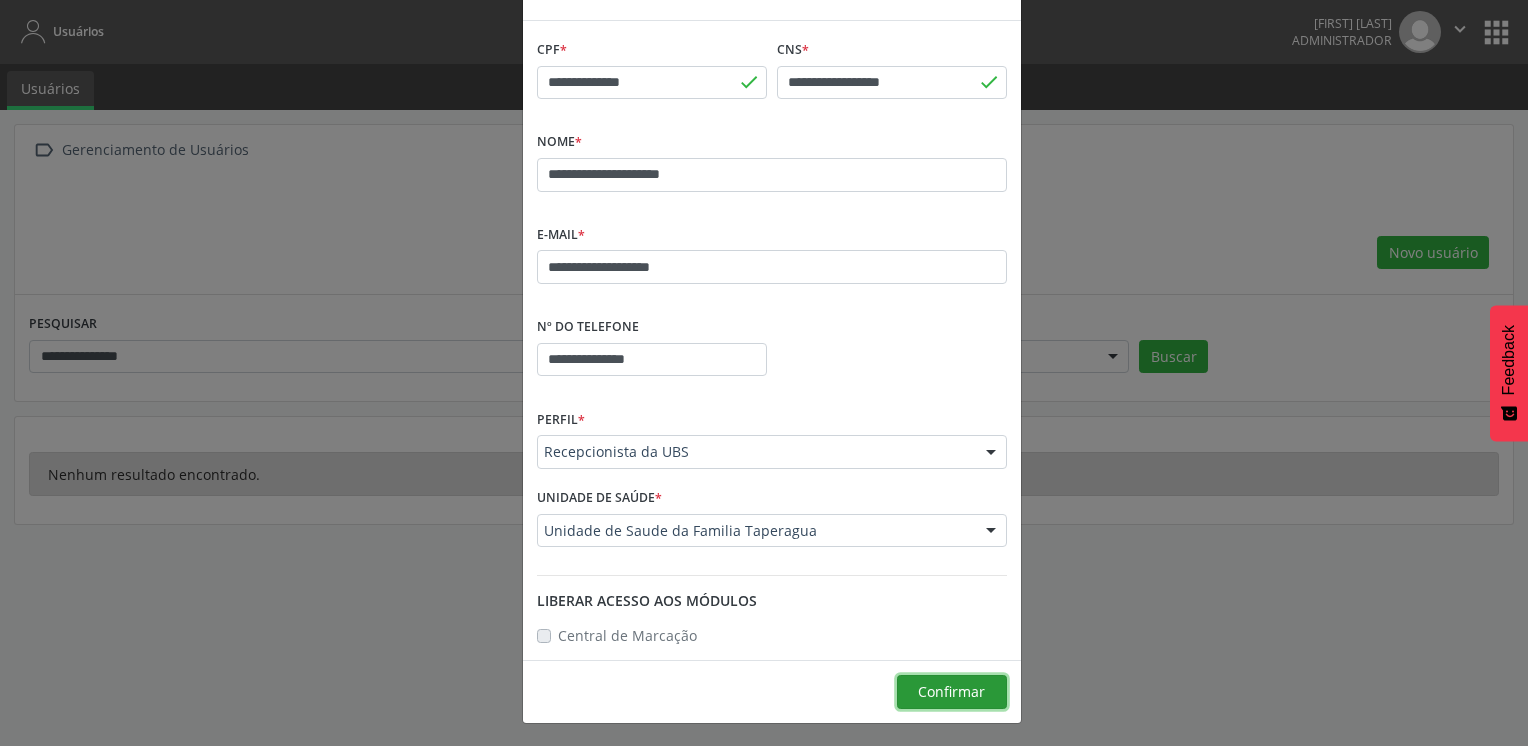 click on "Confirmar" at bounding box center (951, 691) 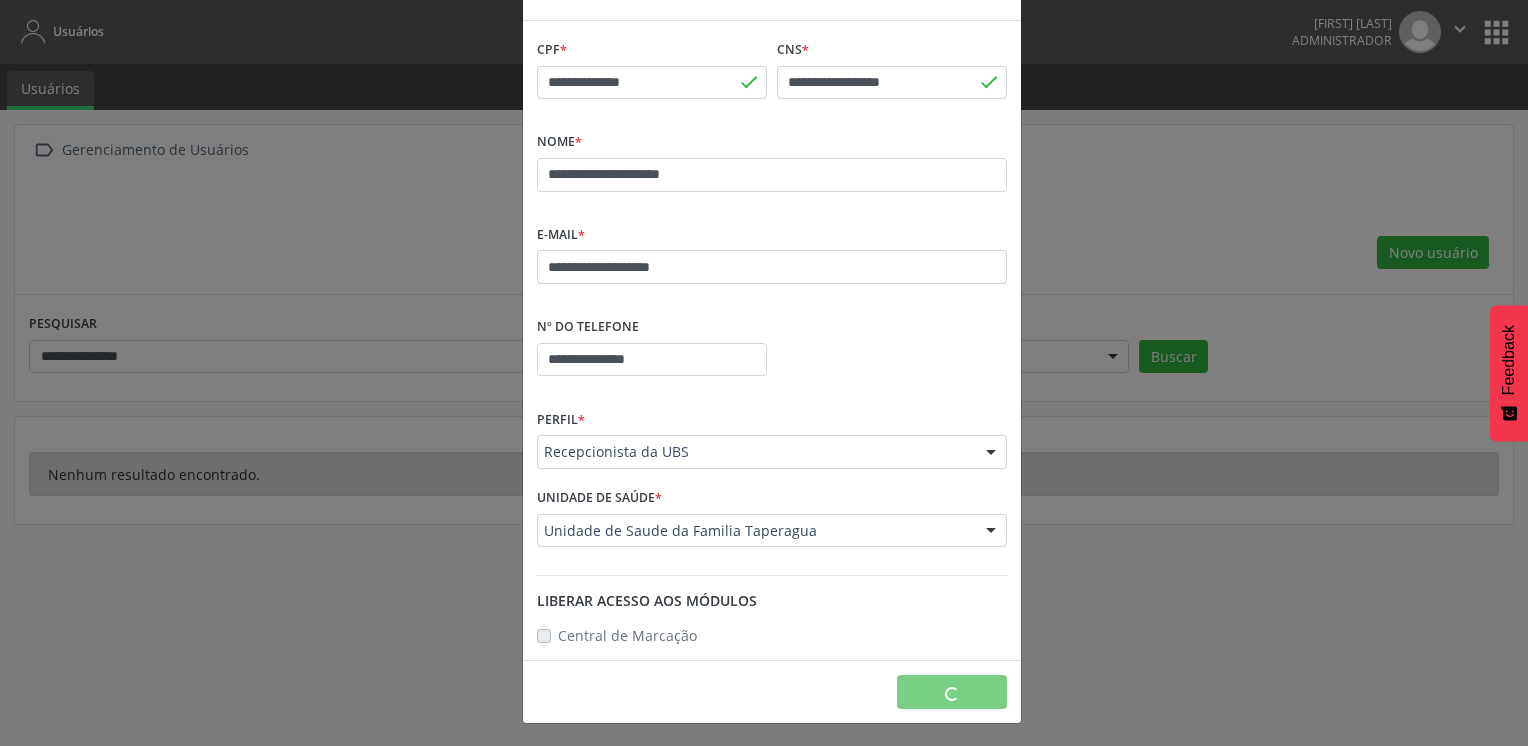 type 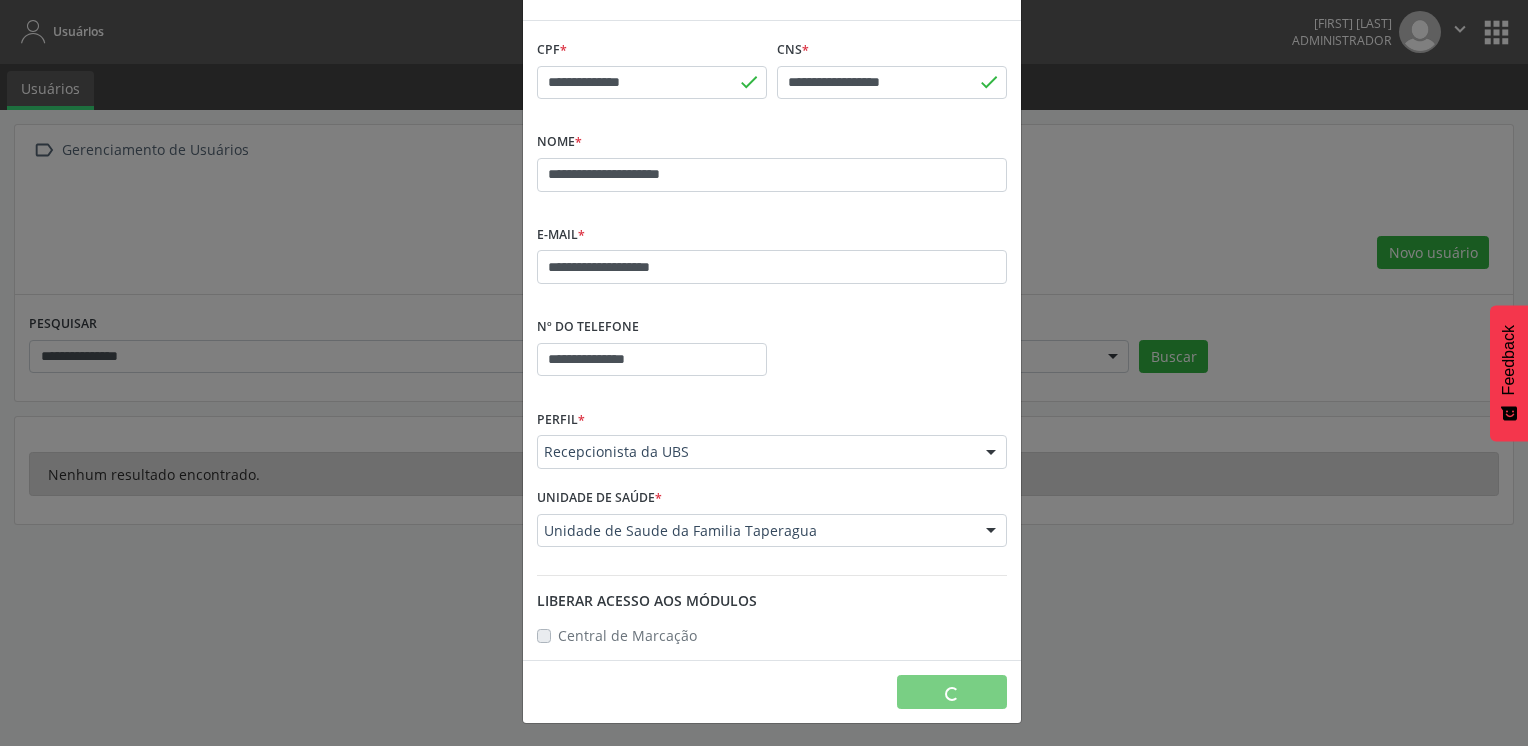 type 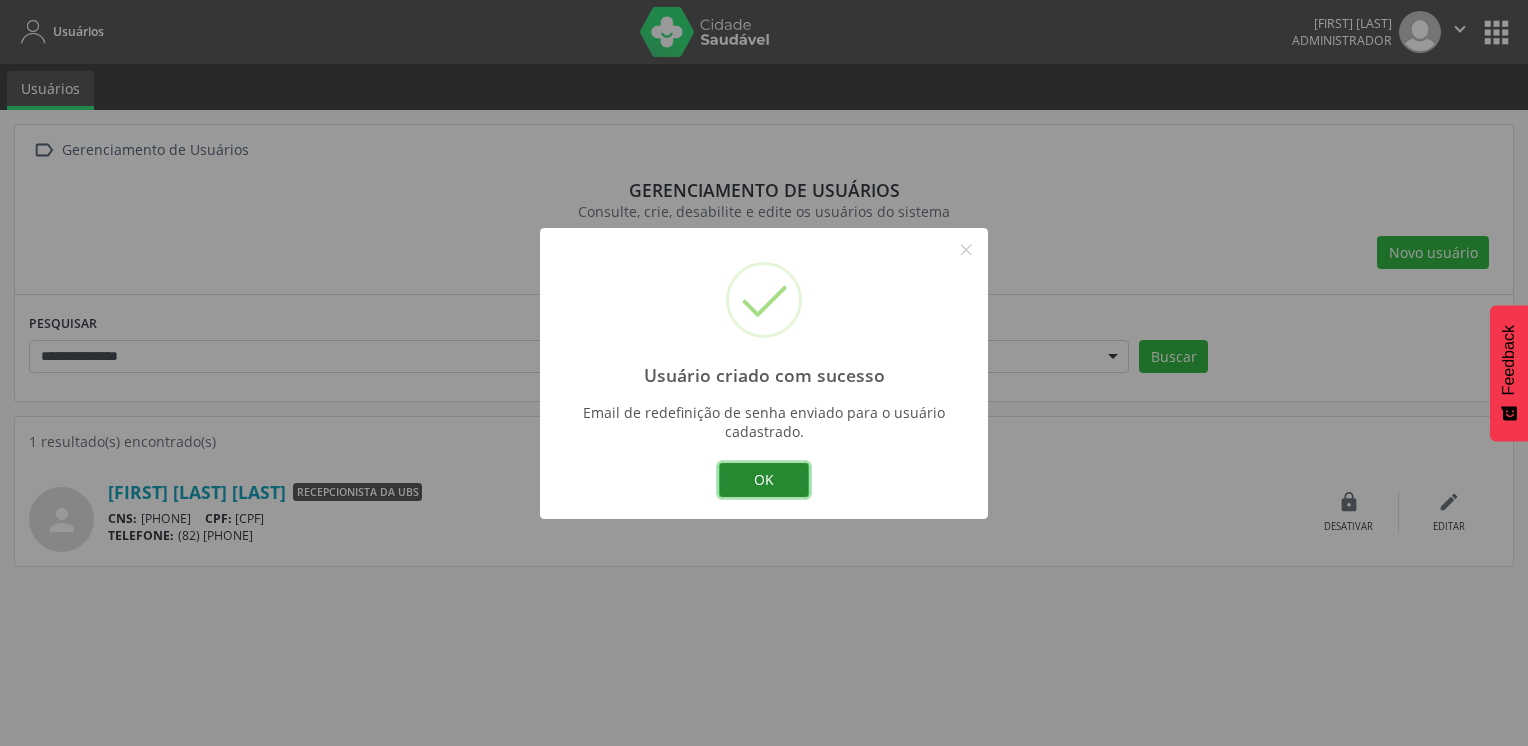 click on "OK" at bounding box center [764, 480] 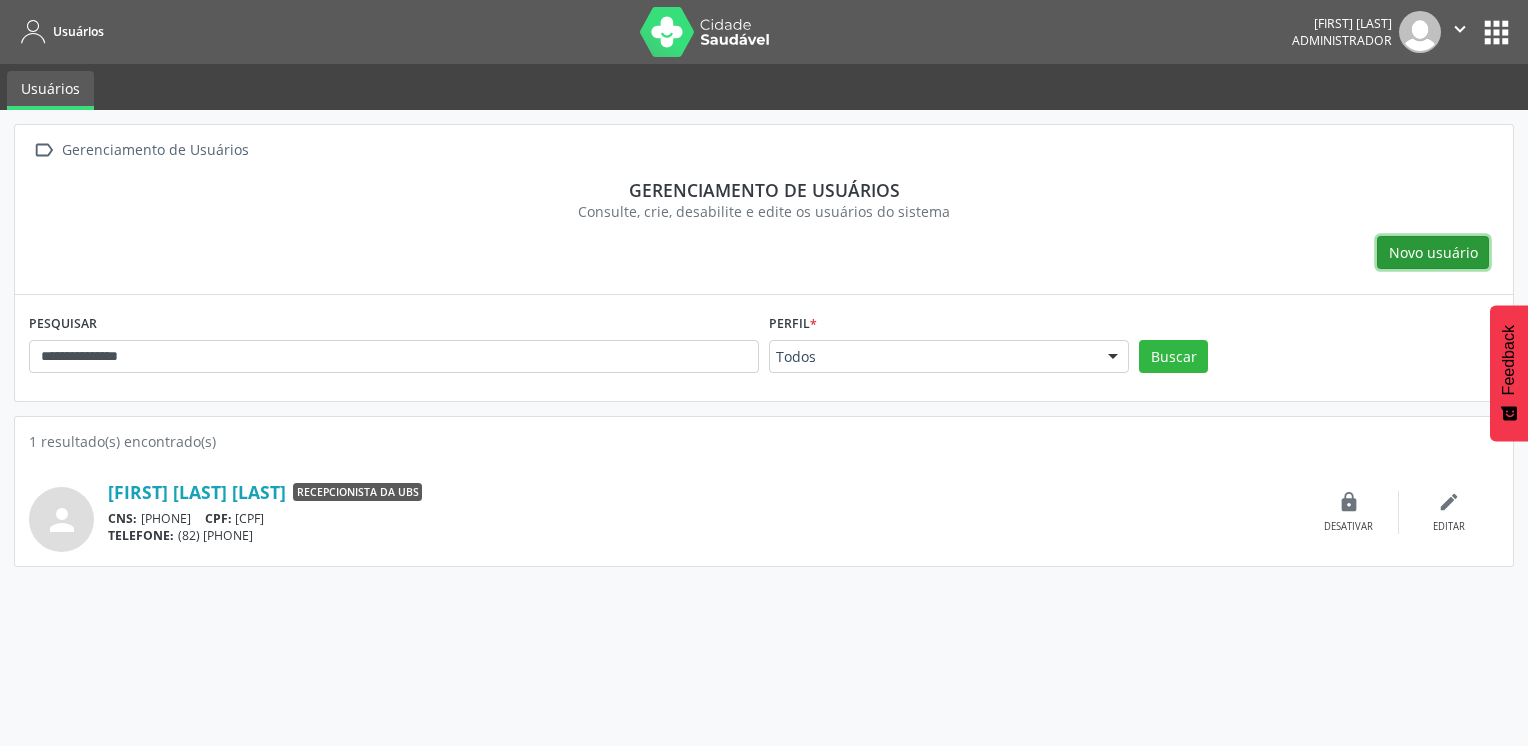 click on "Novo usuário" at bounding box center (1433, 252) 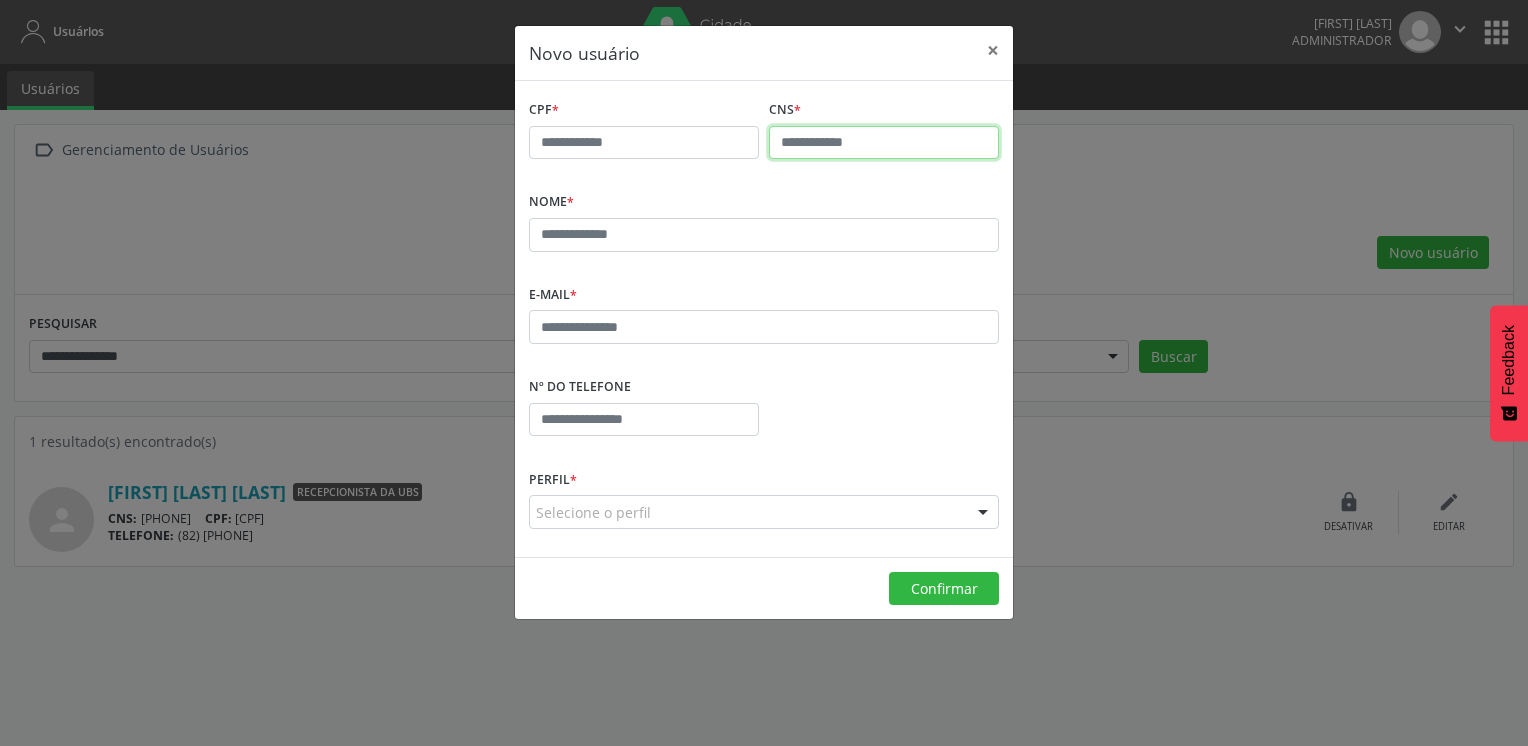 click at bounding box center (884, 143) 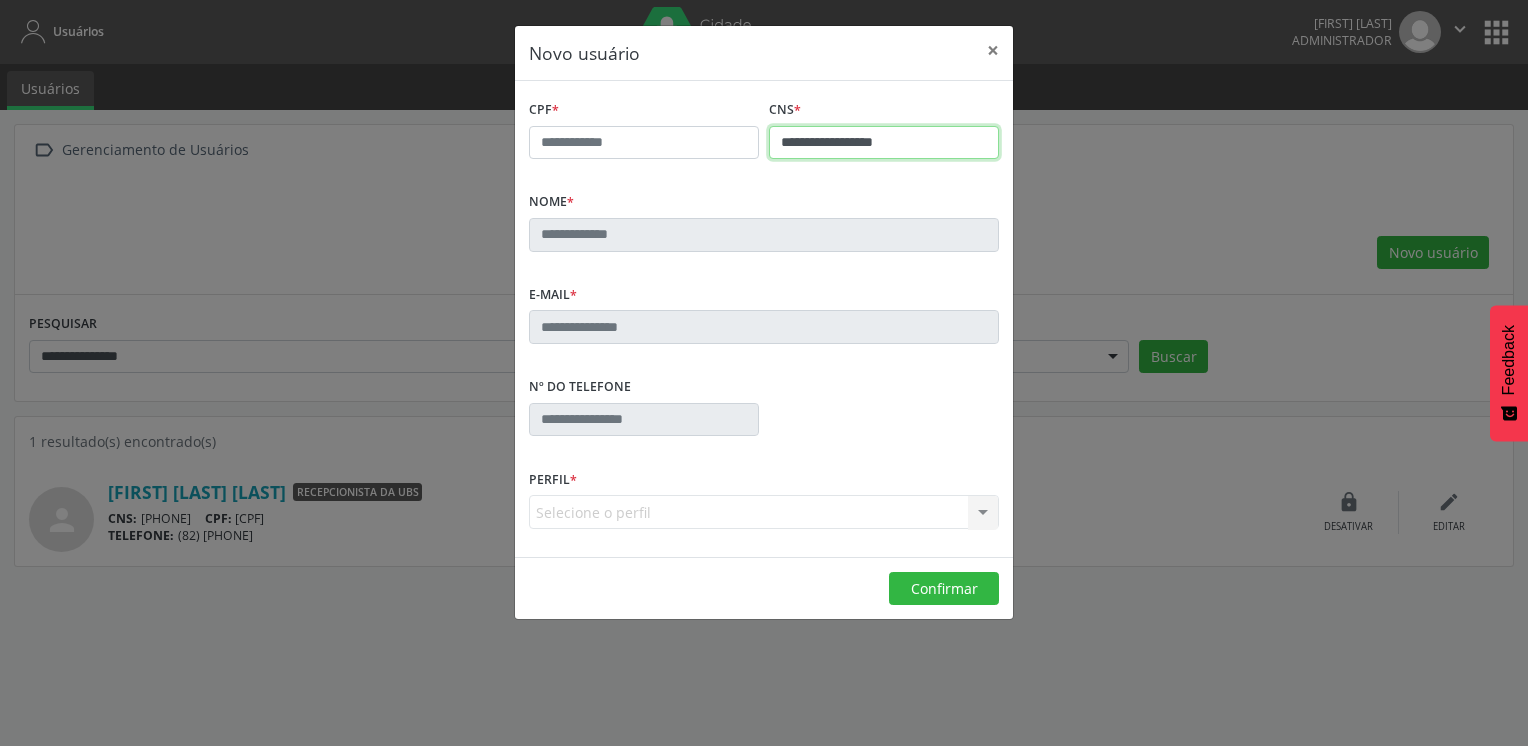 type on "**********" 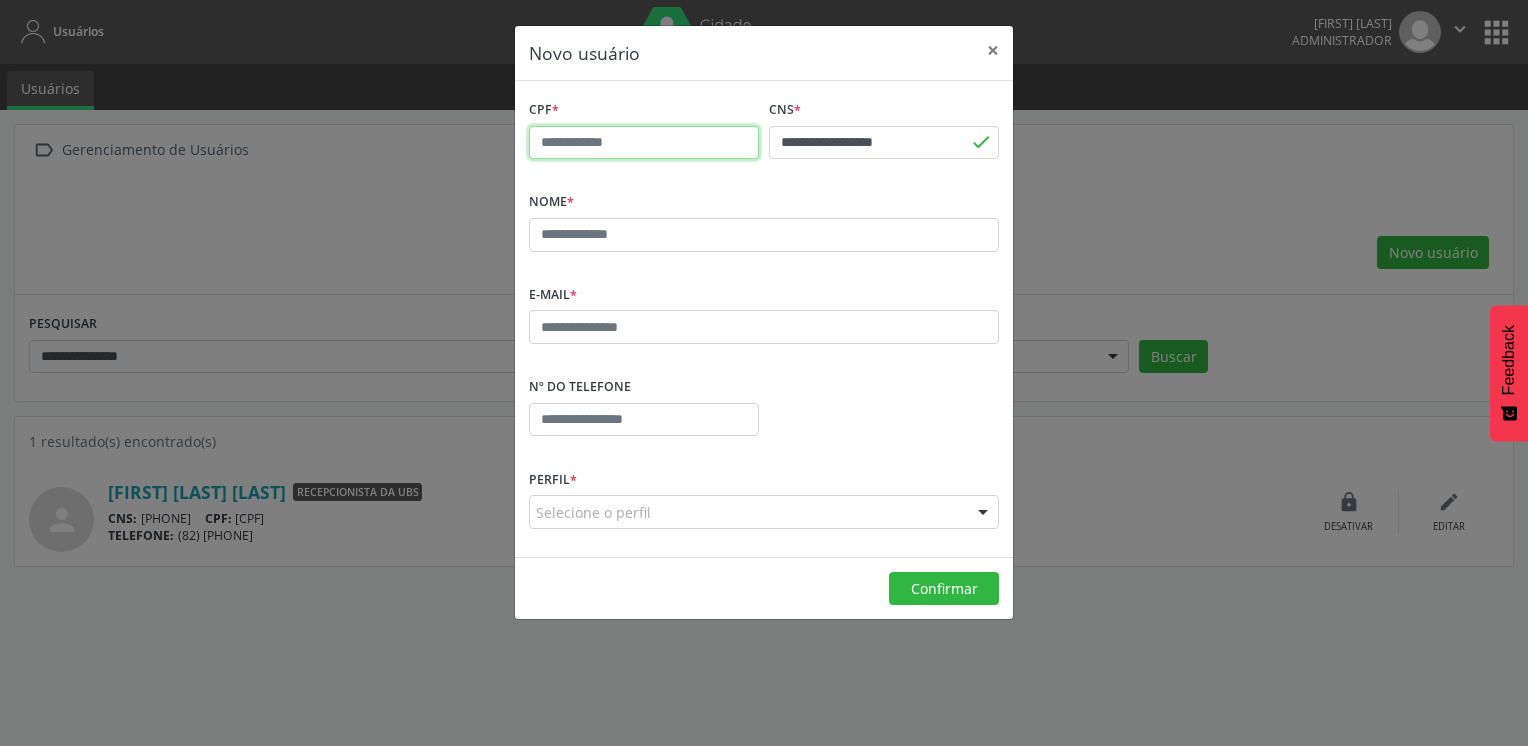 click at bounding box center [644, 143] 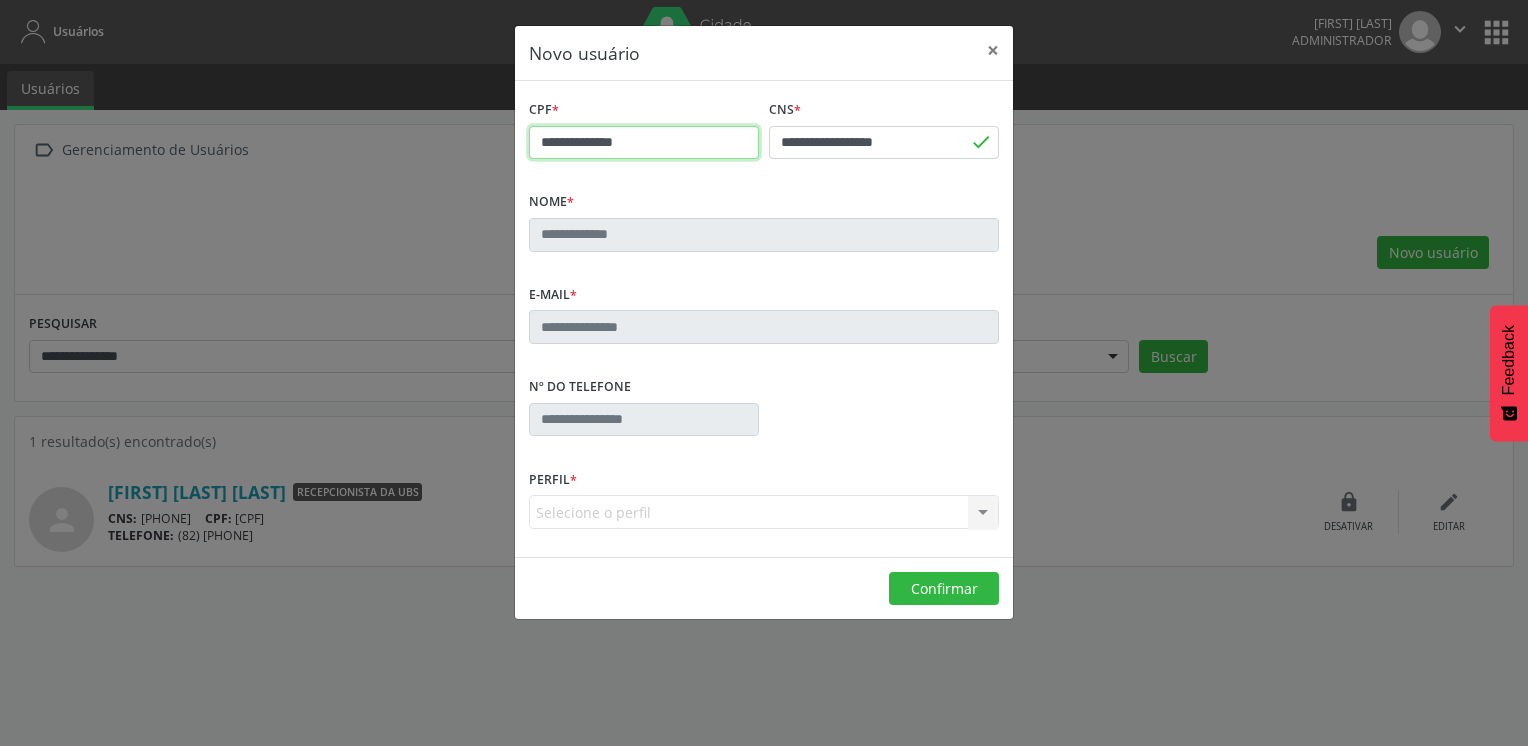 type on "**********" 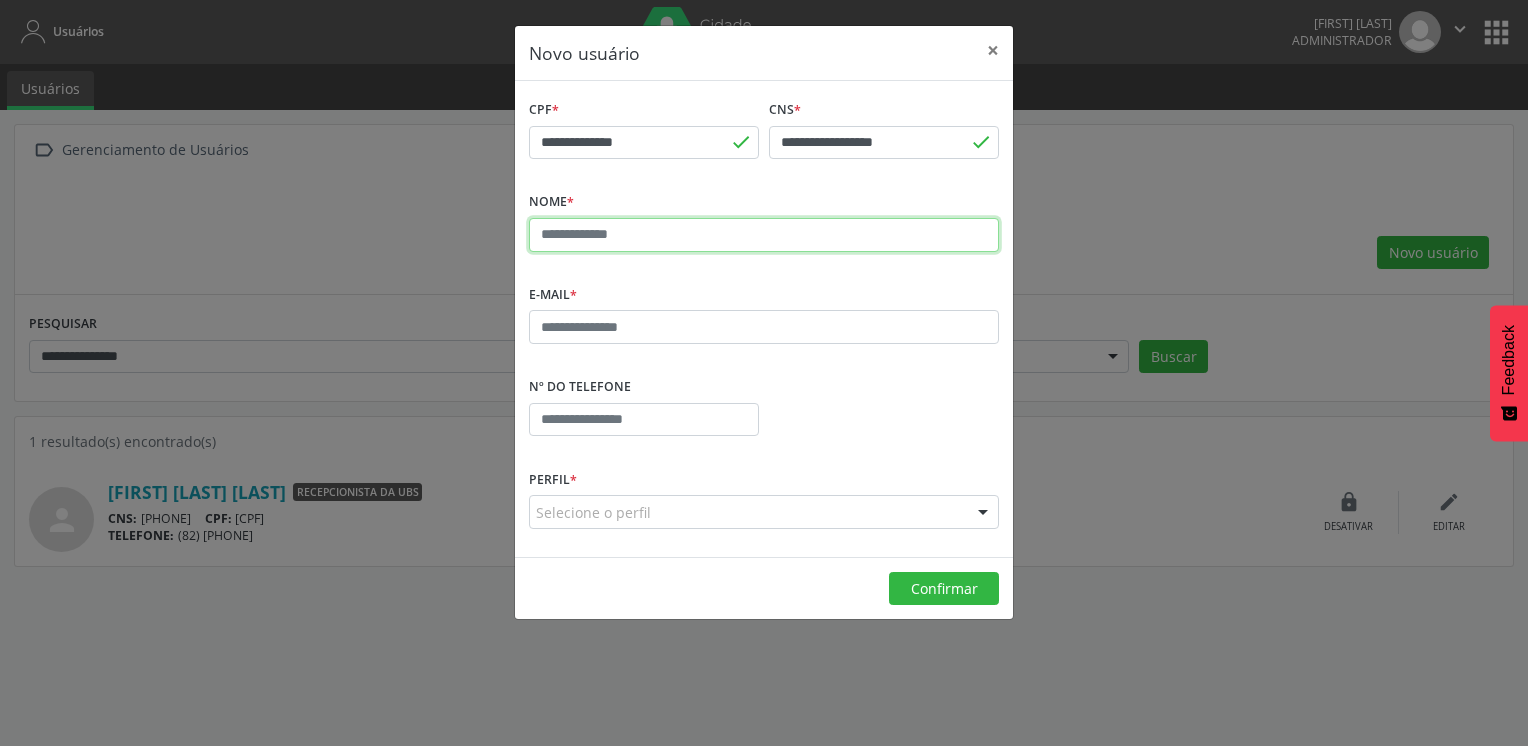 click at bounding box center [764, 235] 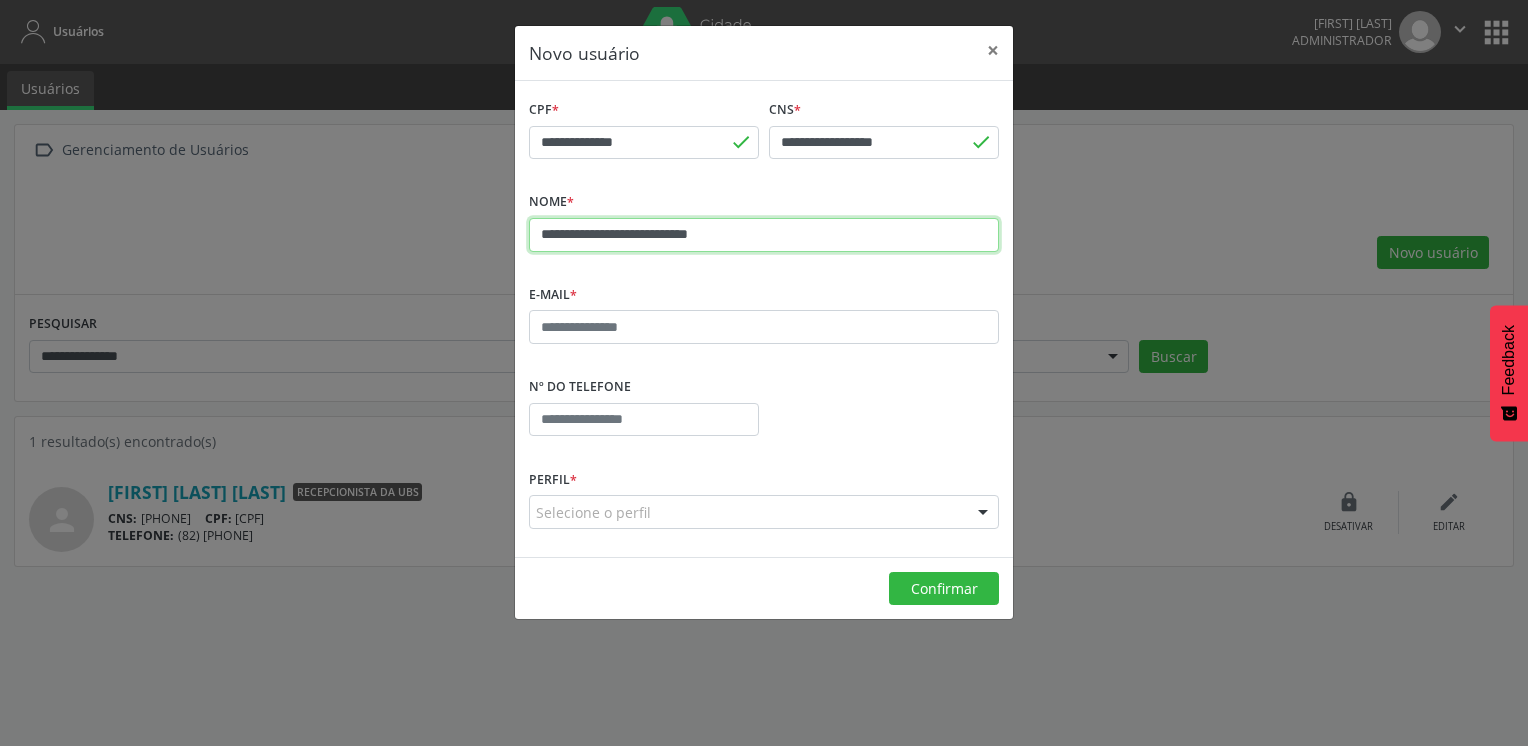 type on "**********" 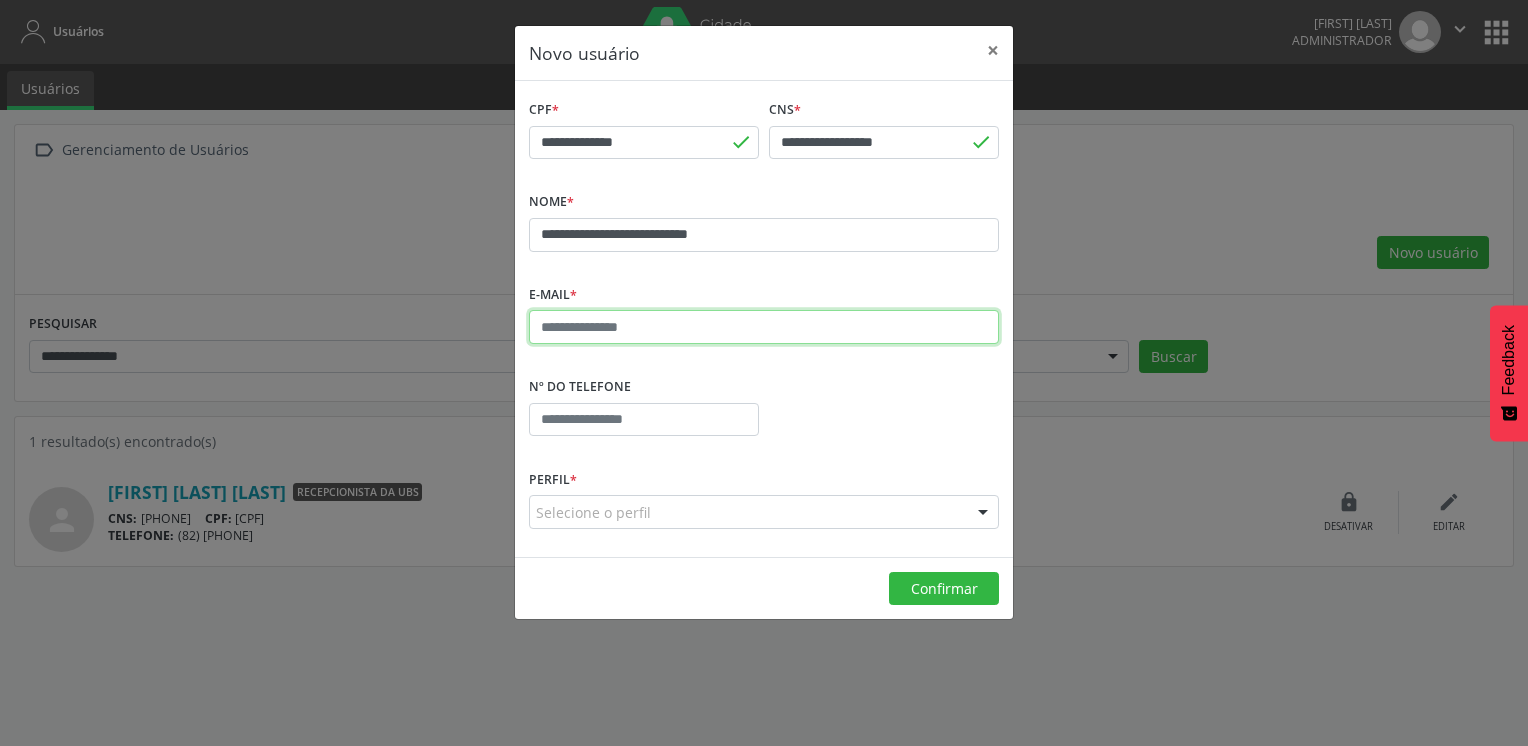 click at bounding box center [764, 327] 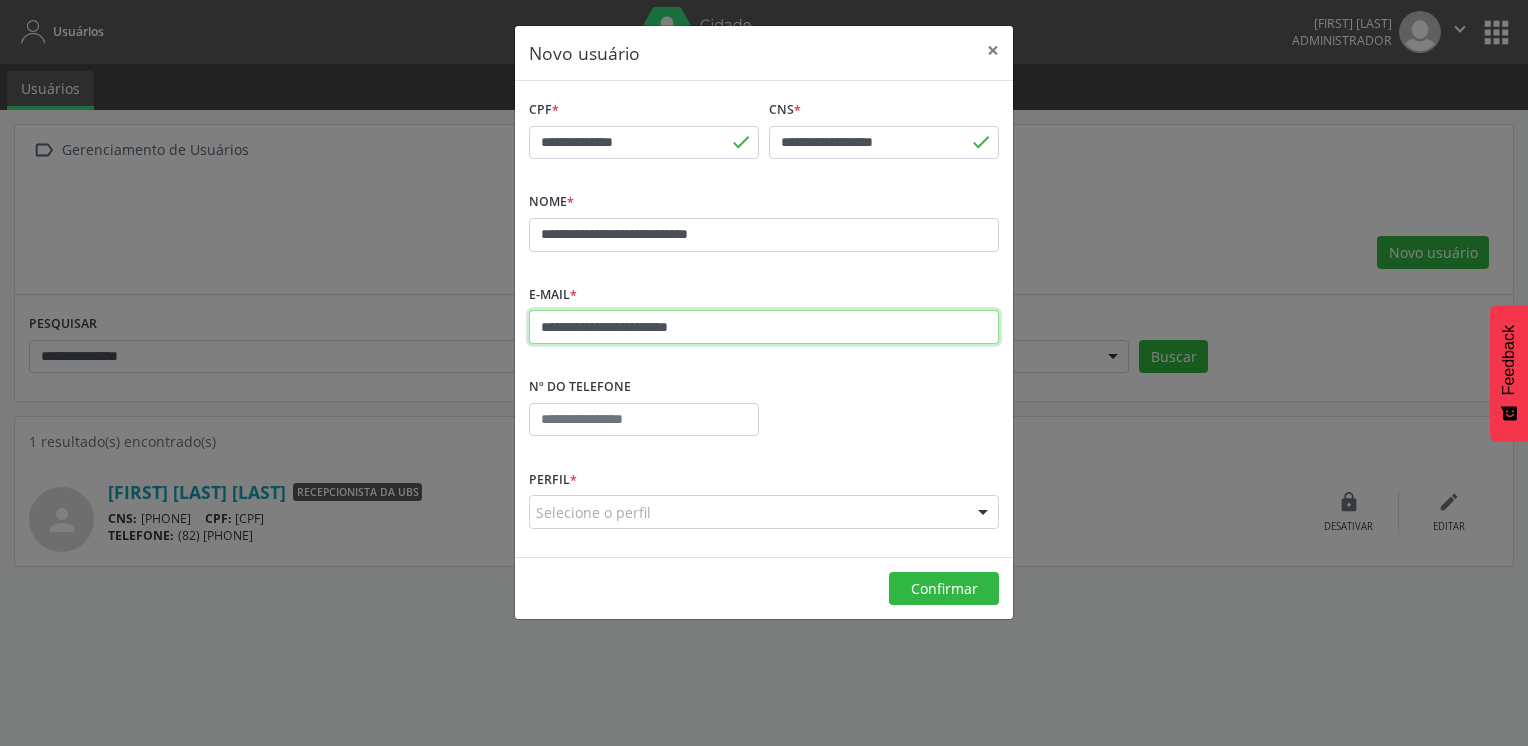 type on "**********" 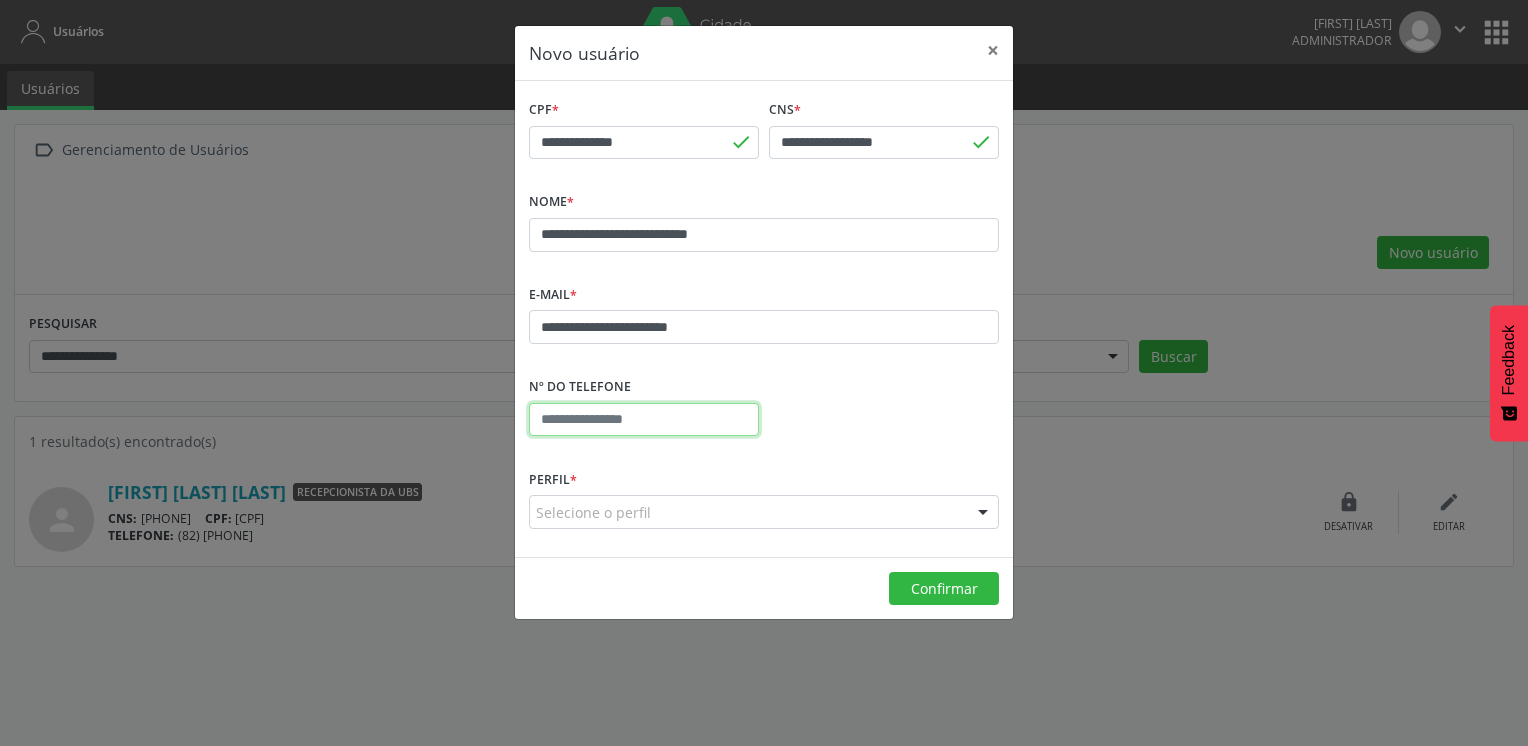 paste on "**********" 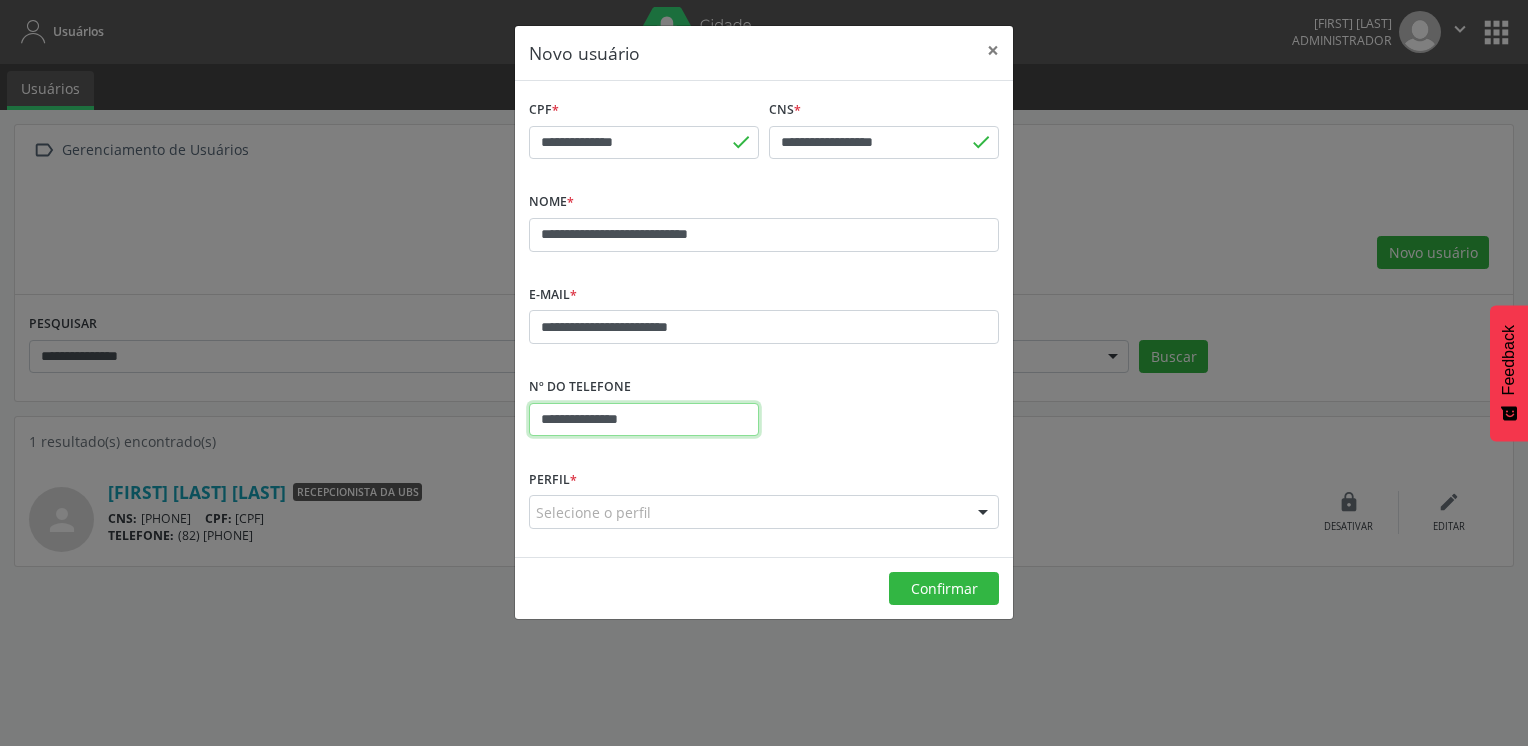 type on "**********" 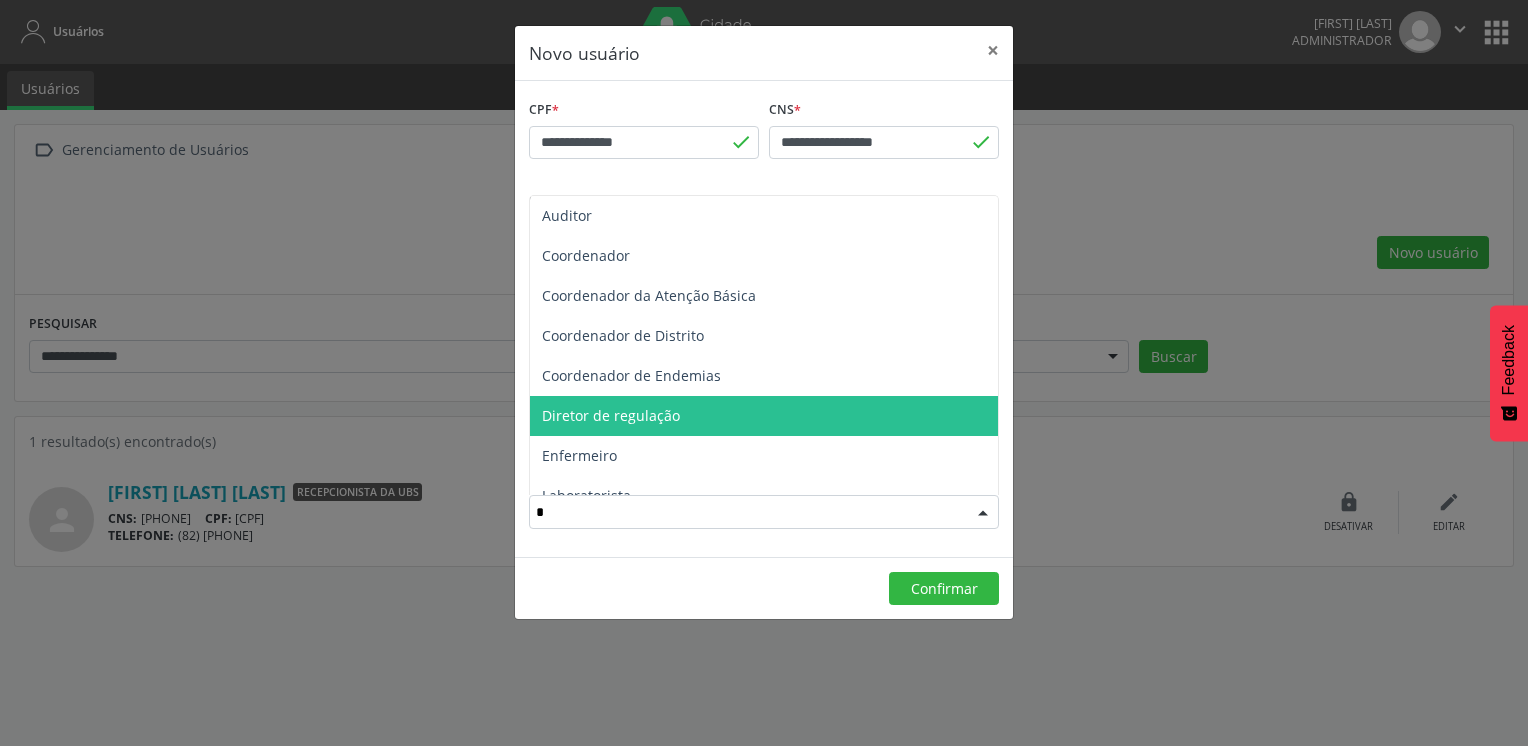 type on "**" 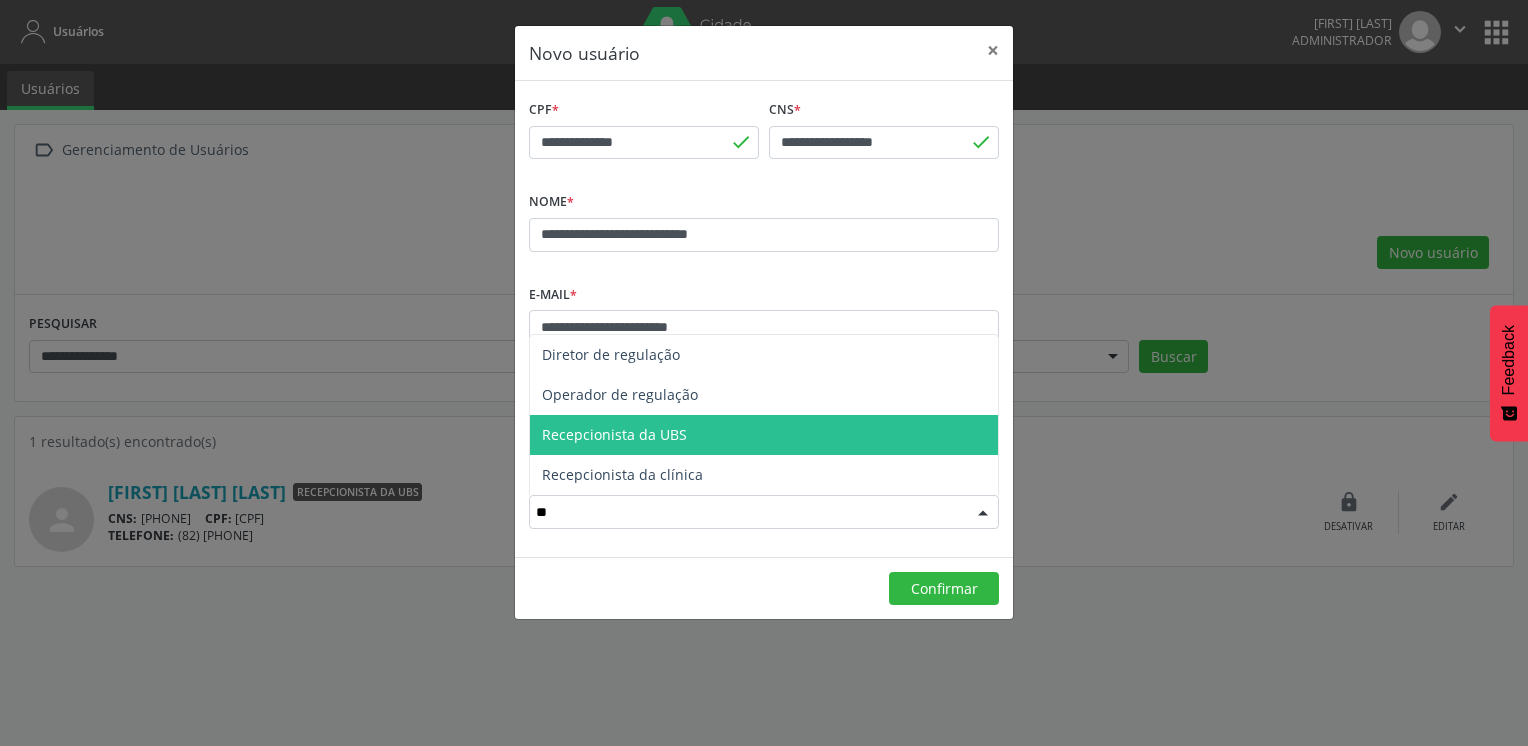 click on "Recepcionista da UBS" at bounding box center (614, 434) 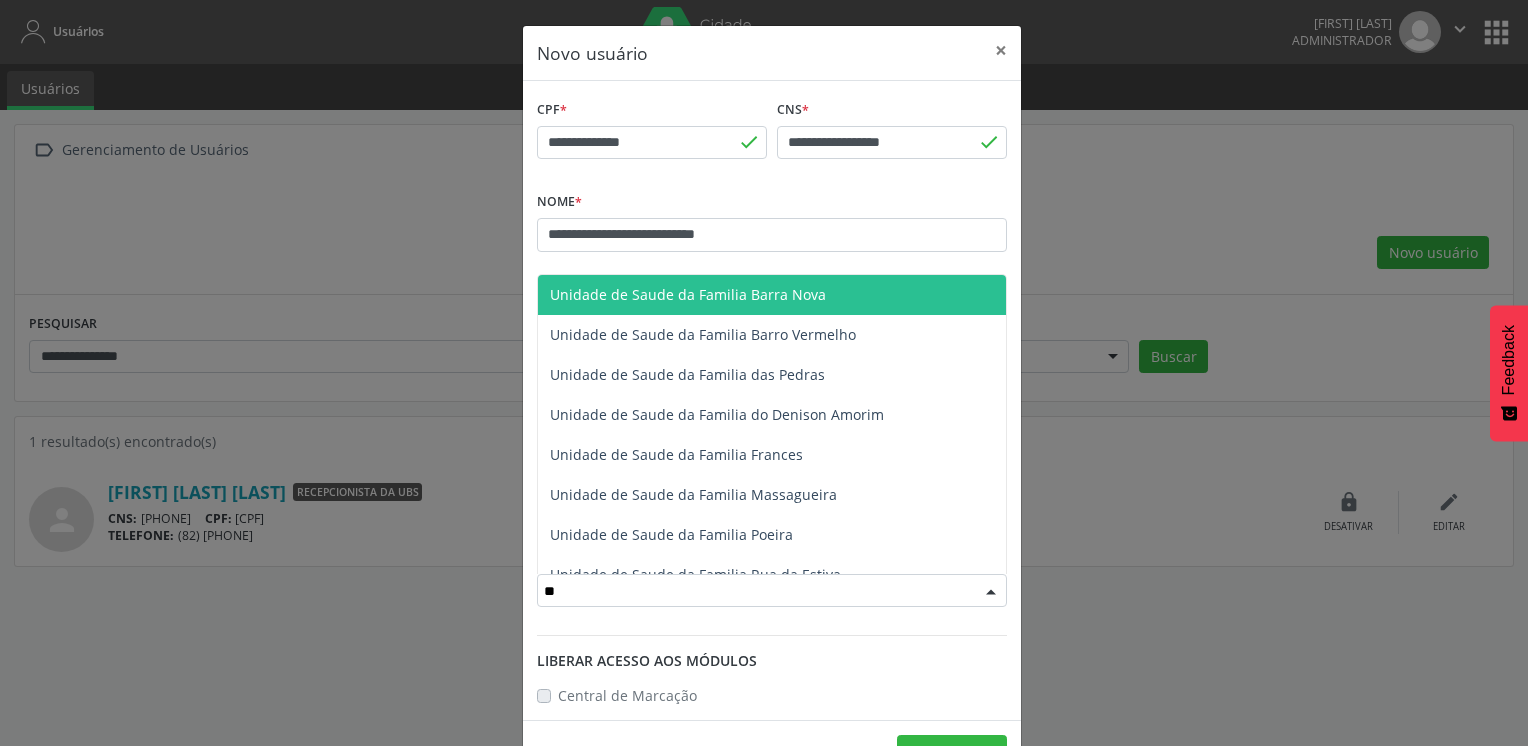 type on "*" 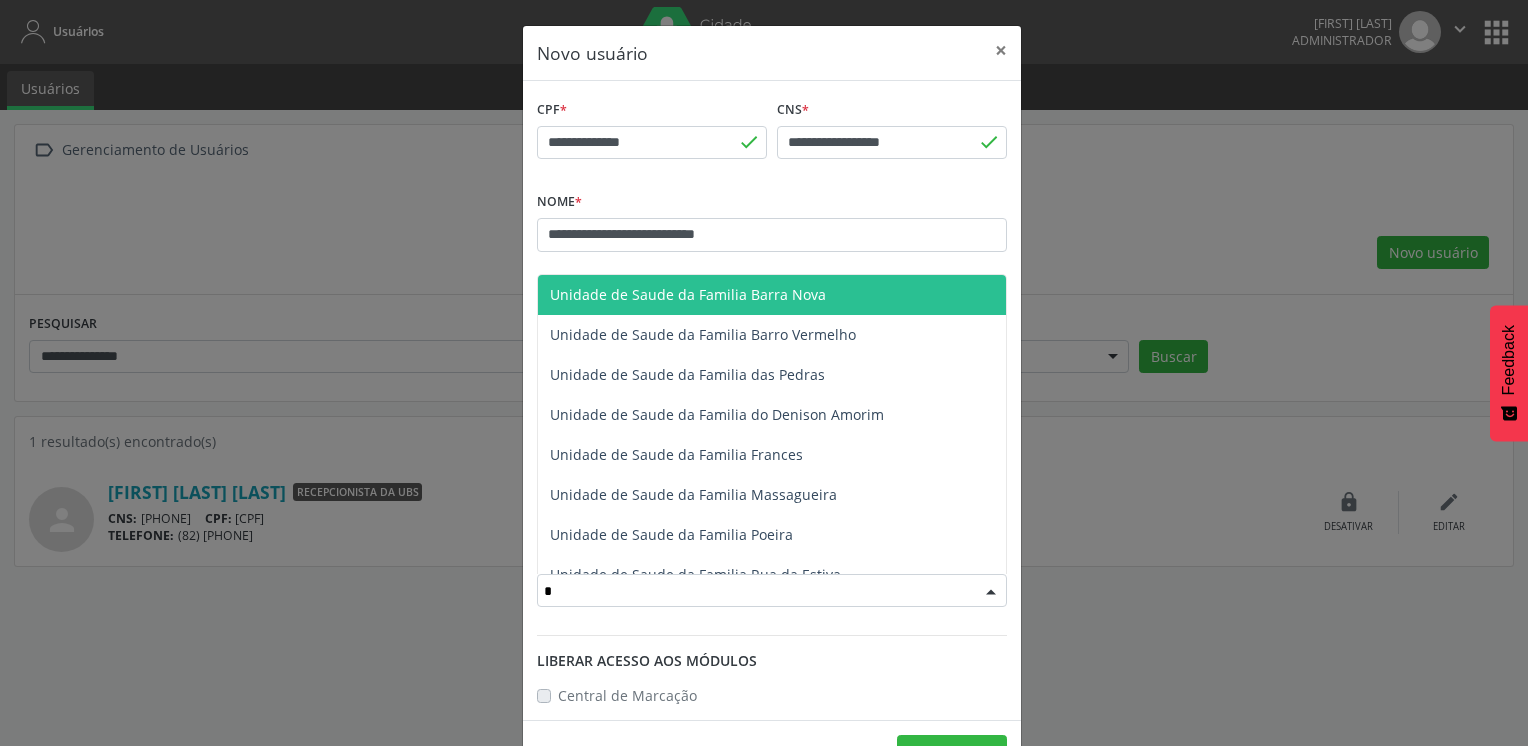 type 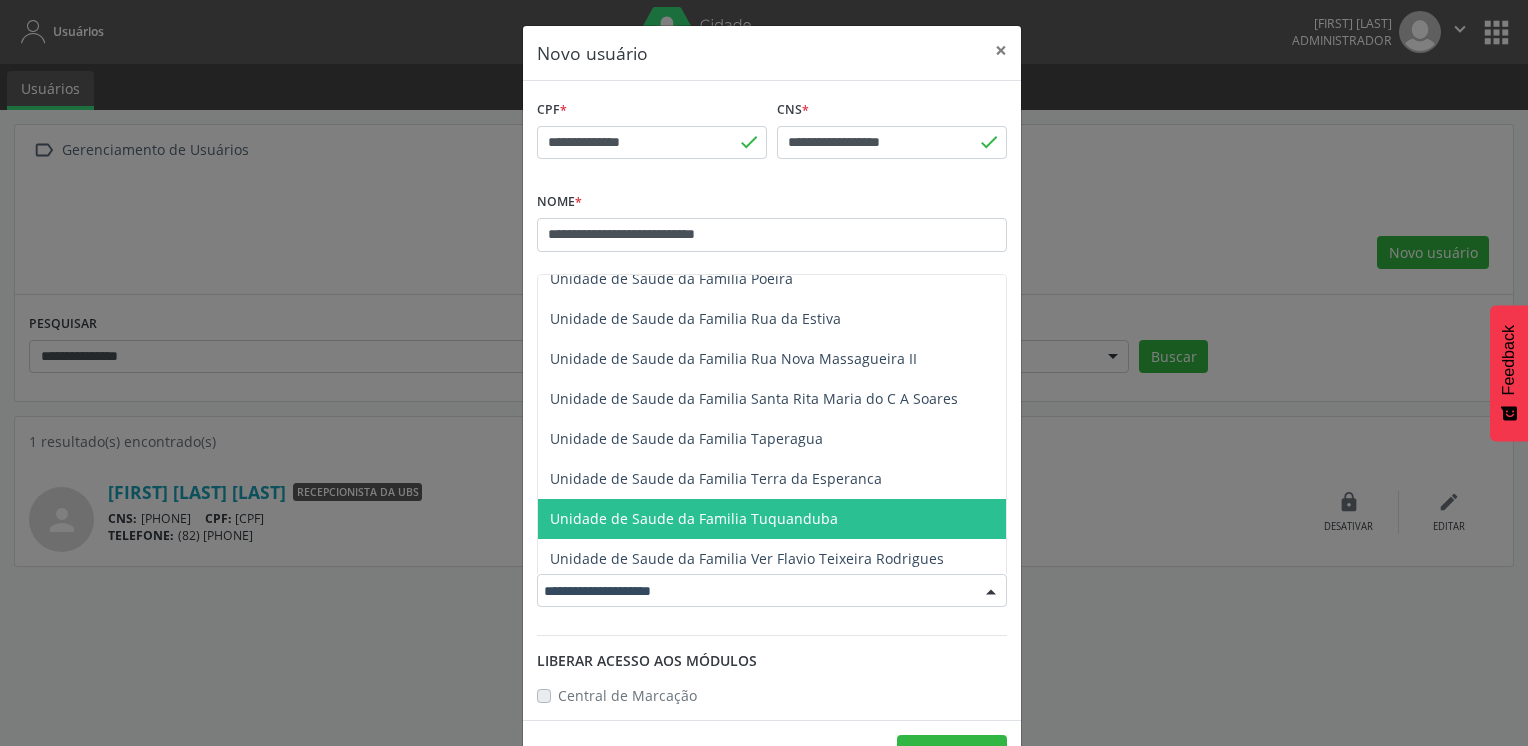scroll, scrollTop: 420, scrollLeft: 0, axis: vertical 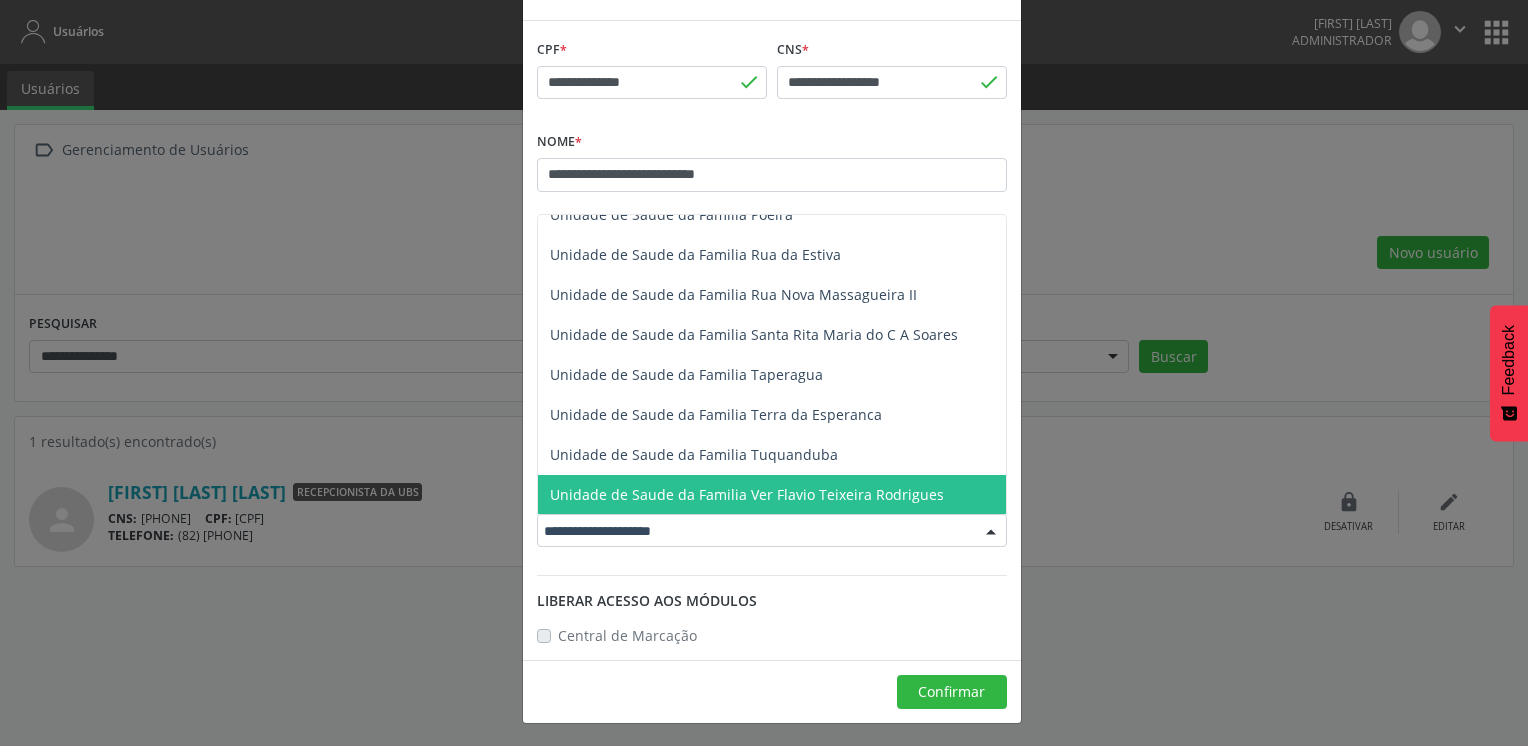 click on "Unidade de Saude da Familia Ver Flavio Teixeira Rodrigues" at bounding box center [747, 494] 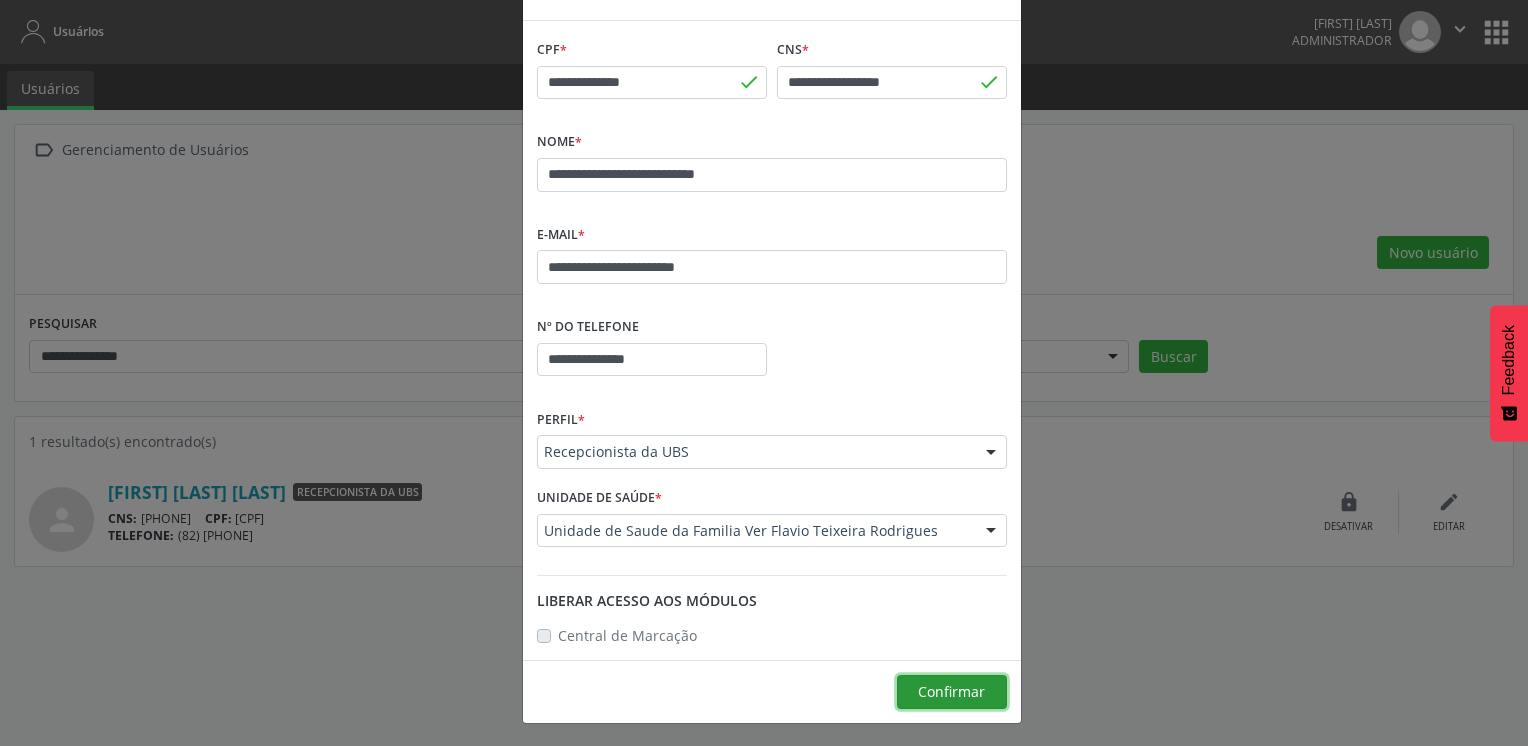 click on "Confirmar" at bounding box center (951, 691) 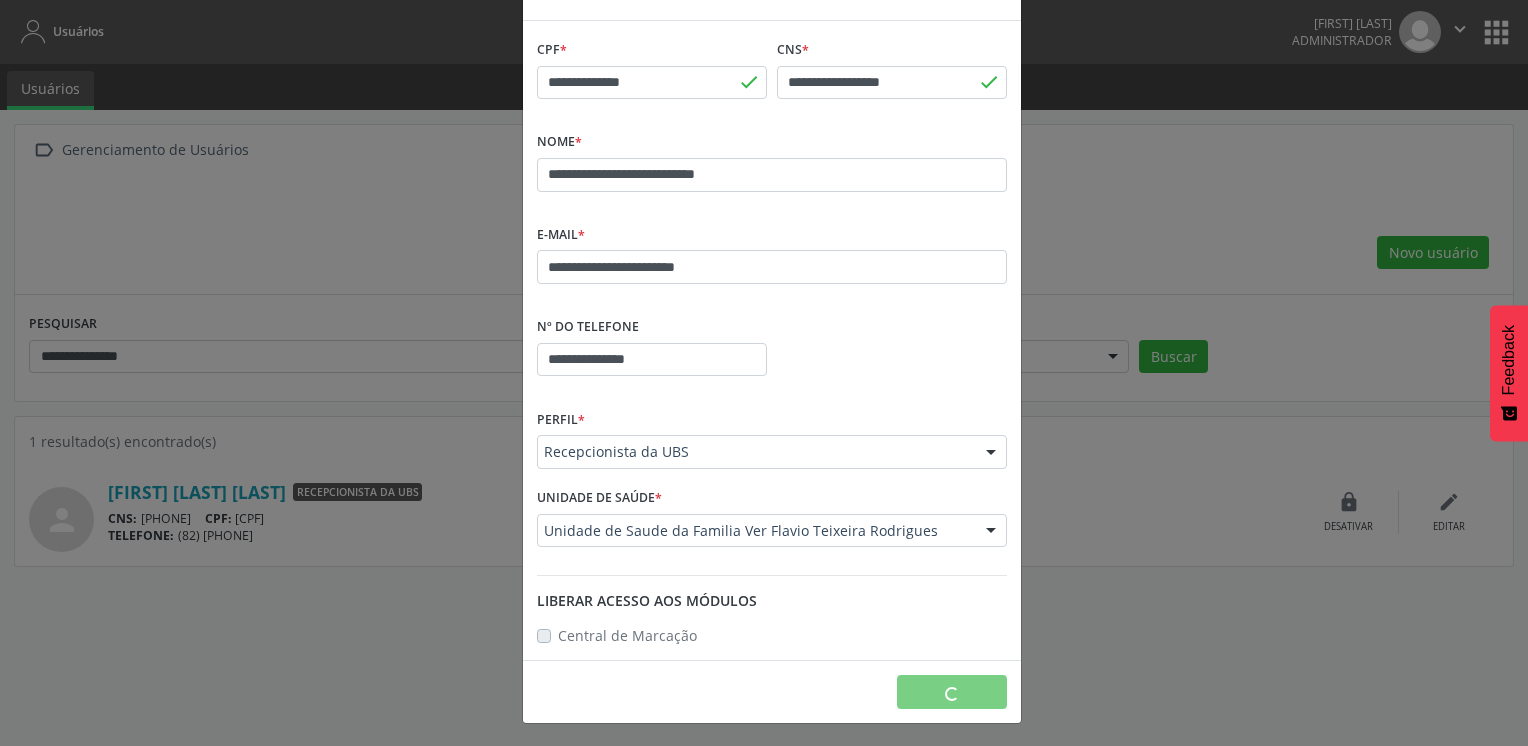 type 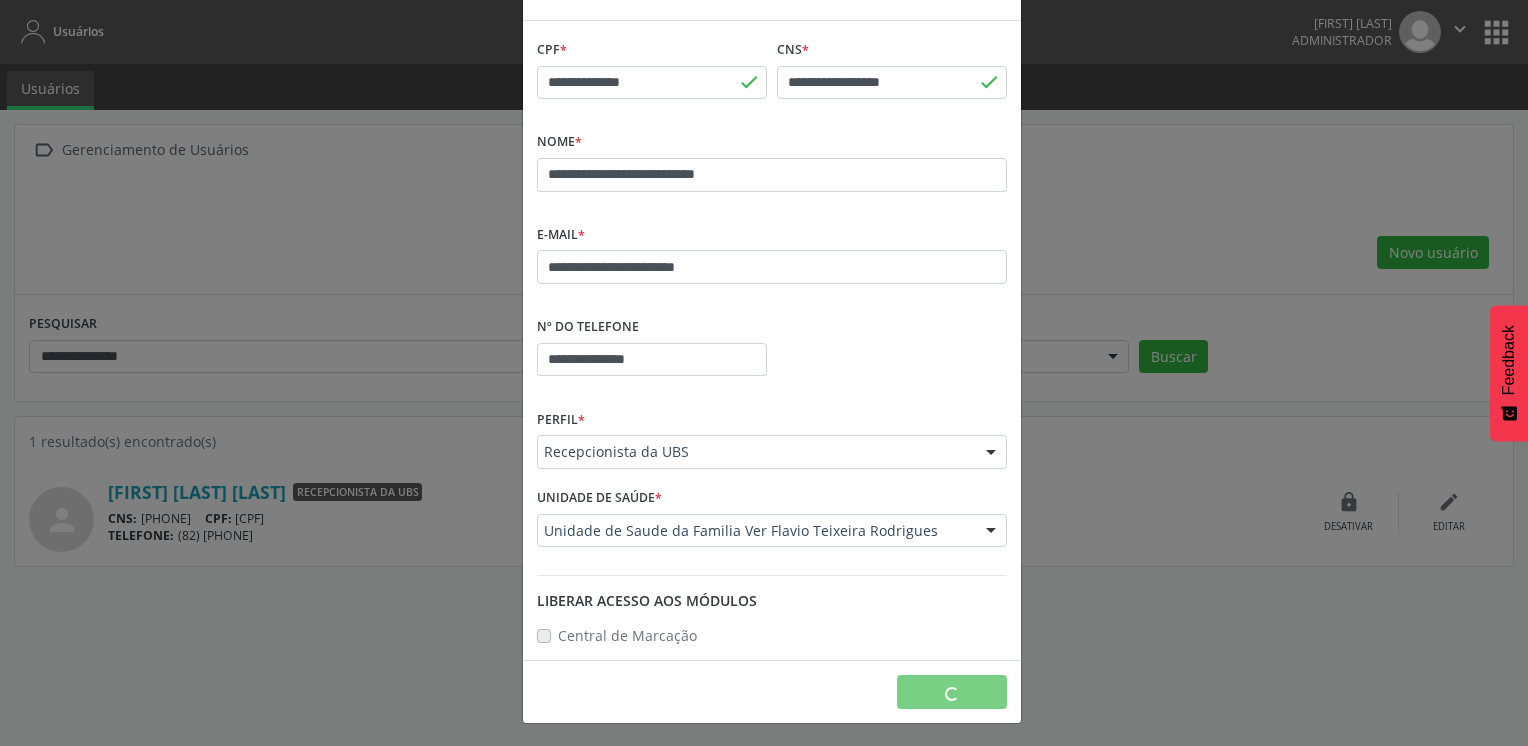 type 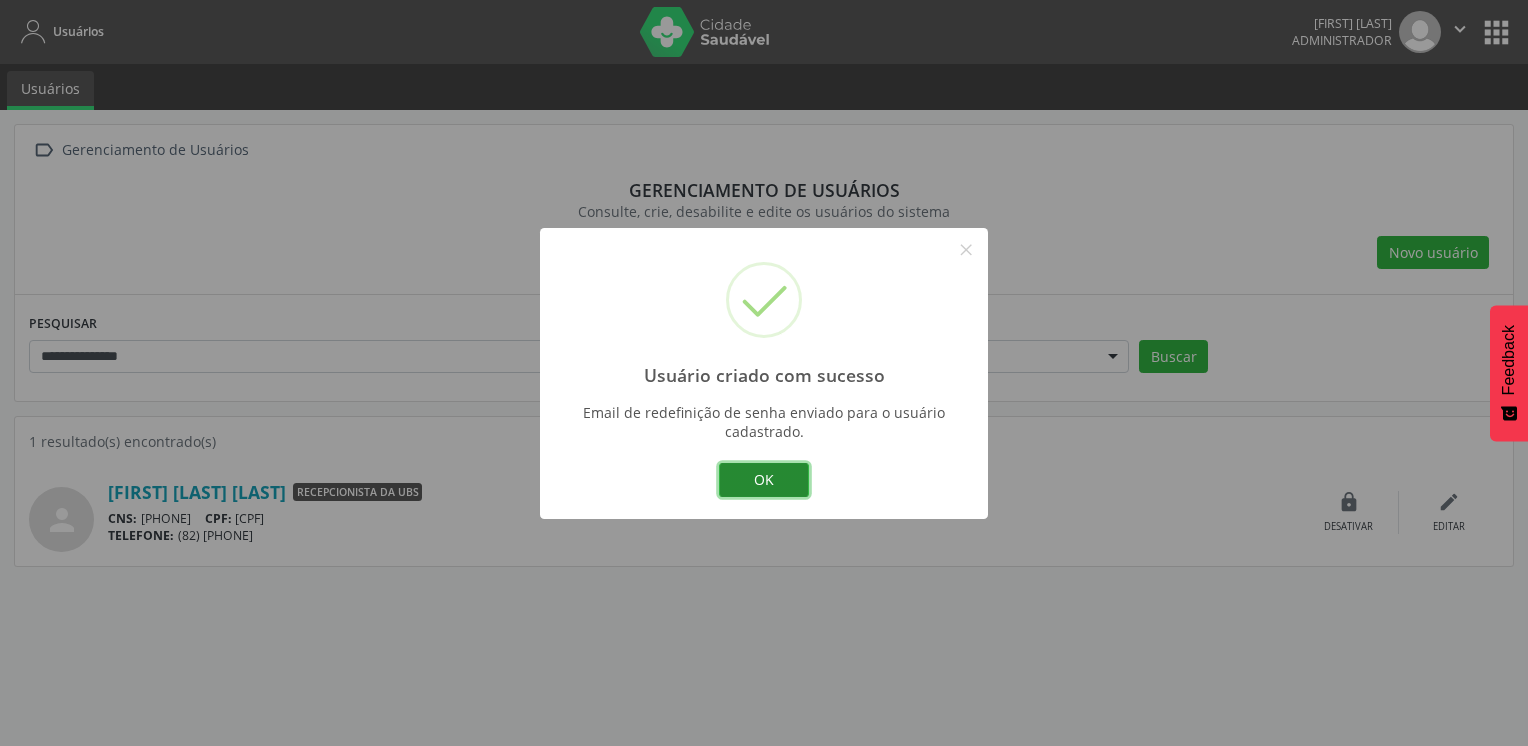 click on "OK" at bounding box center (764, 480) 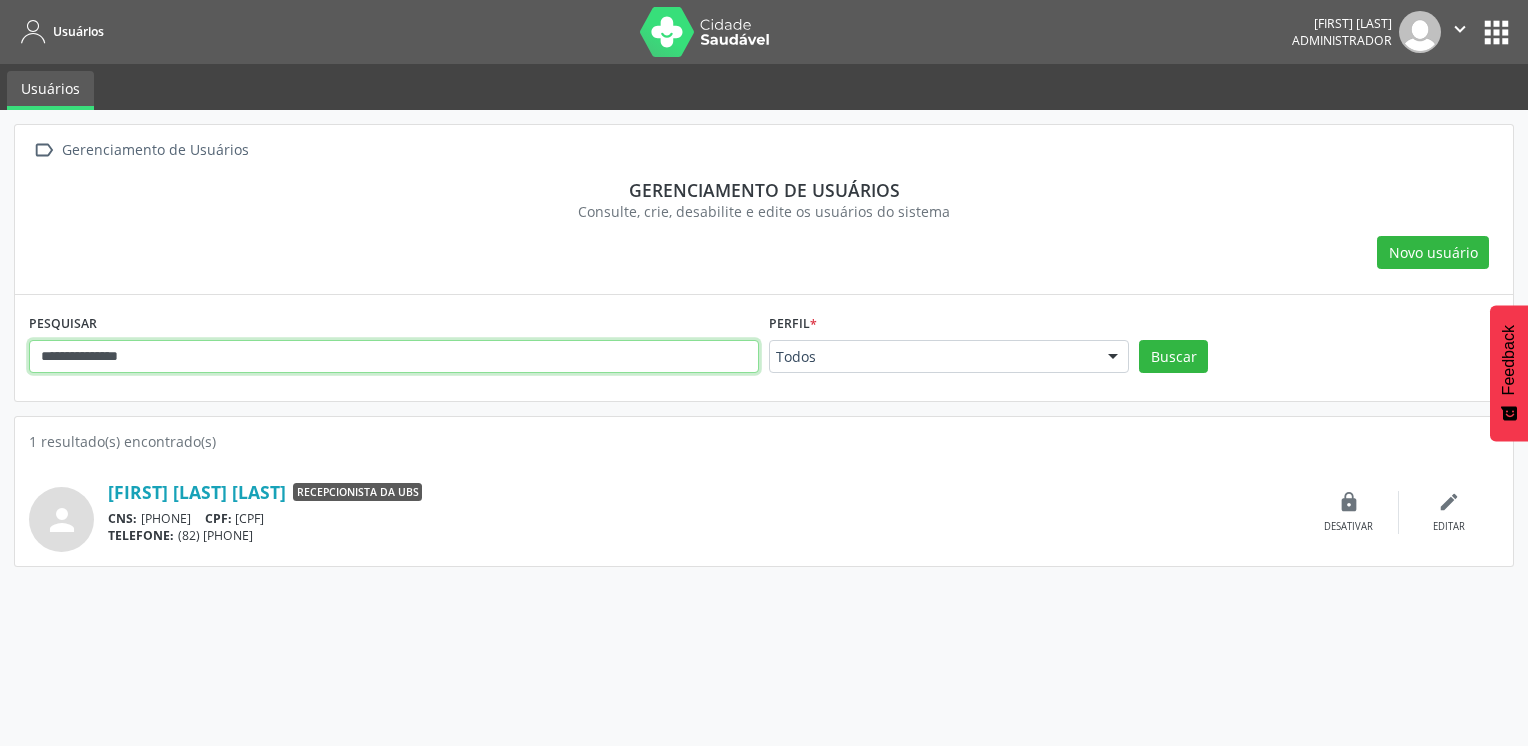drag, startPoint x: 202, startPoint y: 361, endPoint x: 0, endPoint y: 370, distance: 202.2004 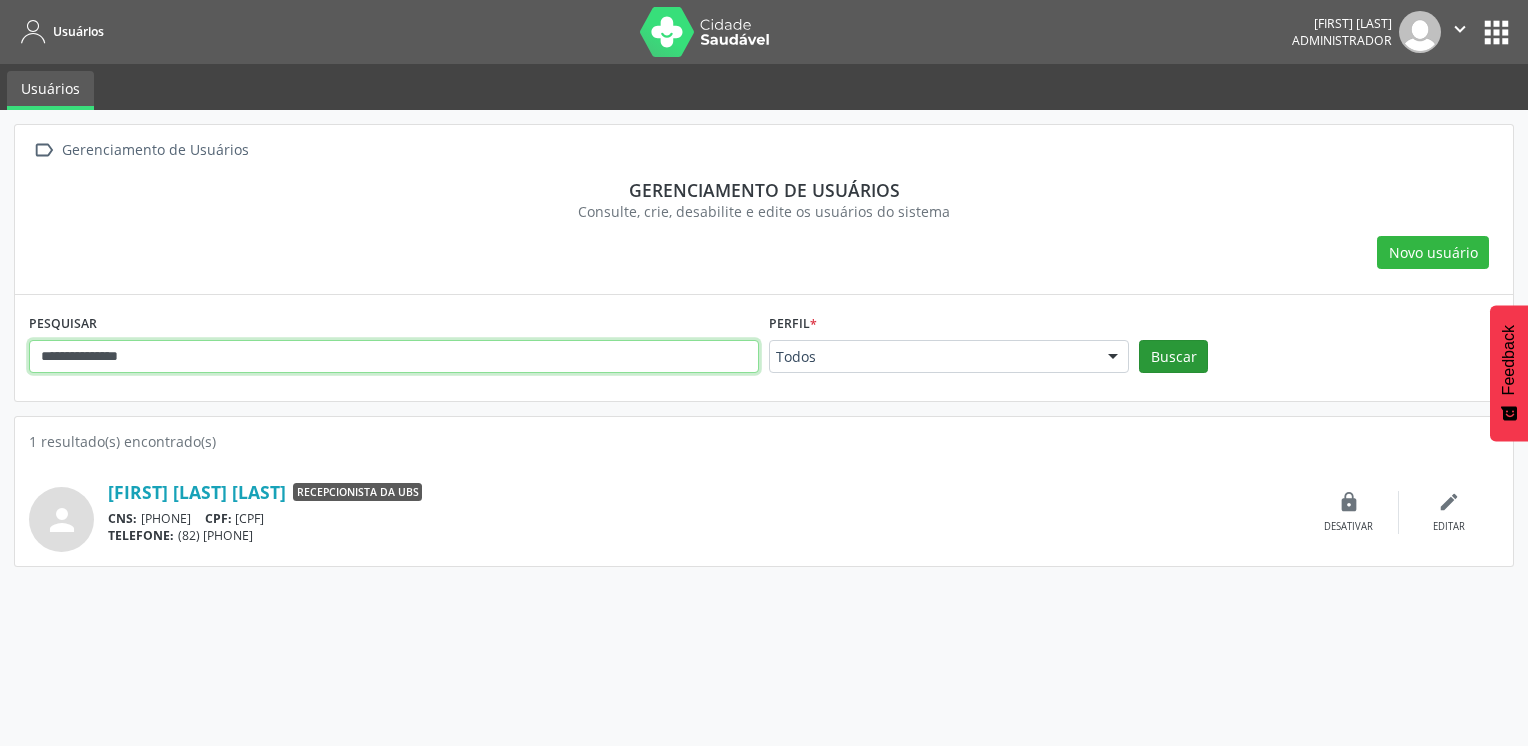 type on "**********" 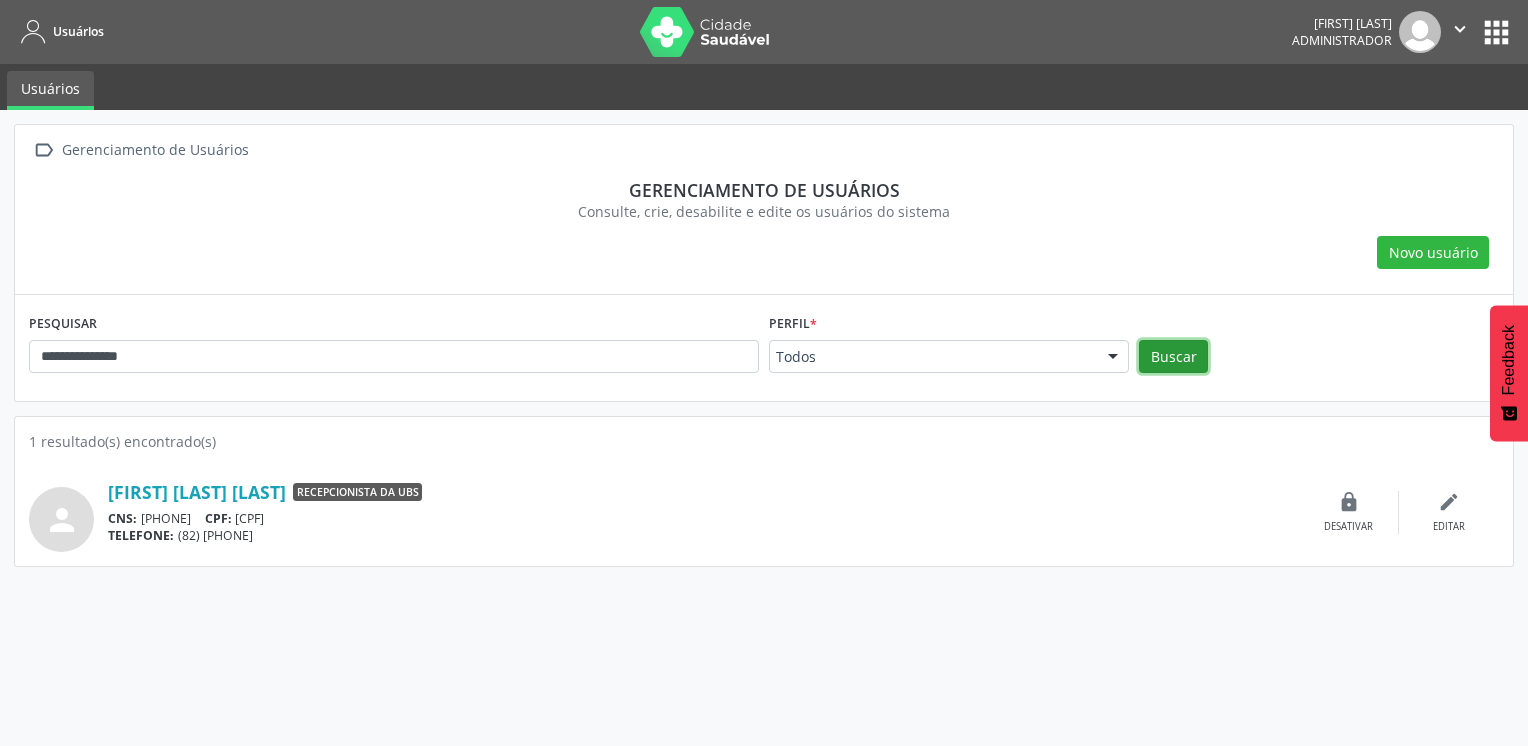 click on "Buscar" at bounding box center (1173, 357) 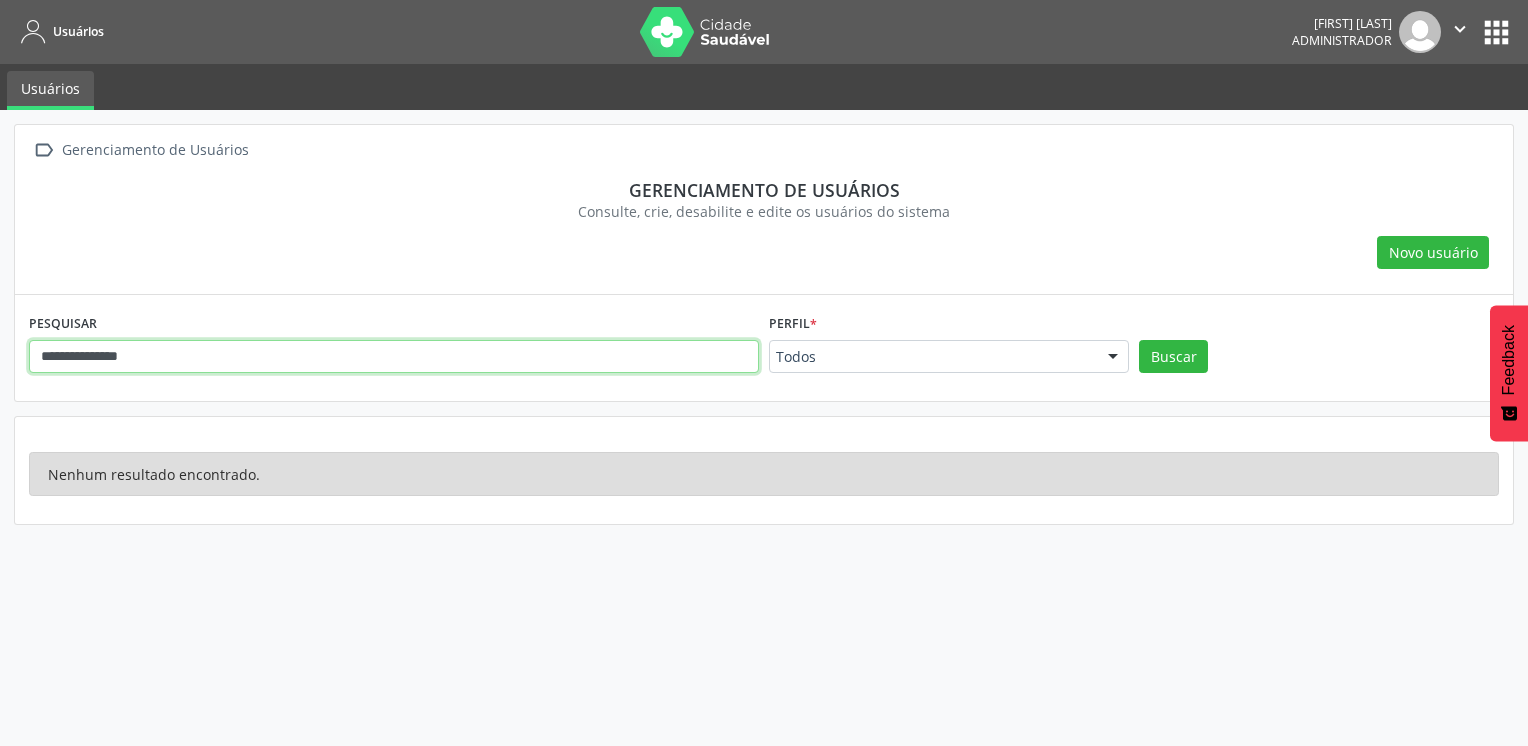 click on "**********" at bounding box center [394, 357] 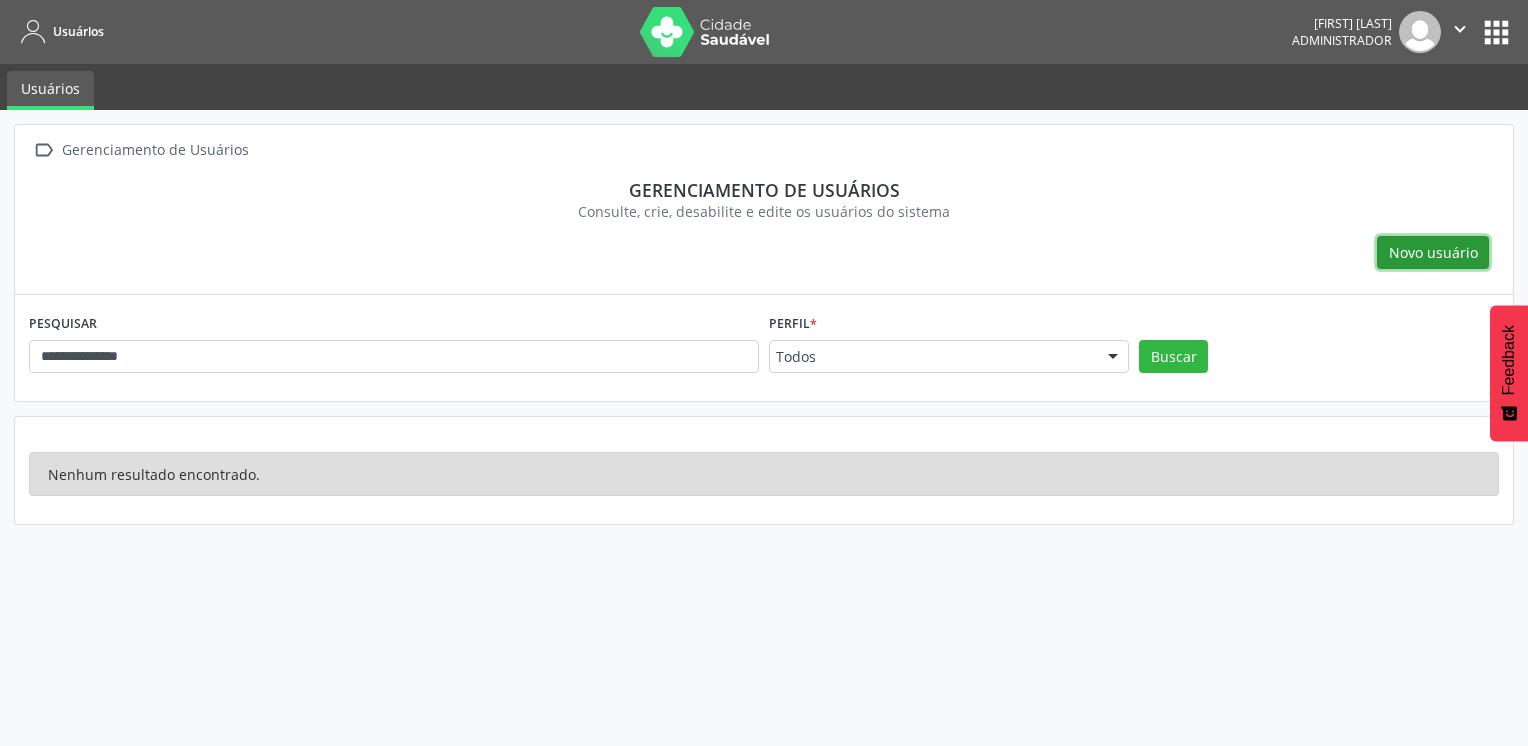 click on "Novo usuário" at bounding box center (1433, 252) 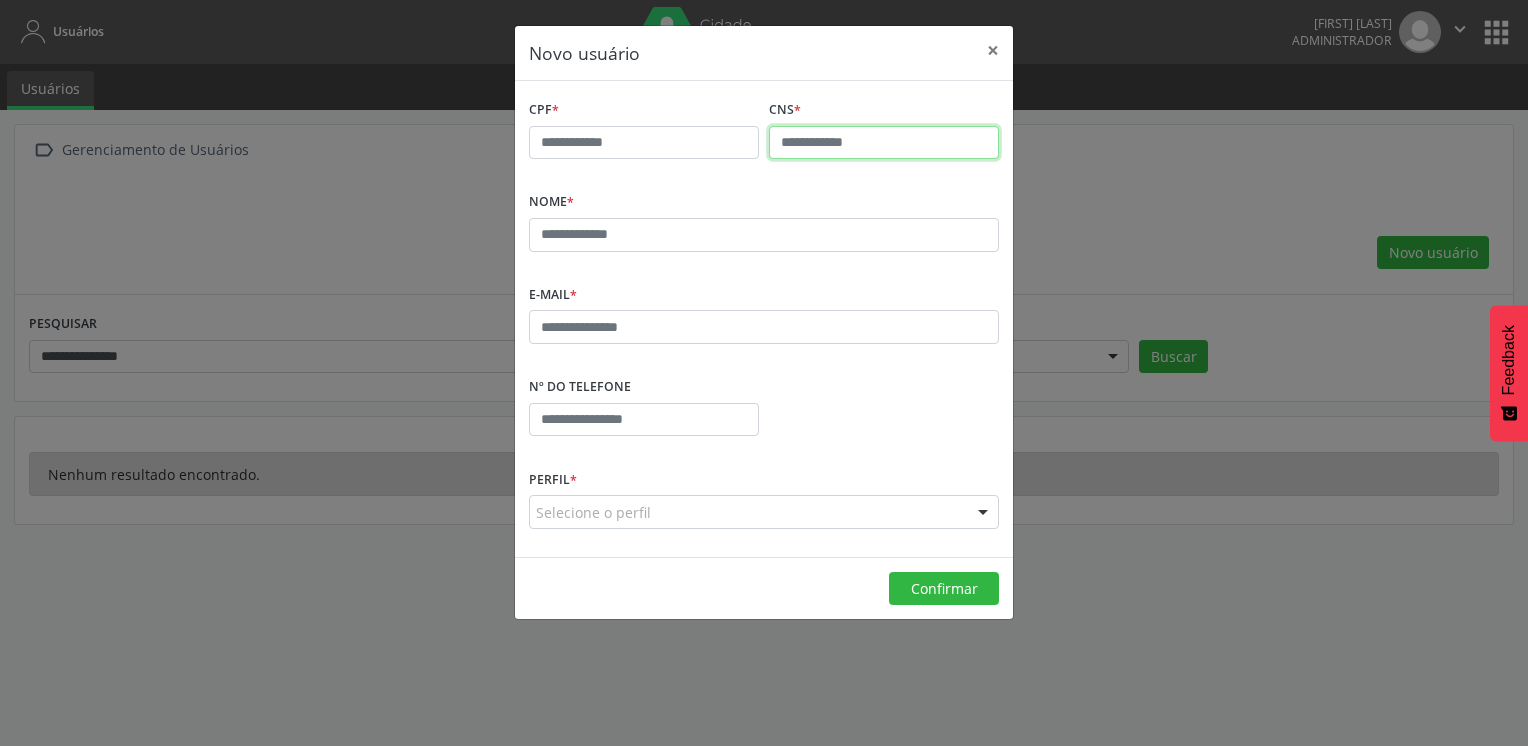 click at bounding box center (884, 143) 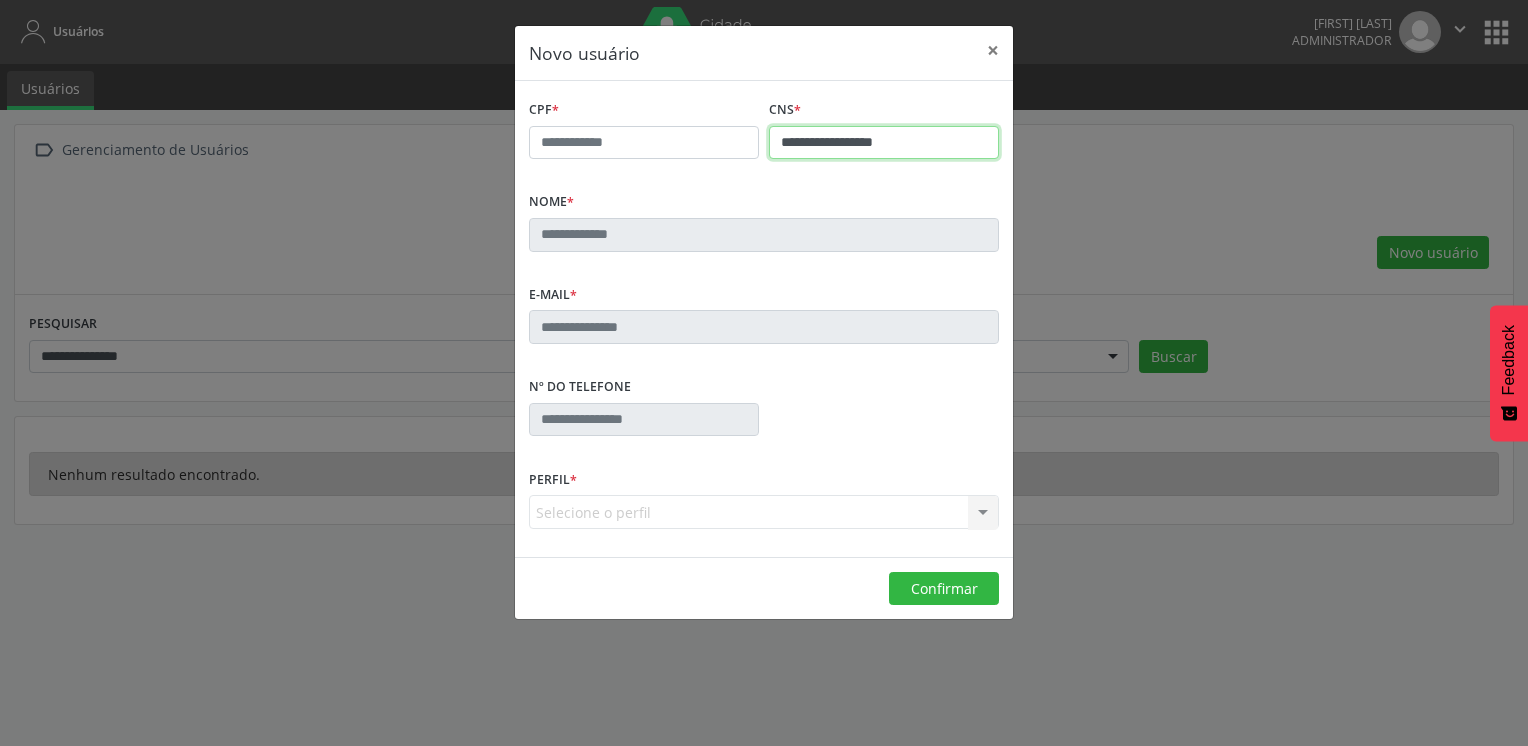 type on "**********" 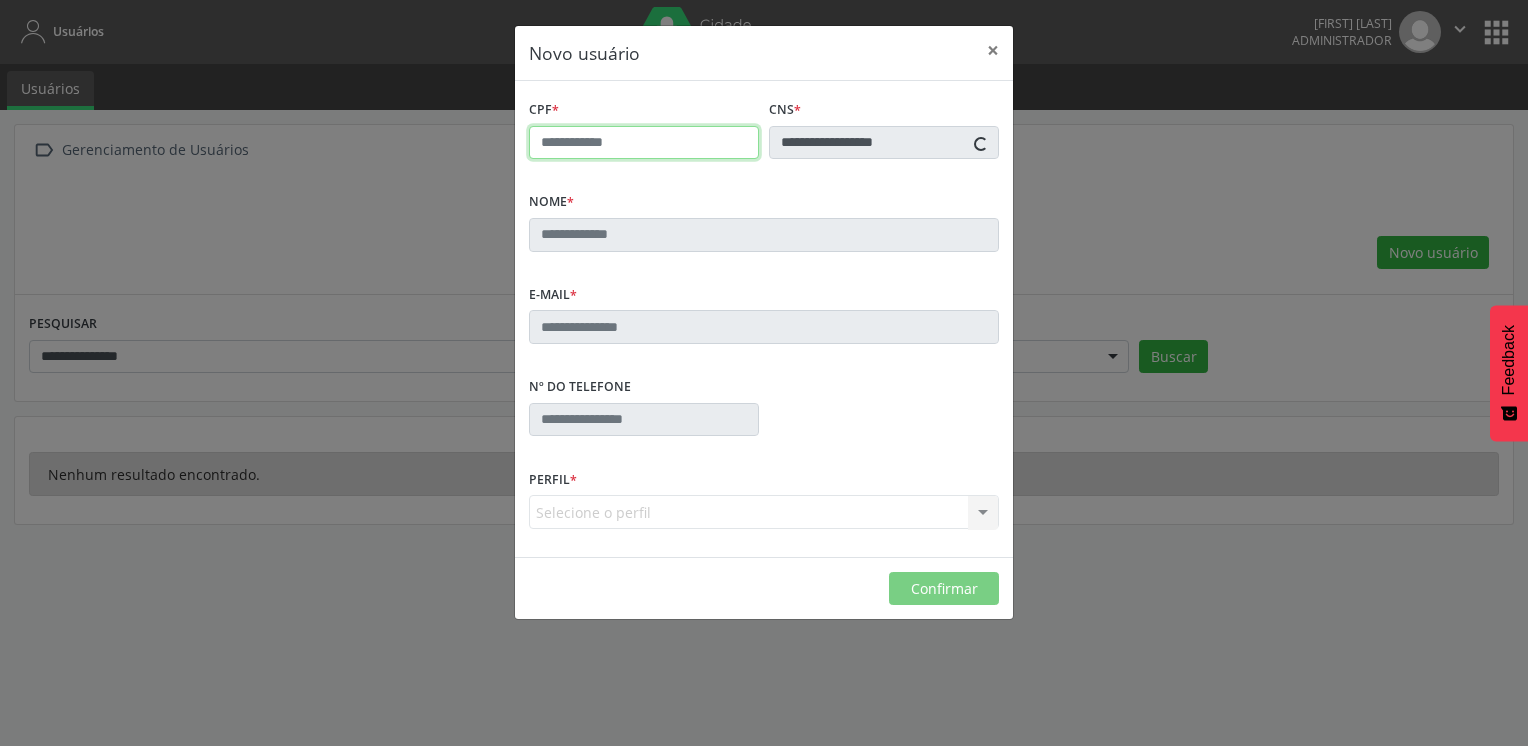 click at bounding box center [644, 143] 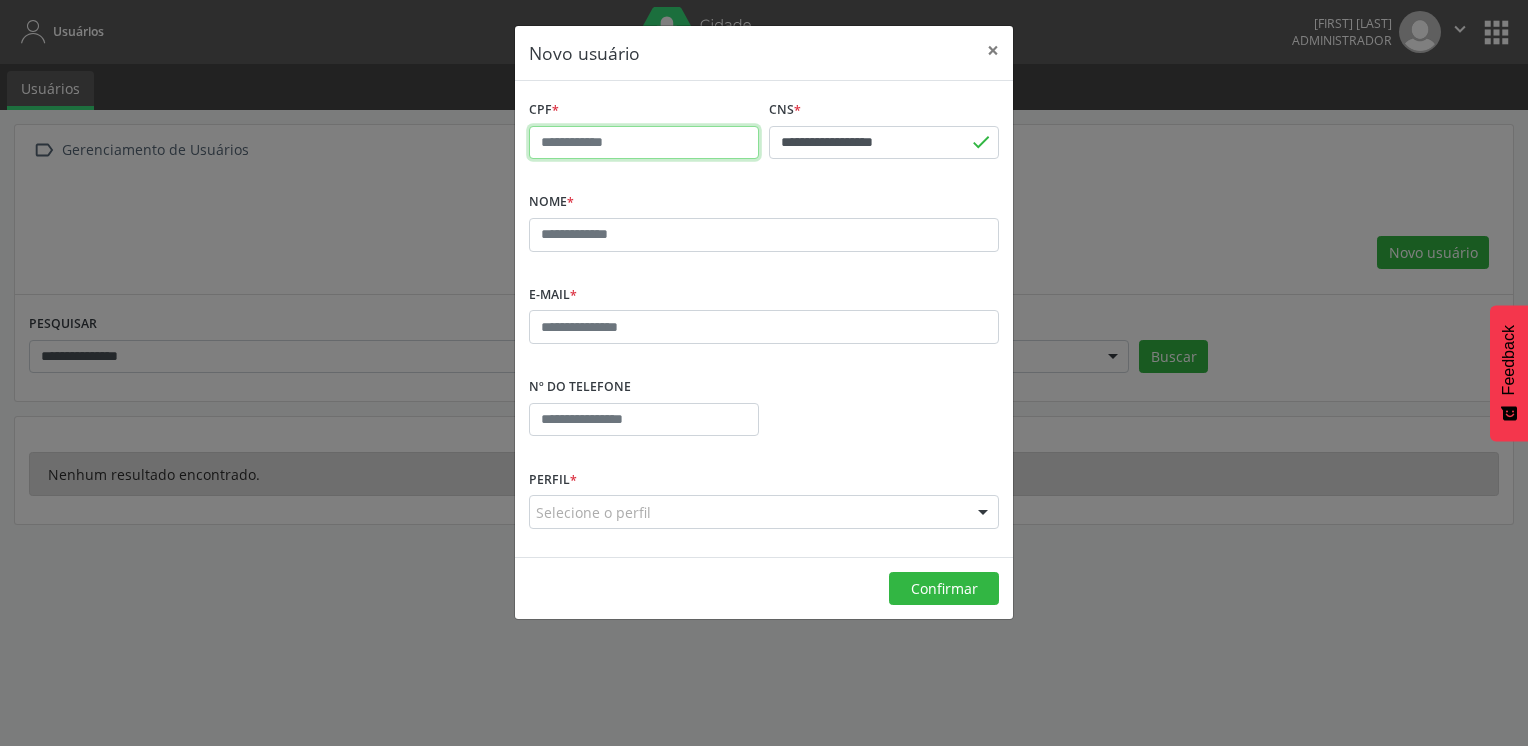paste on "**********" 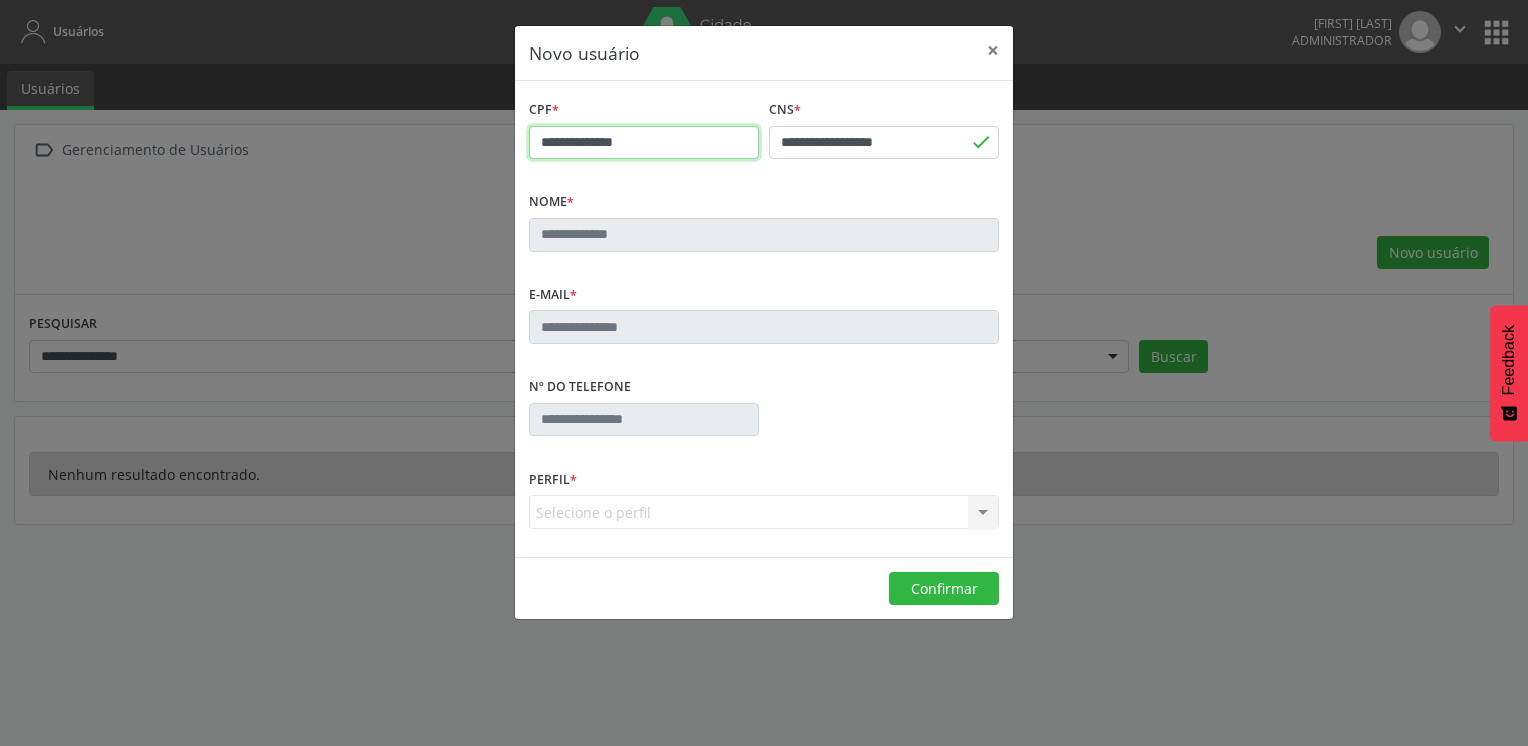 type on "**********" 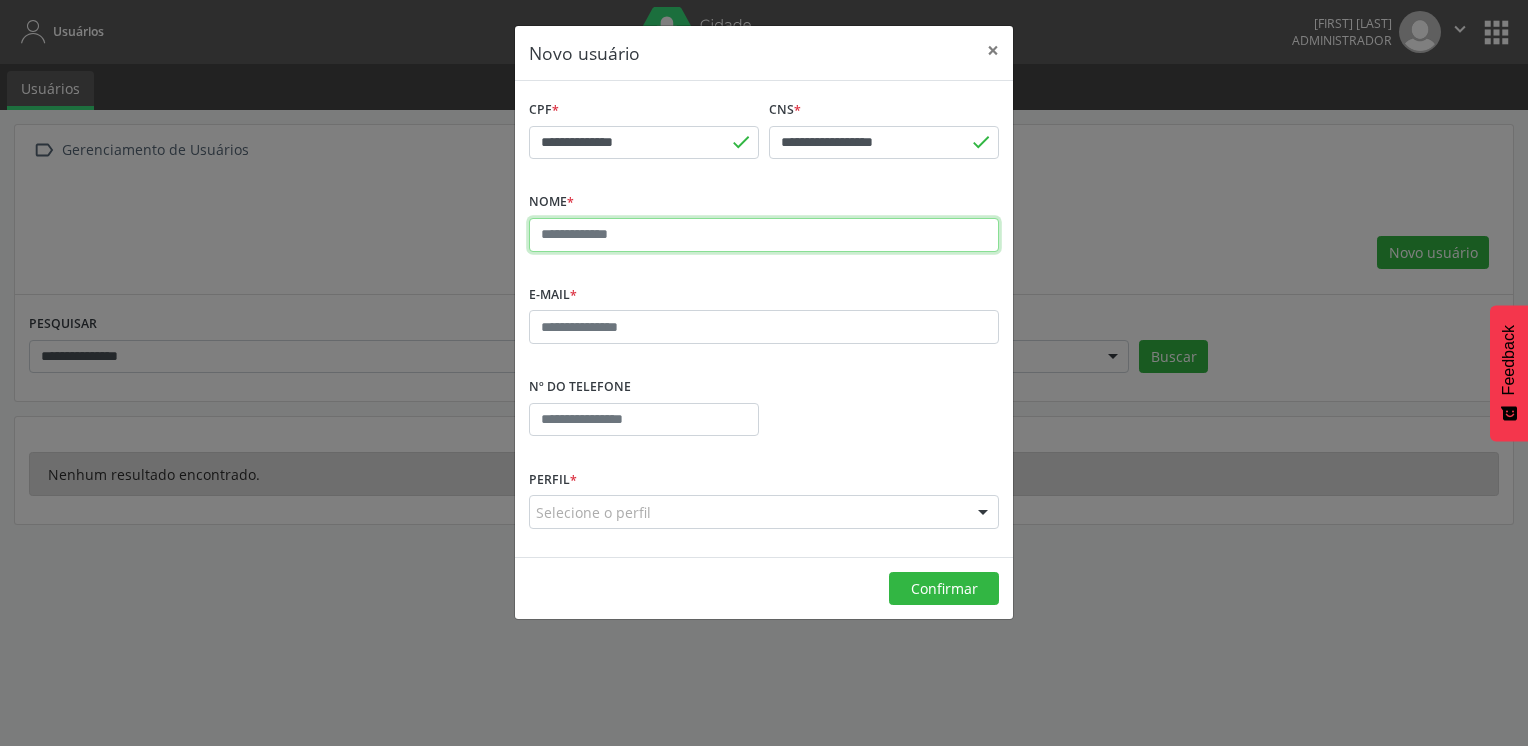 click at bounding box center (764, 235) 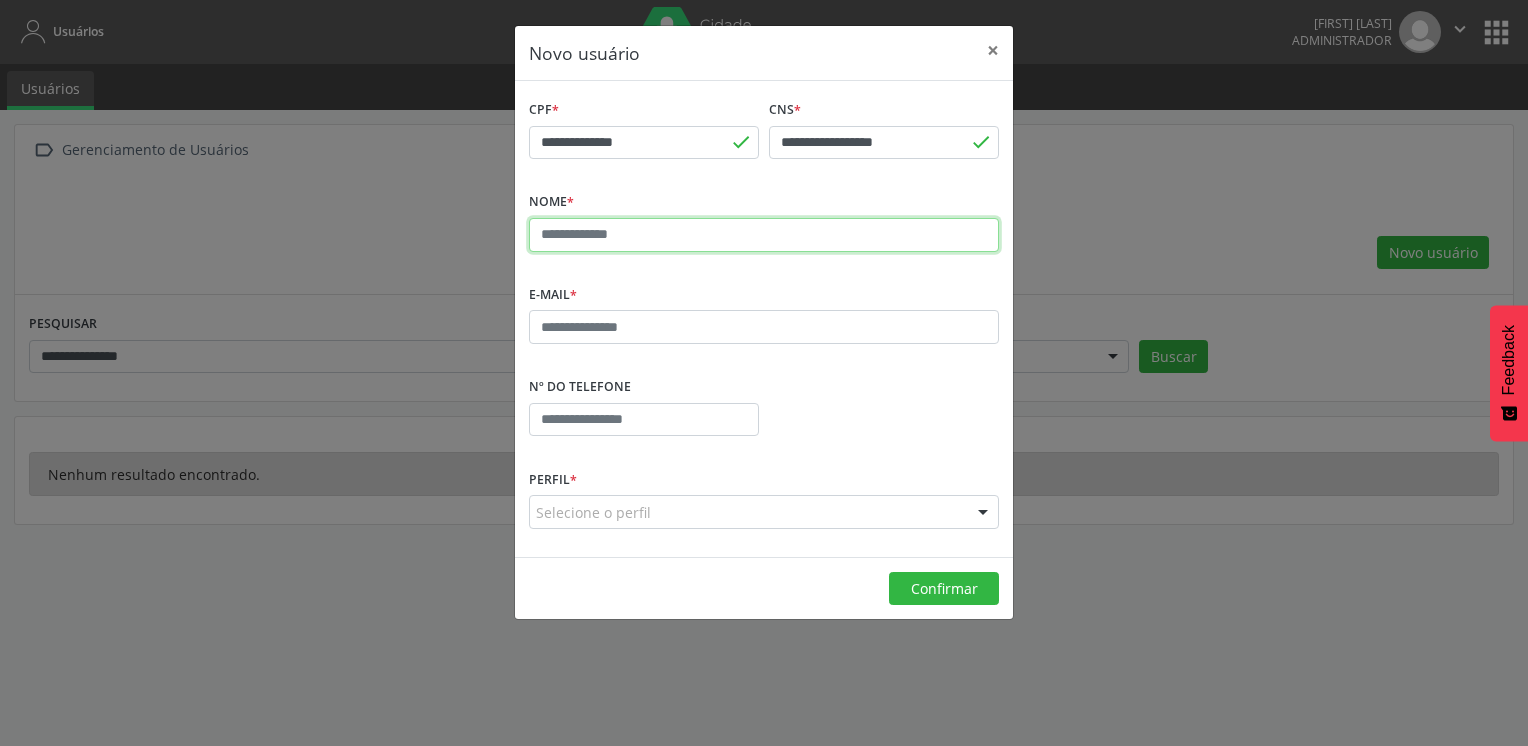 paste on "**********" 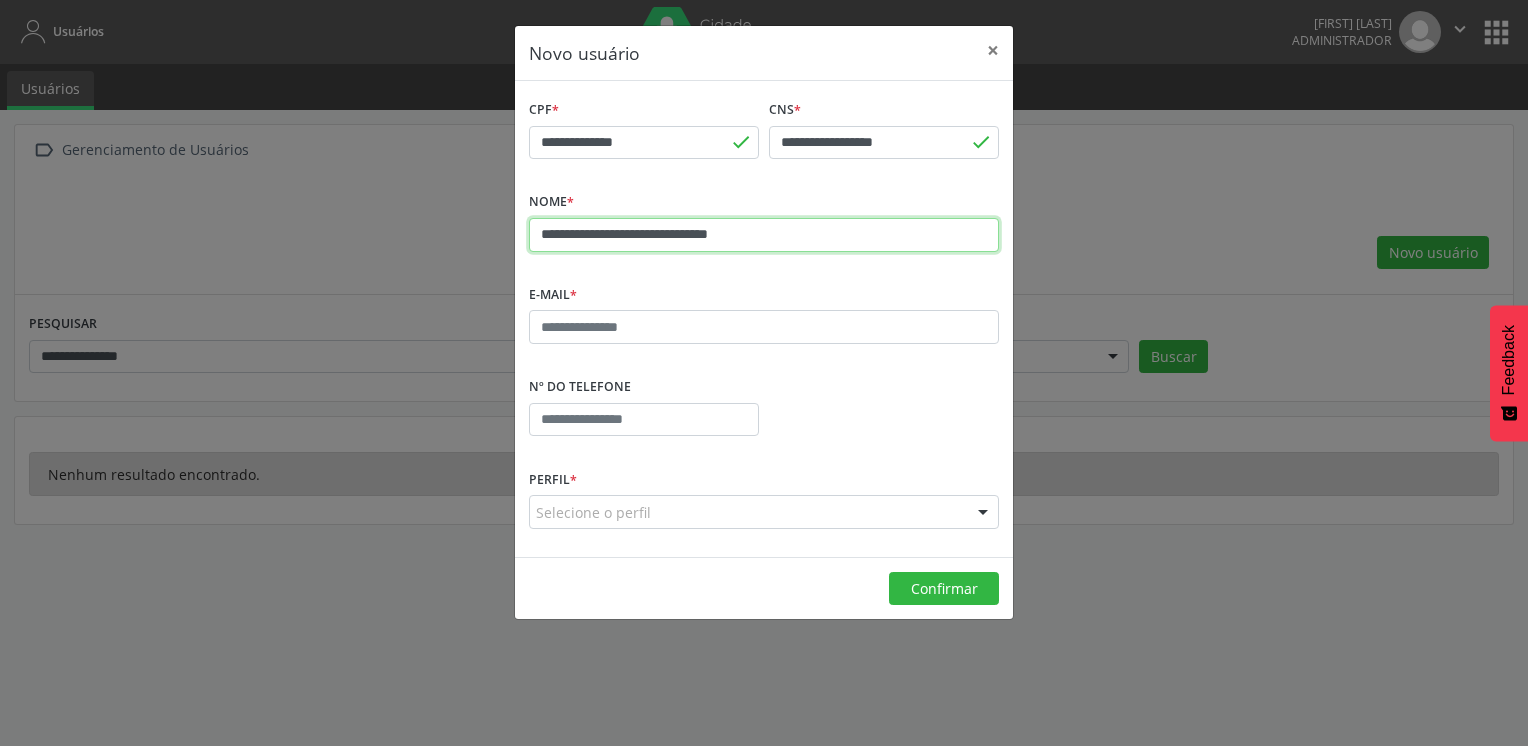 type on "**********" 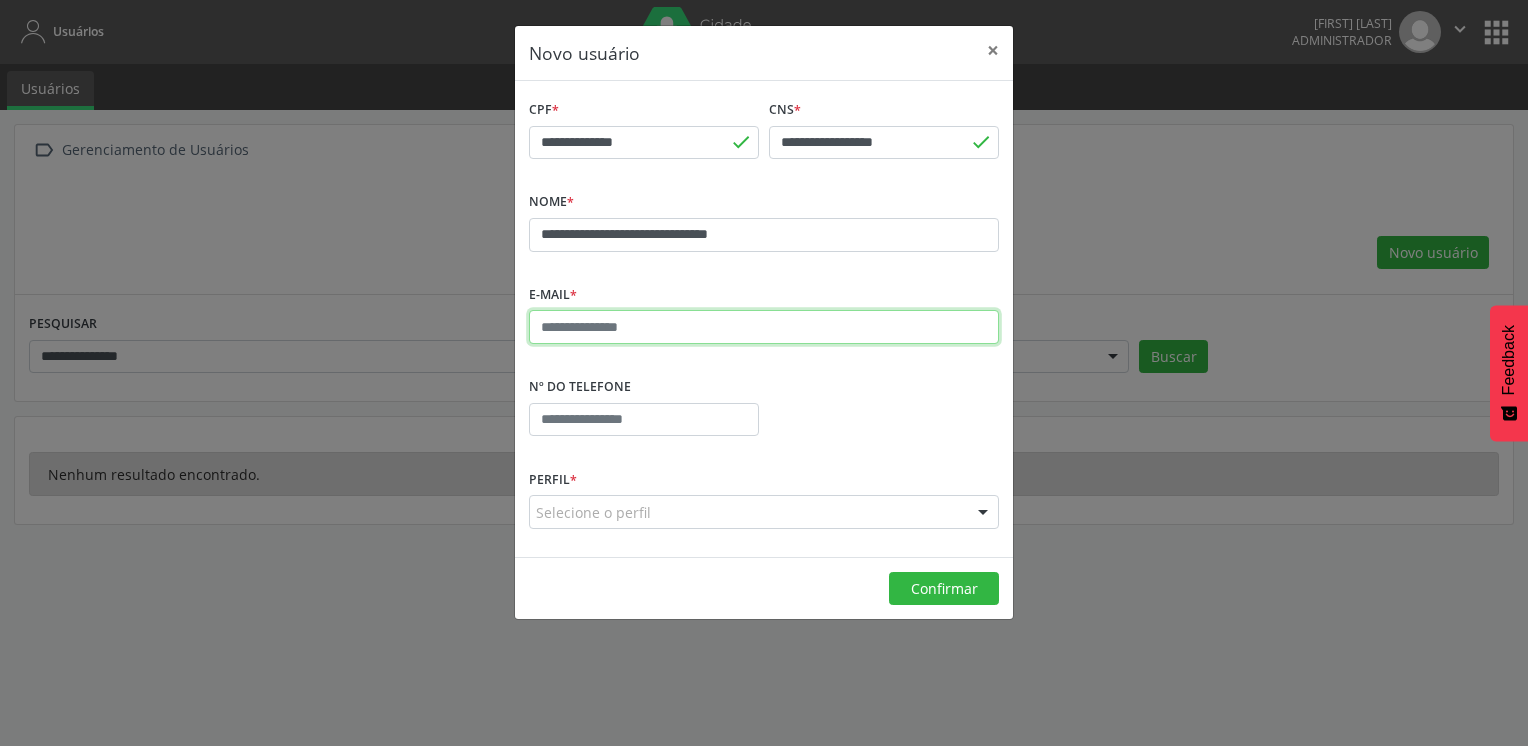 click at bounding box center (764, 327) 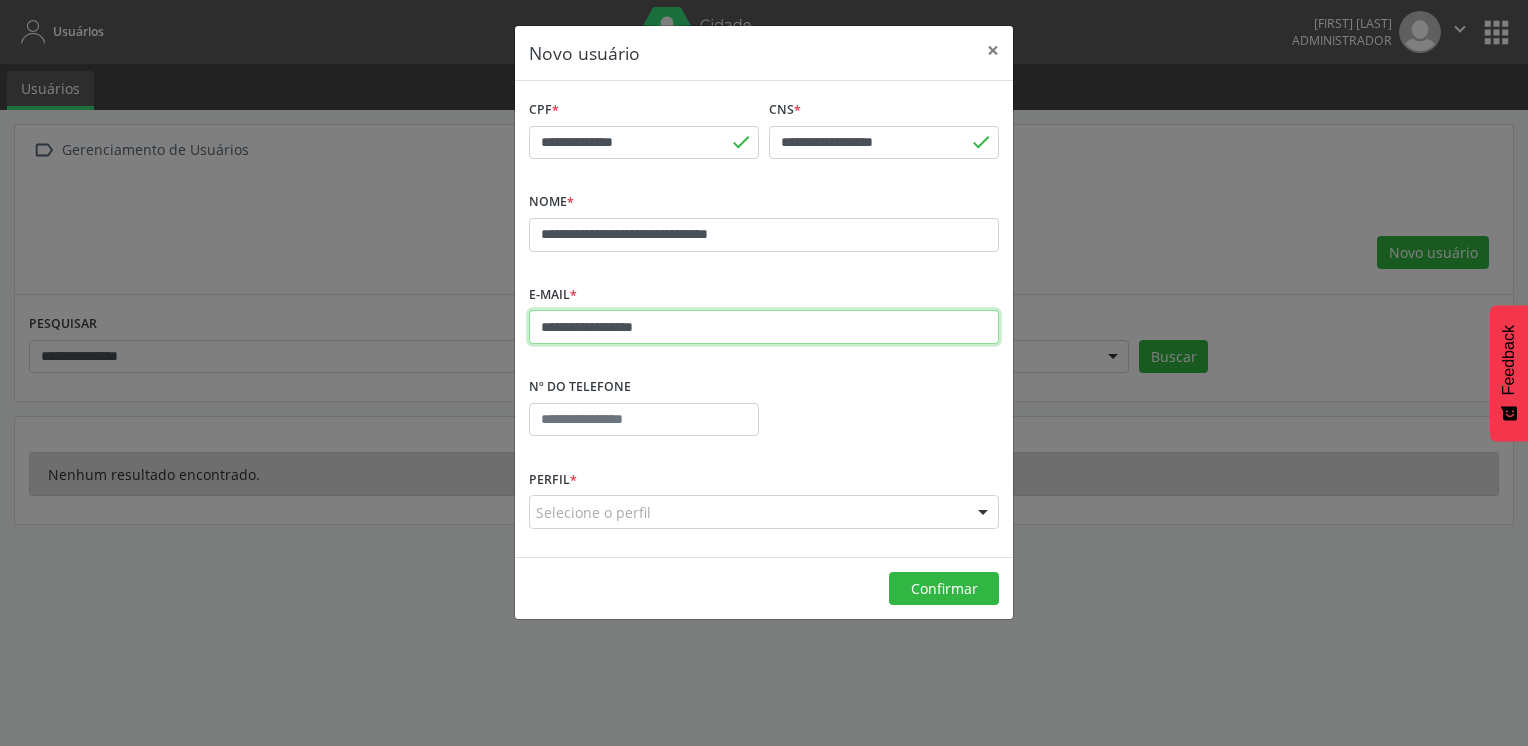 type on "**********" 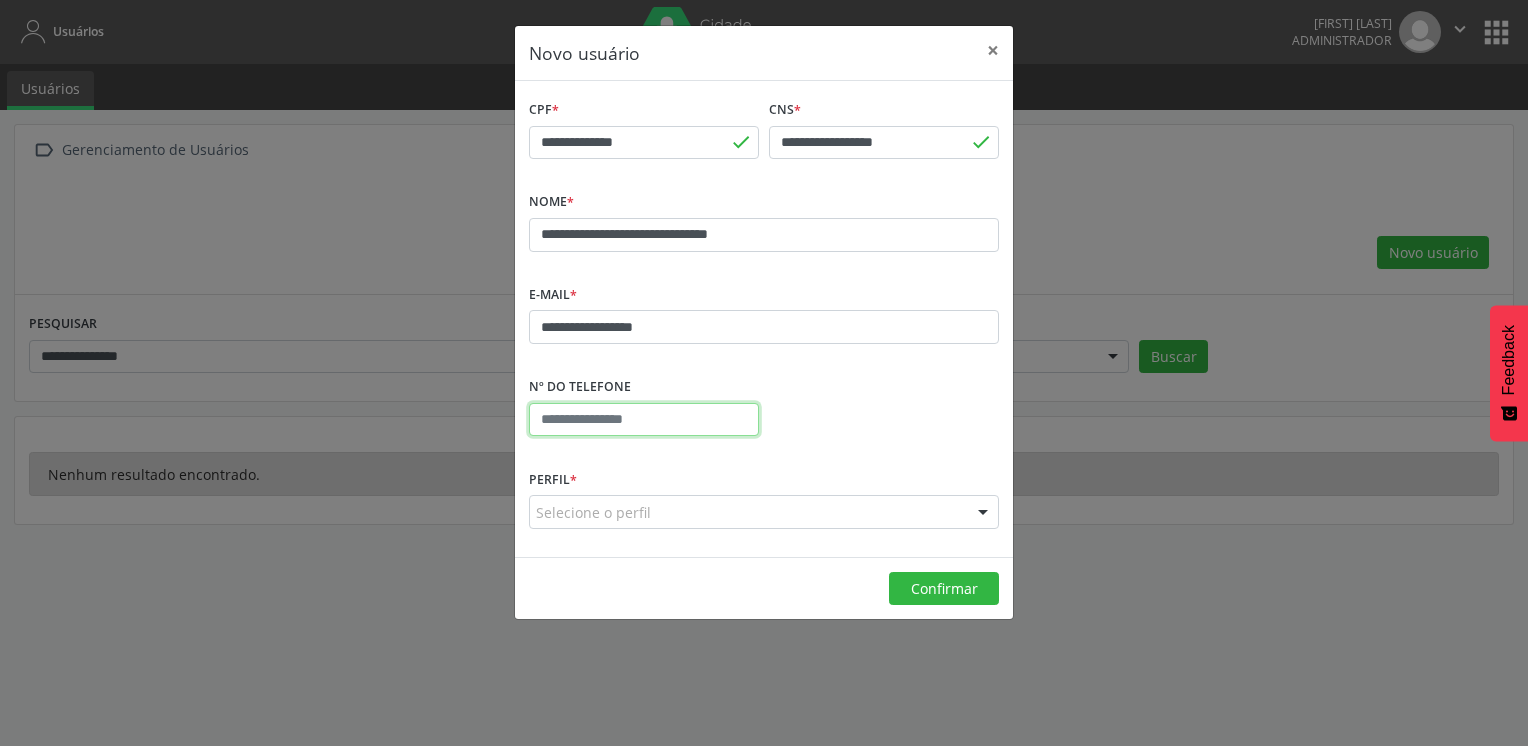 click at bounding box center (644, 420) 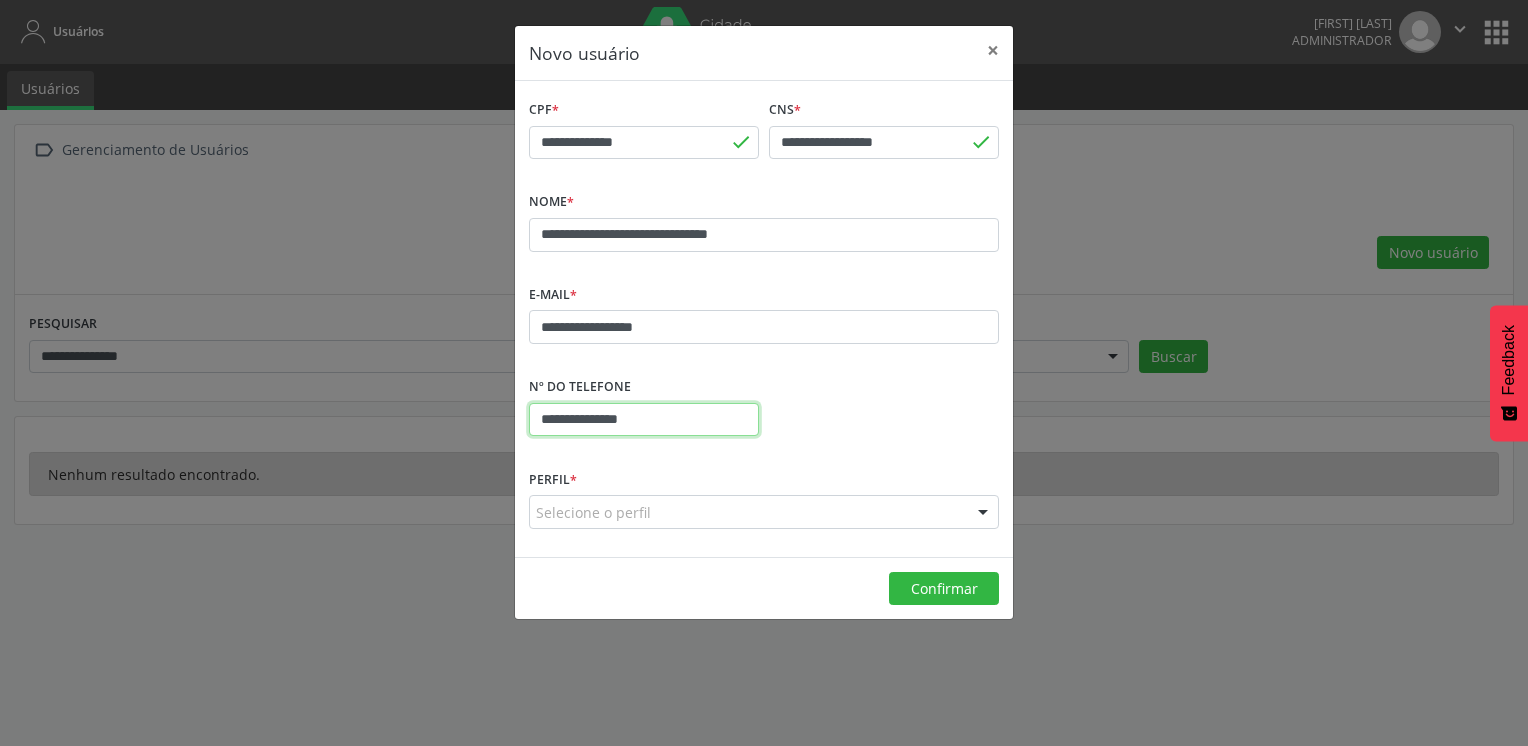 type on "**********" 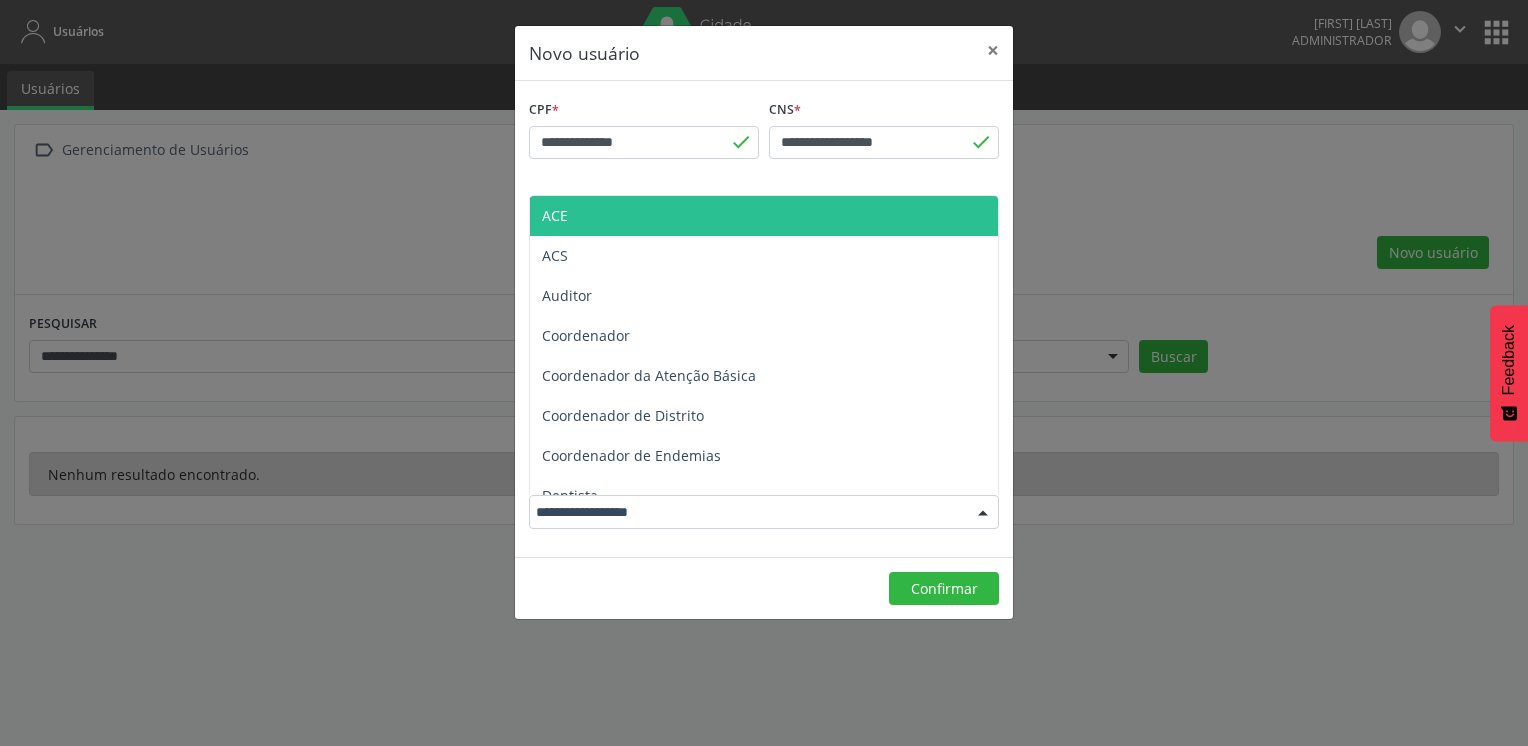 click at bounding box center [764, 512] 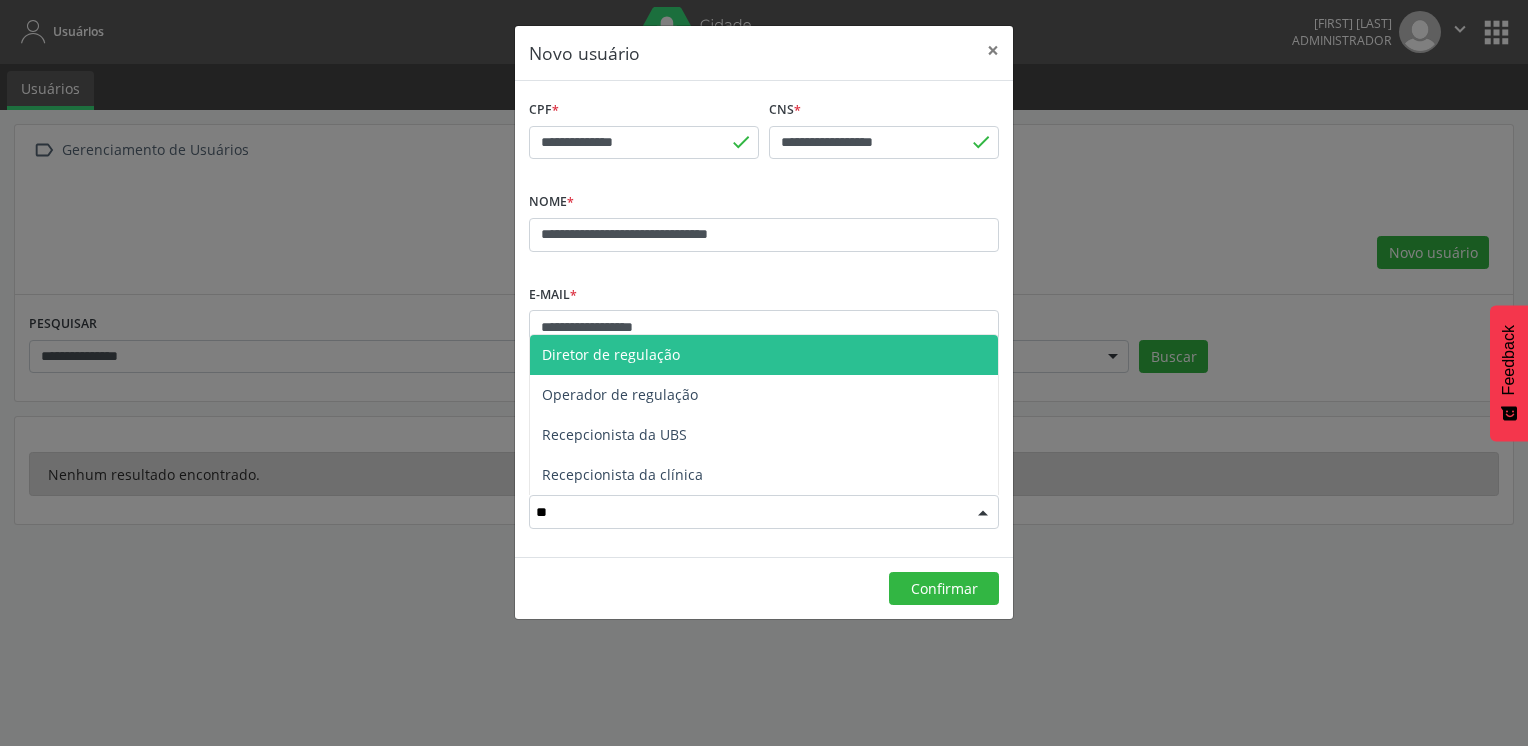 type on "***" 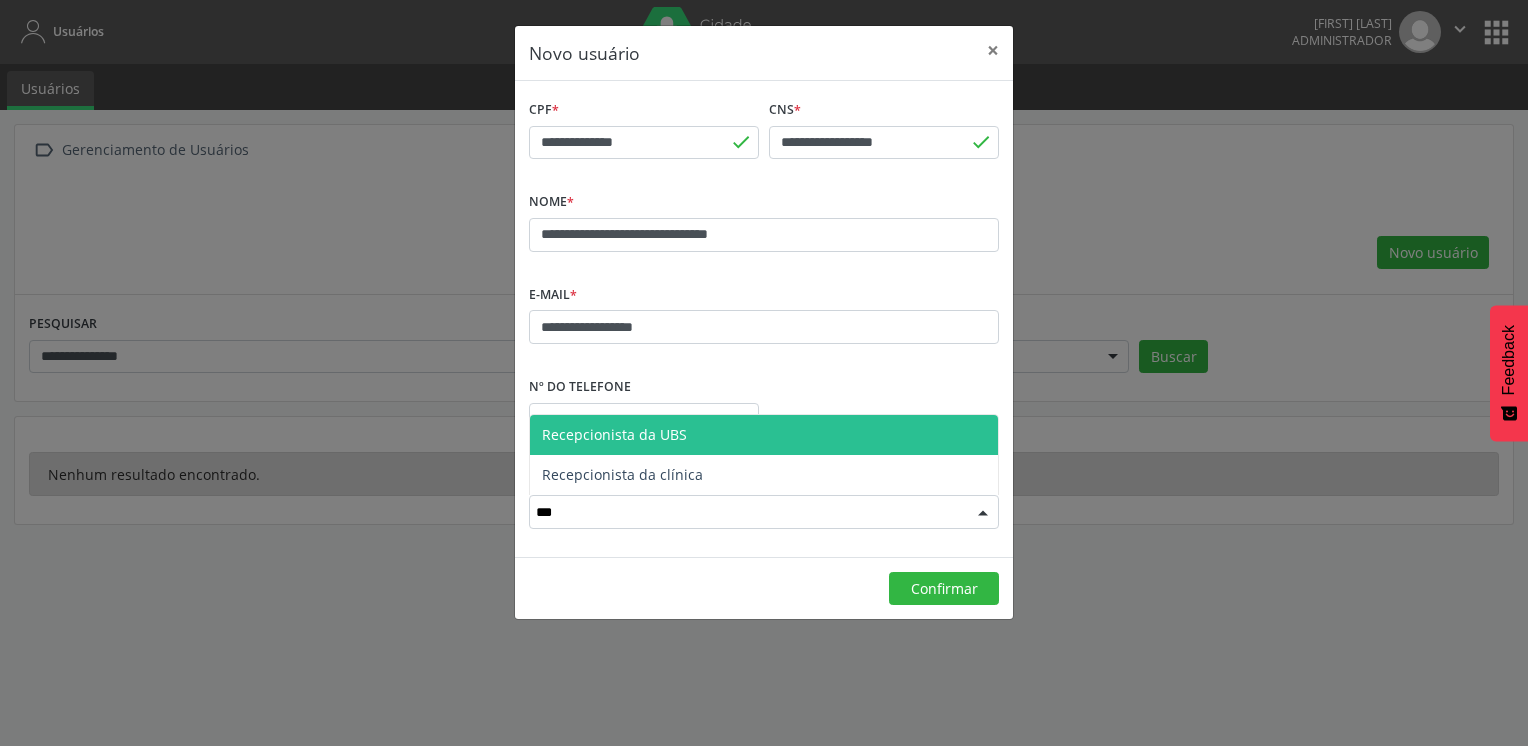 click on "Recepcionista da UBS" at bounding box center [764, 435] 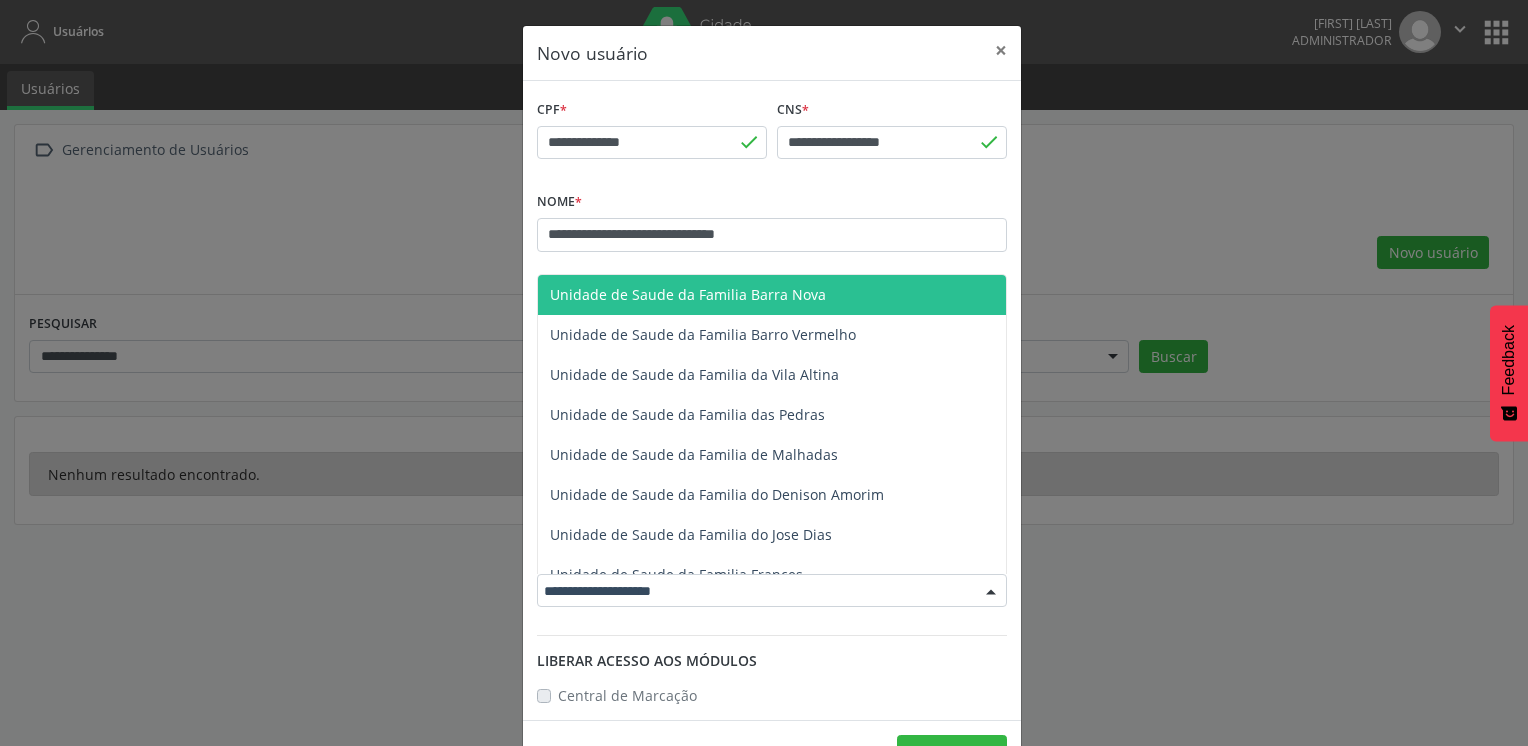 click at bounding box center [772, 591] 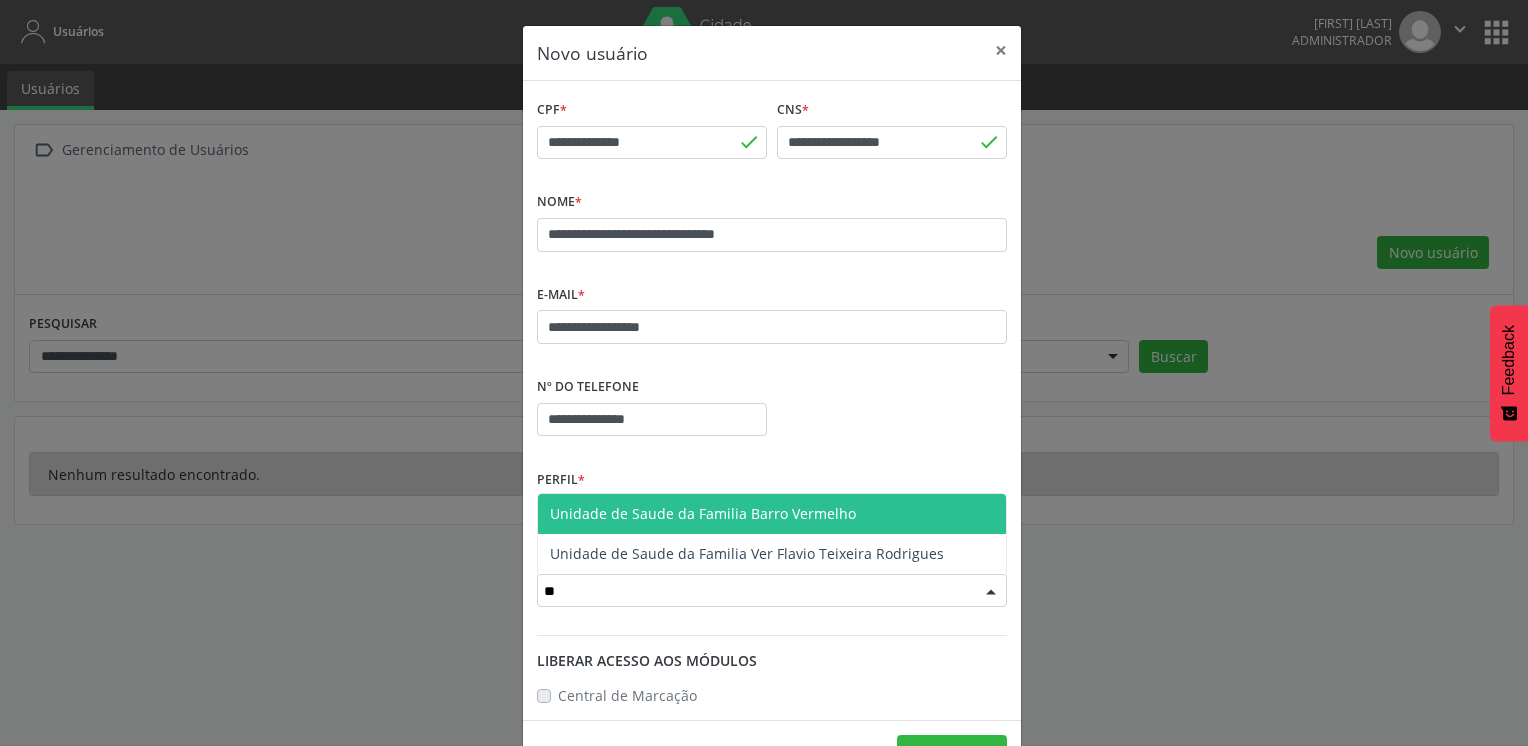 type on "*" 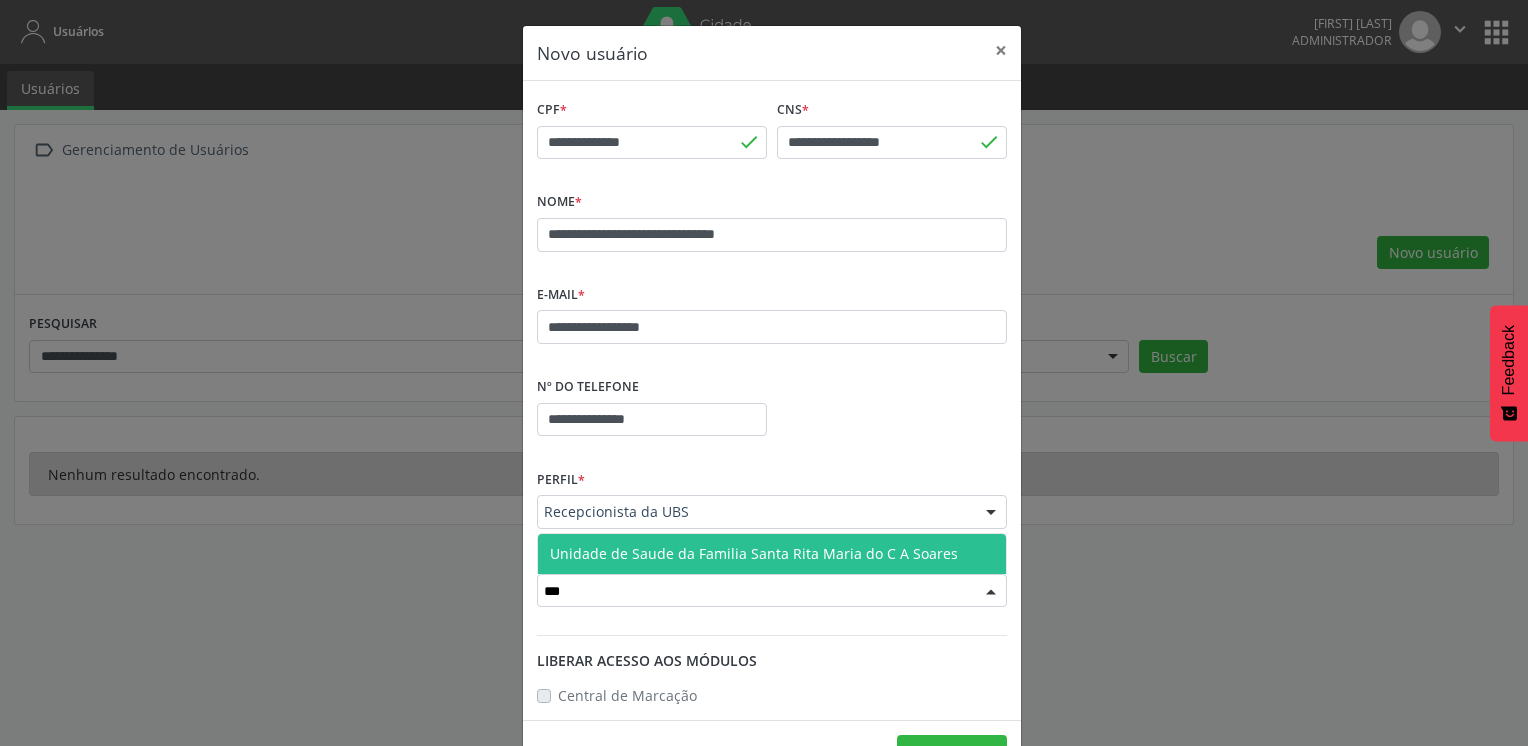 click on "***" at bounding box center (755, 591) 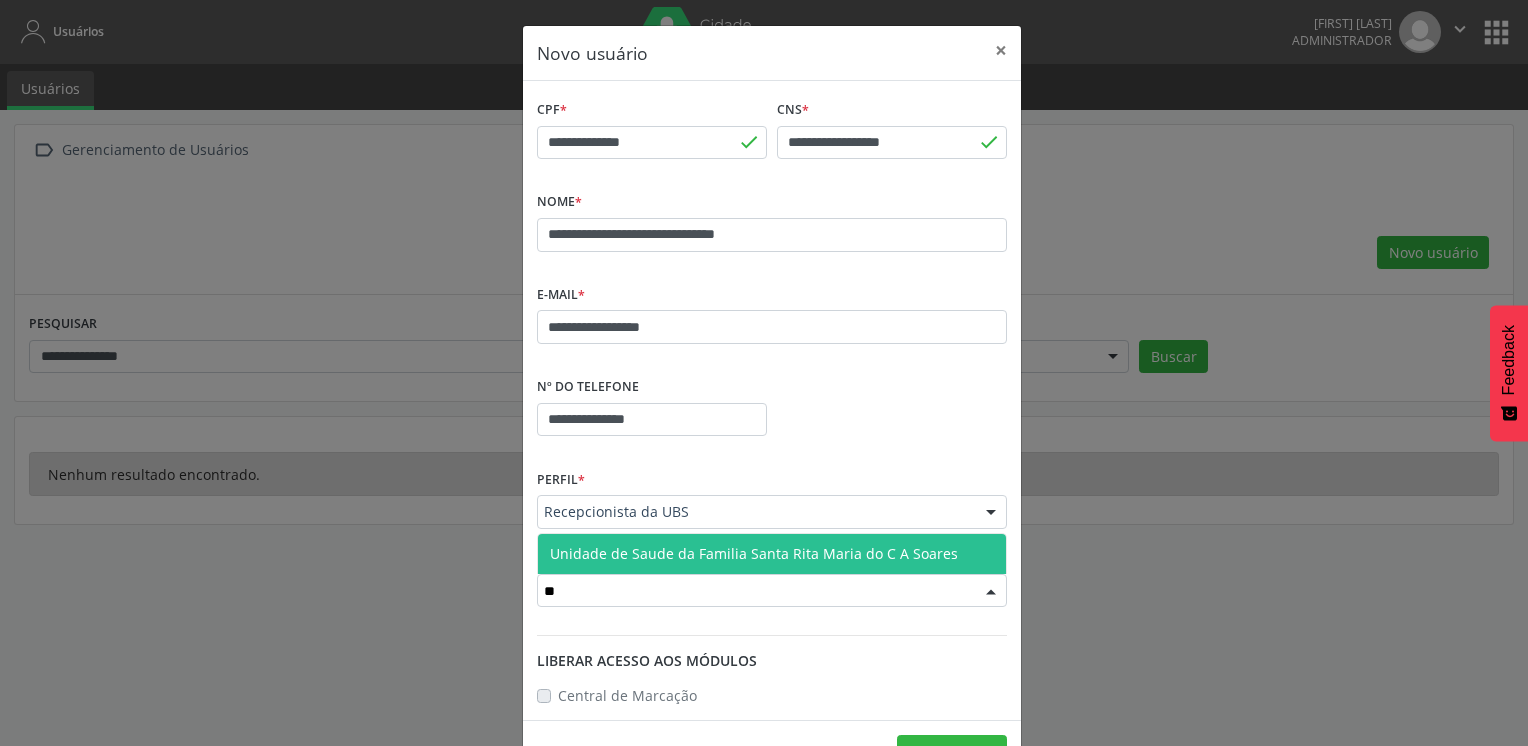 type on "*" 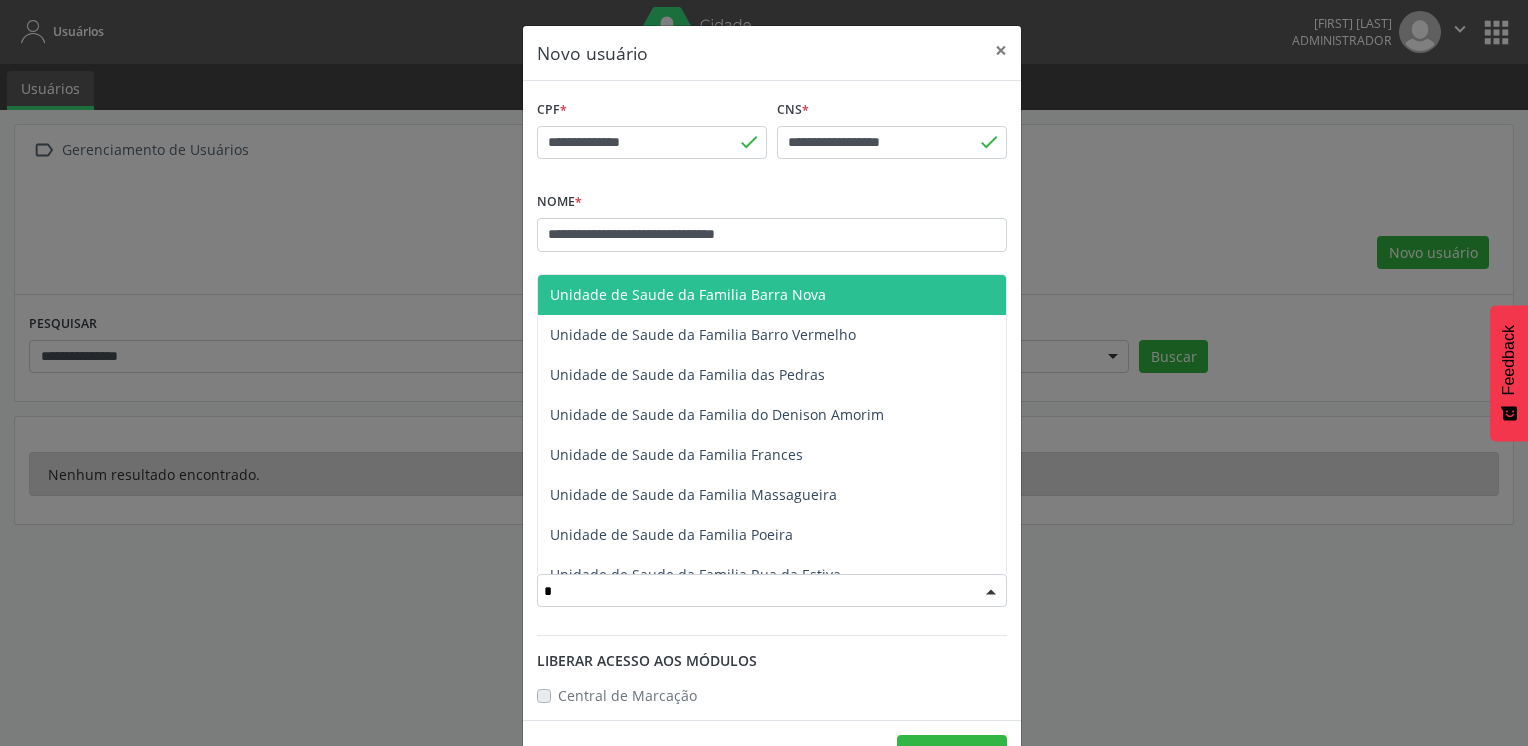 type 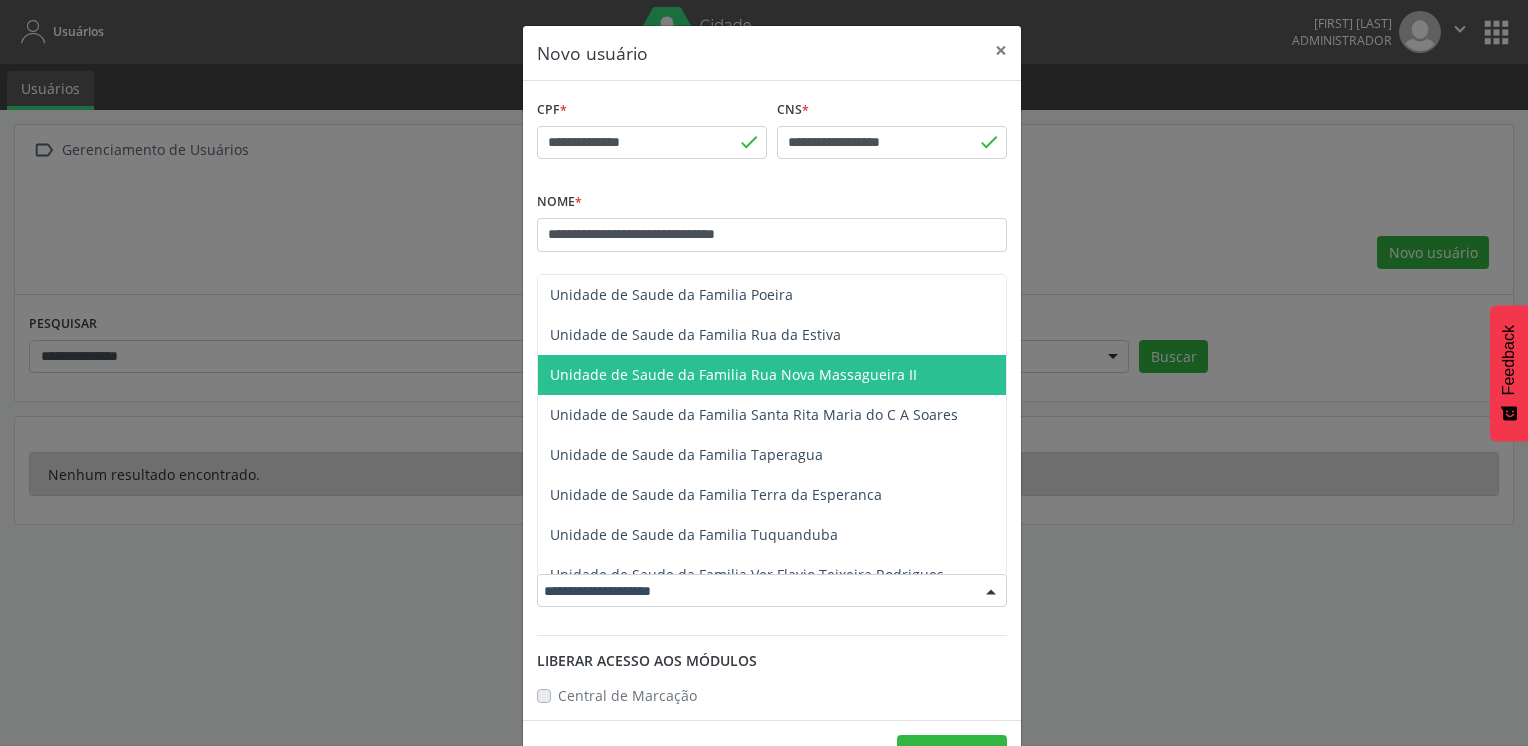 scroll, scrollTop: 420, scrollLeft: 0, axis: vertical 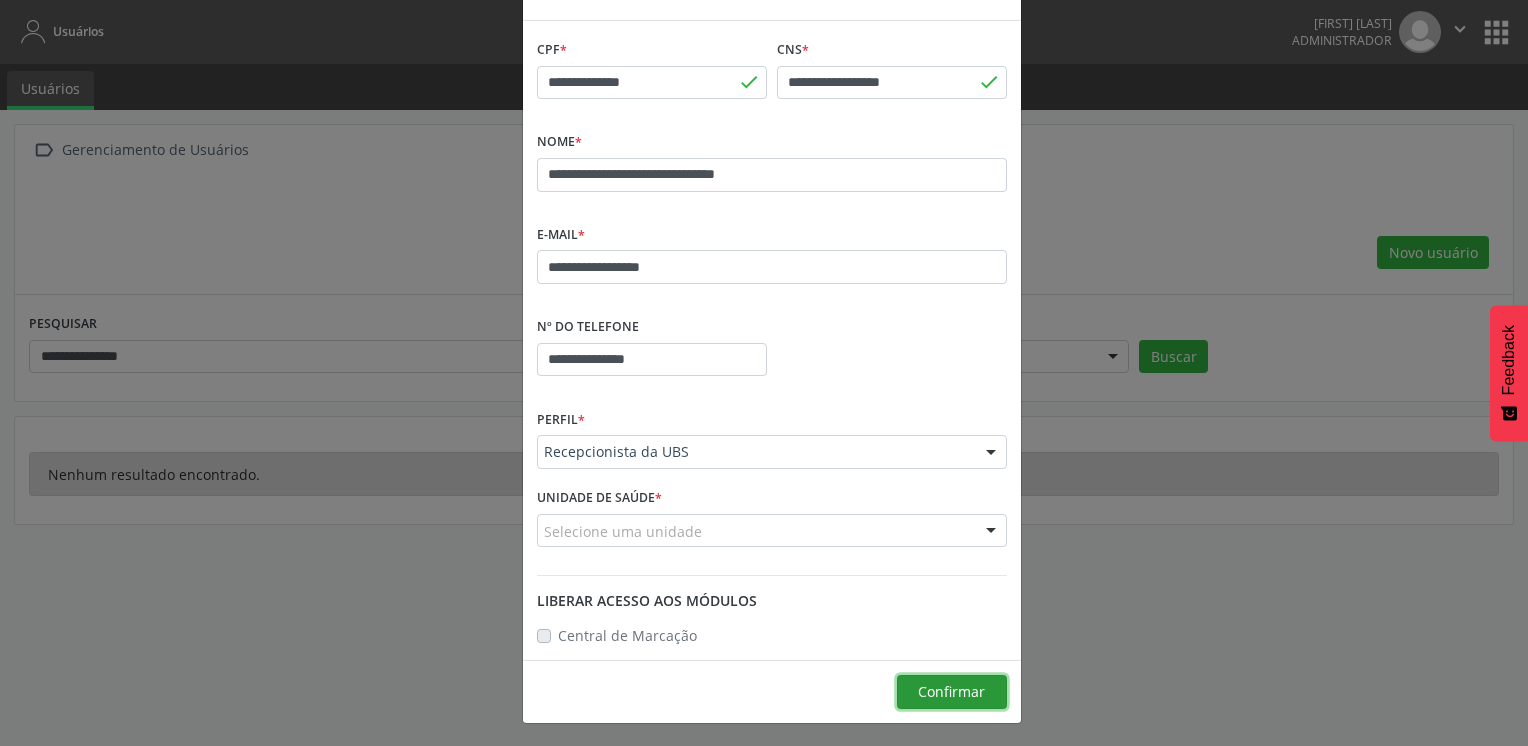 click on "Confirmar" at bounding box center [951, 691] 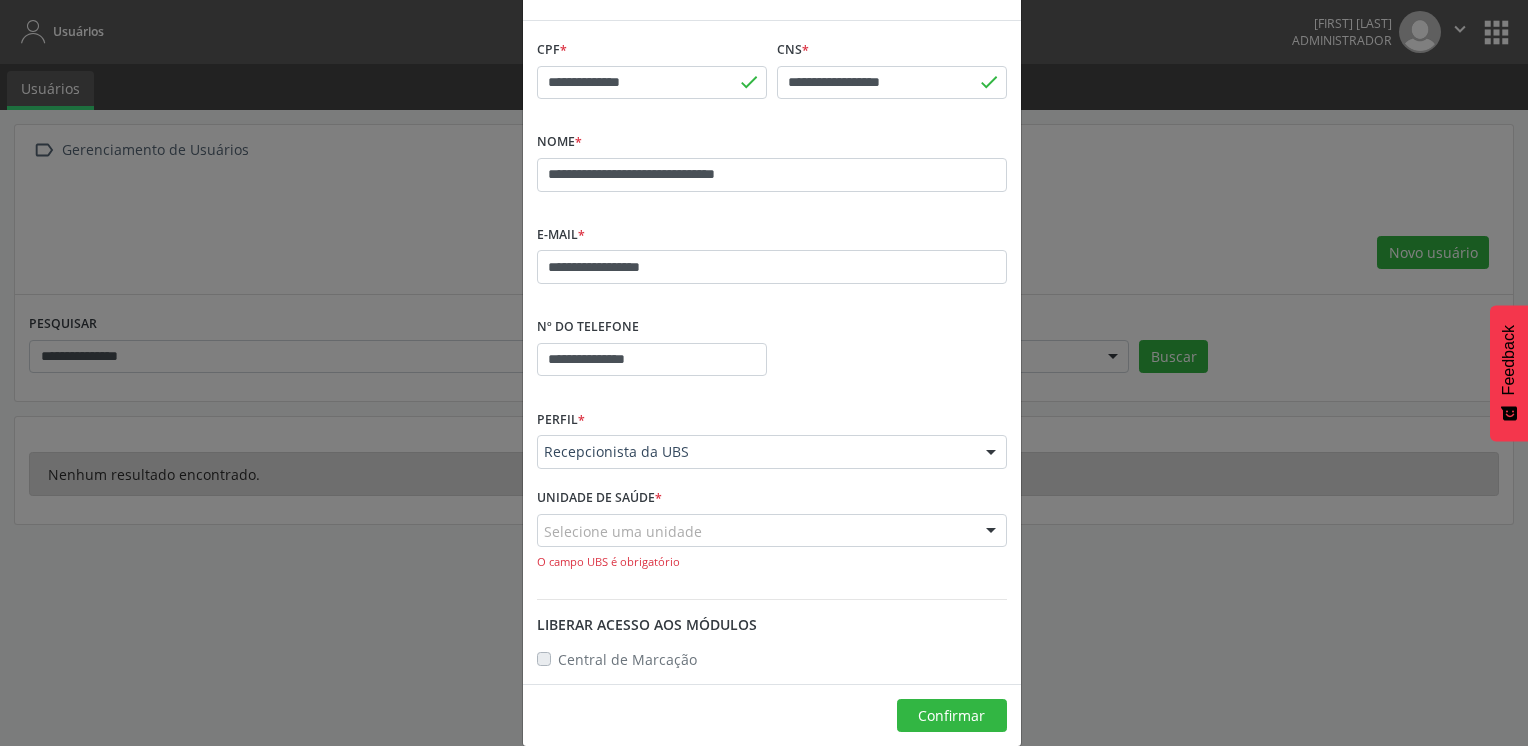 click on "**********" at bounding box center (772, 352) 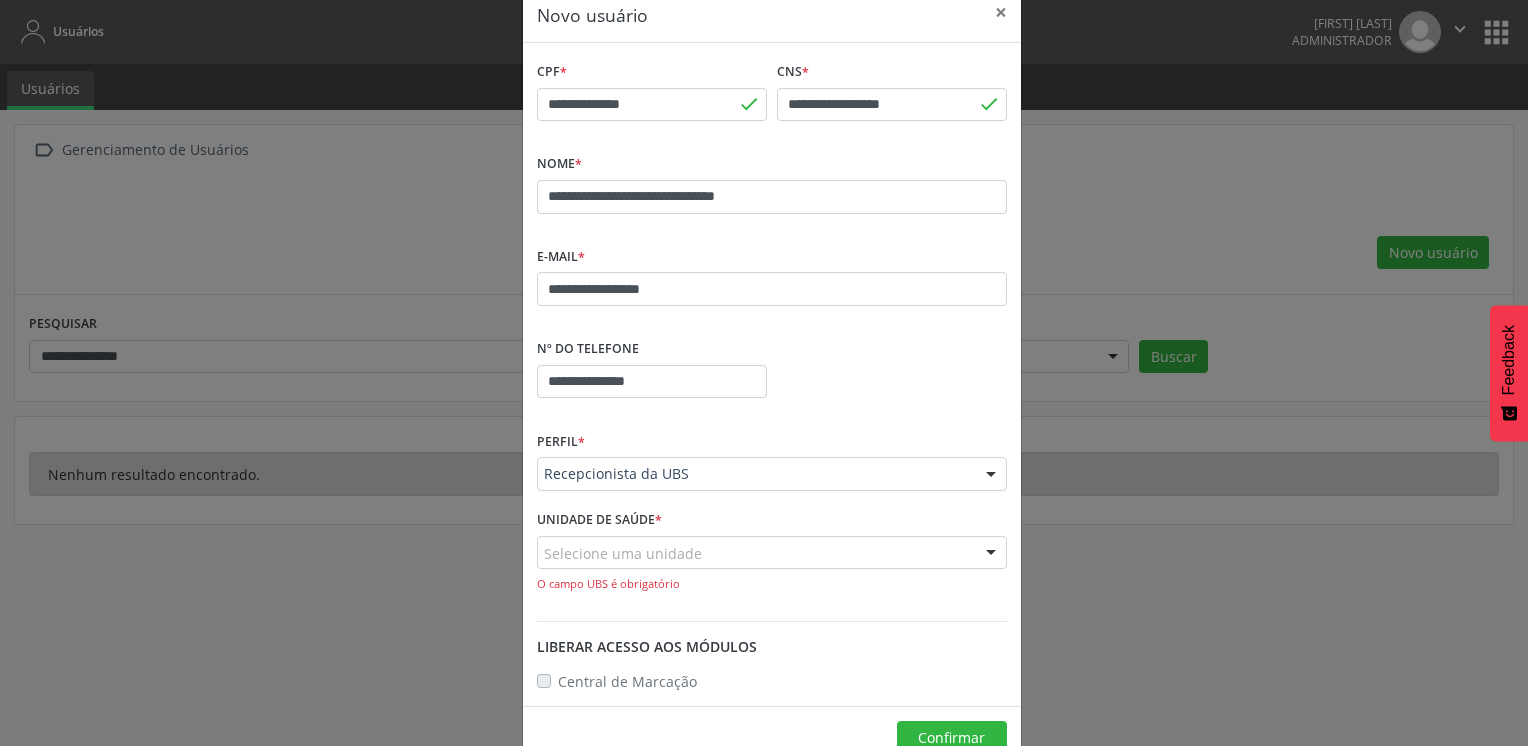scroll, scrollTop: 0, scrollLeft: 0, axis: both 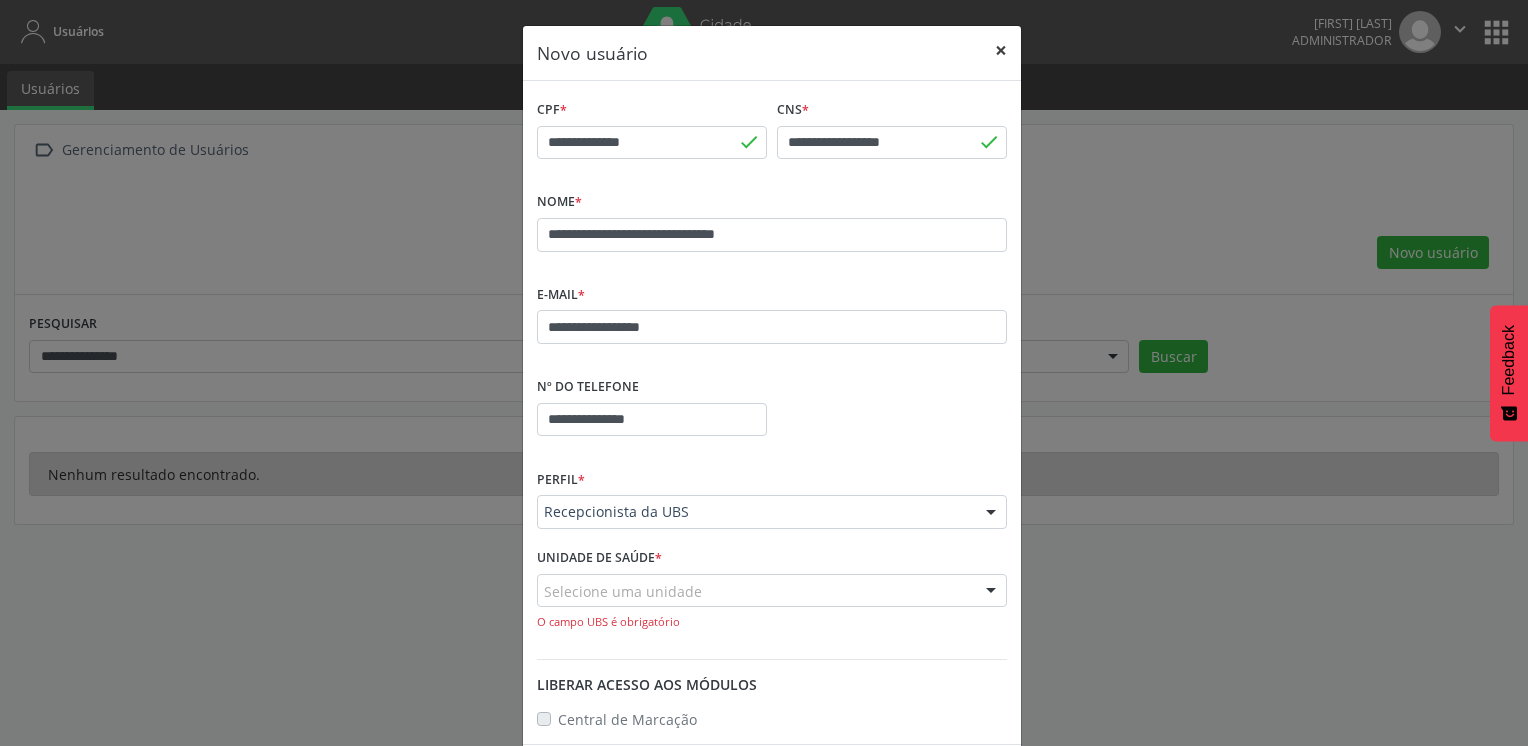 click on "×" at bounding box center [1001, 50] 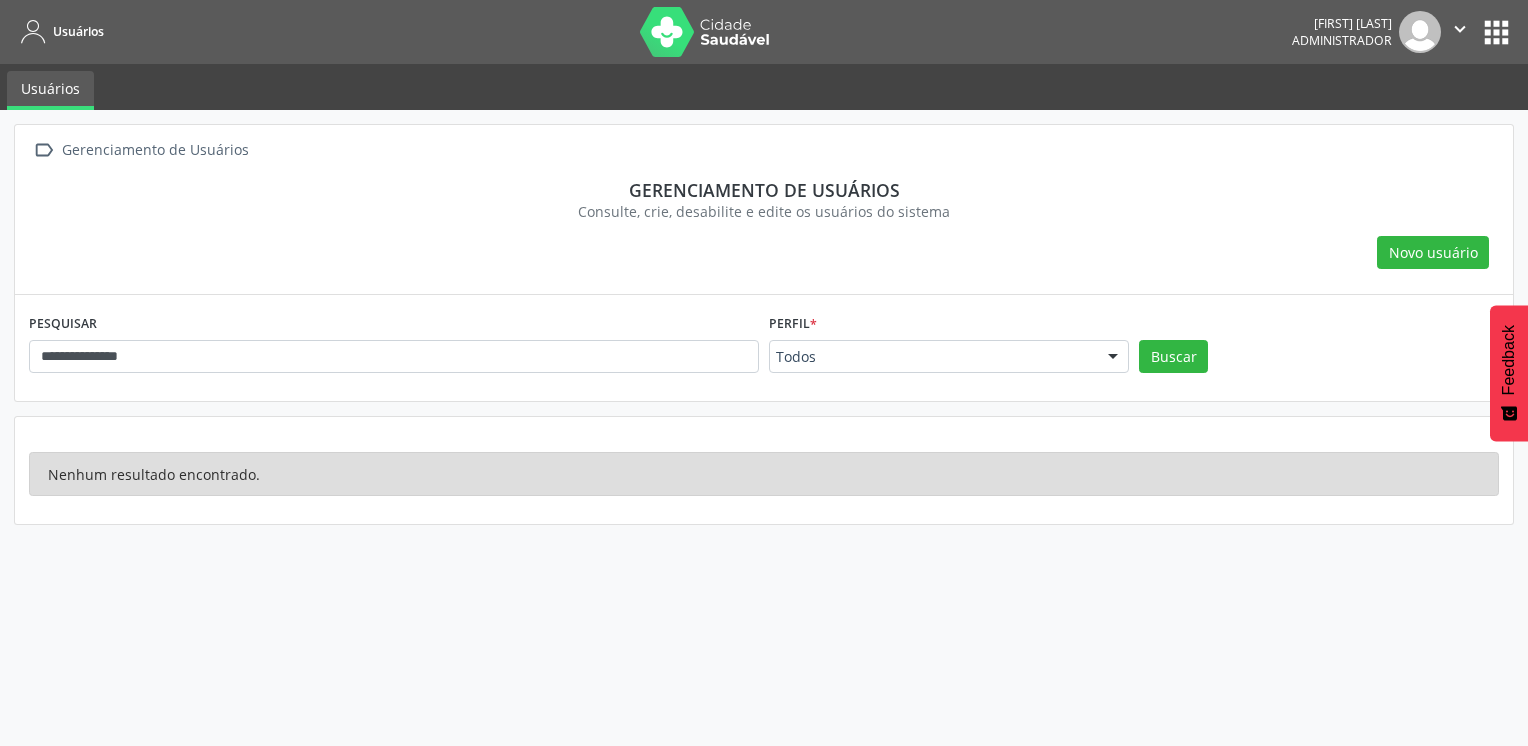 click on "**********" at bounding box center (764, 428) 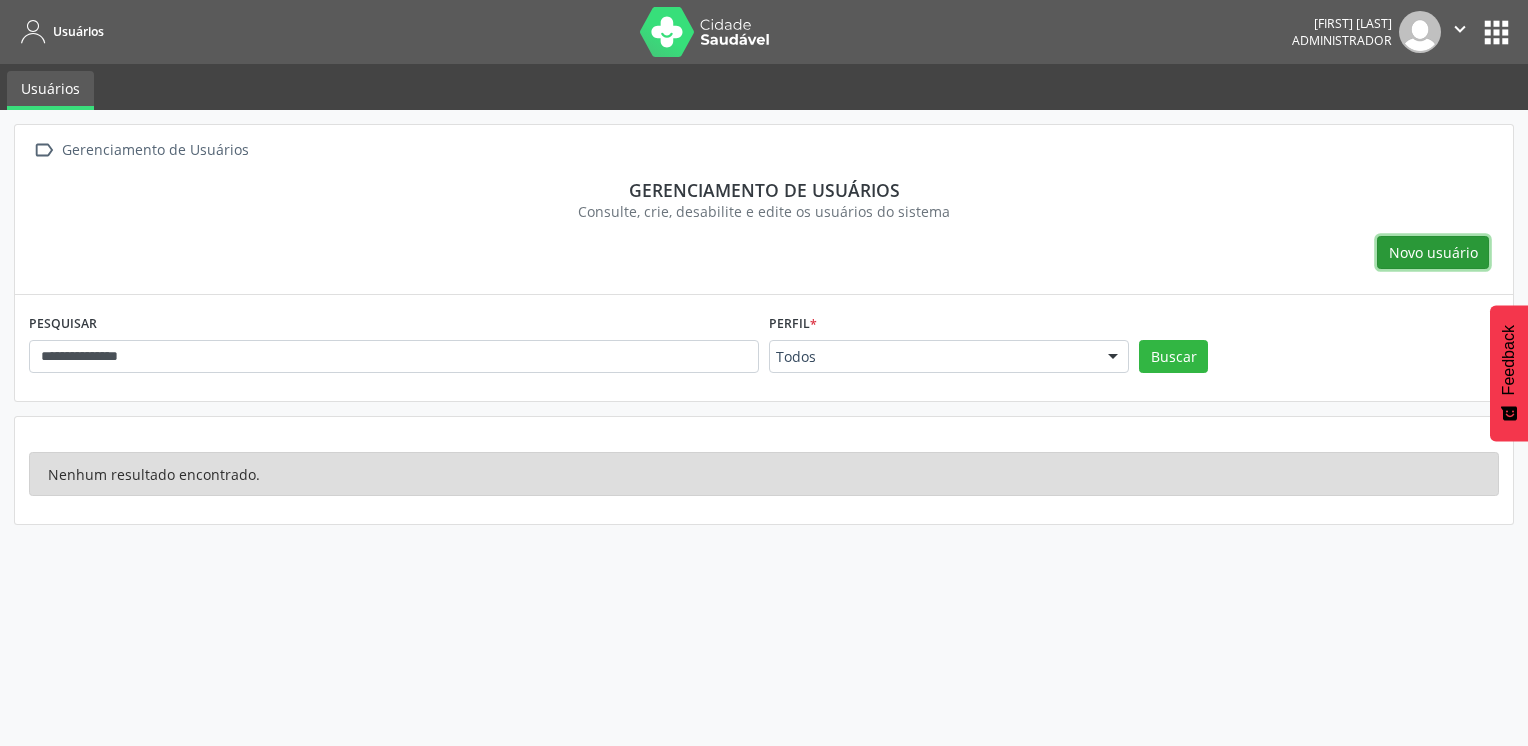 click on "Novo usuário" at bounding box center [1433, 252] 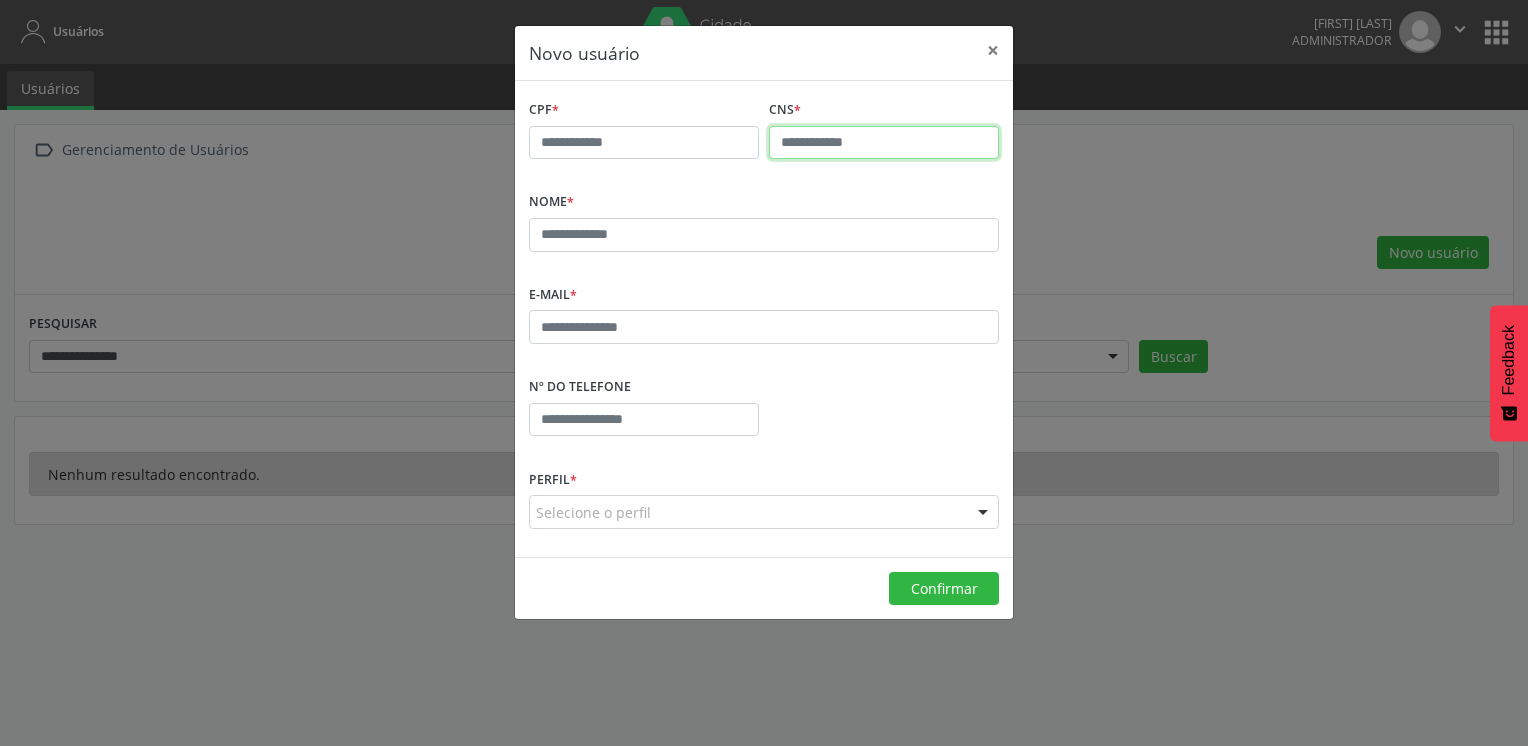 click at bounding box center [884, 143] 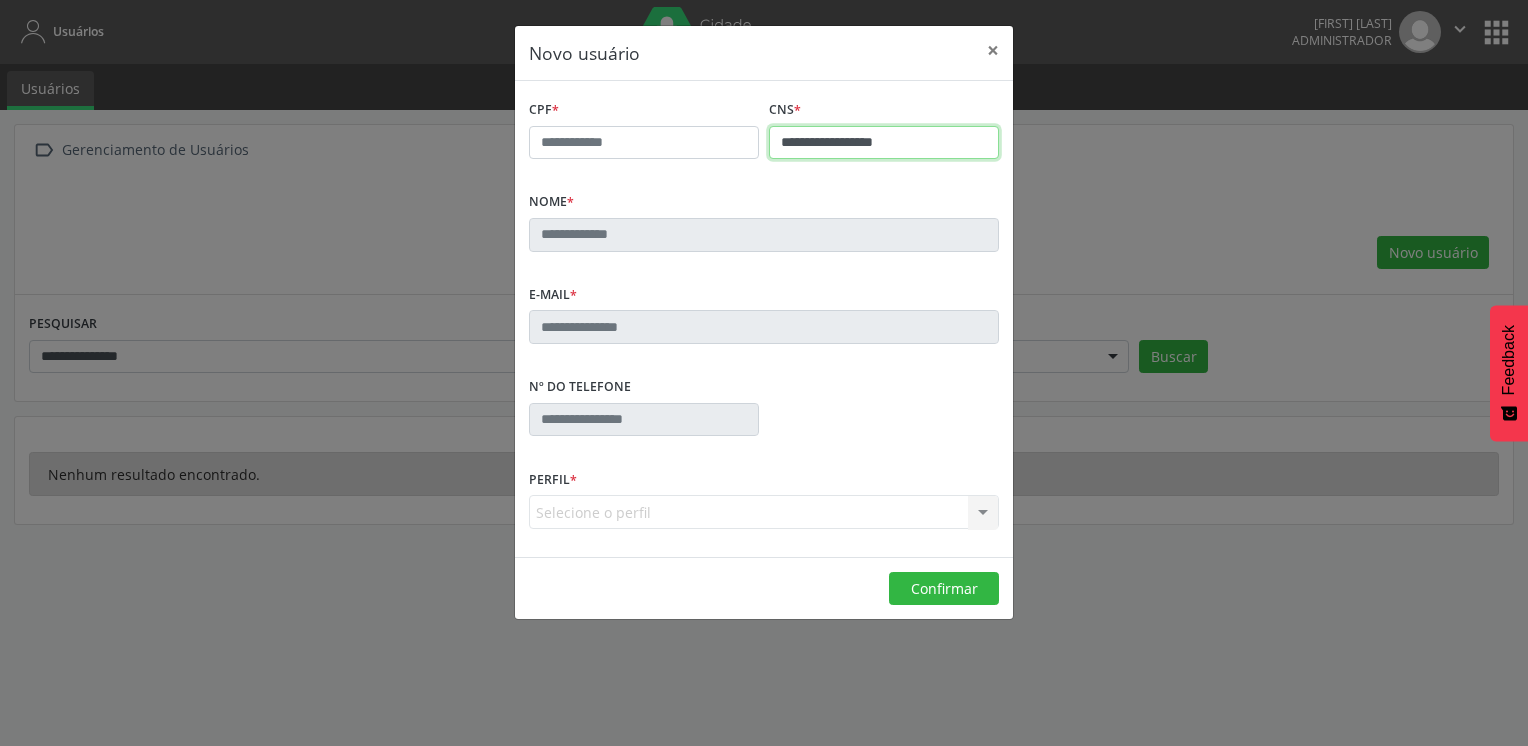 type on "**********" 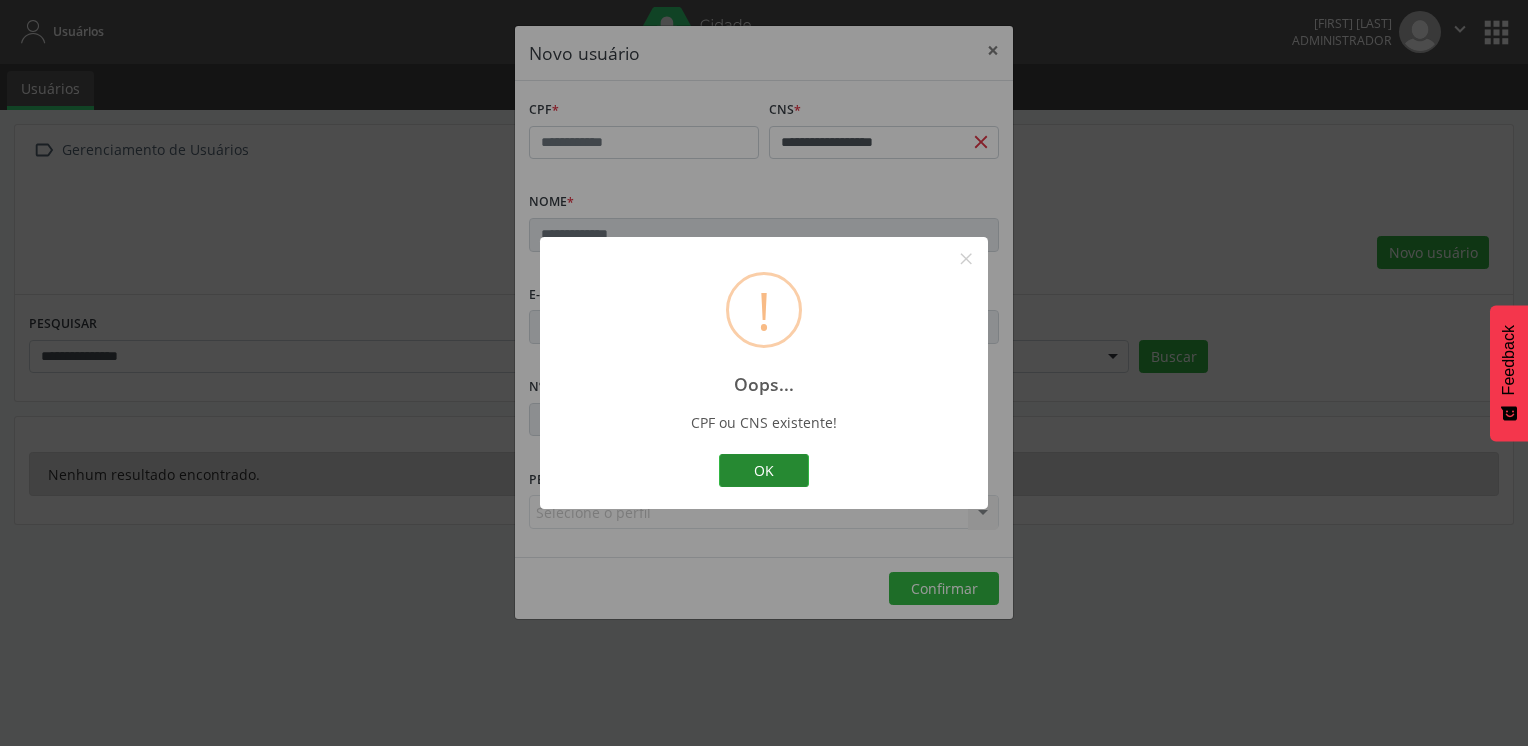 click on "OK" at bounding box center (764, 471) 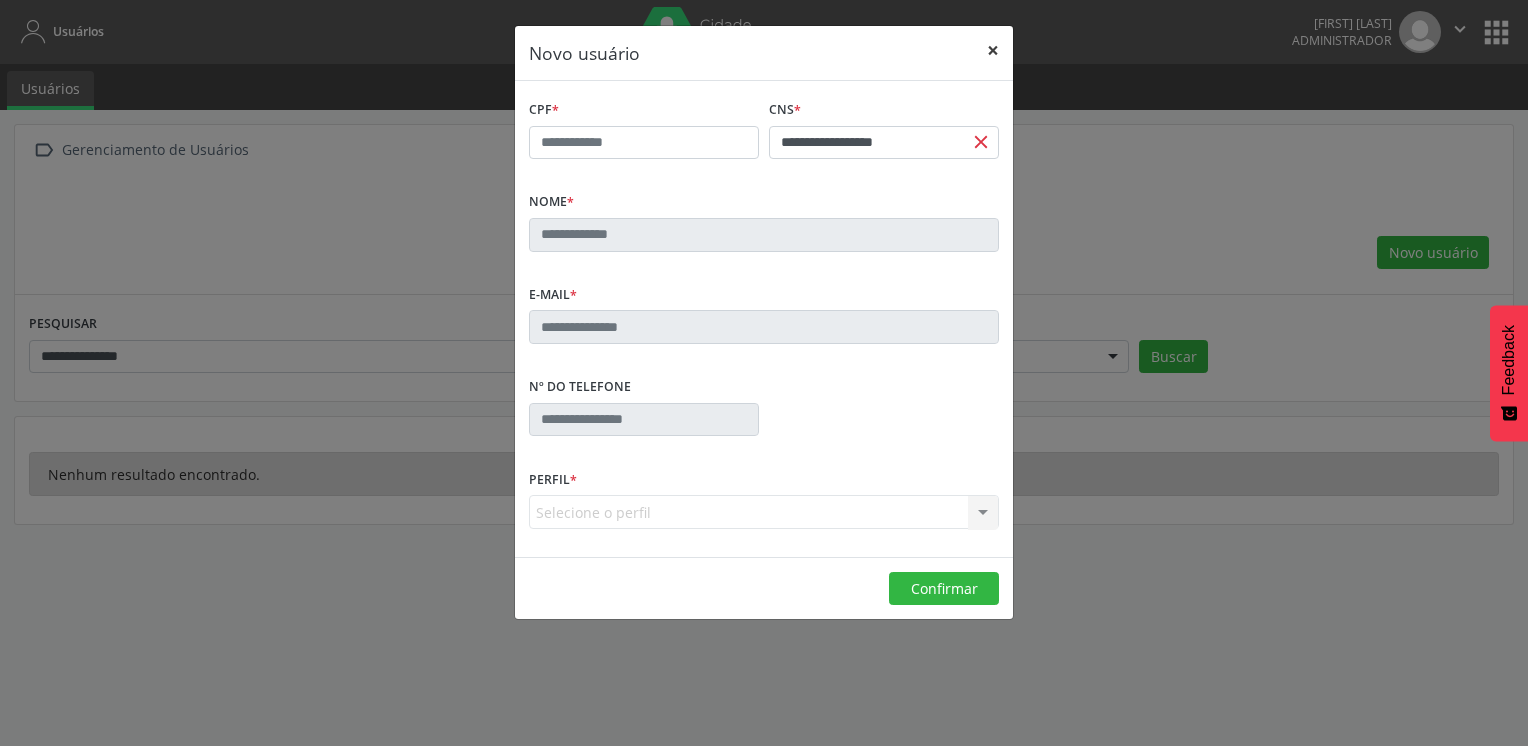 click on "×" at bounding box center (993, 50) 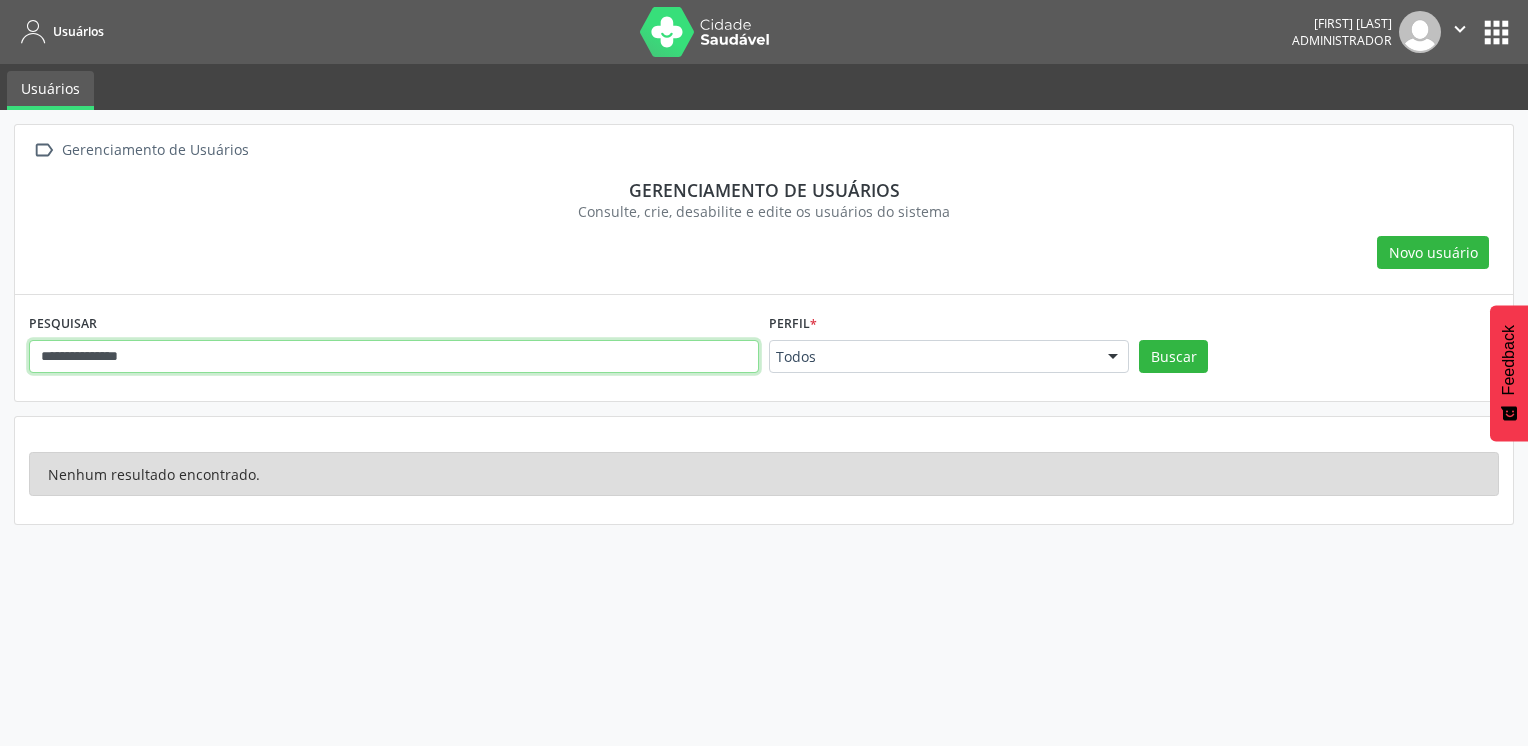 drag, startPoint x: 458, startPoint y: 358, endPoint x: -2, endPoint y: 356, distance: 460.00433 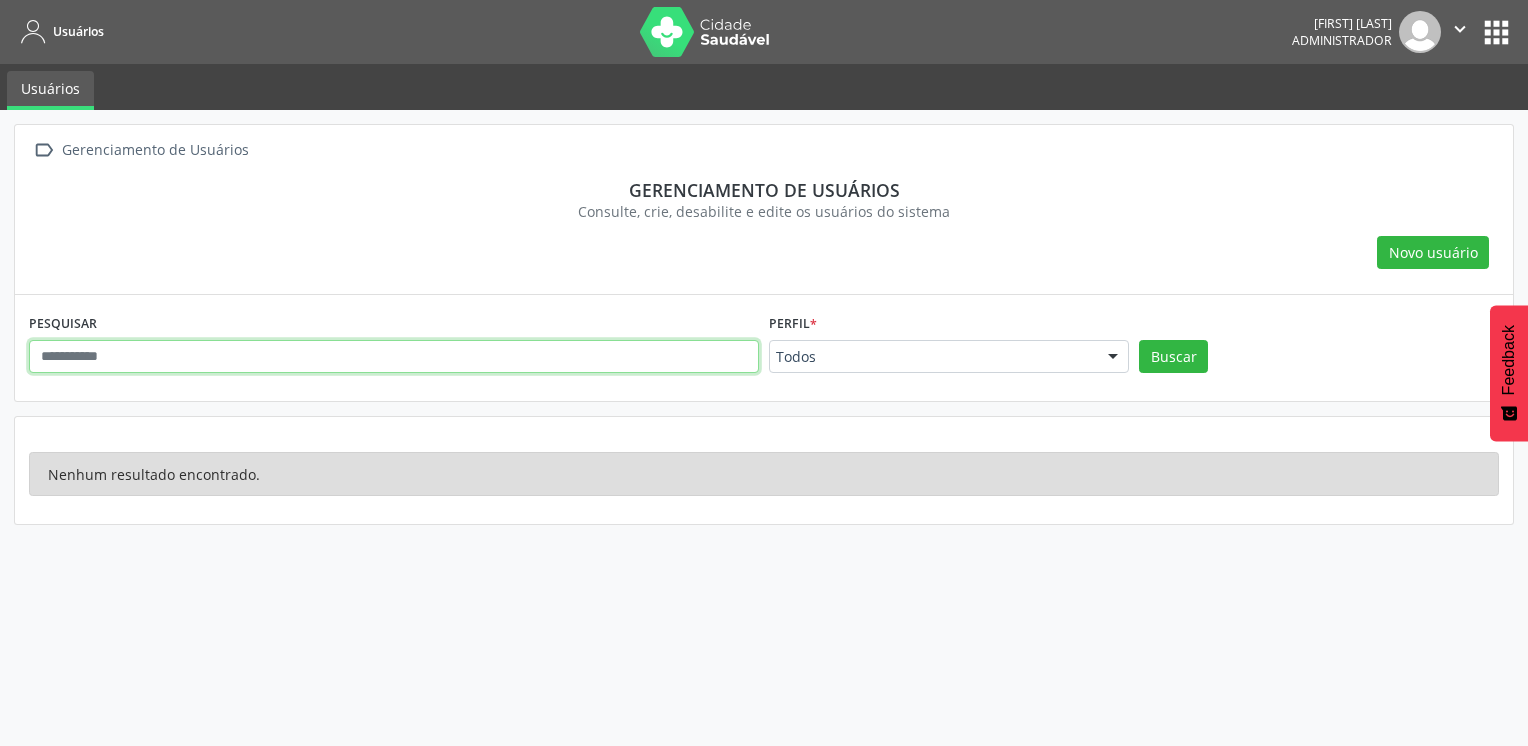 click at bounding box center [394, 357] 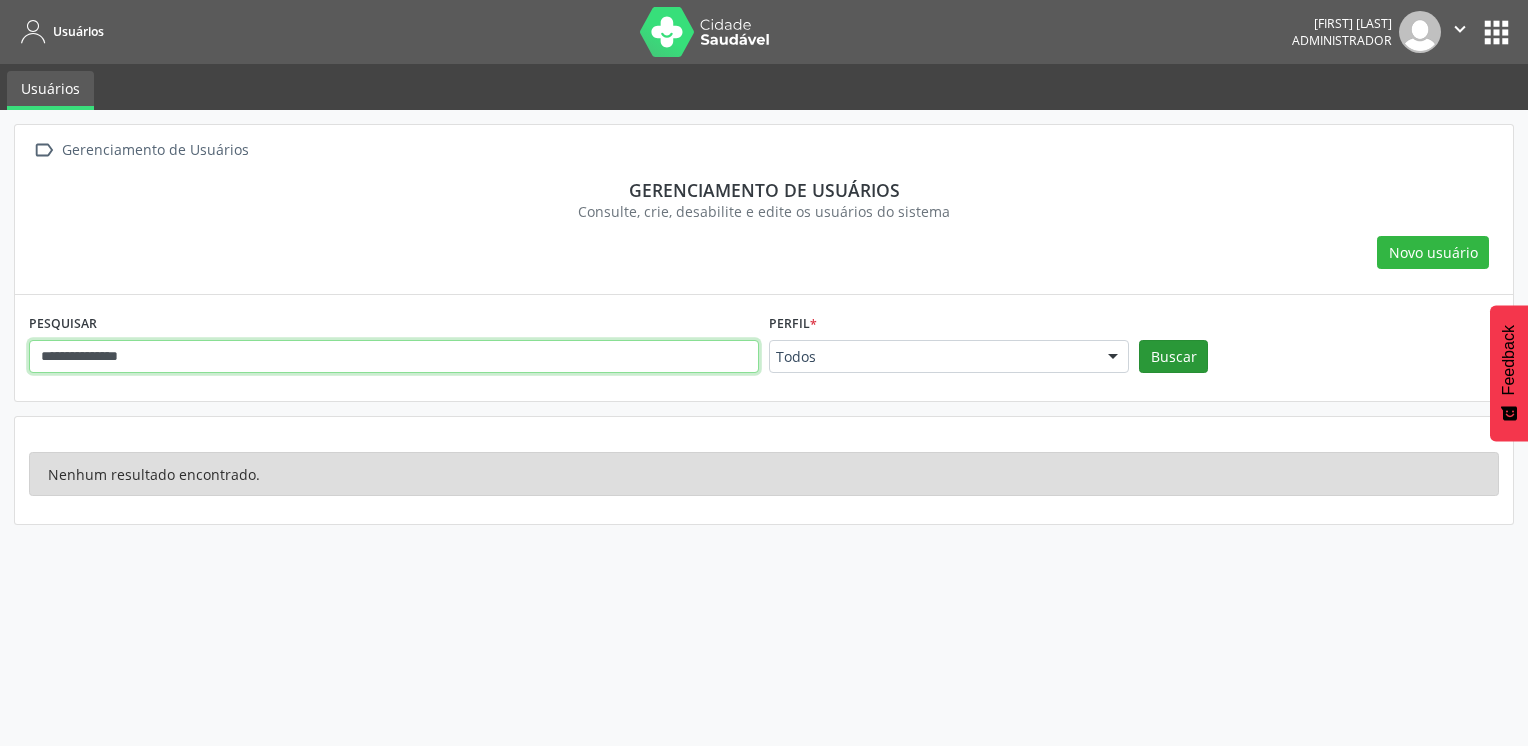 type on "**********" 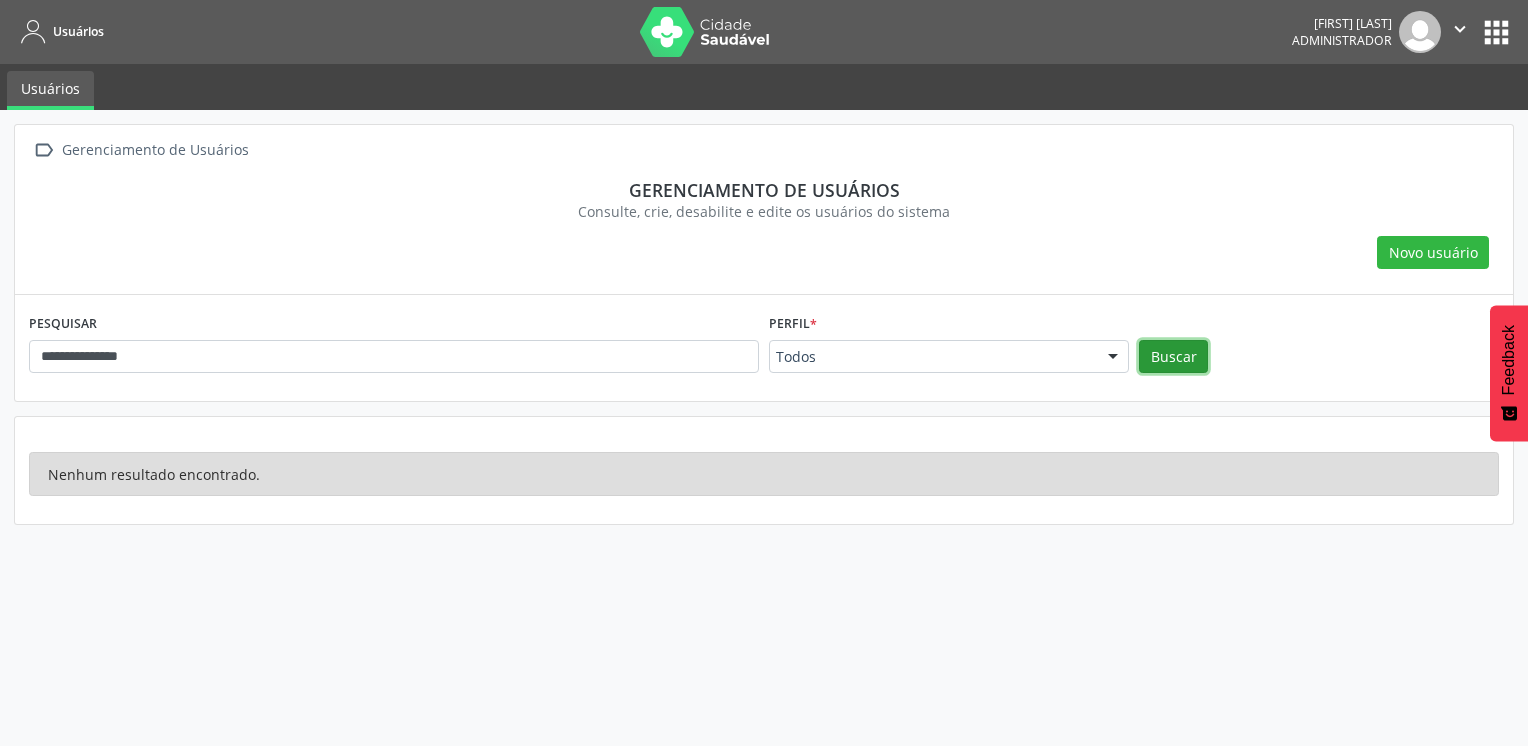 click on "Buscar" at bounding box center (1173, 357) 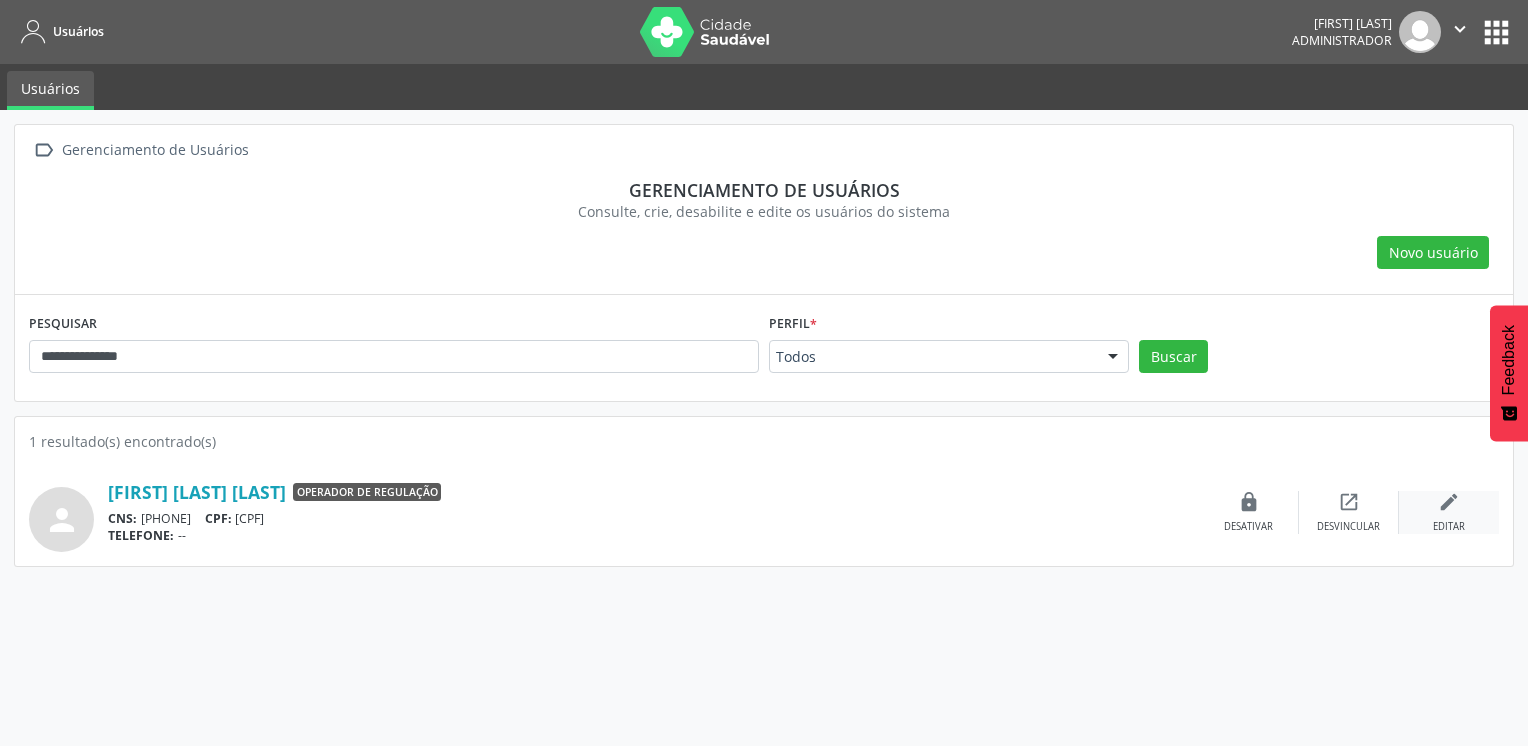 click on "edit" at bounding box center [1449, 502] 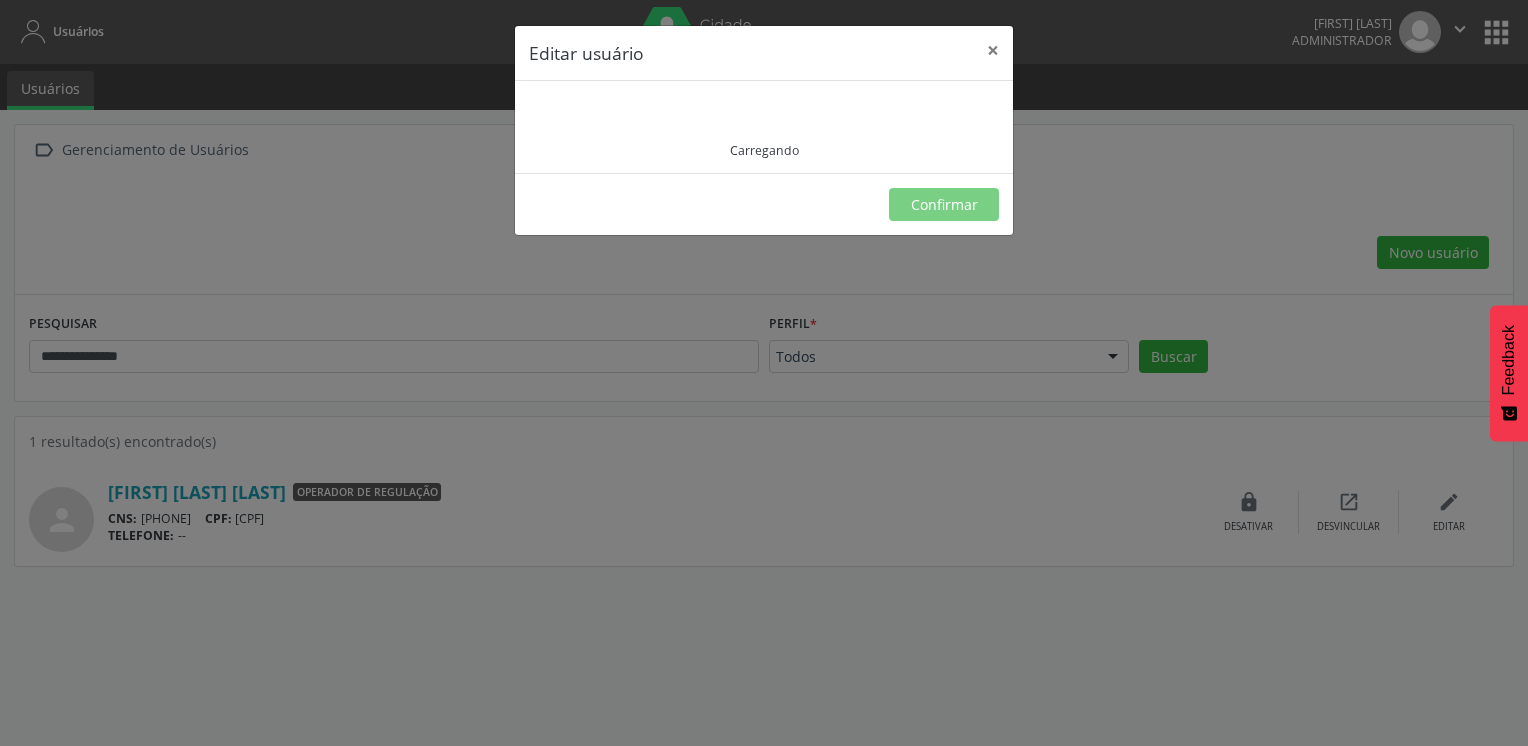 type on "**********" 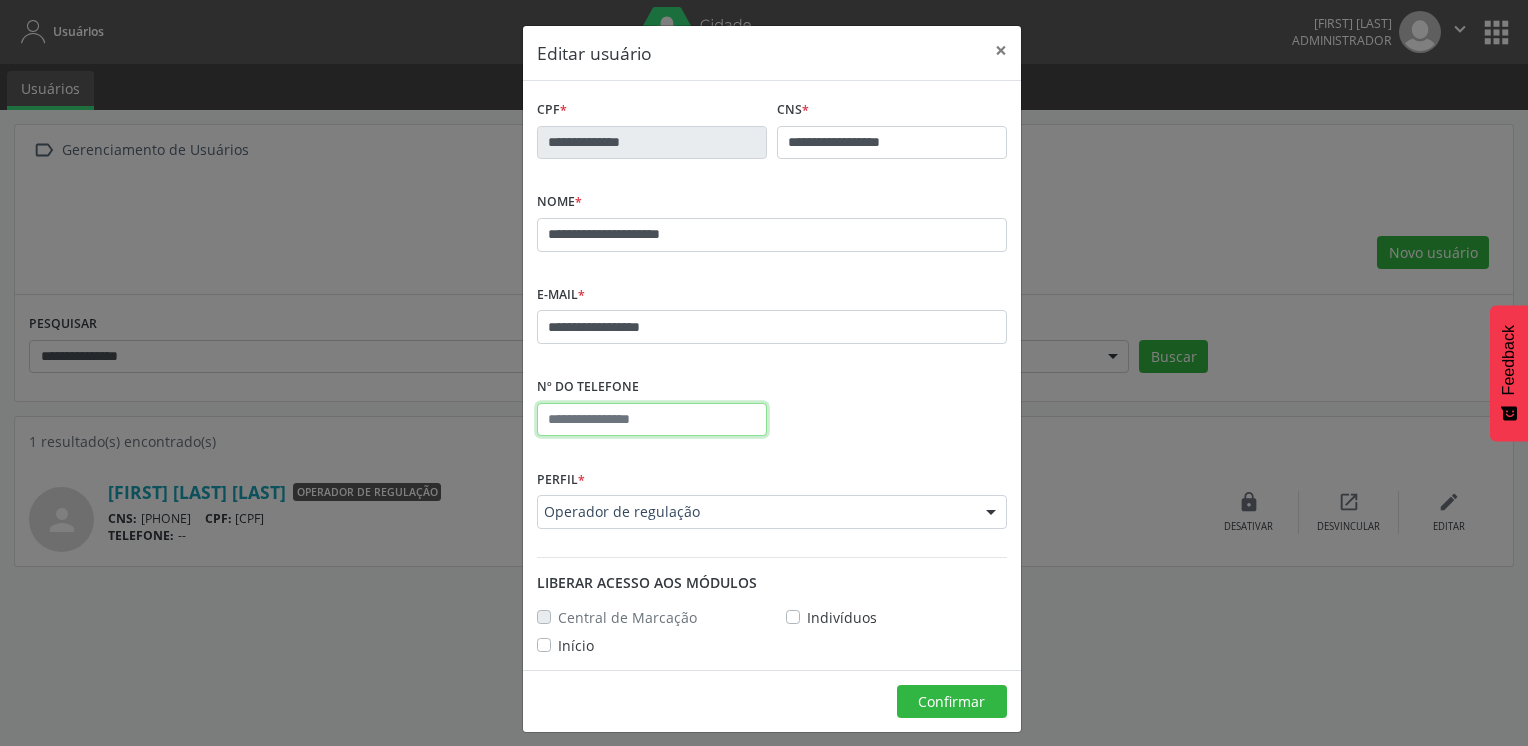 click at bounding box center [652, 420] 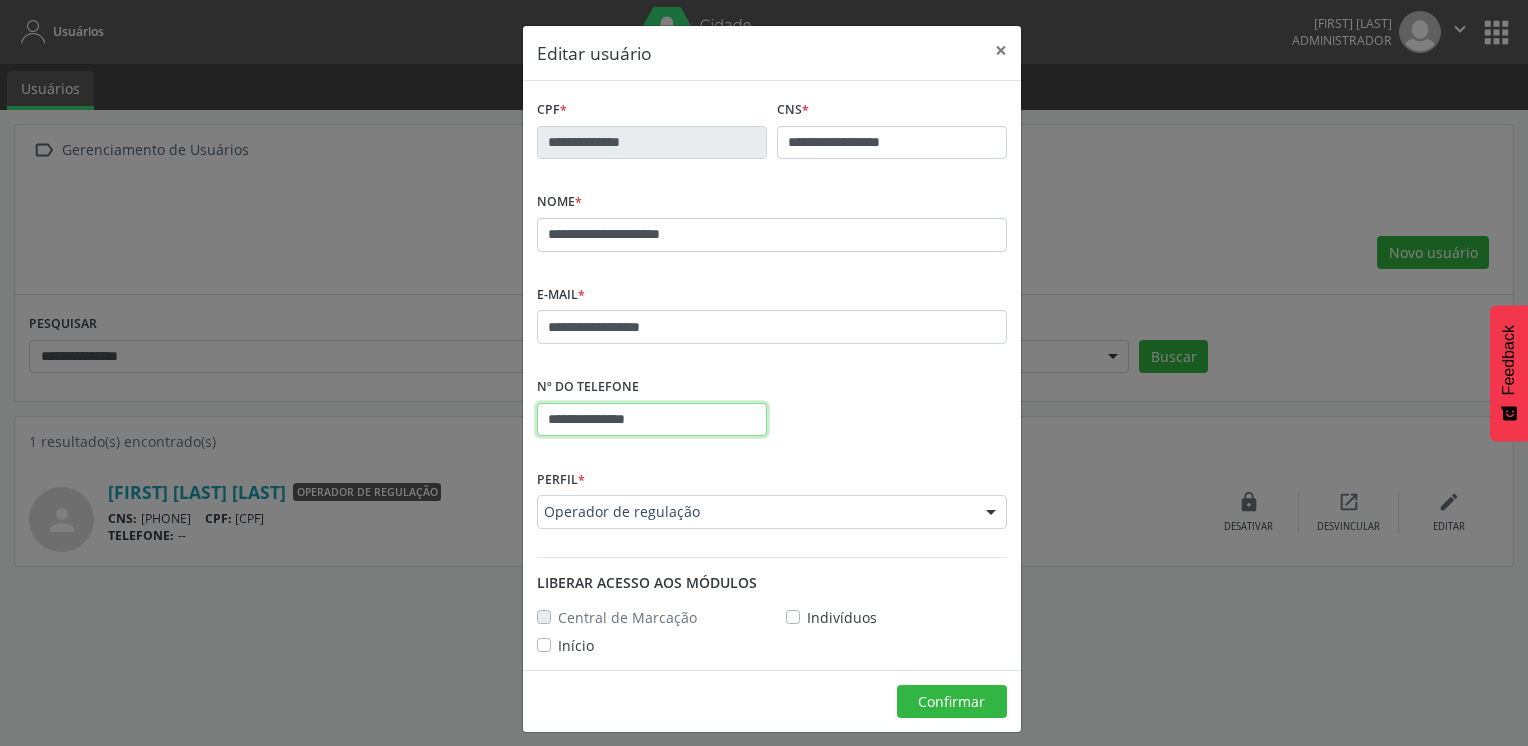 type on "**********" 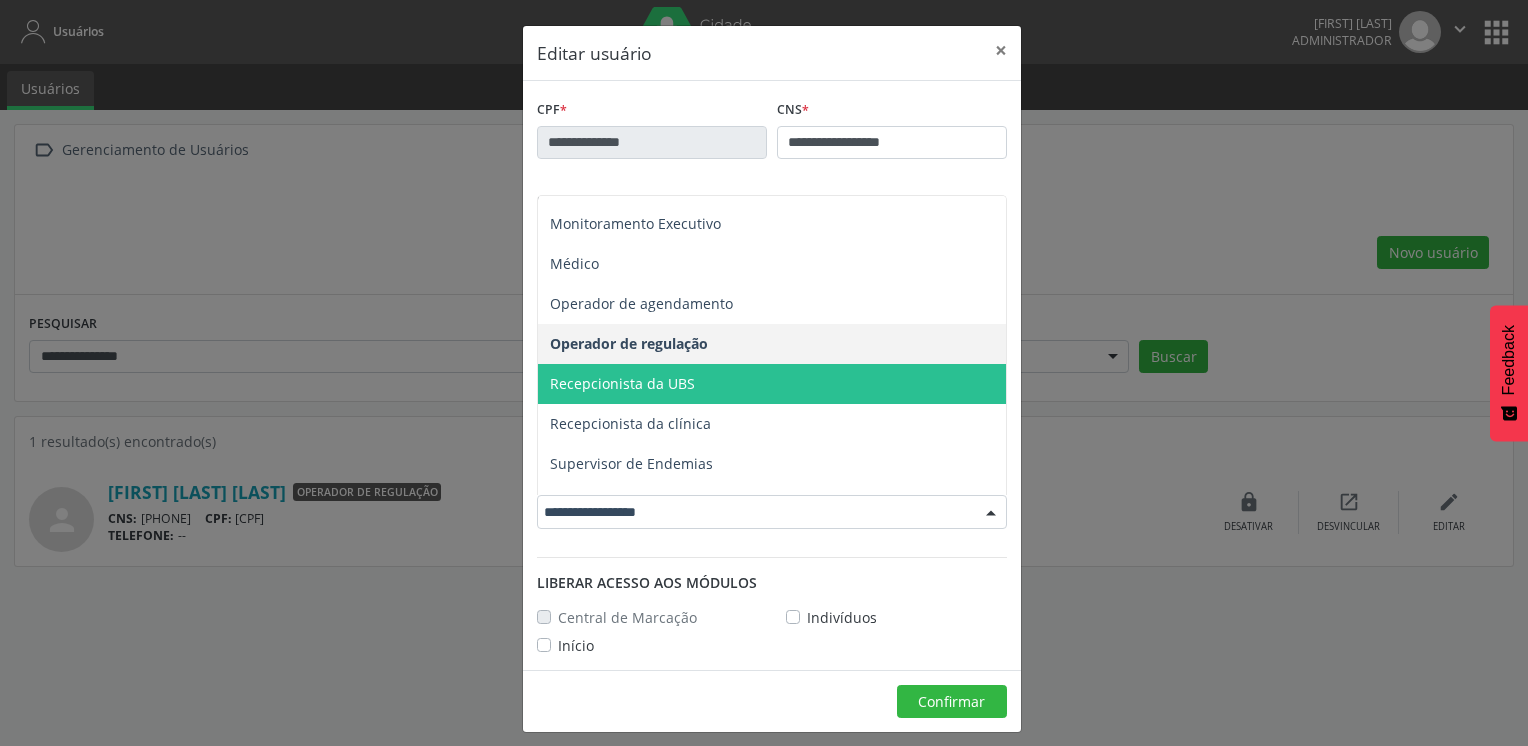 scroll, scrollTop: 460, scrollLeft: 0, axis: vertical 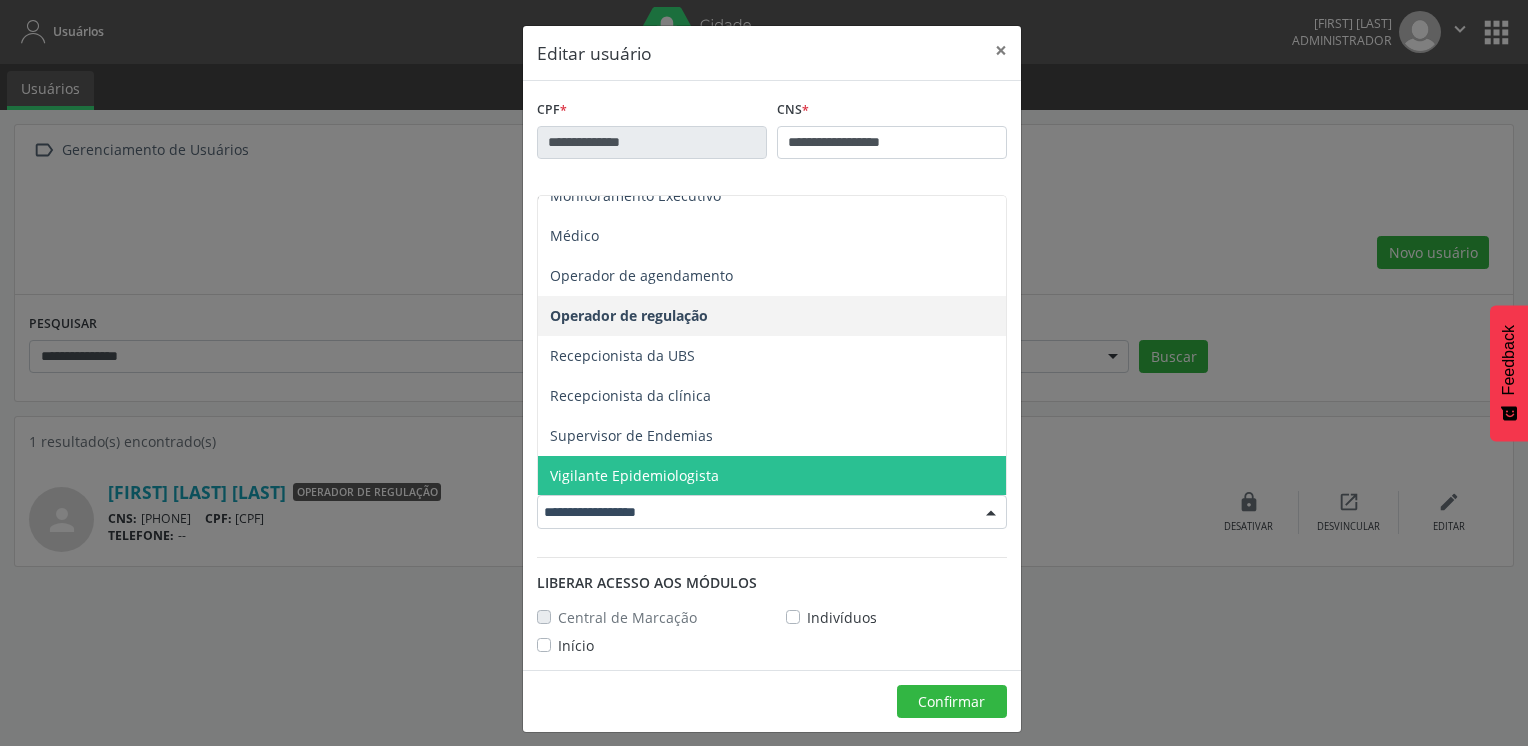 click on "Liberar acesso aos módulos" at bounding box center [772, 582] 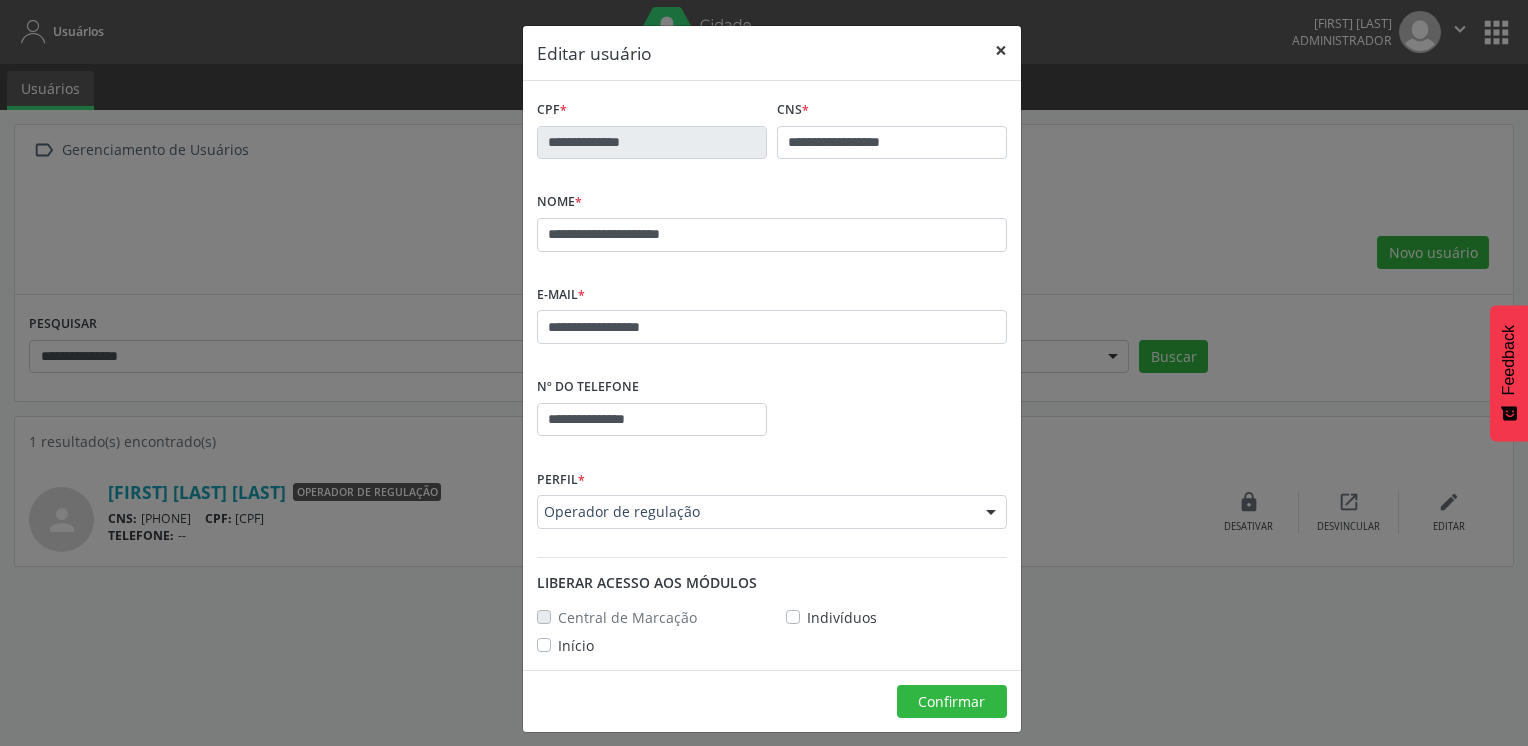 click on "×" at bounding box center (1001, 50) 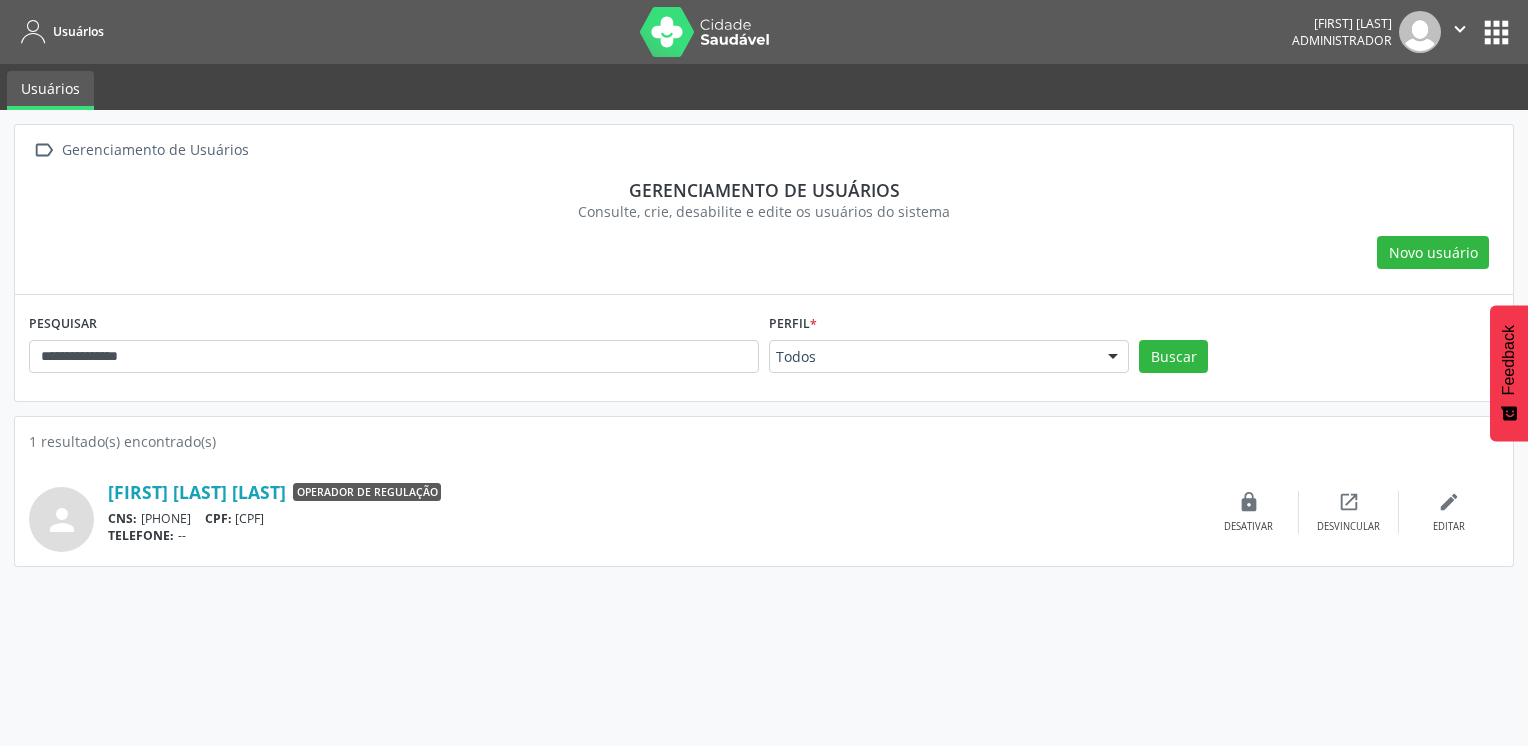 click on "**********" at bounding box center [764, 428] 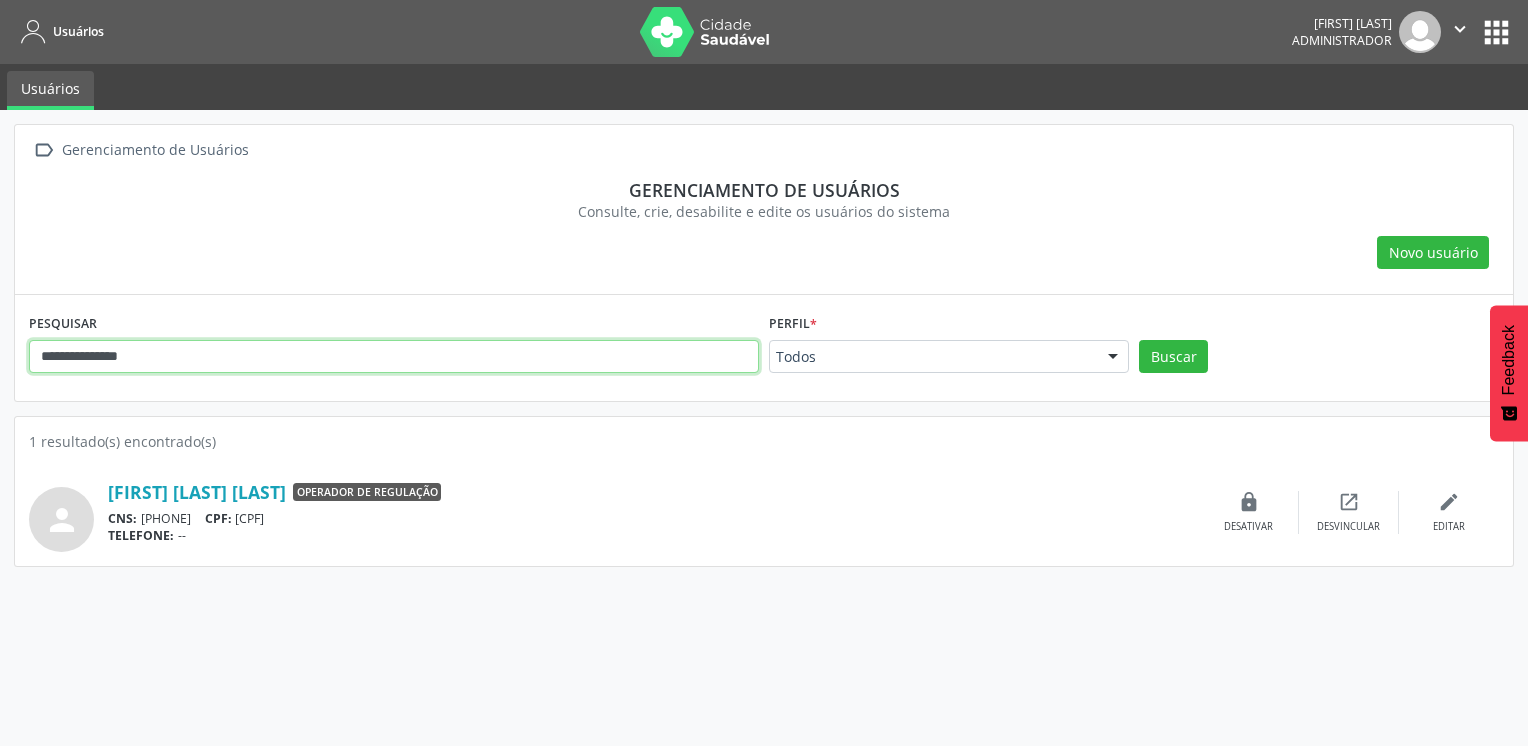 click on "**********" at bounding box center [394, 357] 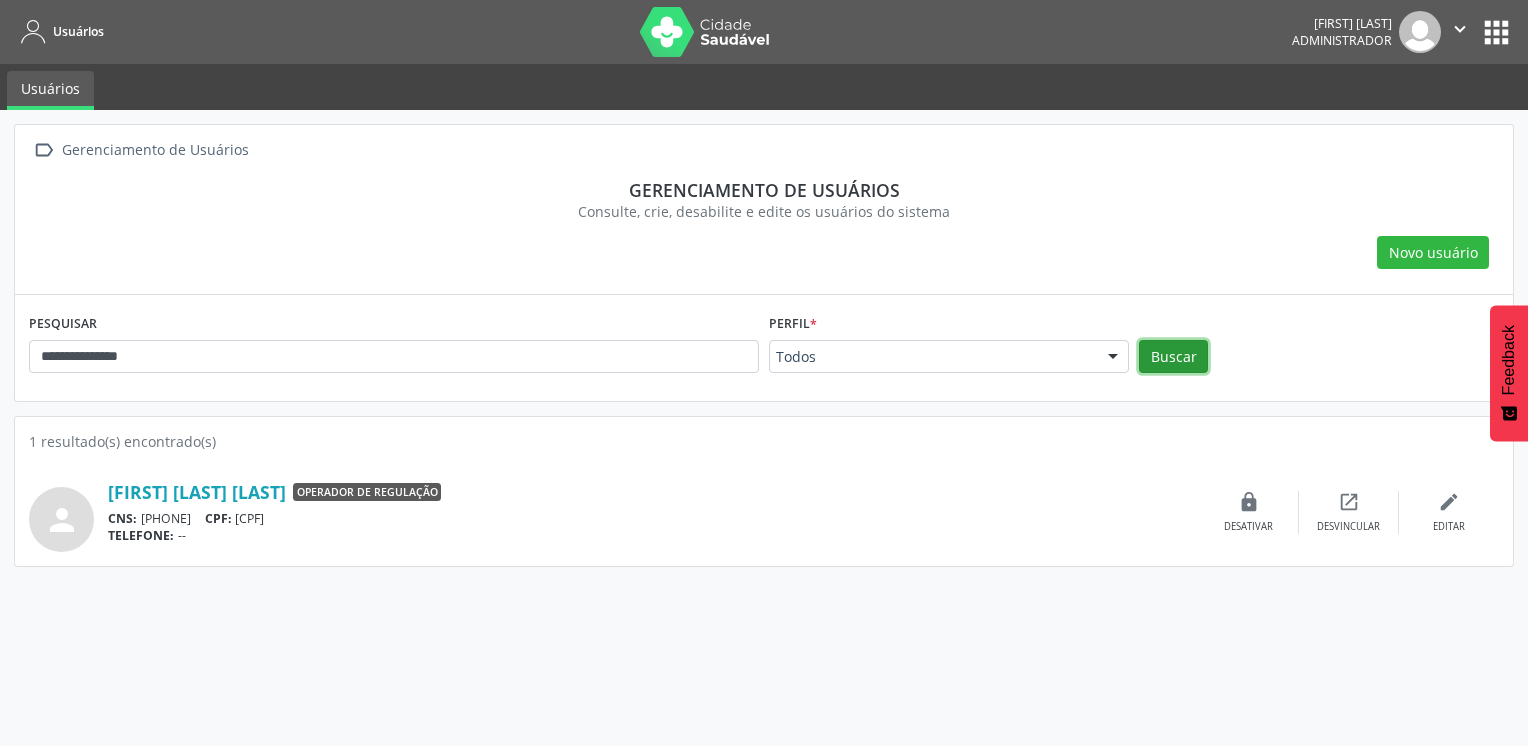 click on "Buscar" at bounding box center [1173, 357] 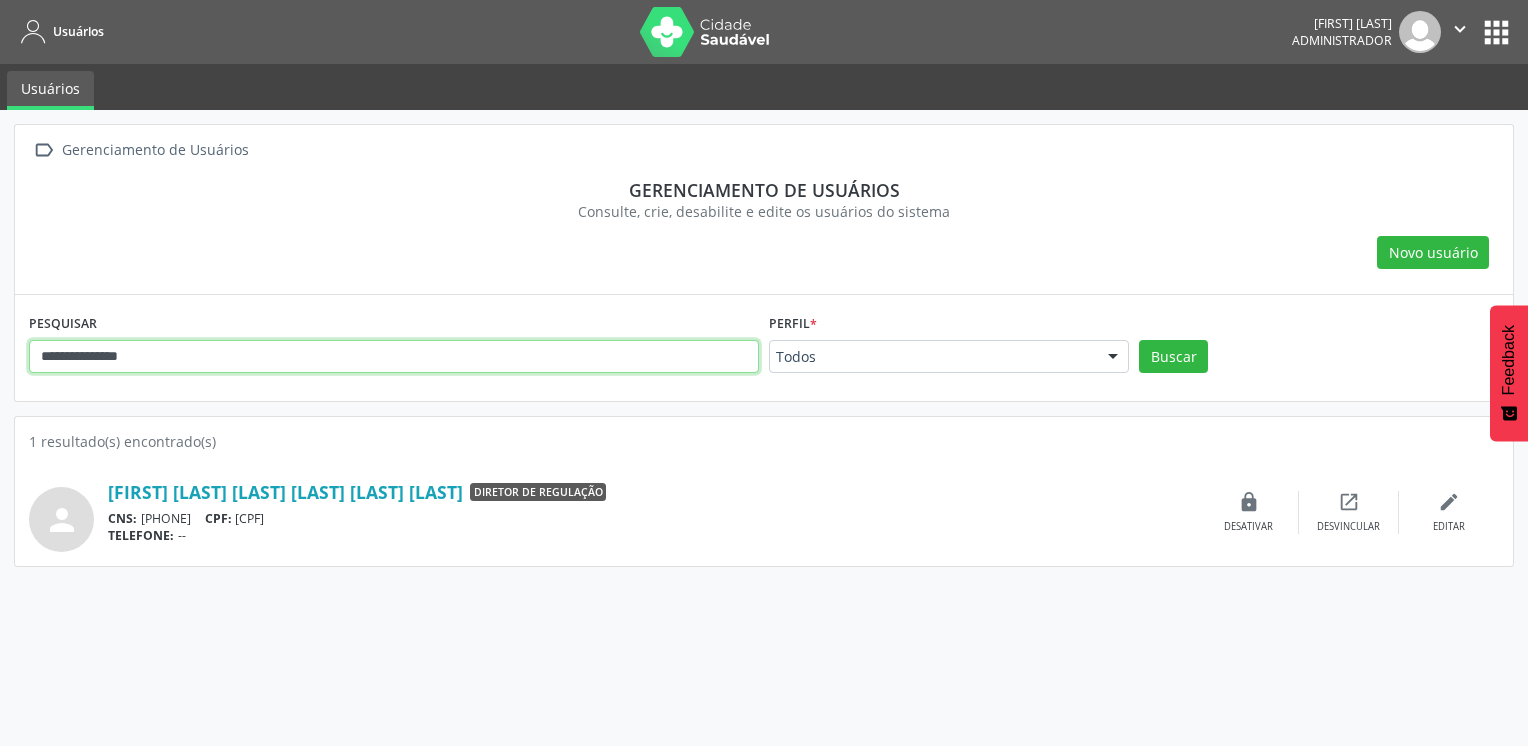 click on "**********" at bounding box center [394, 357] 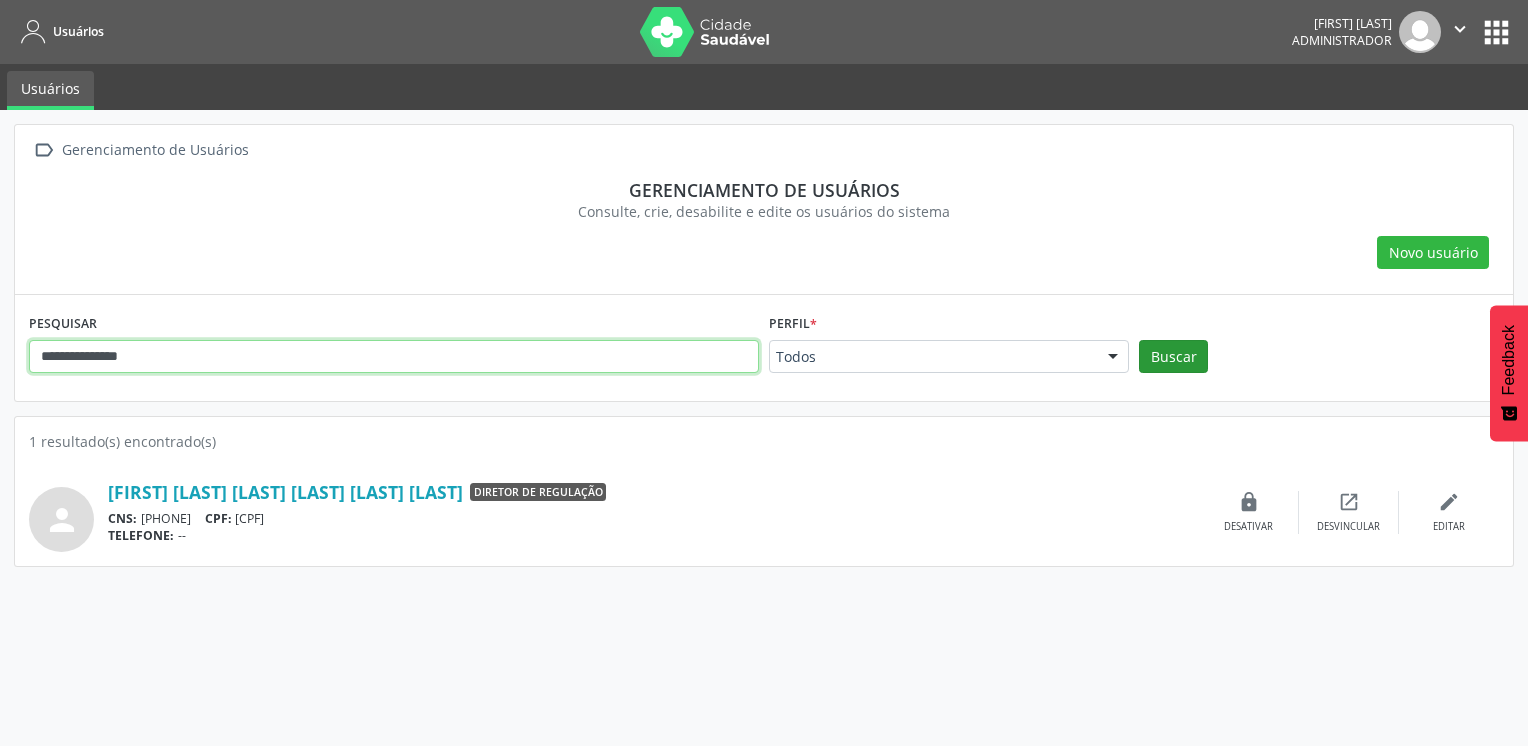 type on "**********" 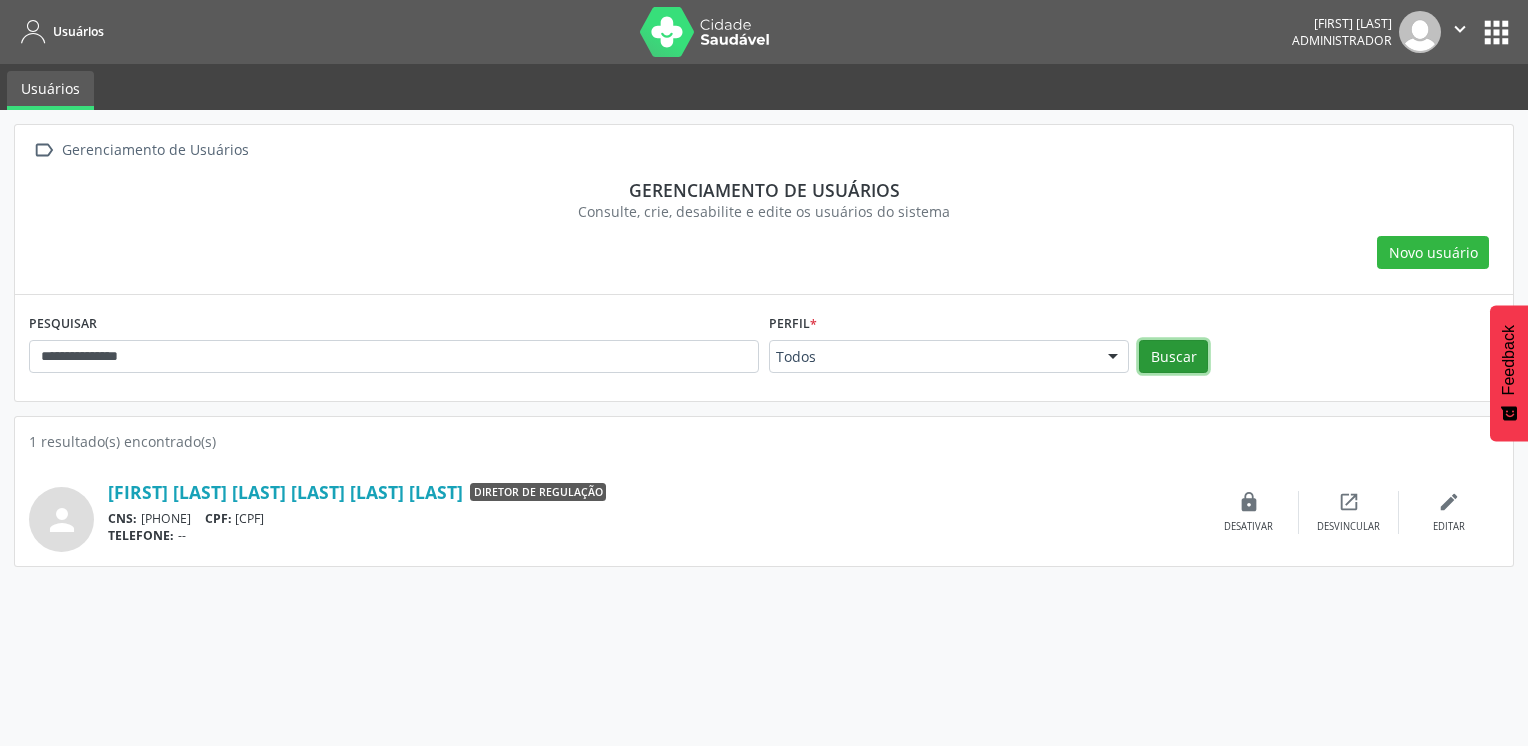 drag, startPoint x: 1187, startPoint y: 366, endPoint x: 1172, endPoint y: 371, distance: 15.811388 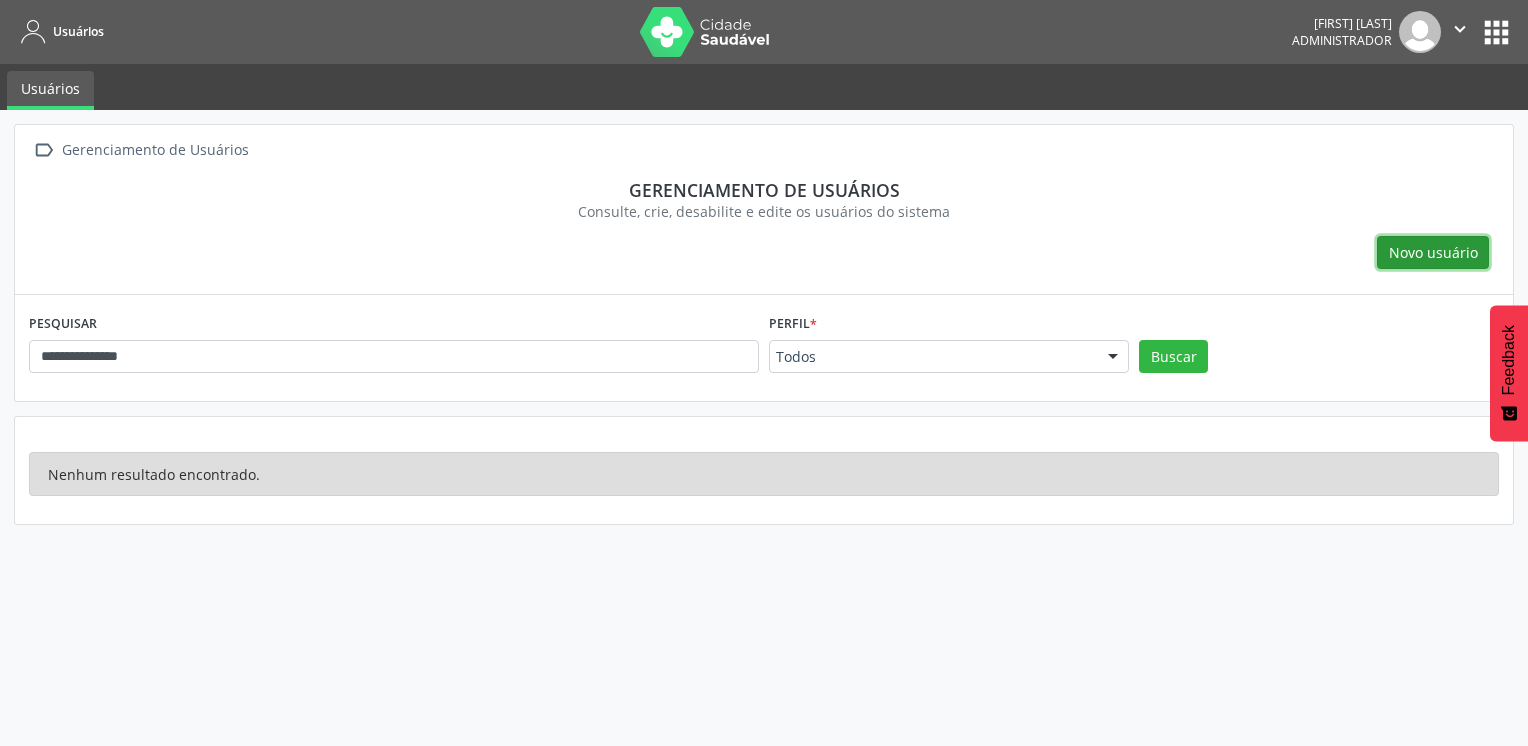 click on "Novo usuário" at bounding box center [1433, 252] 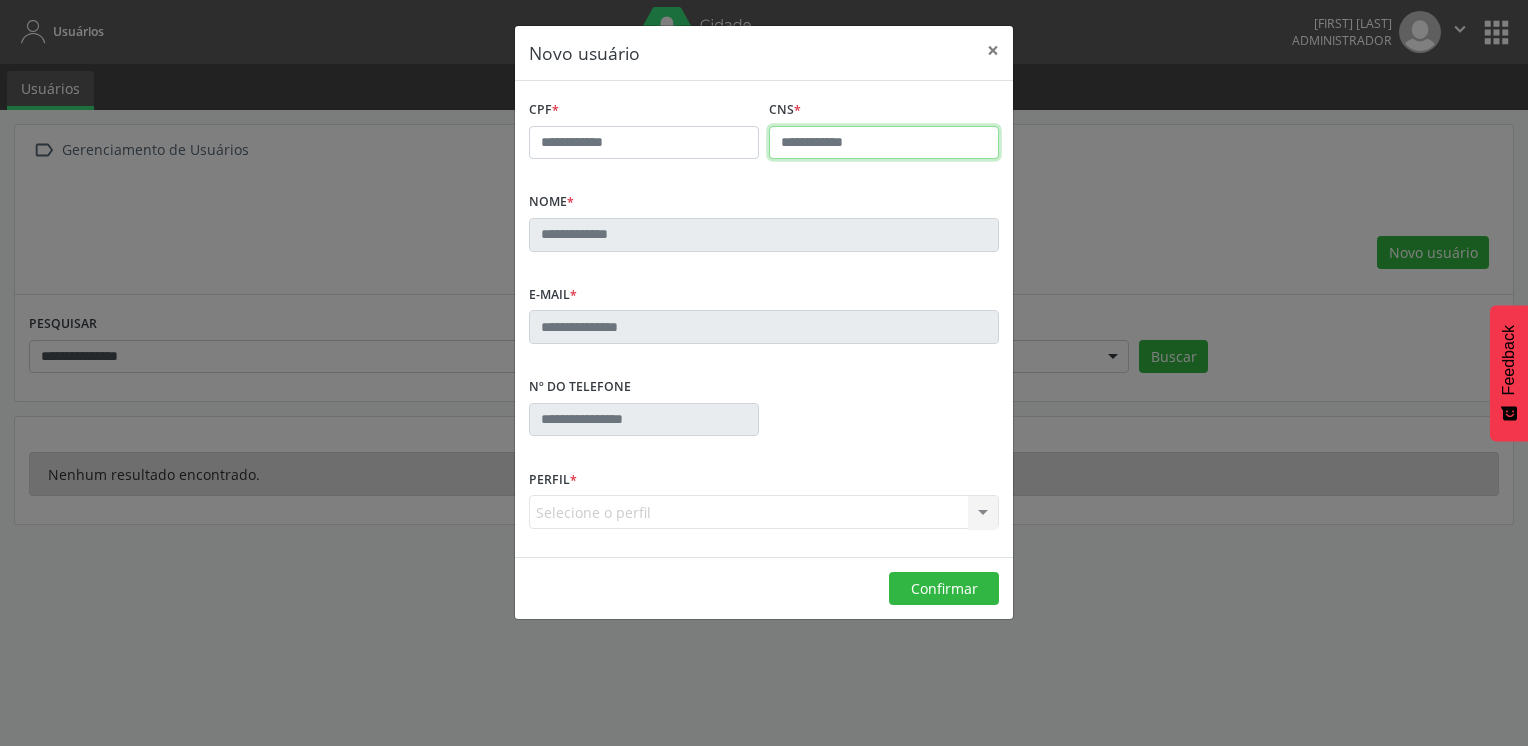 click at bounding box center [884, 143] 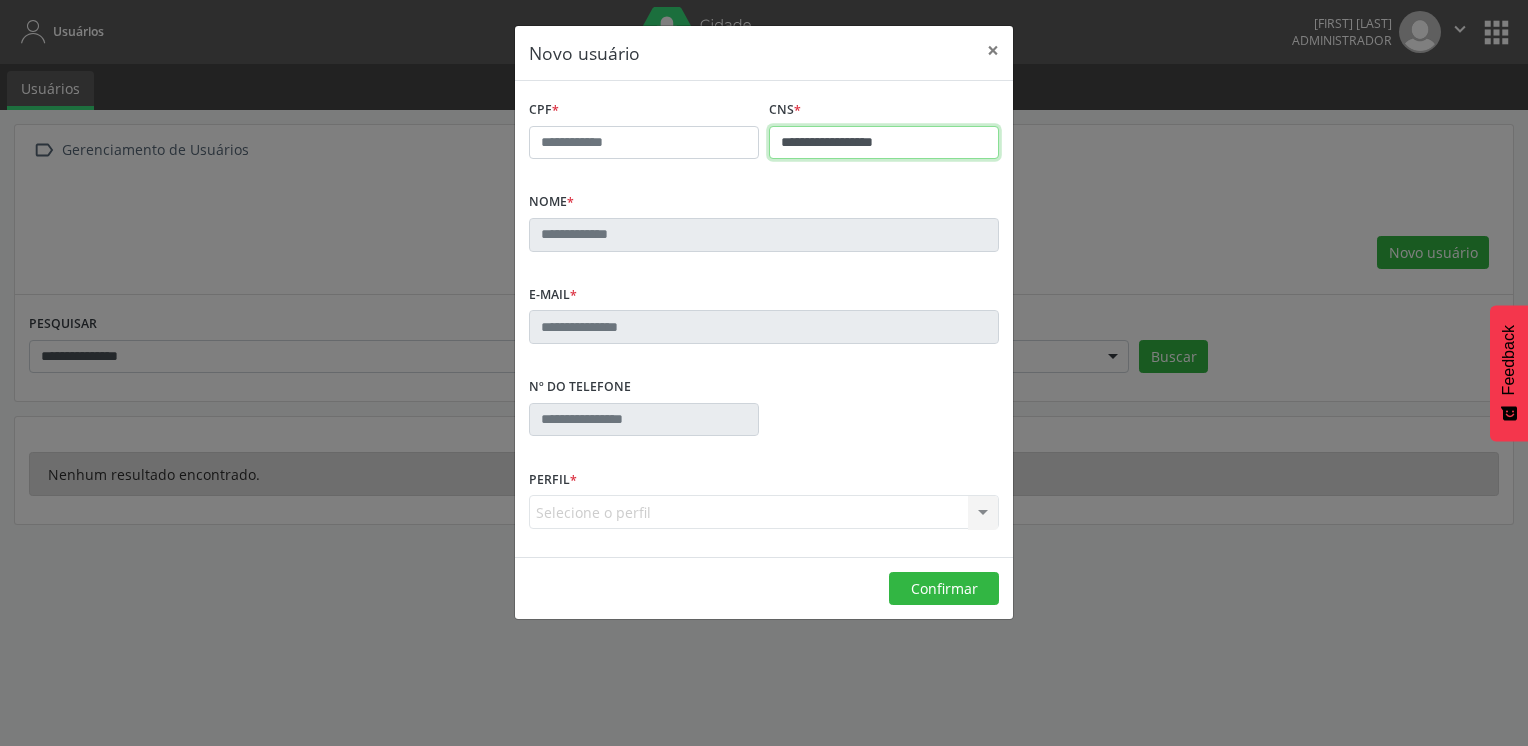 type on "**********" 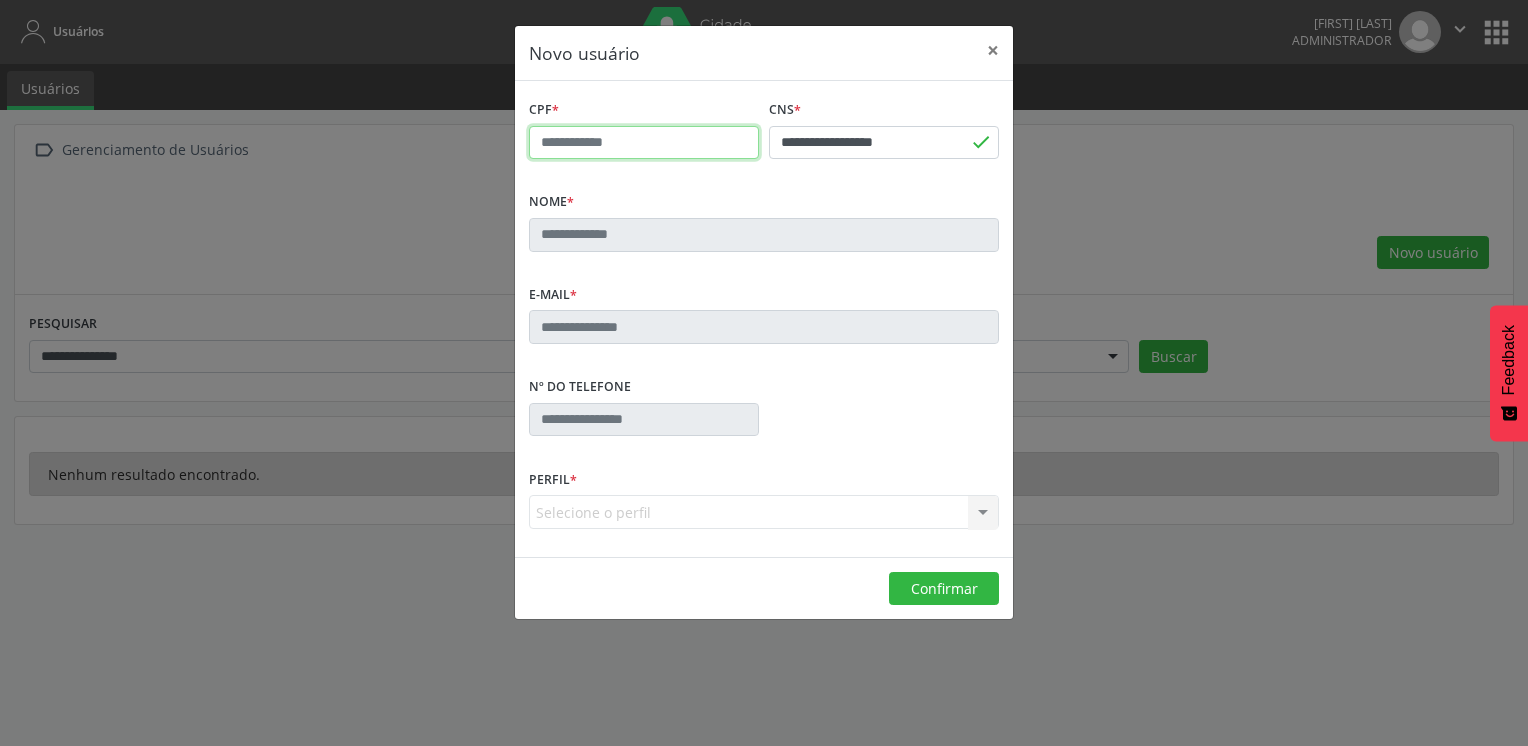 click at bounding box center [644, 143] 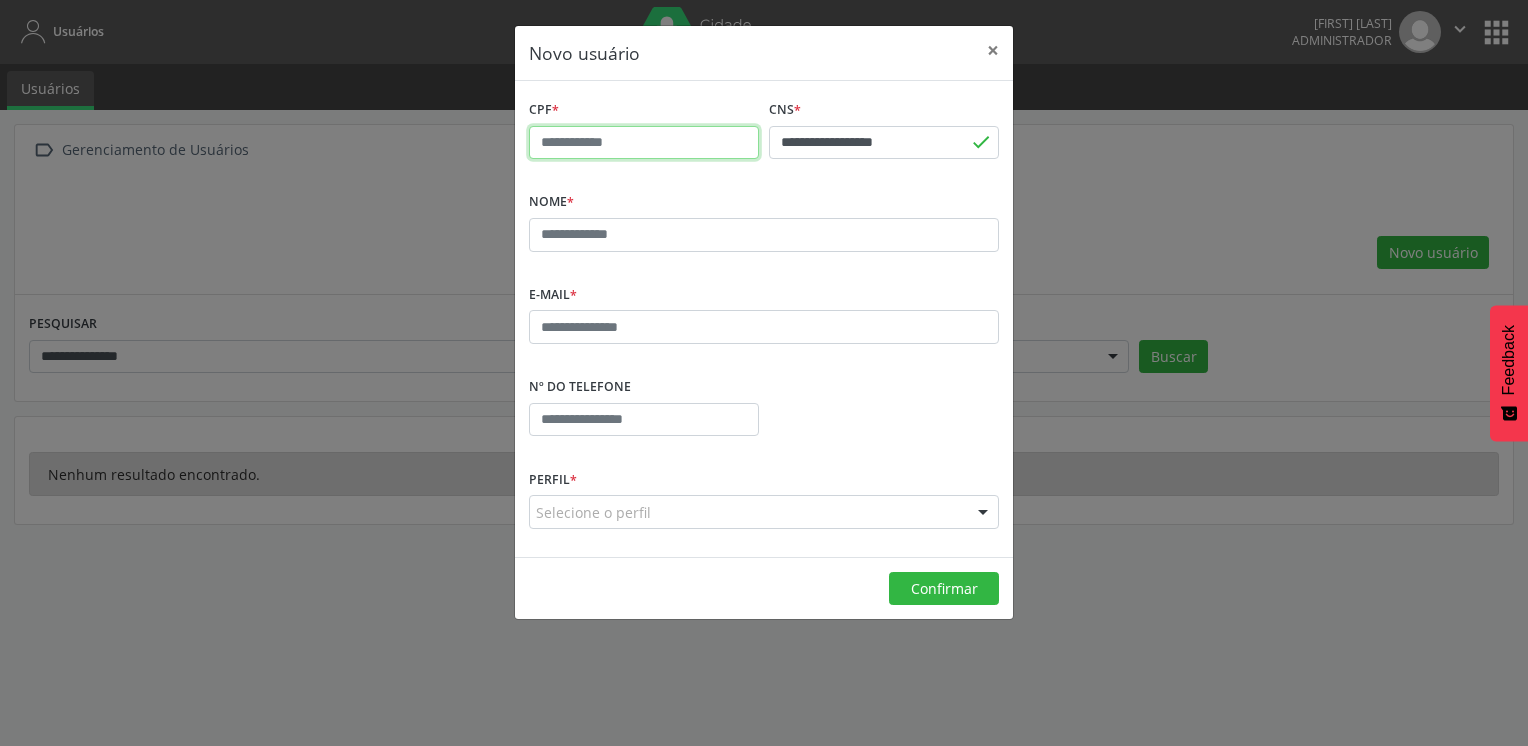 paste on "**********" 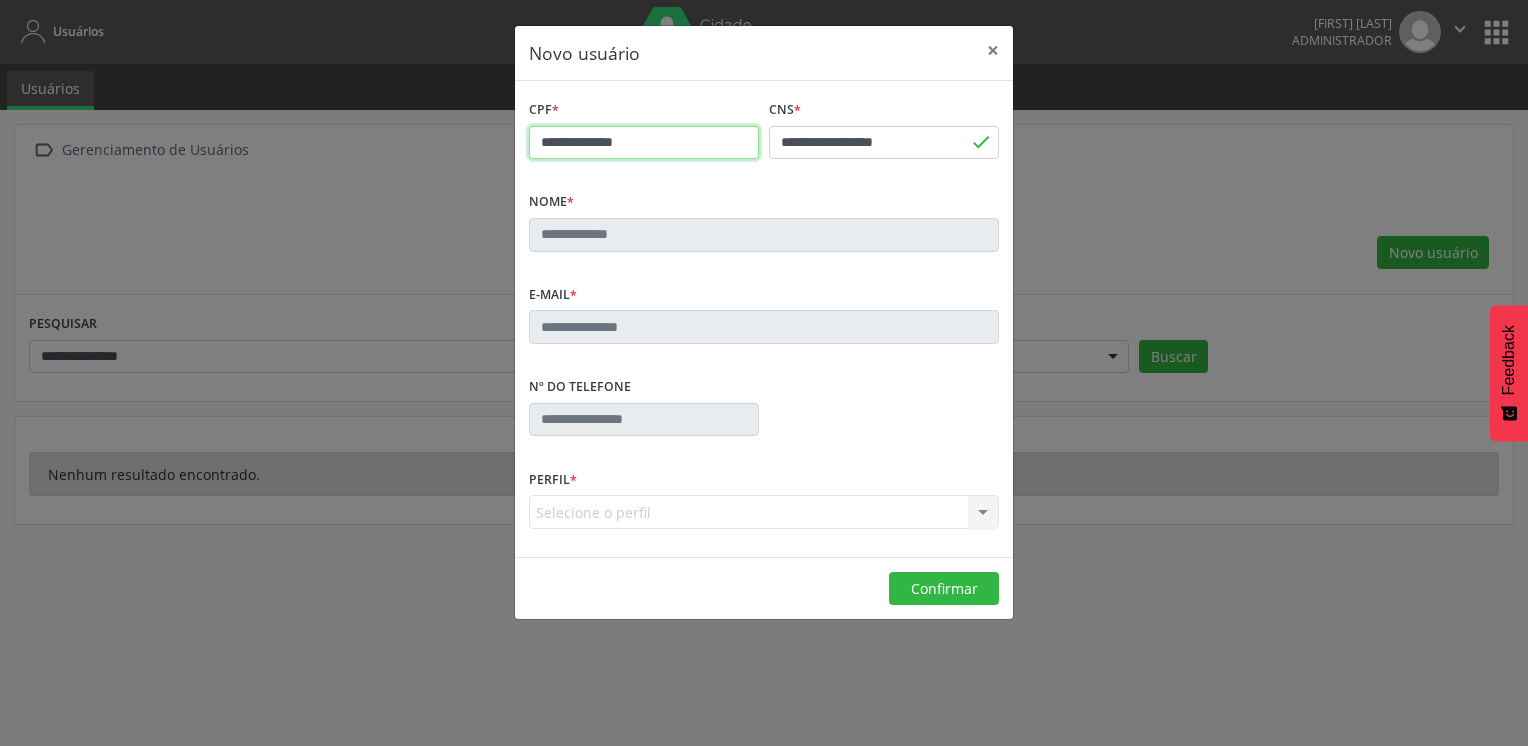 type on "**********" 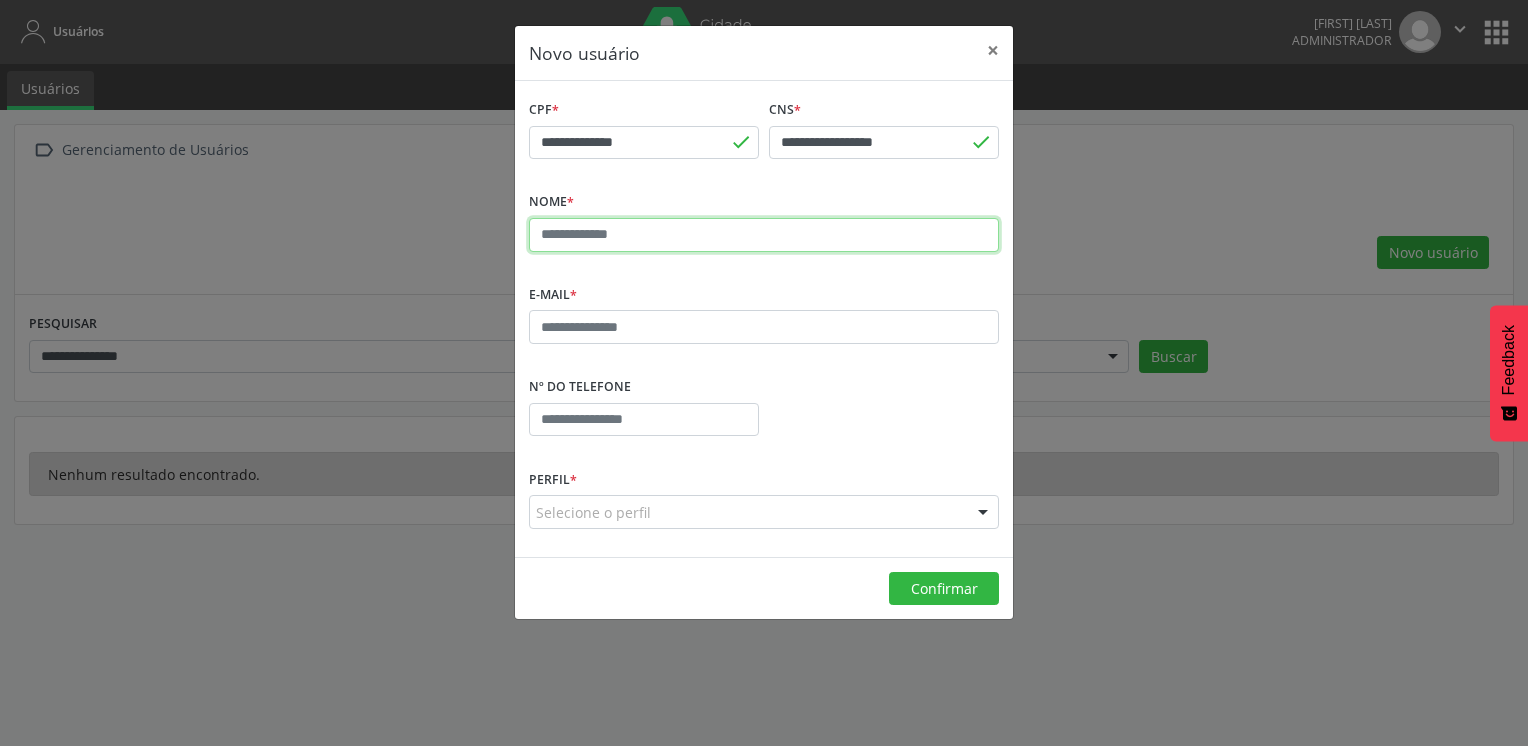 click at bounding box center (764, 235) 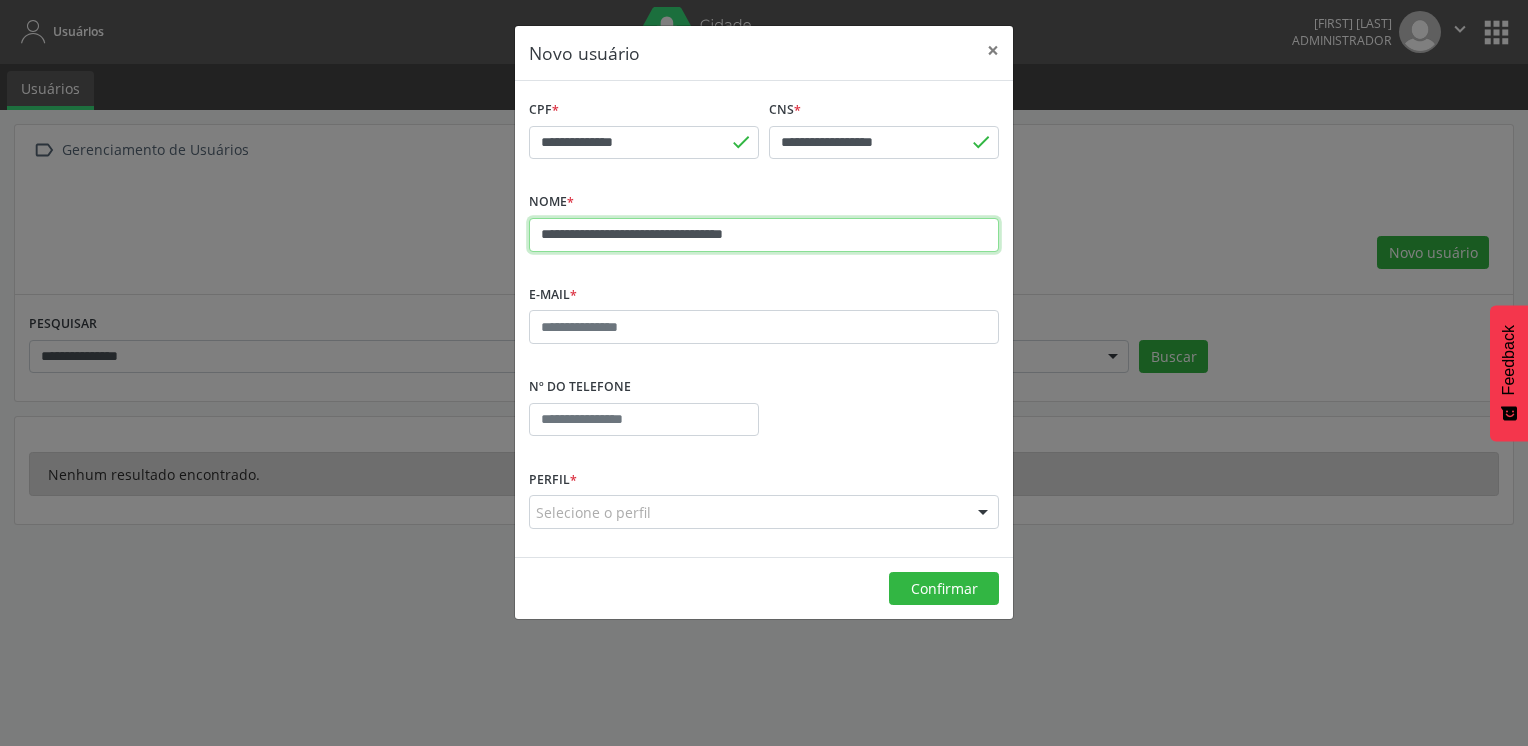 type on "**********" 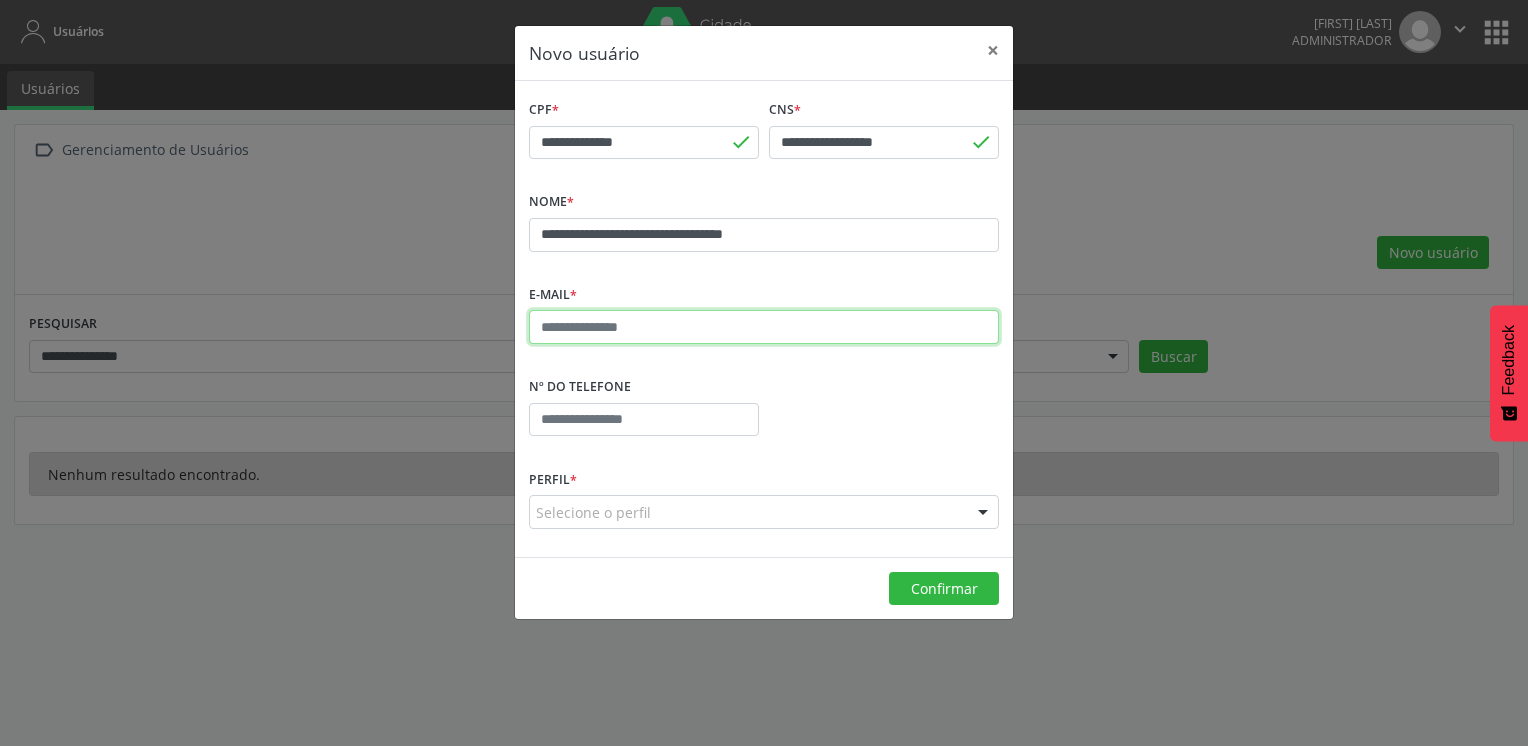 click at bounding box center (764, 327) 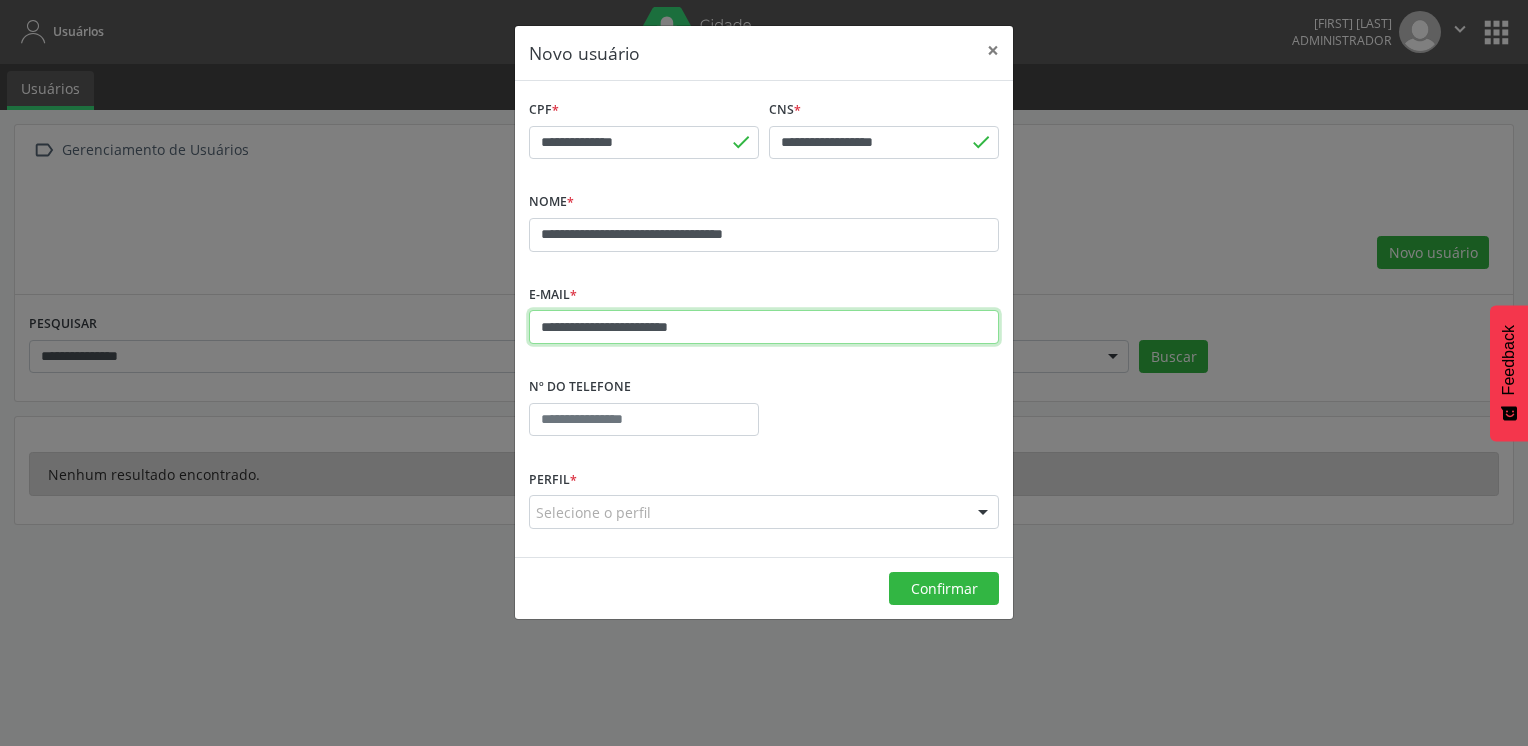type on "**********" 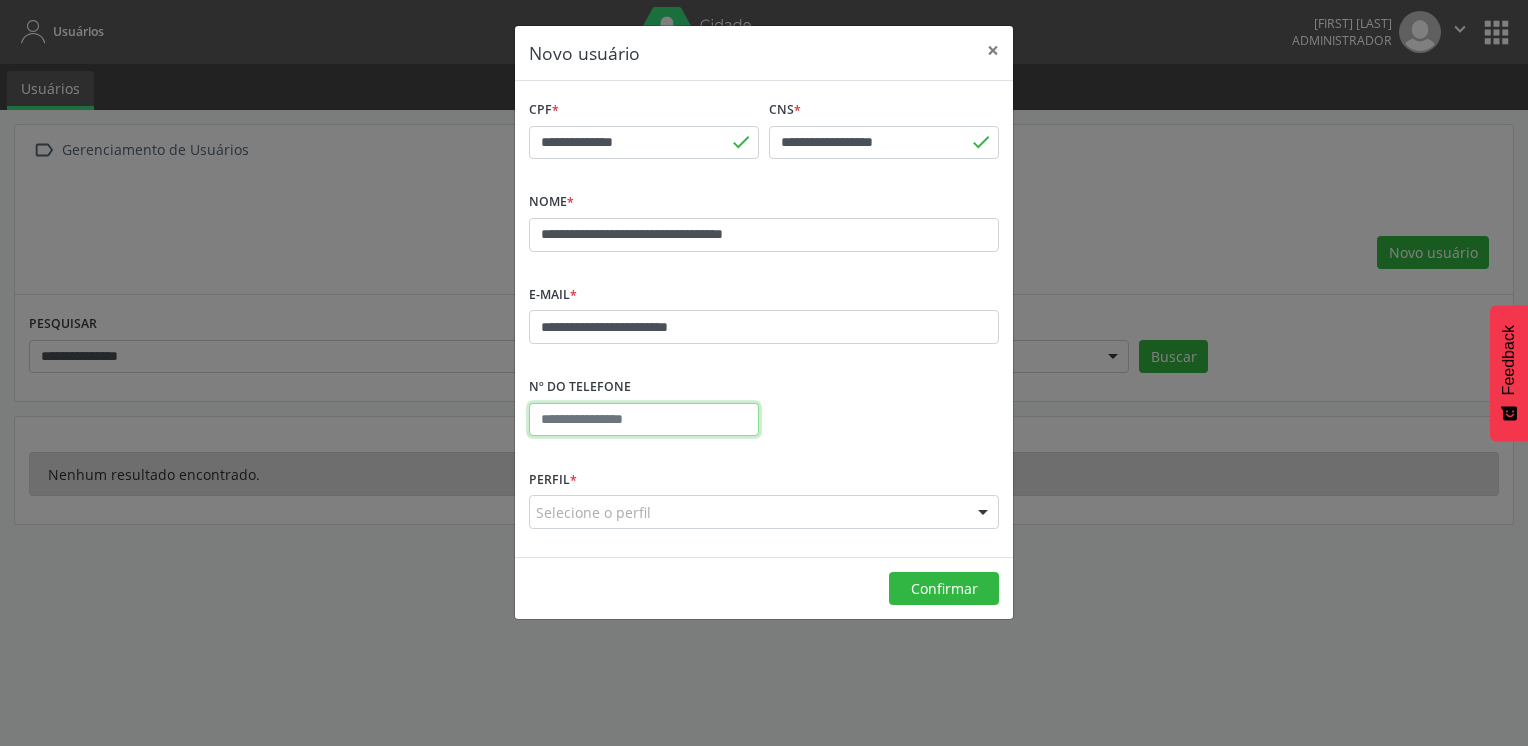 paste on "**********" 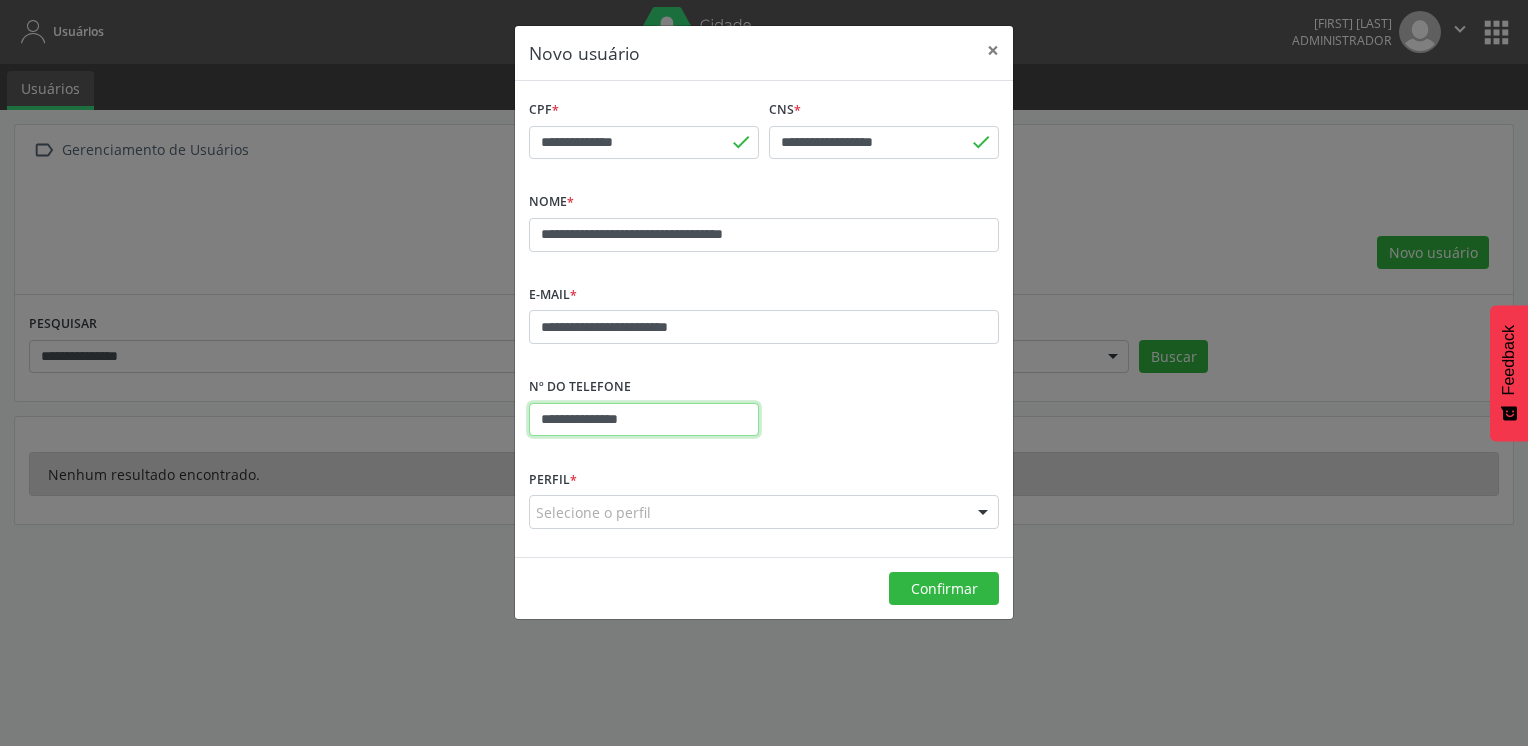 type on "**********" 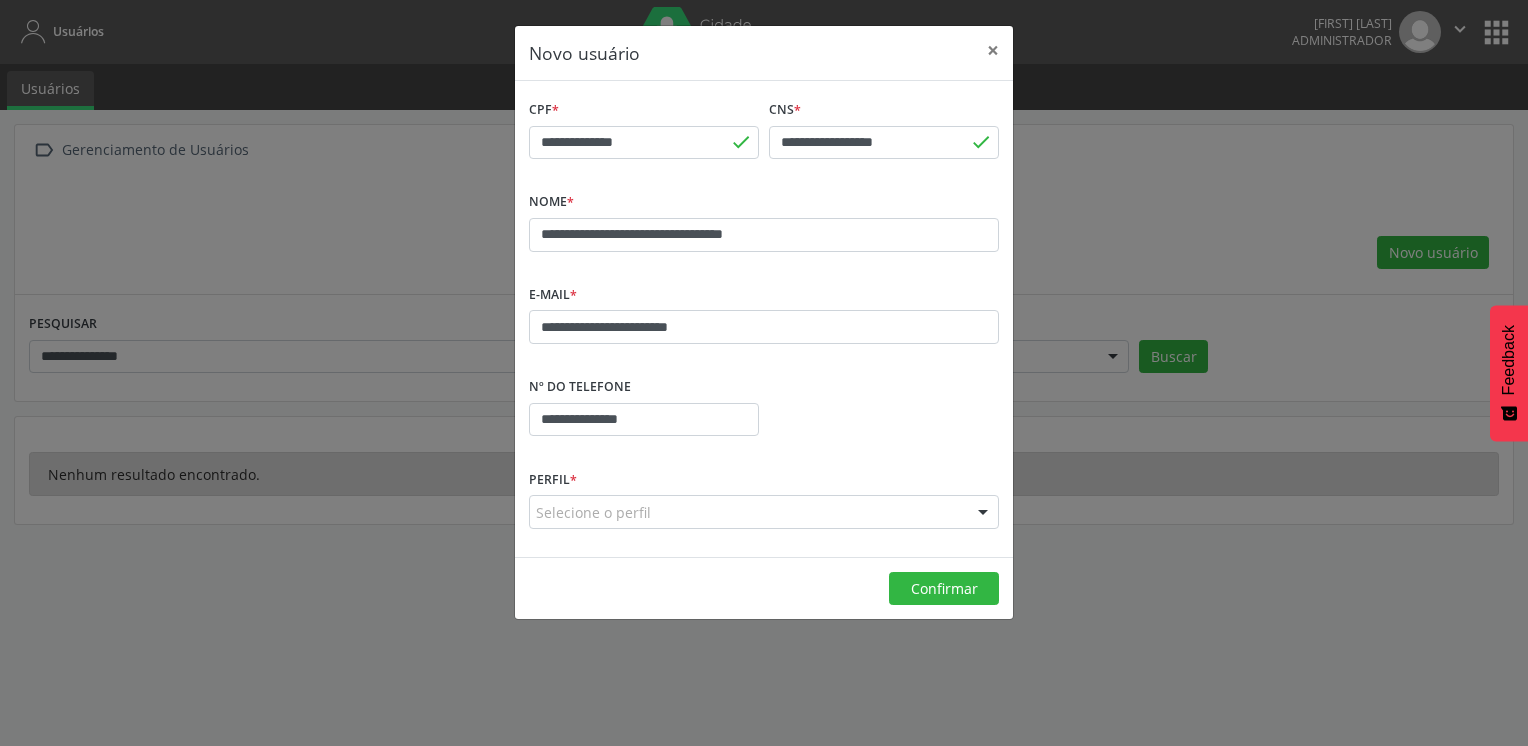 click on "Selecione o perfil" at bounding box center [764, 512] 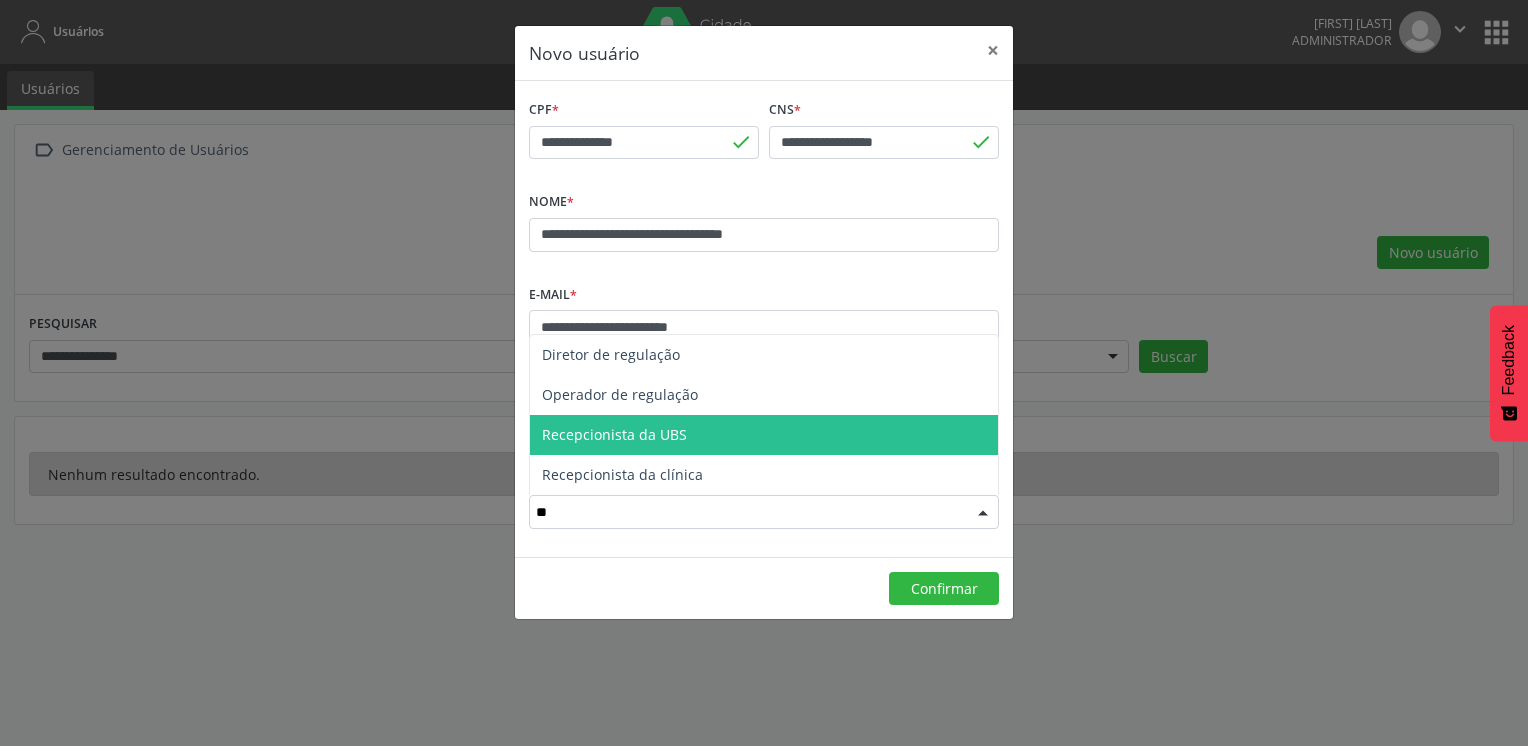type on "***" 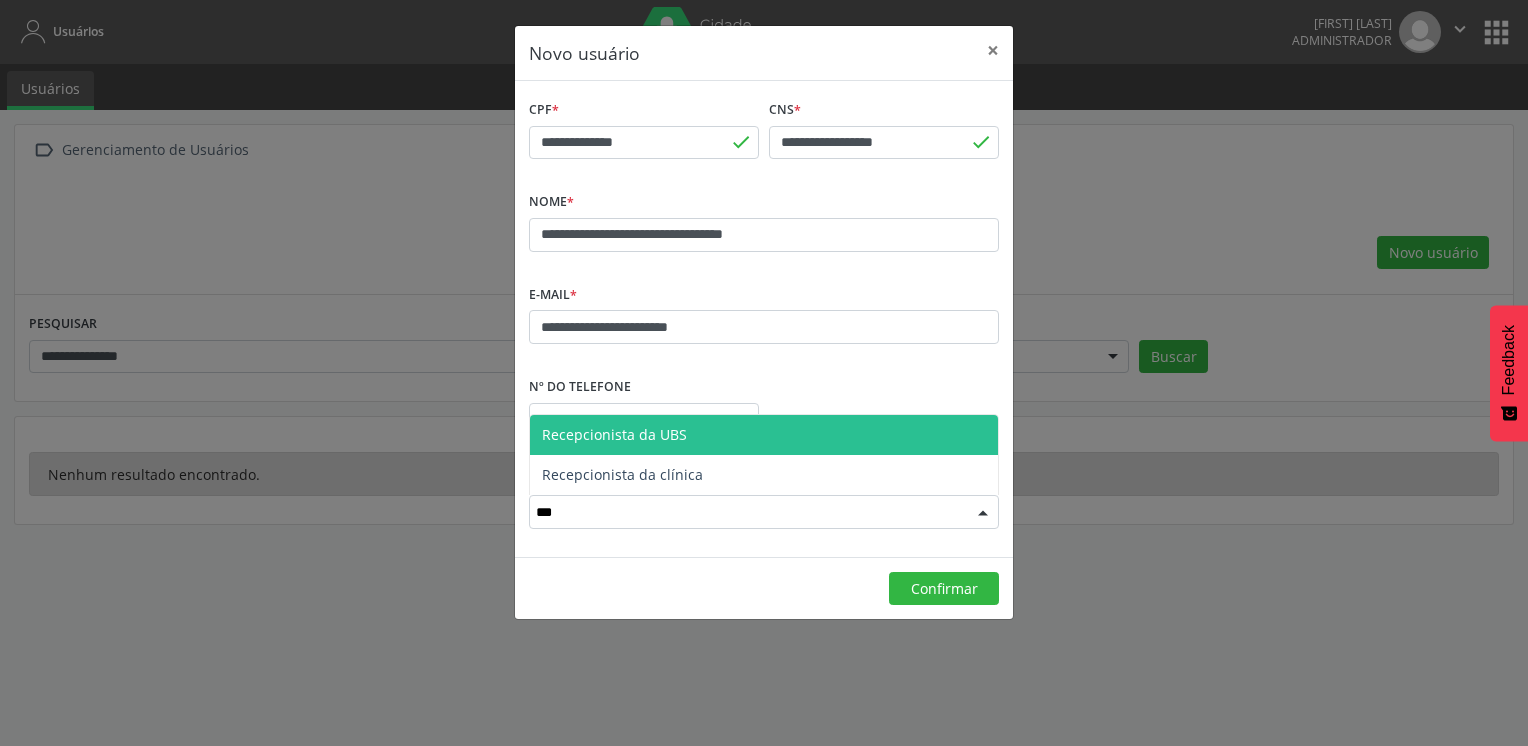 click on "Recepcionista da UBS" at bounding box center [614, 434] 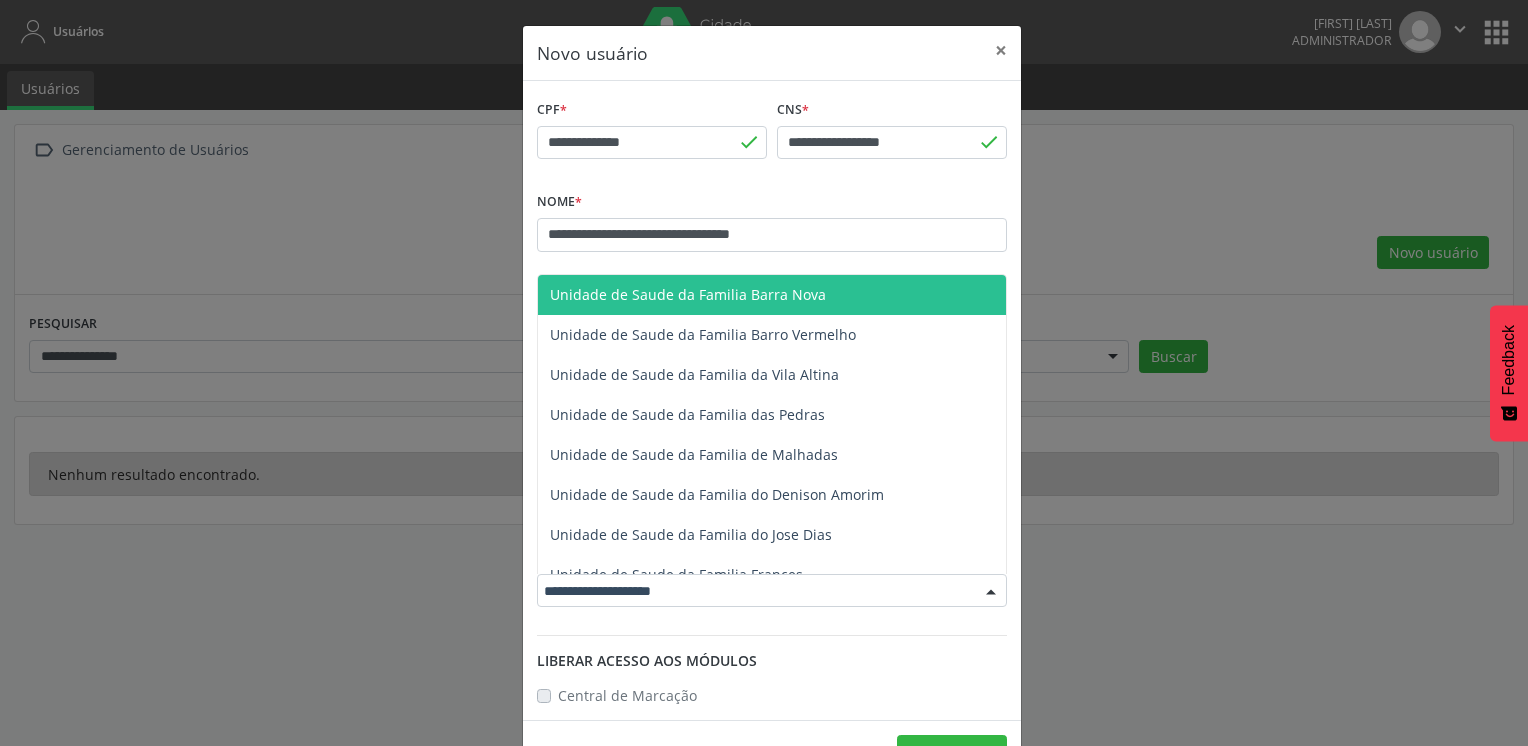 click at bounding box center (772, 591) 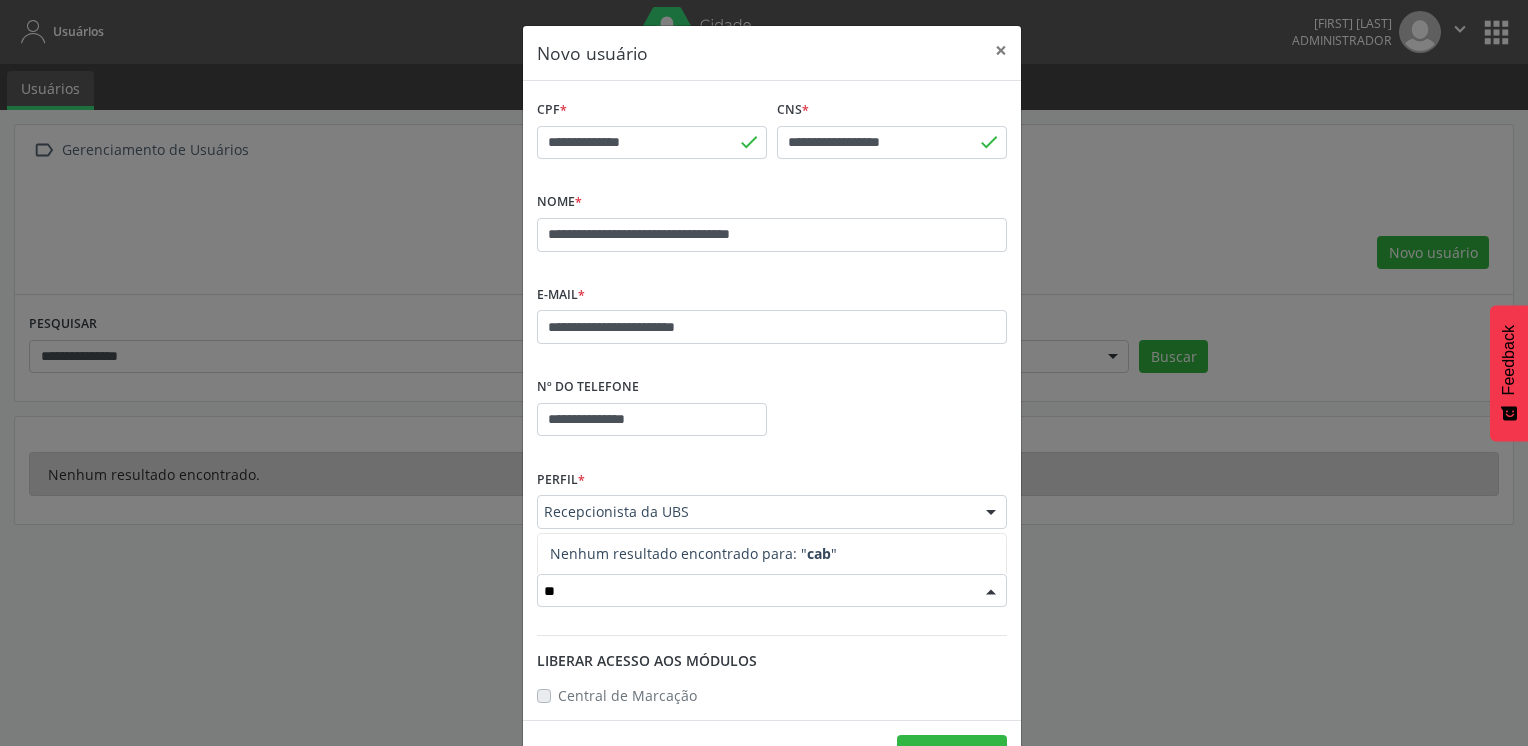 type on "*" 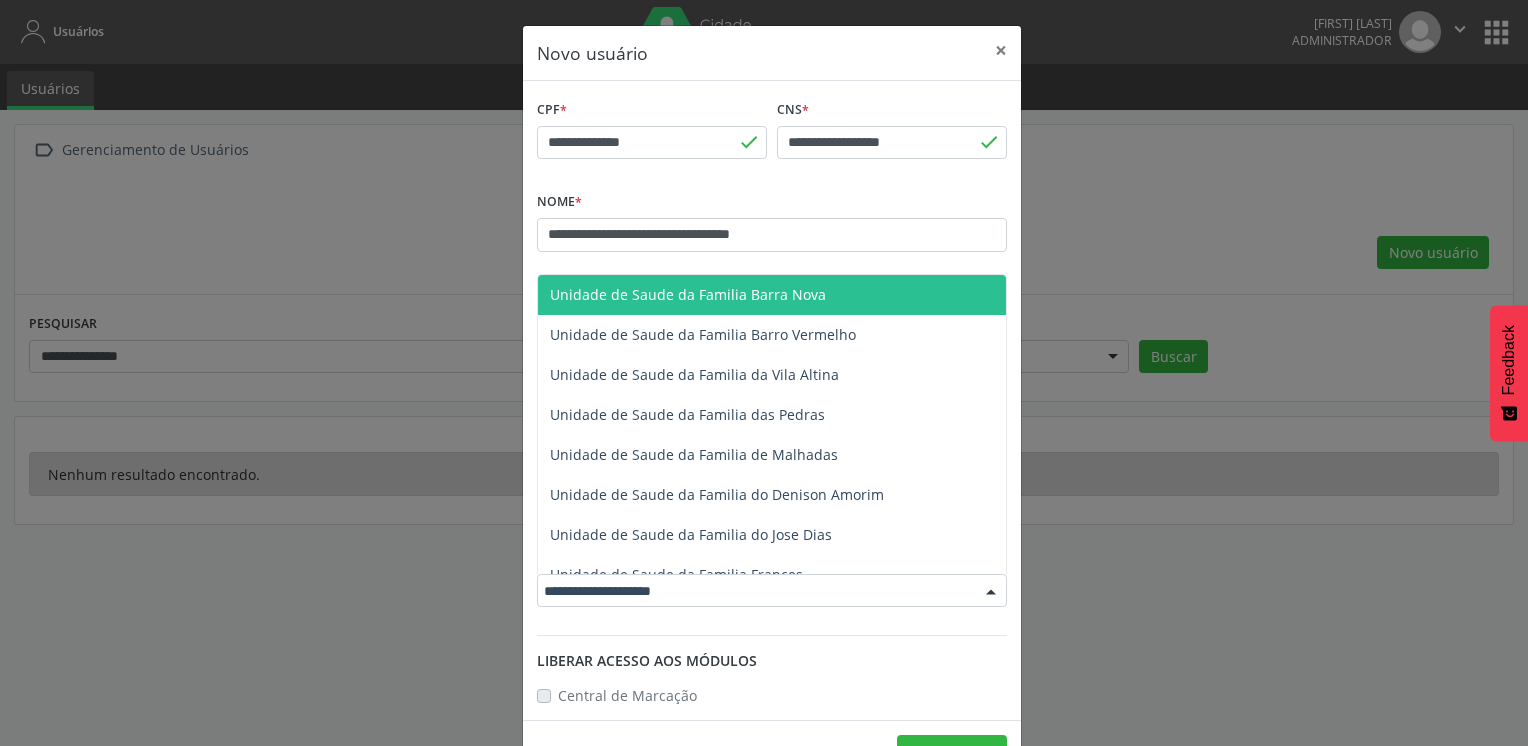 click at bounding box center [755, 591] 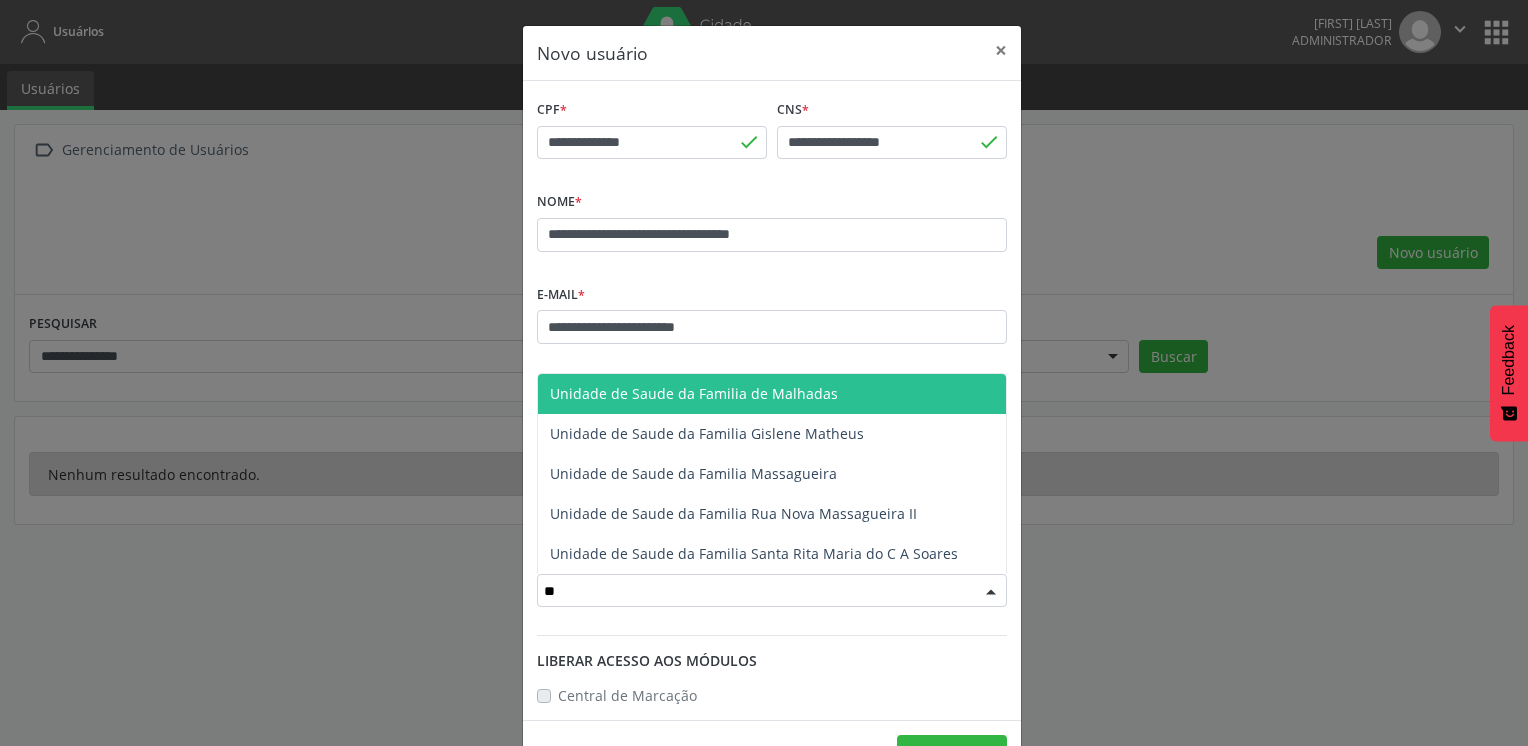 type on "*" 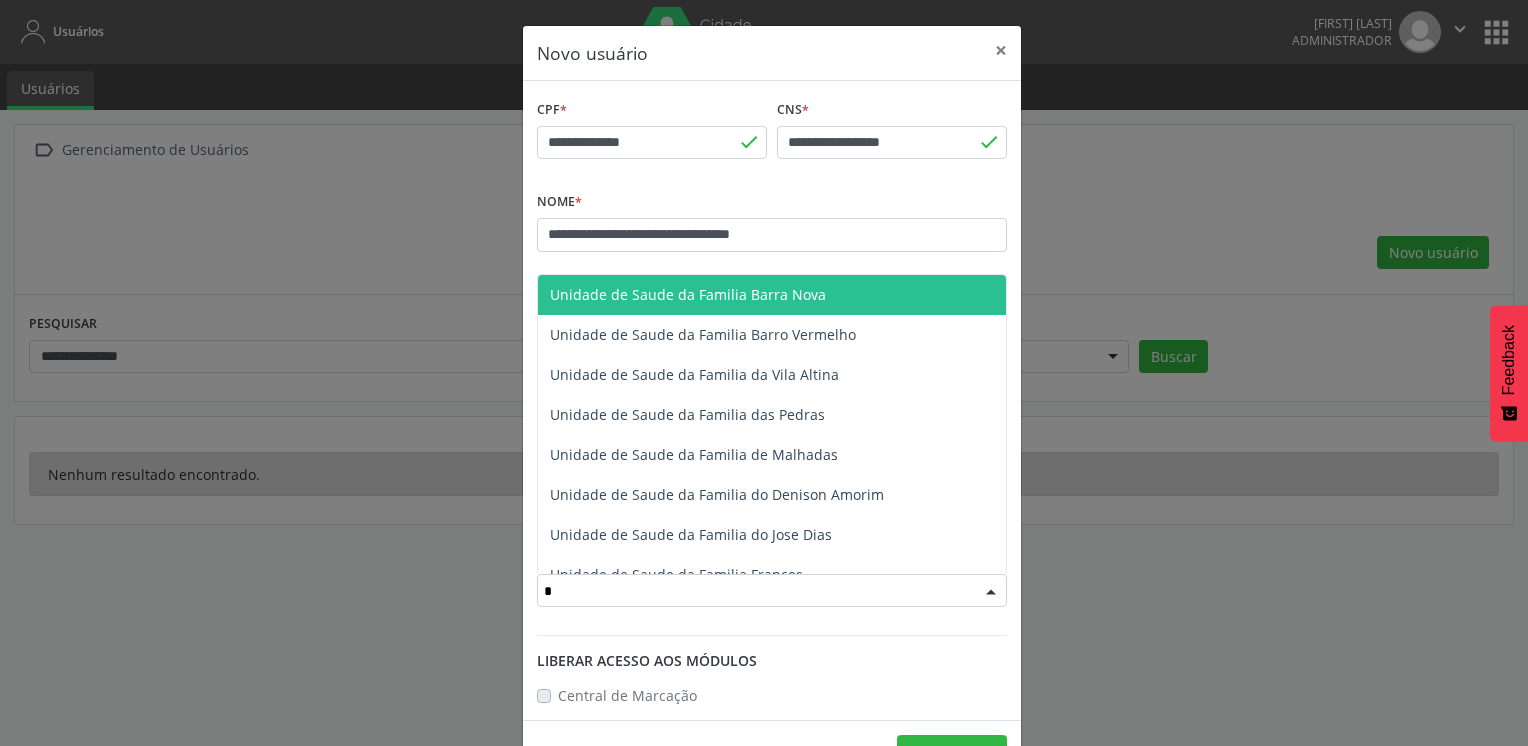 type 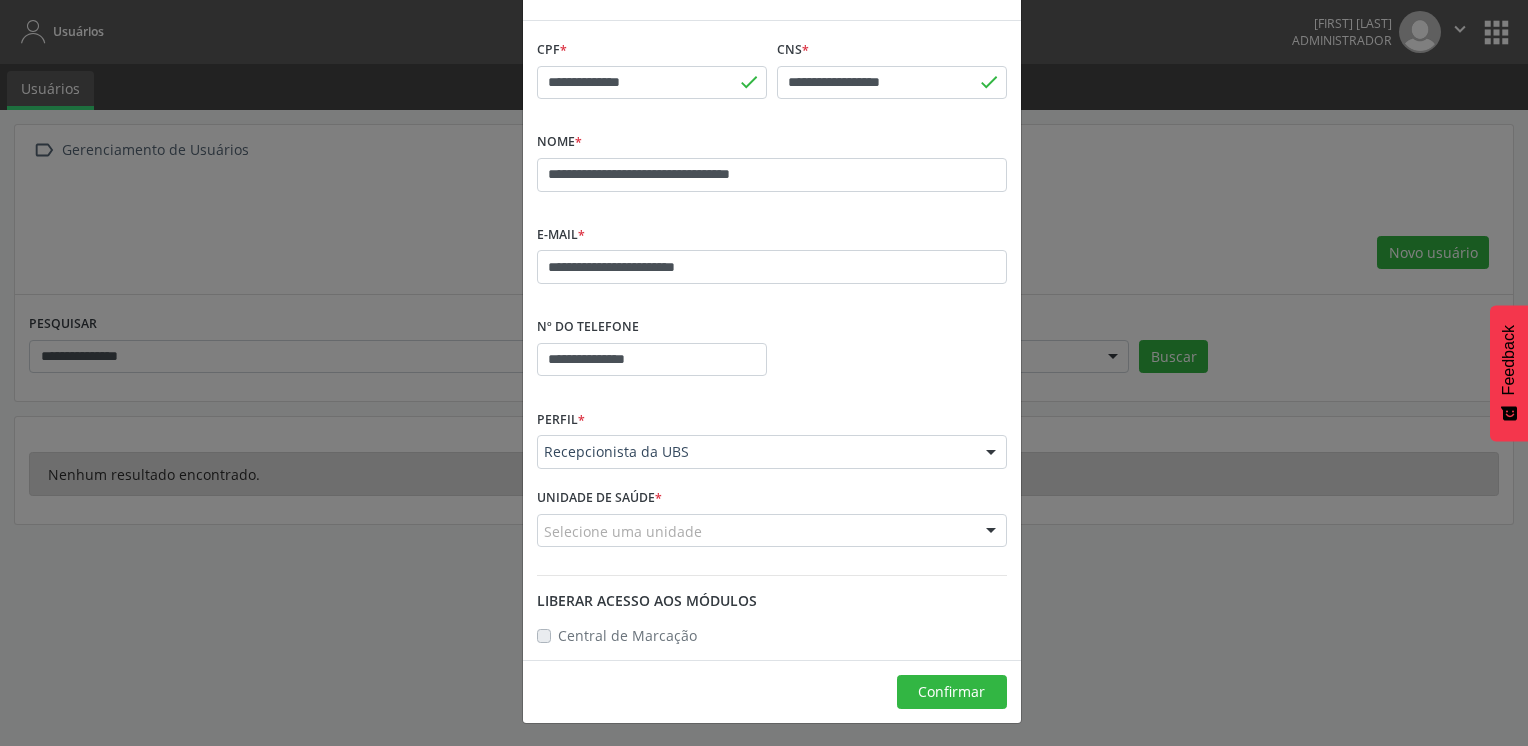 scroll, scrollTop: 0, scrollLeft: 0, axis: both 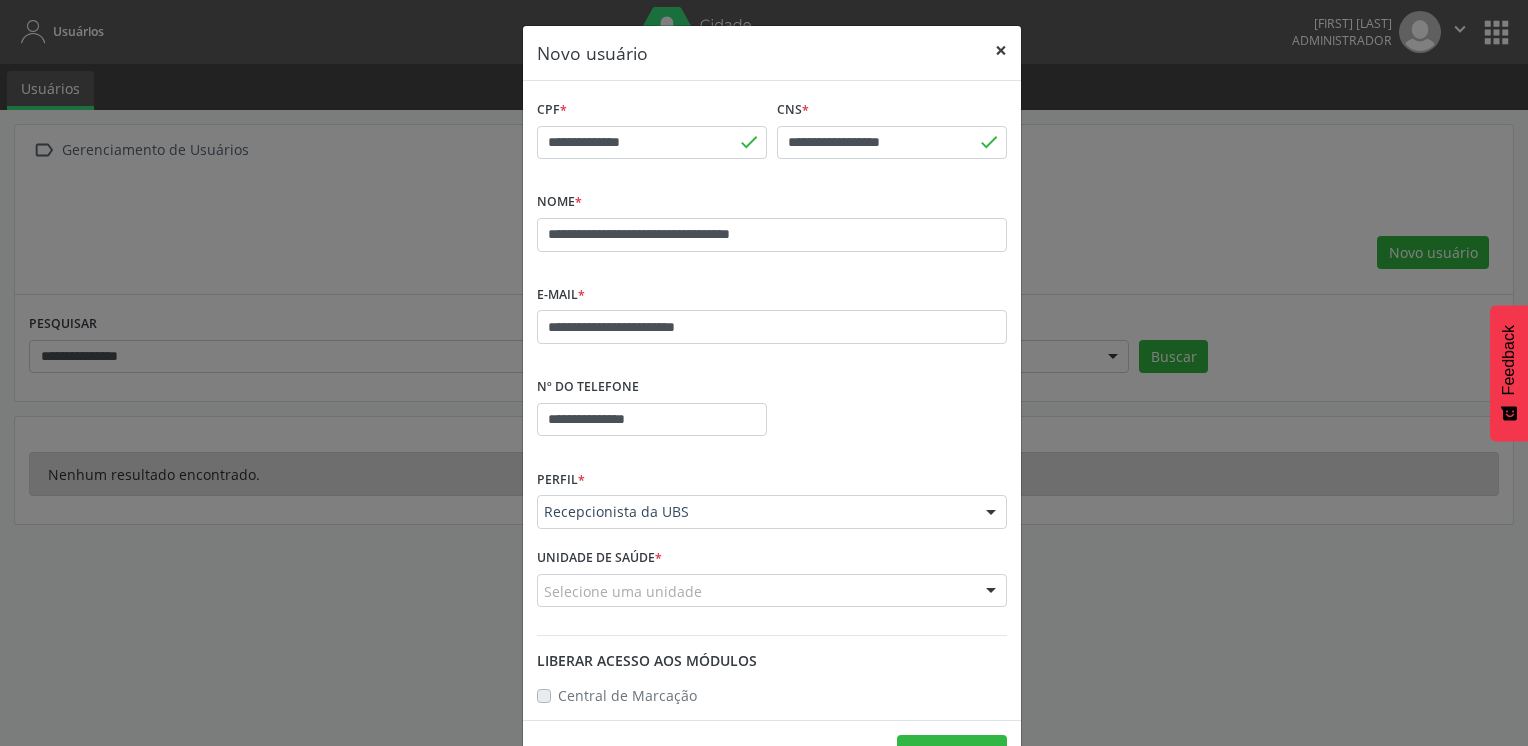 click on "×" at bounding box center (1001, 50) 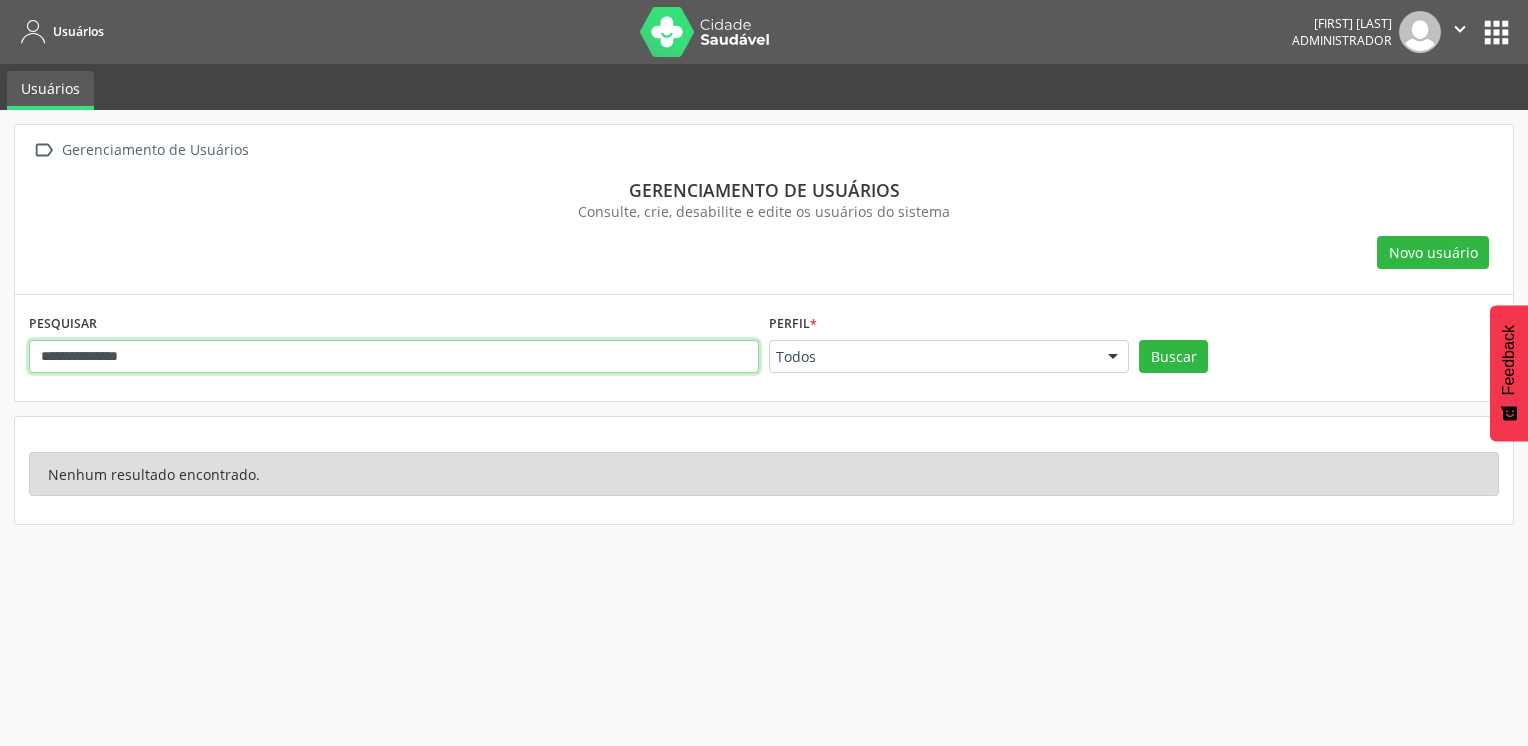 click on "**********" at bounding box center [394, 357] 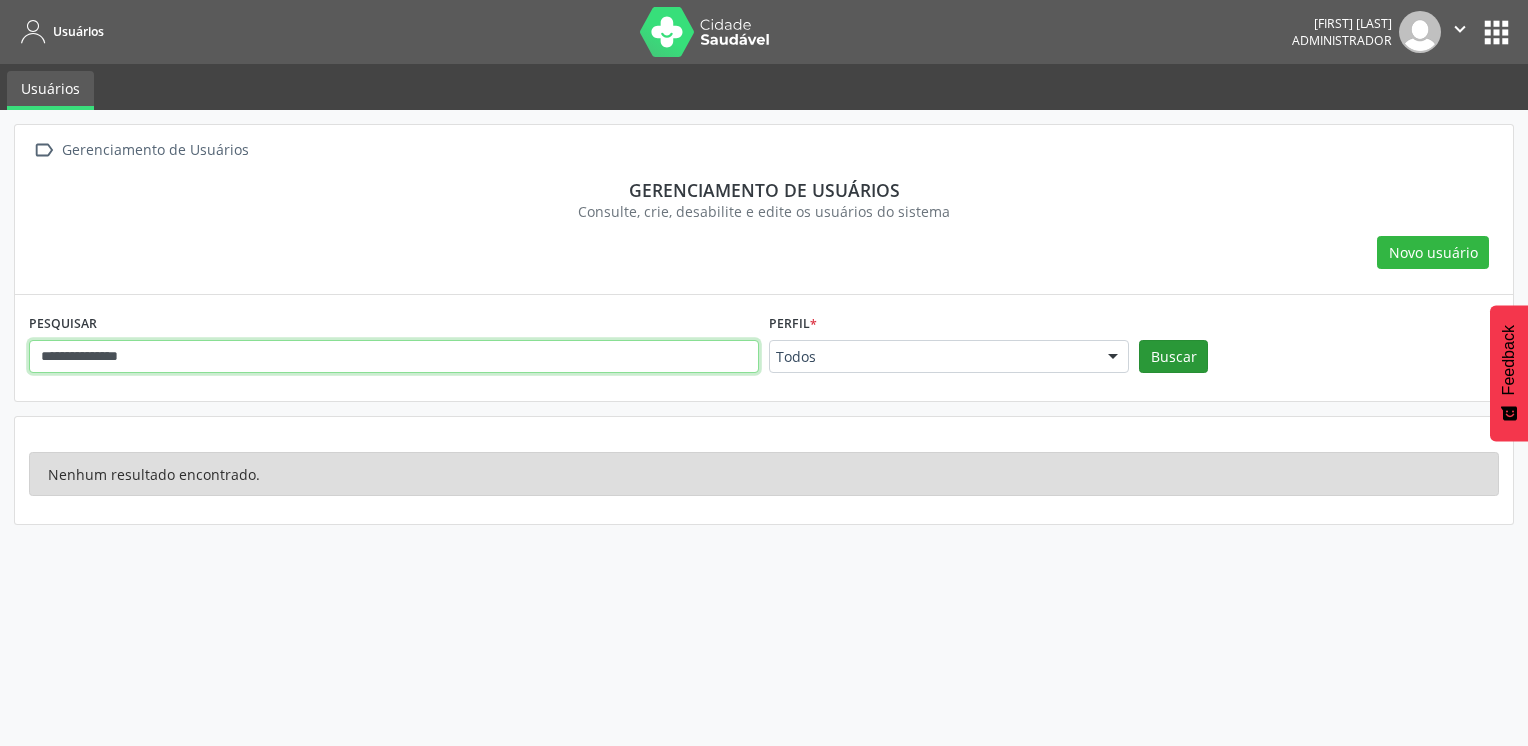 type on "**********" 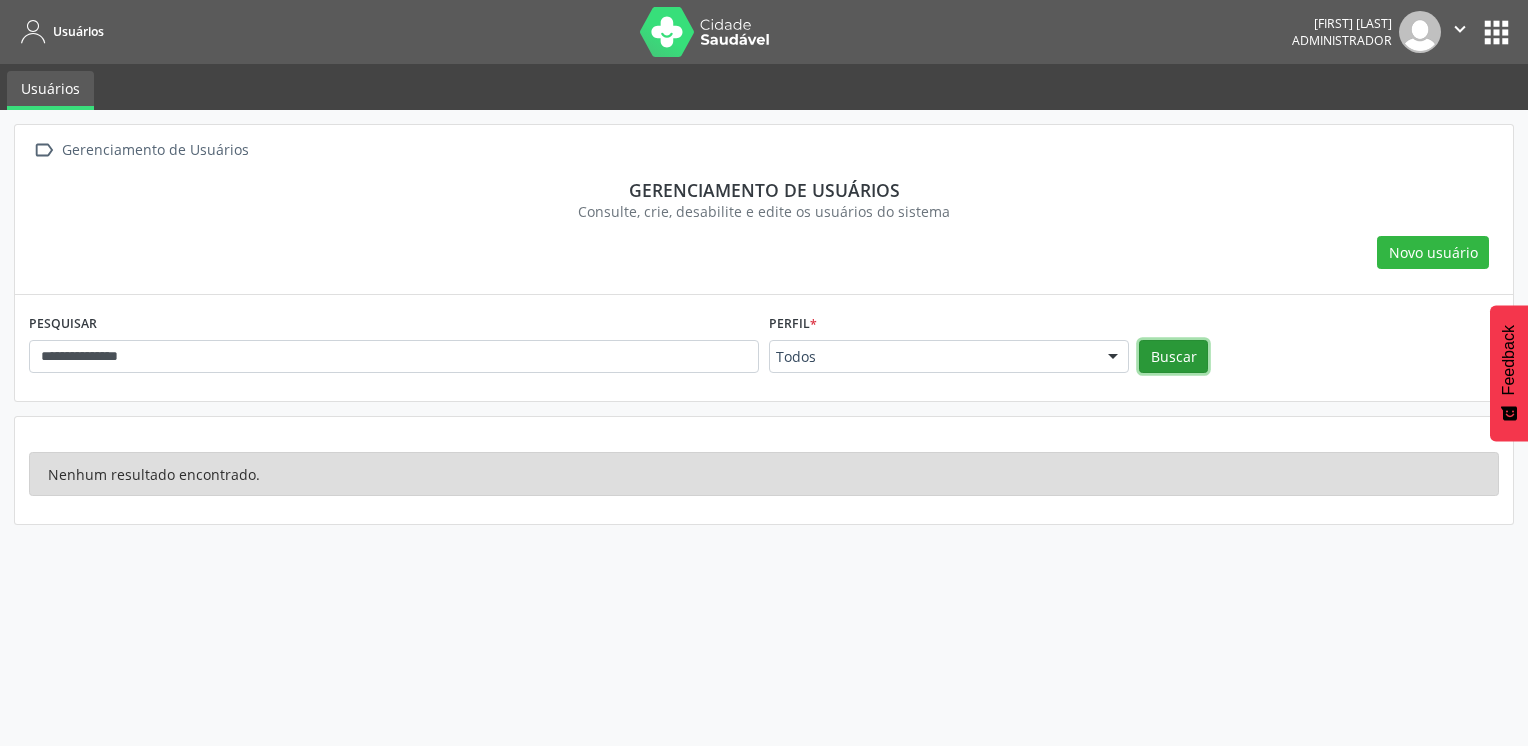 click on "Buscar" at bounding box center (1173, 357) 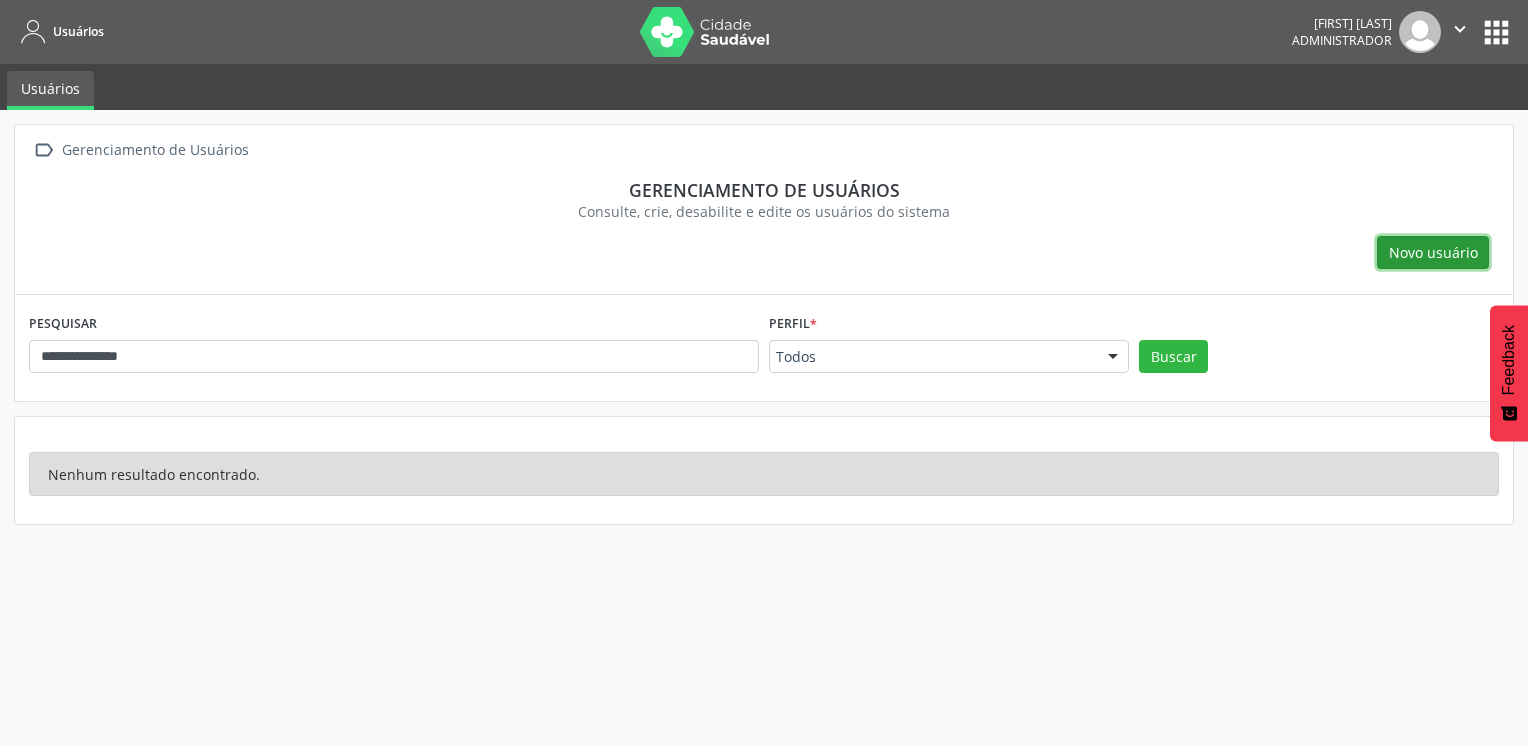 click on "Novo usuário" at bounding box center [1433, 252] 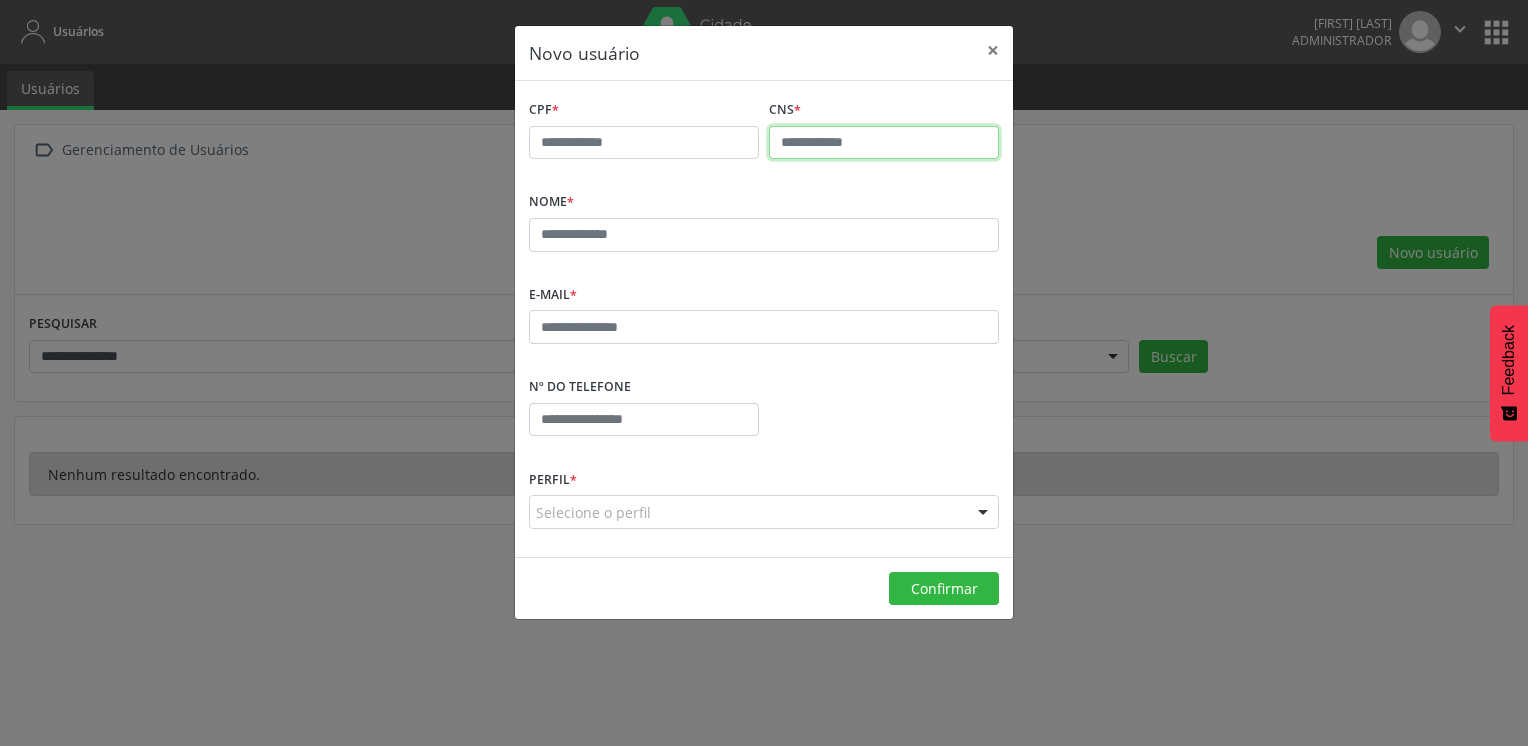 click at bounding box center (884, 143) 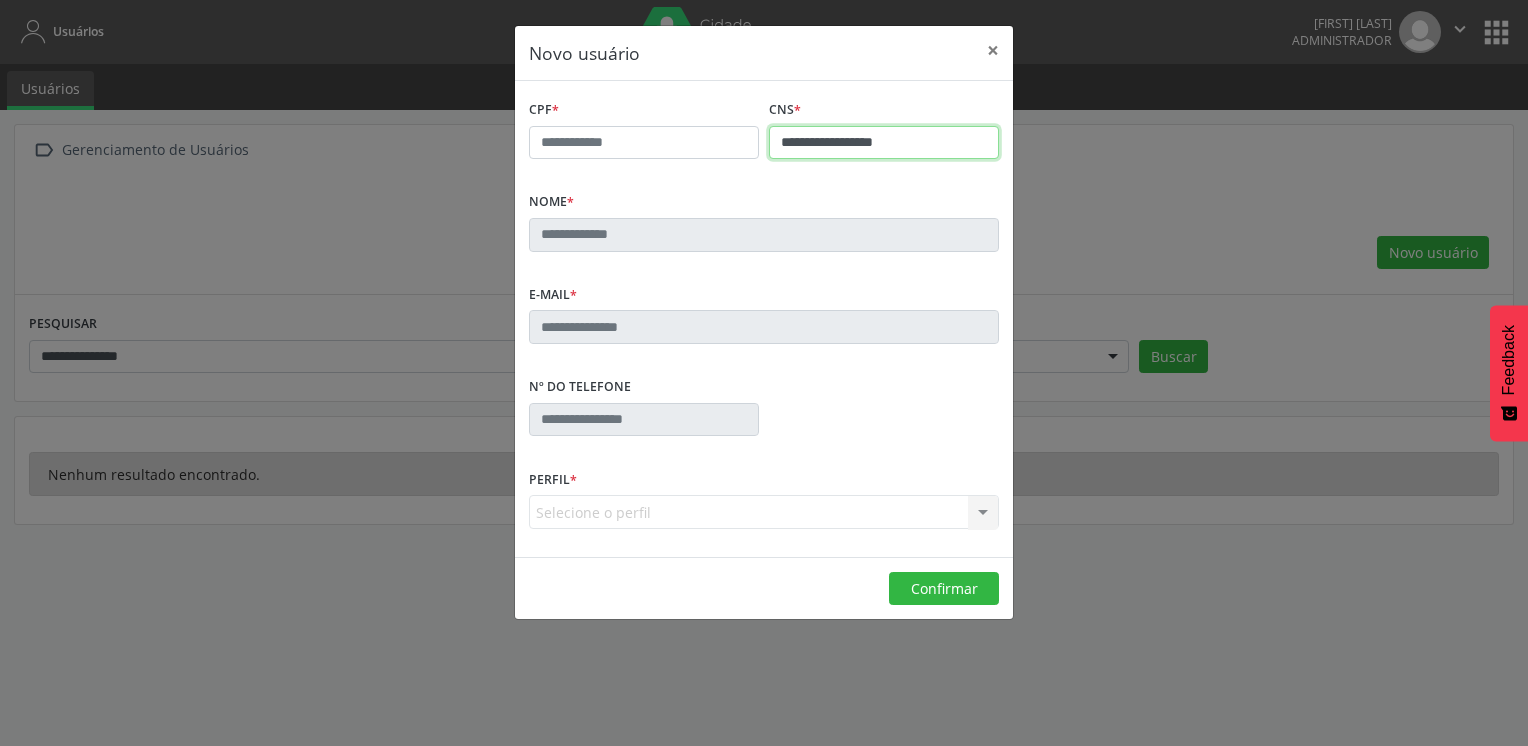 type on "**********" 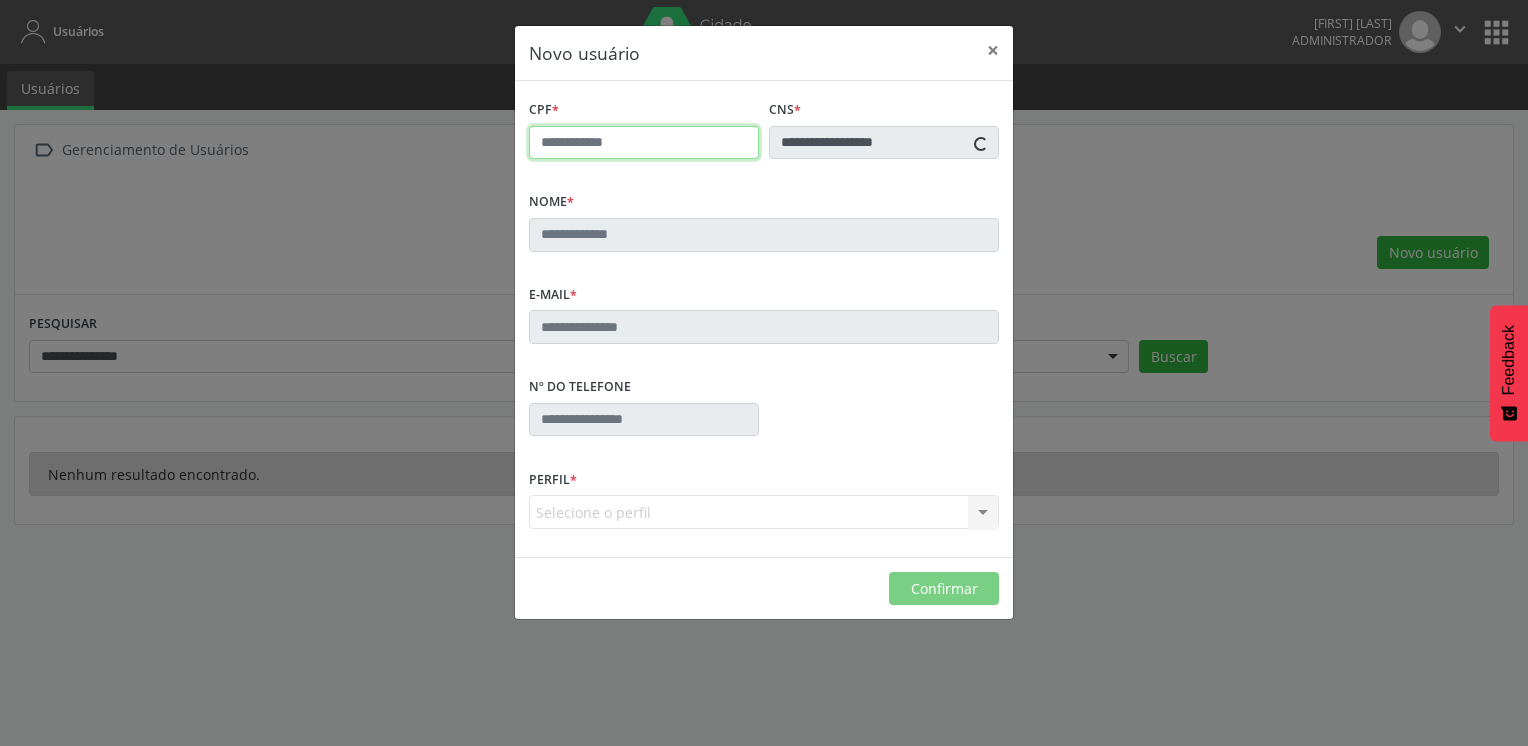 click at bounding box center (644, 143) 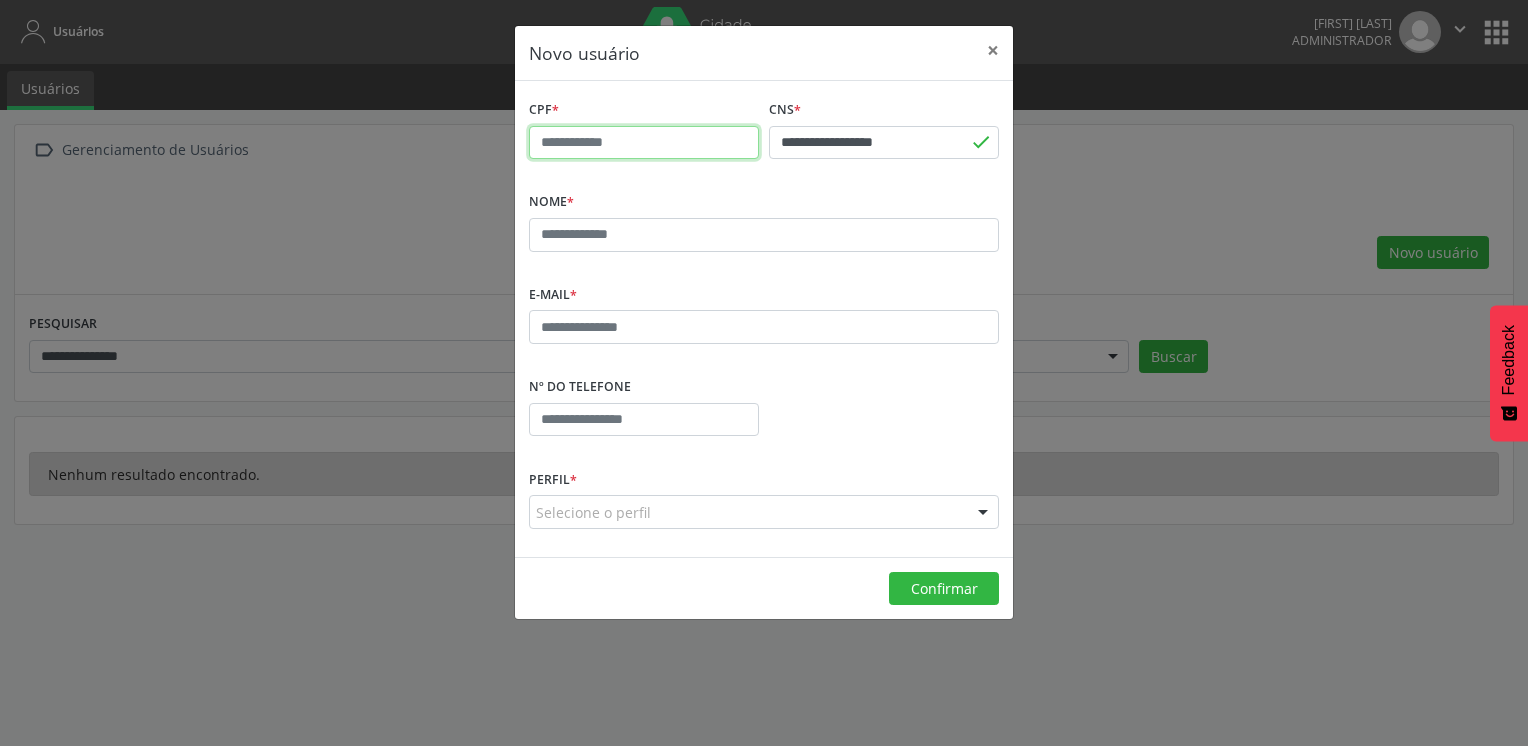 paste on "**********" 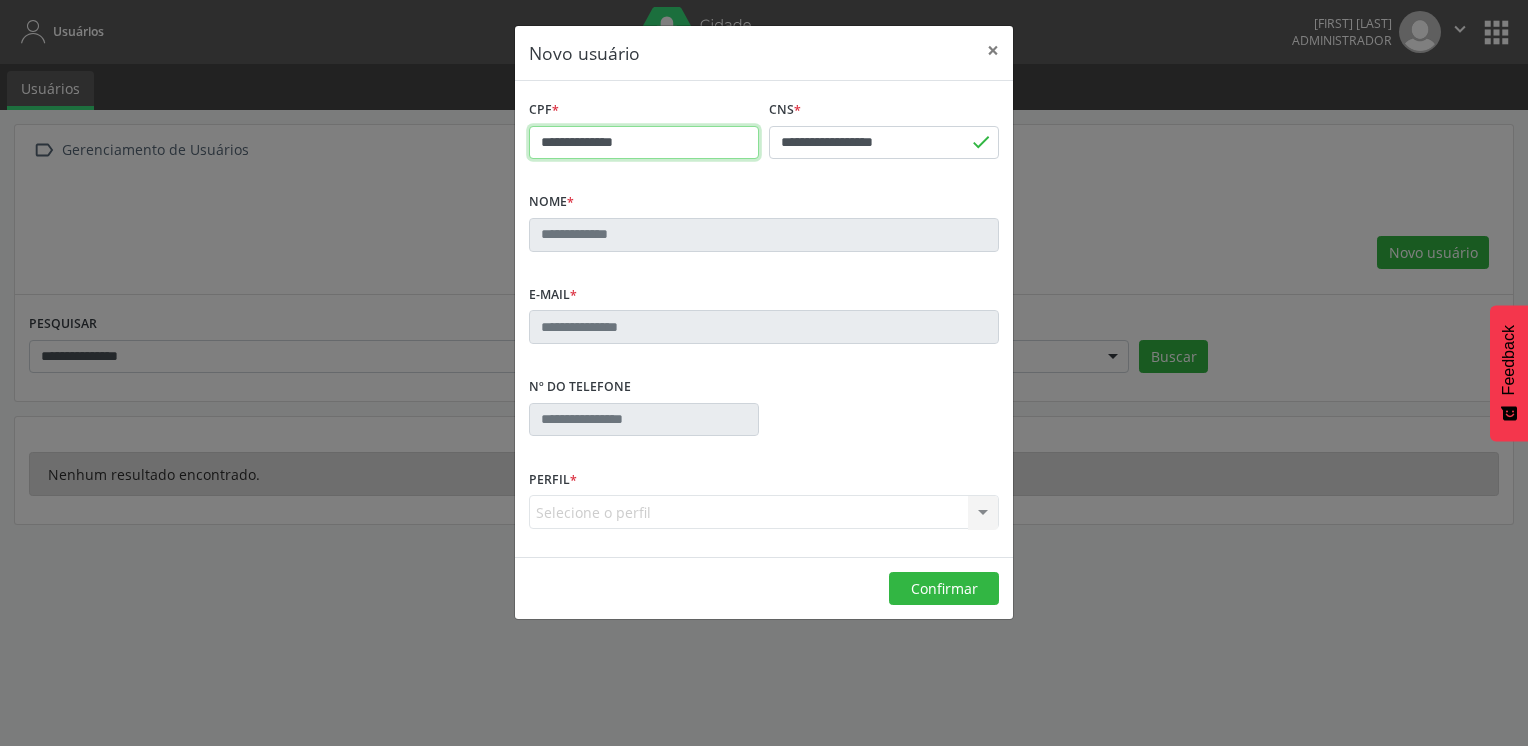 type on "**********" 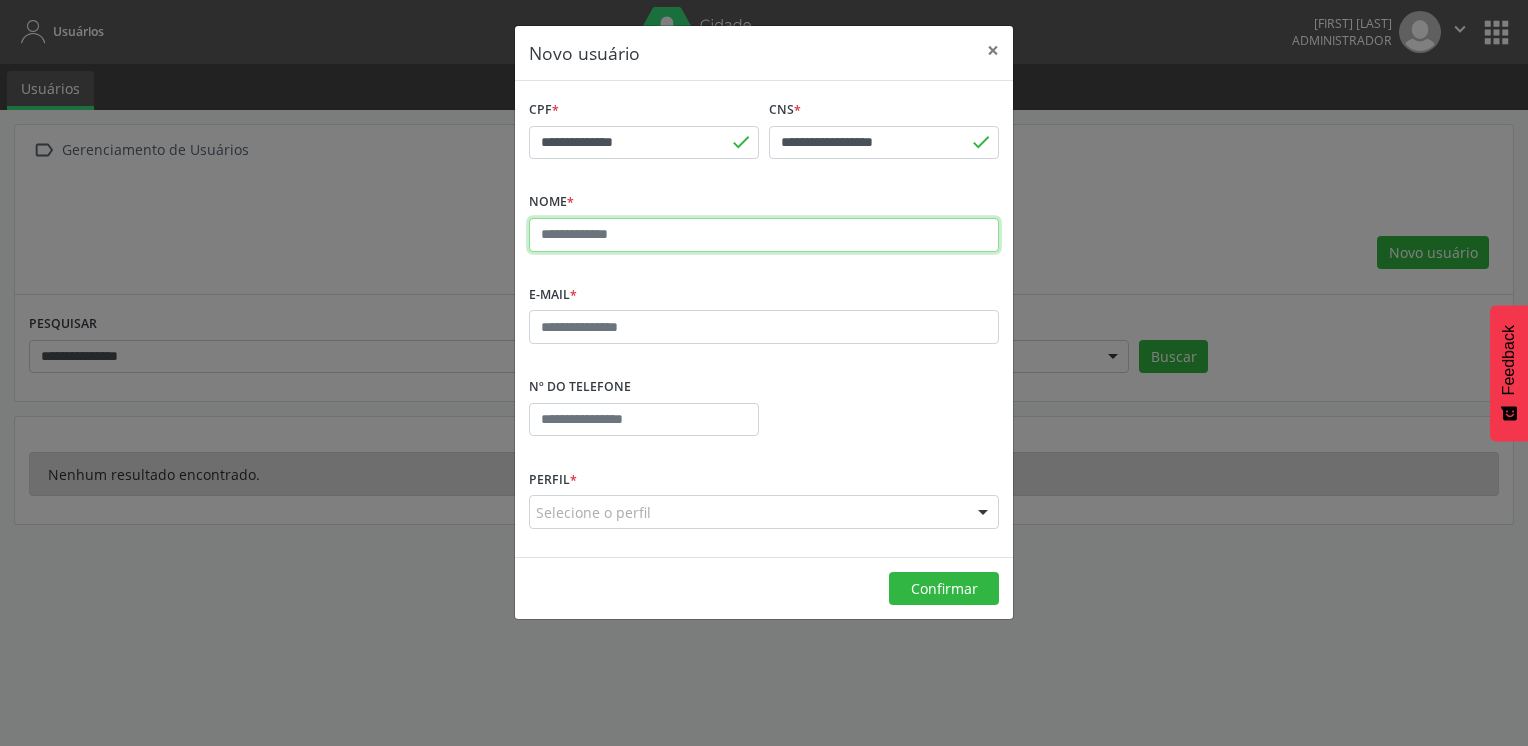 click at bounding box center (764, 235) 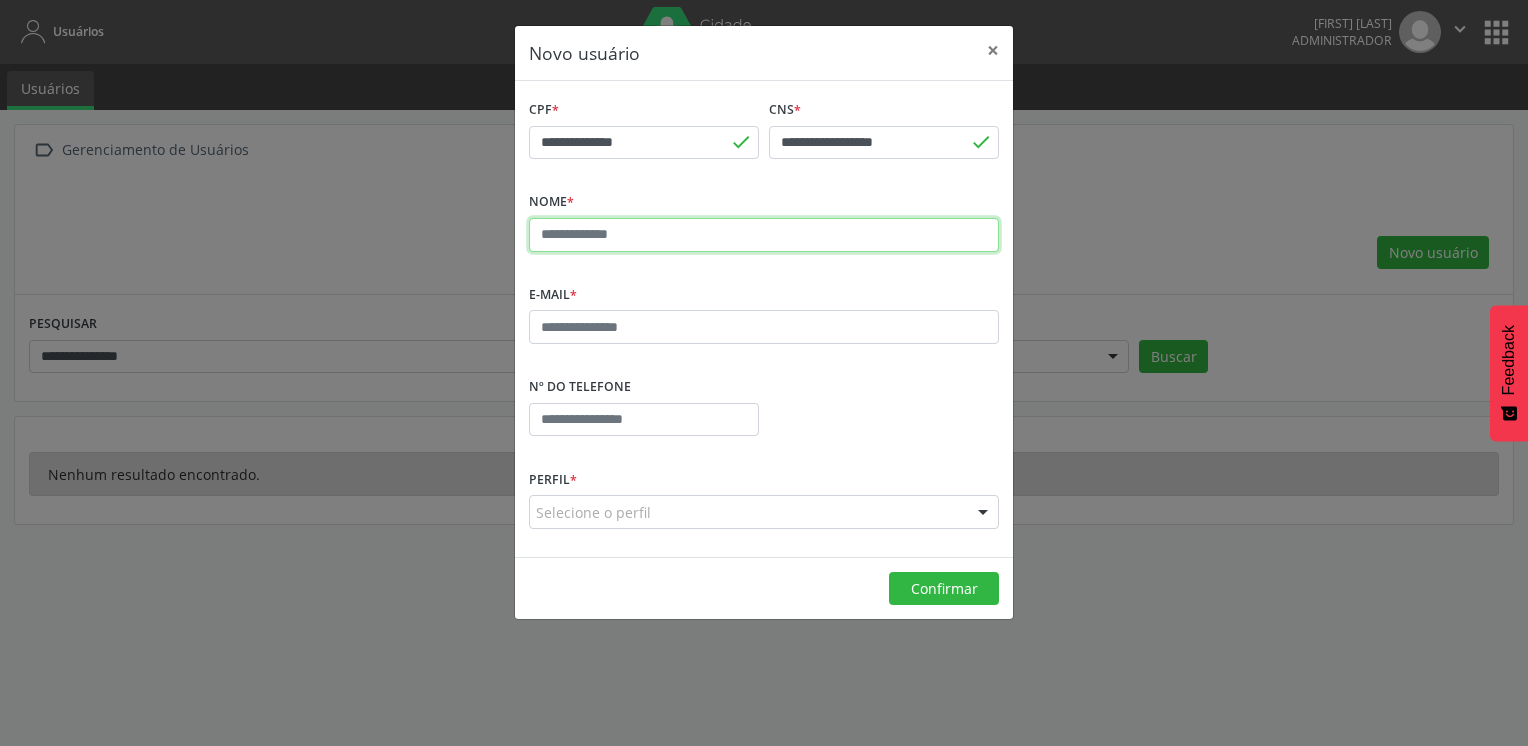 paste on "**********" 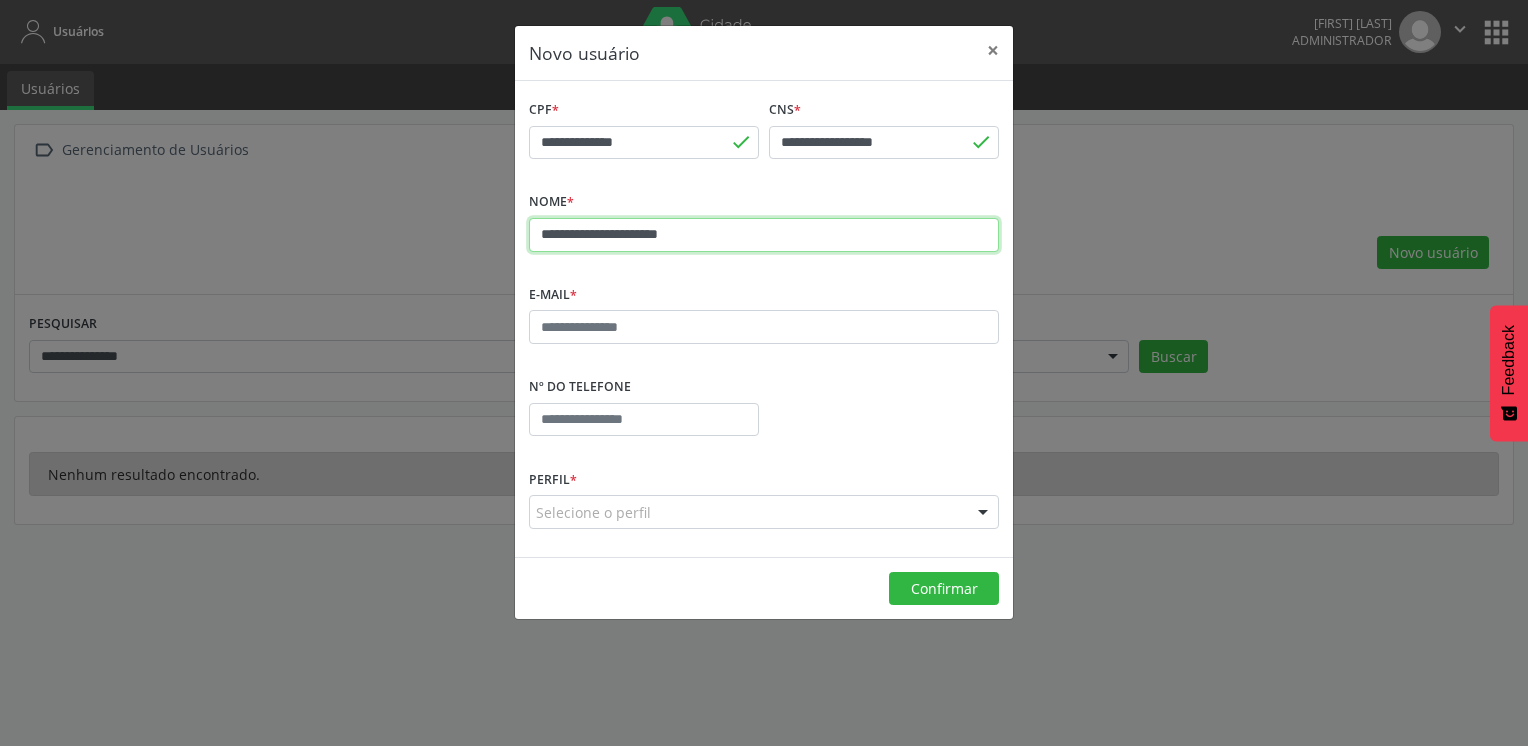 type on "**********" 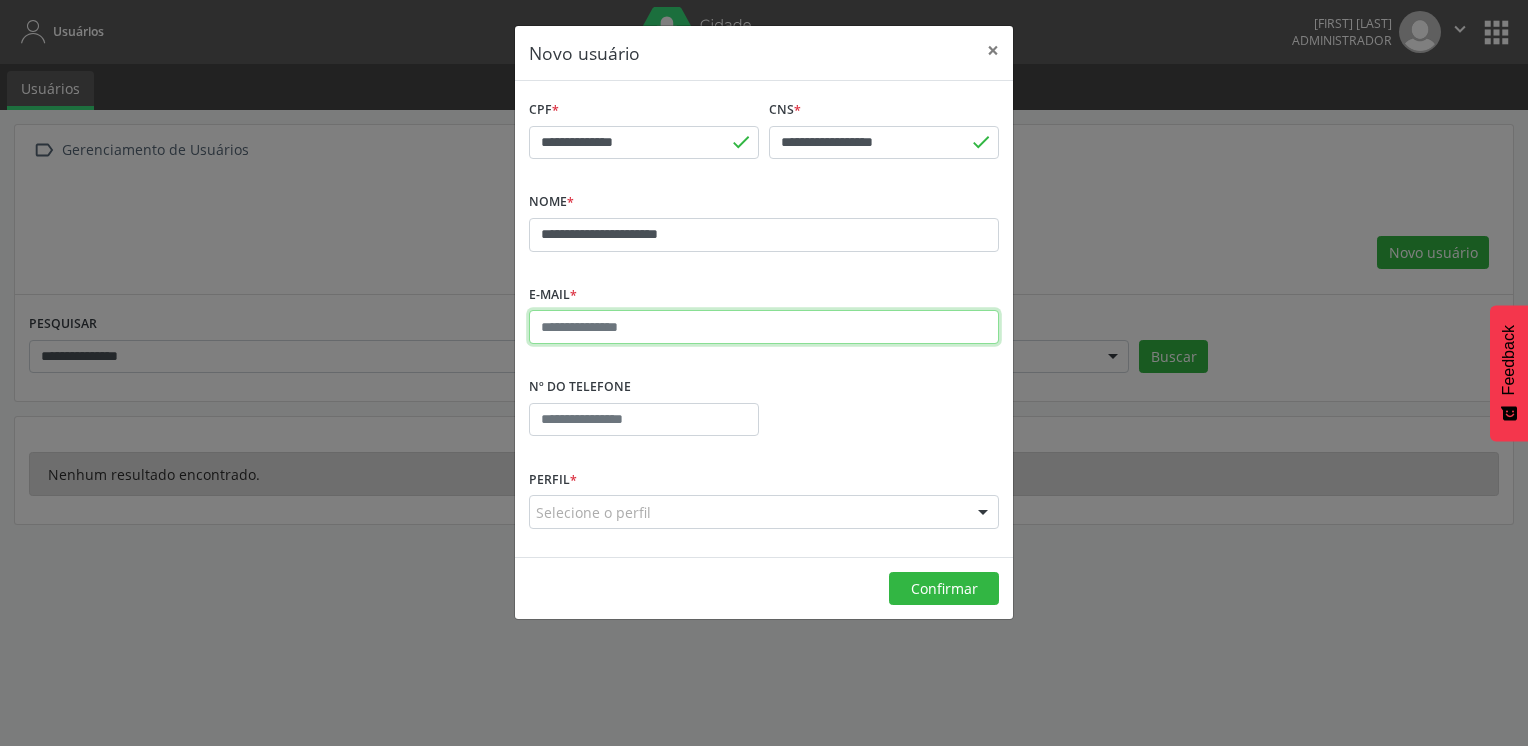 click at bounding box center (764, 327) 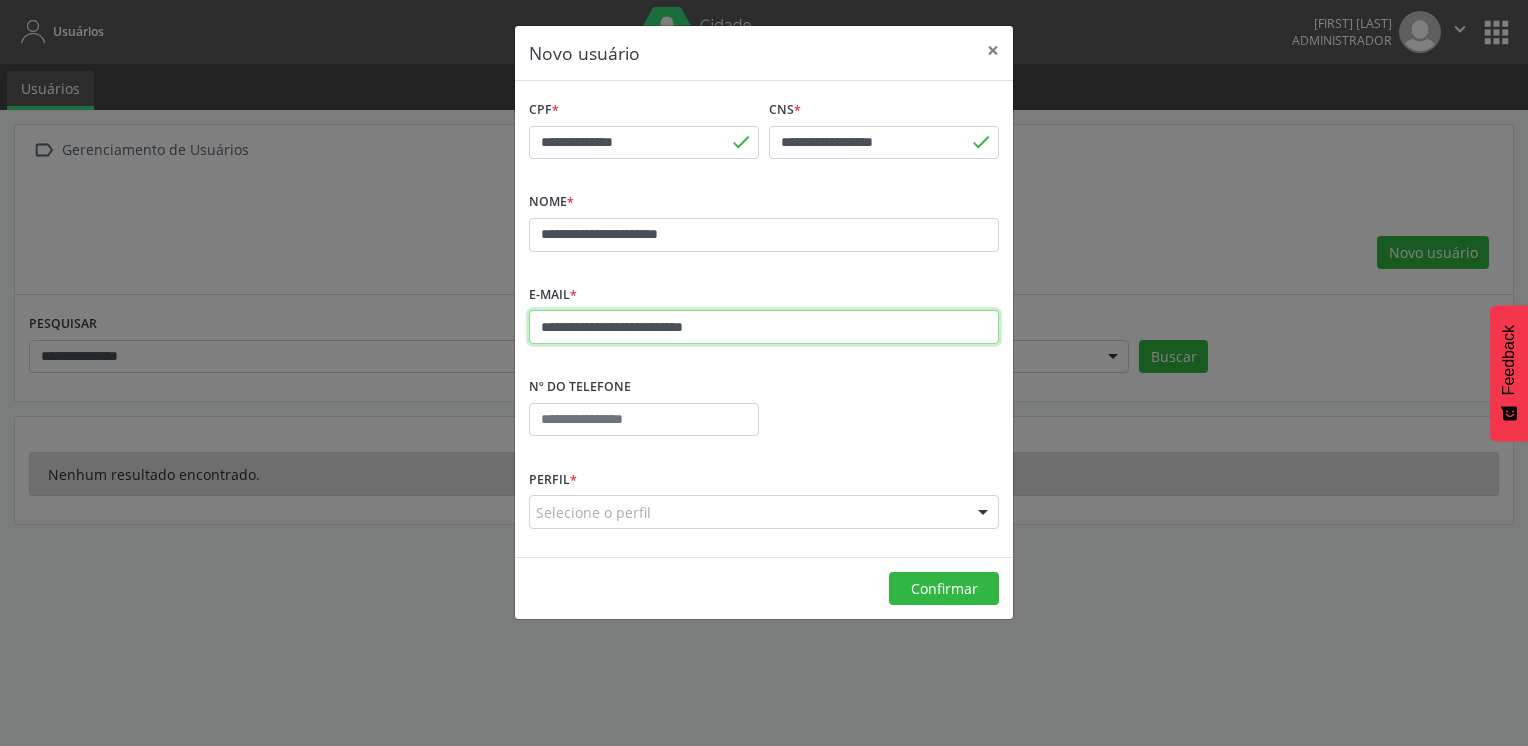 type on "**********" 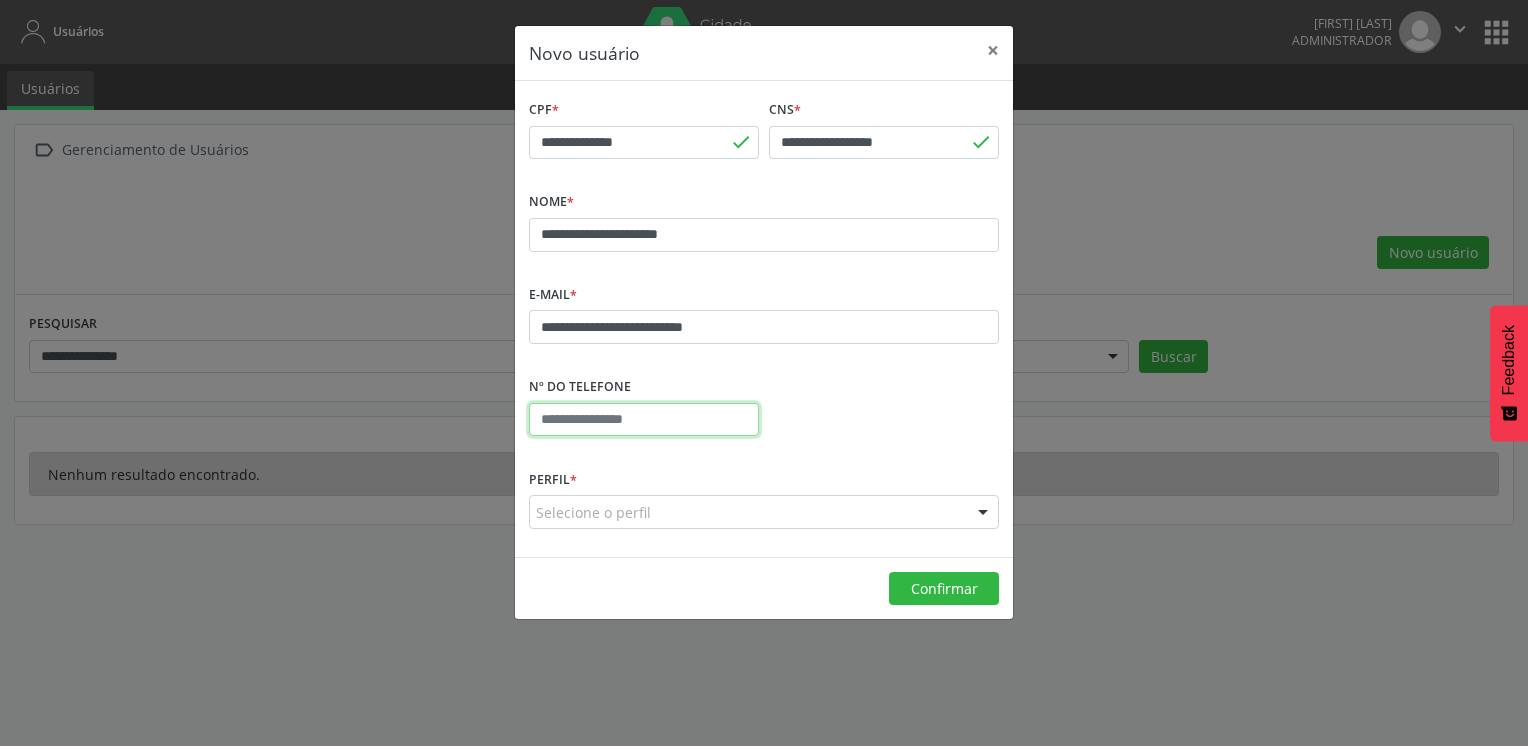 paste on "**********" 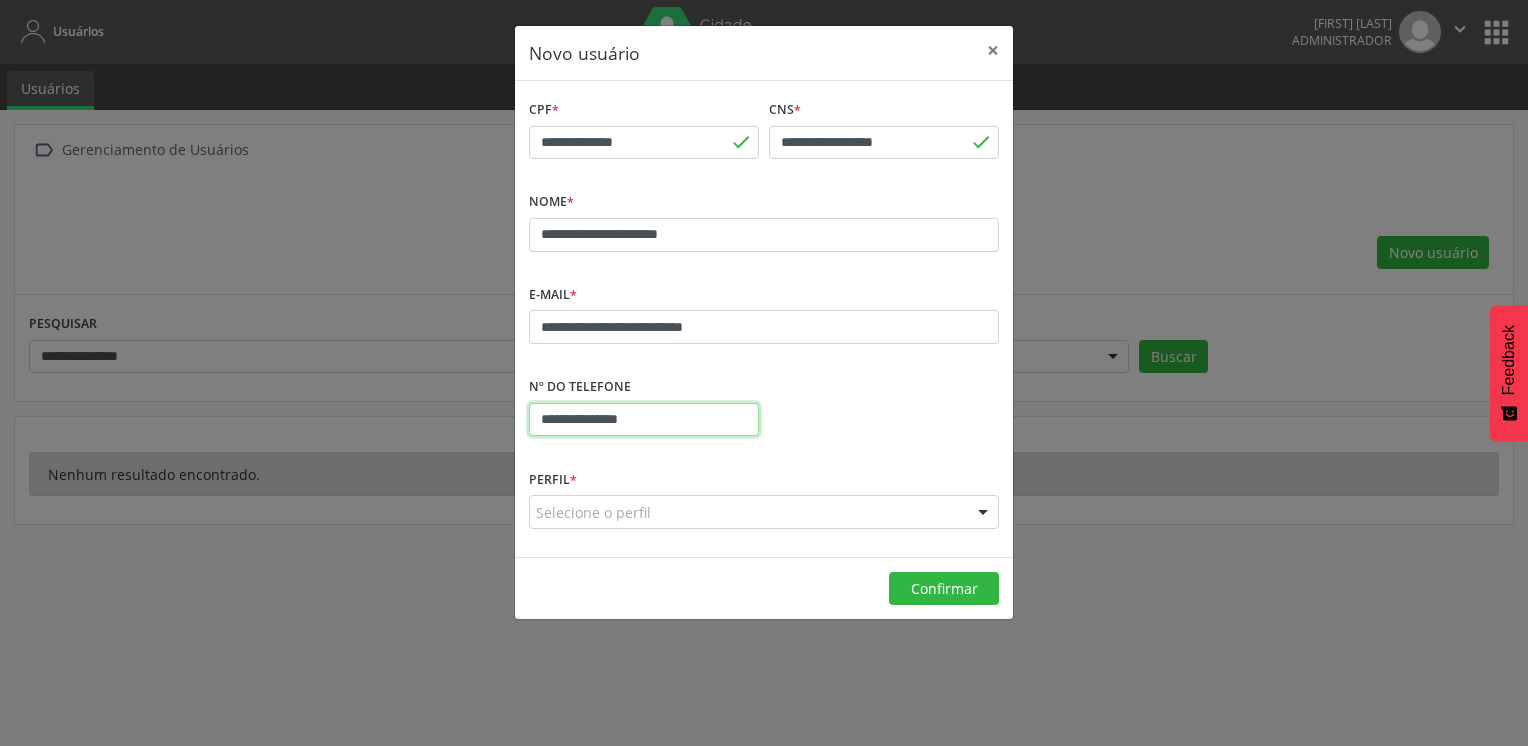 type on "**********" 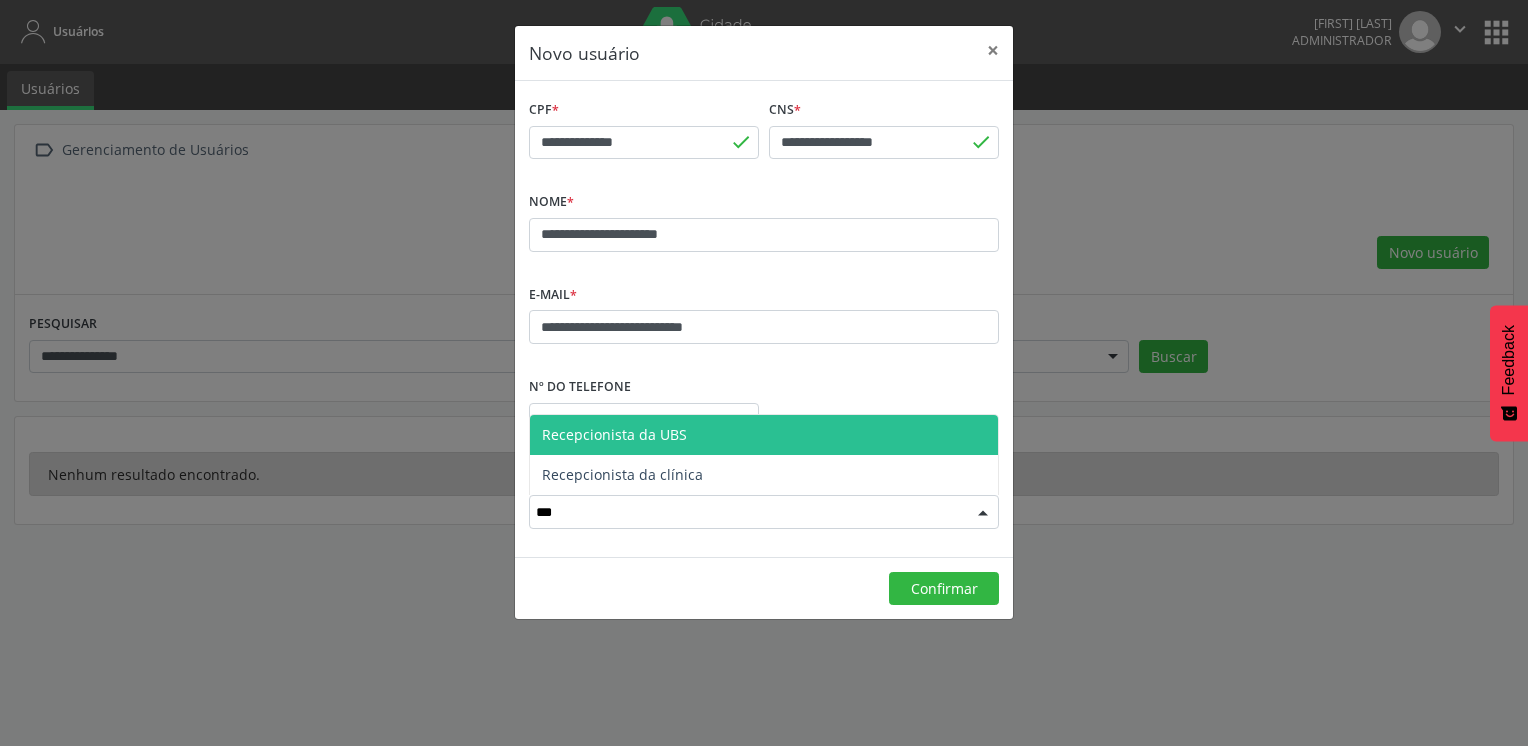 type on "****" 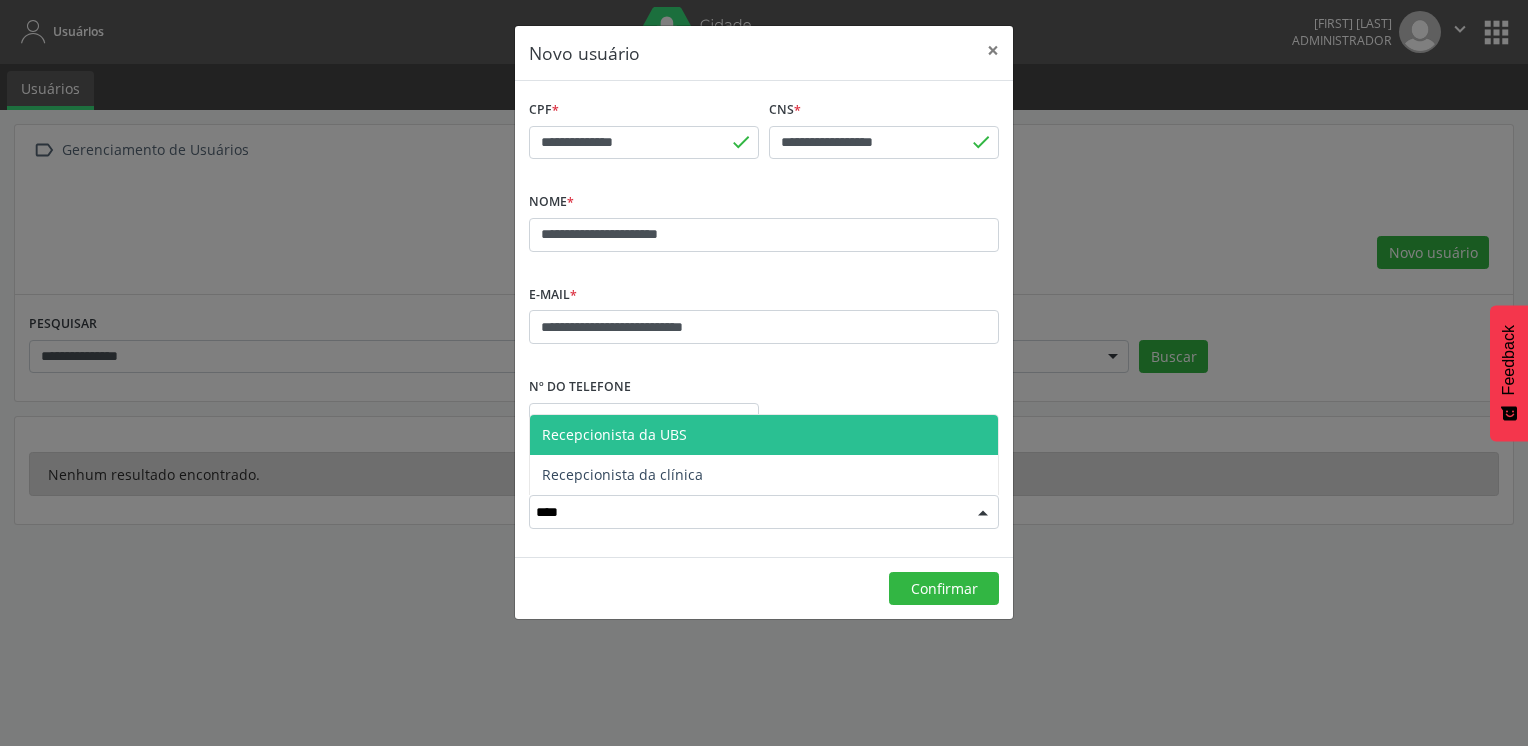 click on "Recepcionista da UBS" at bounding box center (764, 435) 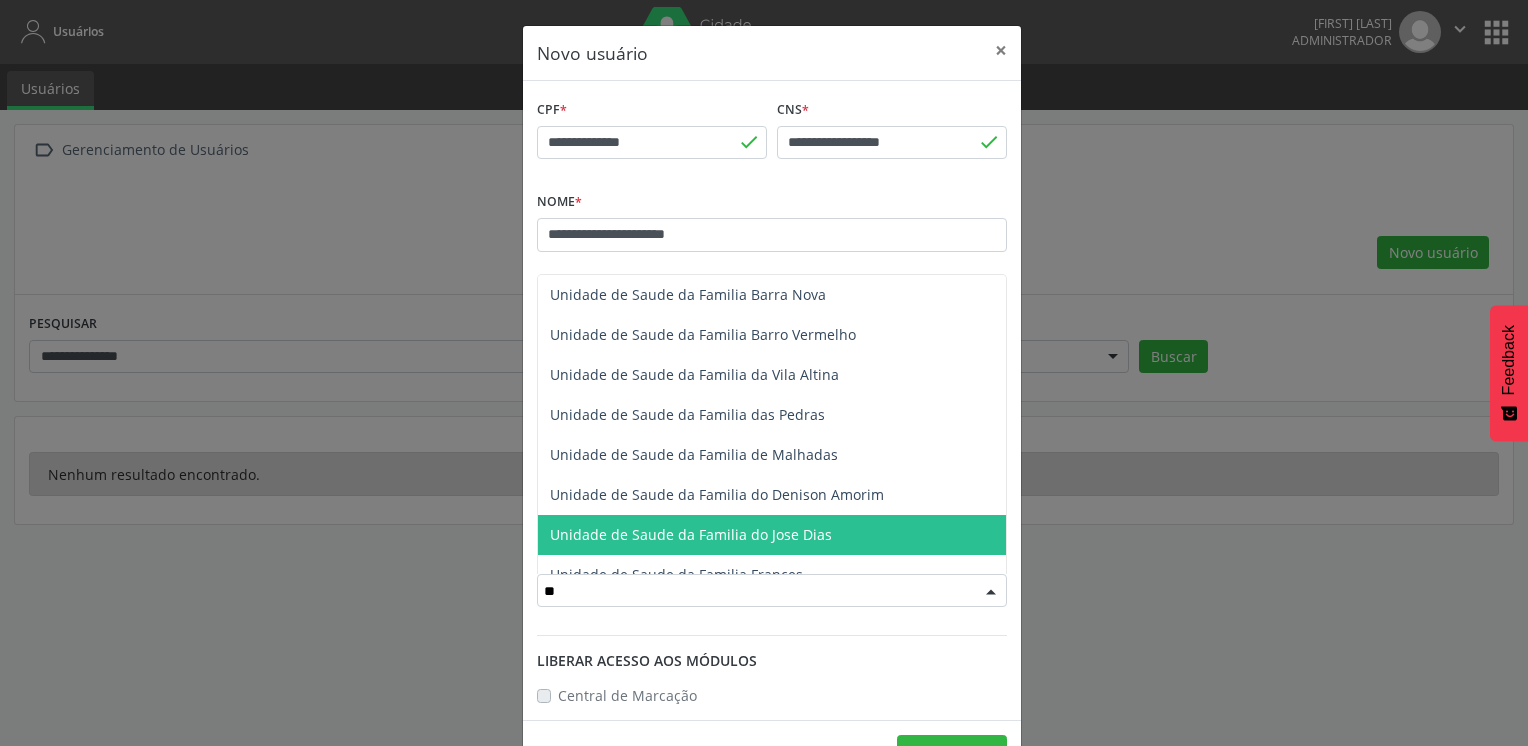 type on "***" 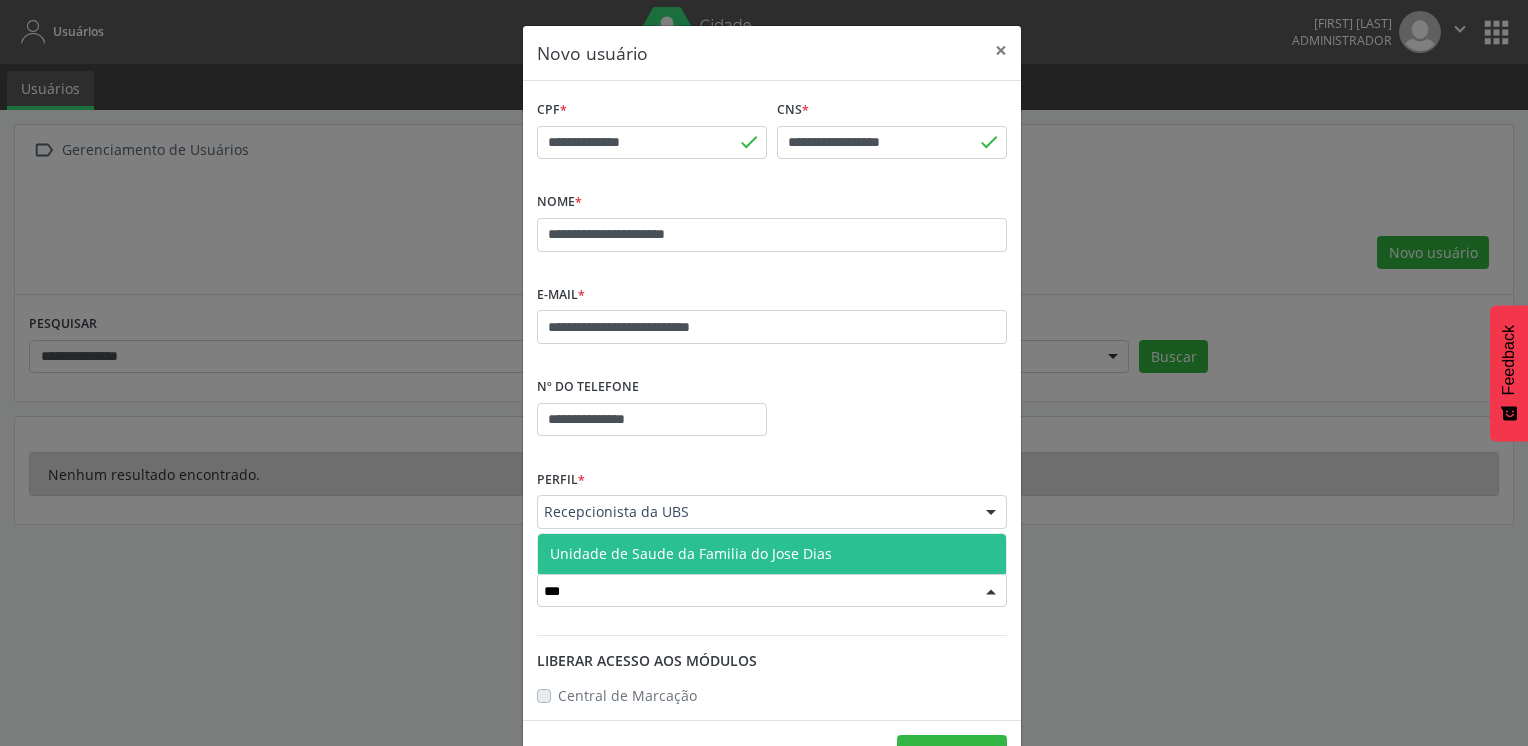 click on "Unidade de Saude da Familia do Jose Dias" at bounding box center [691, 553] 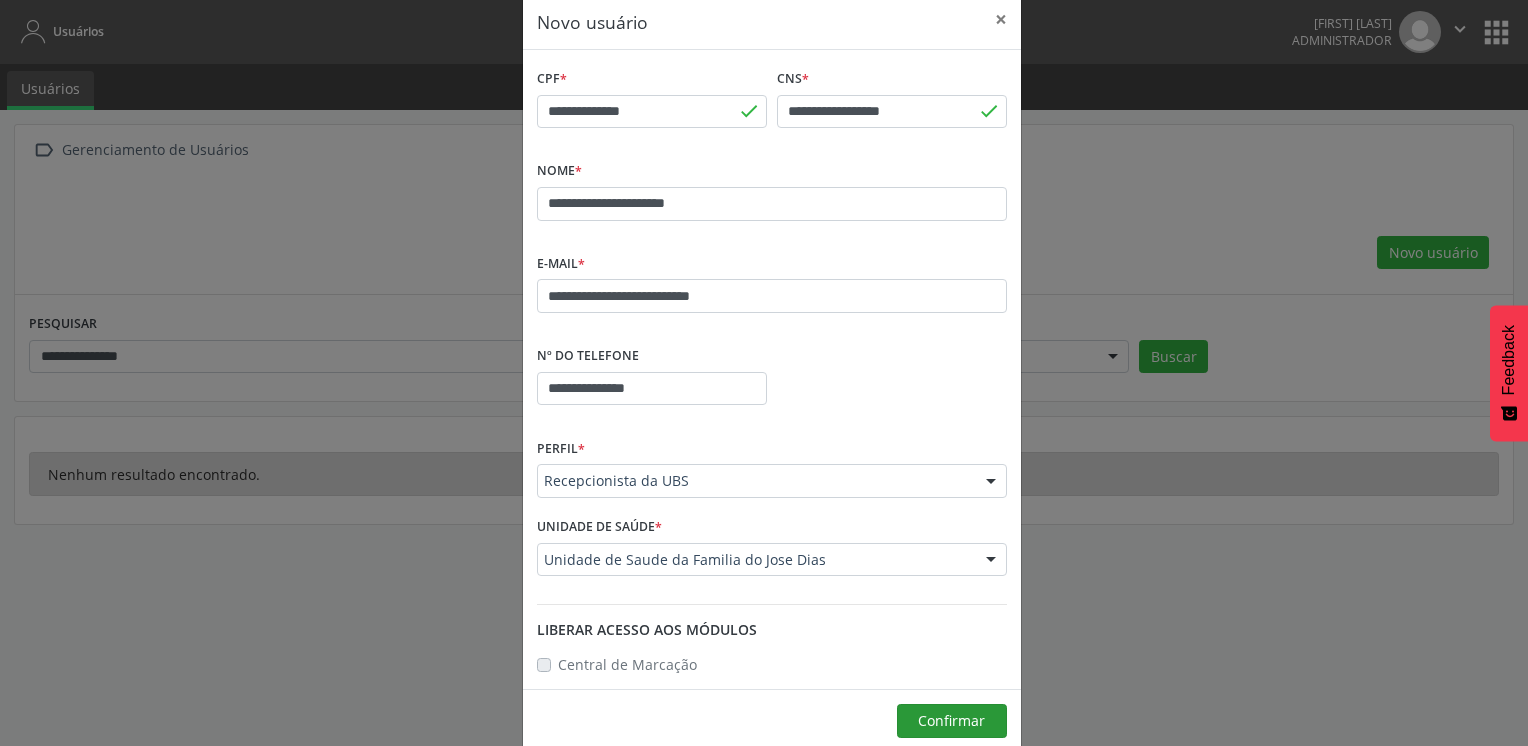 scroll, scrollTop: 60, scrollLeft: 0, axis: vertical 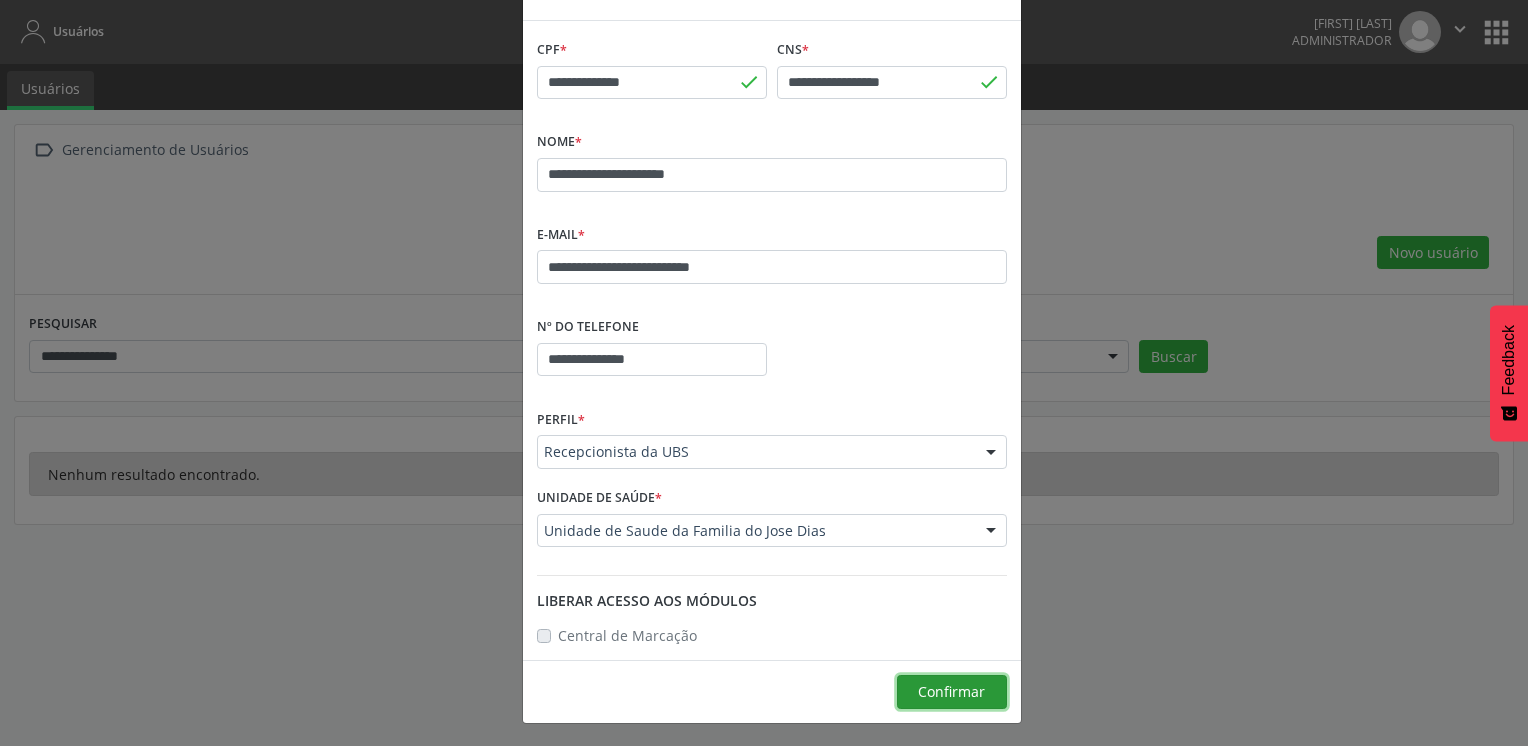 click on "Confirmar" at bounding box center (951, 691) 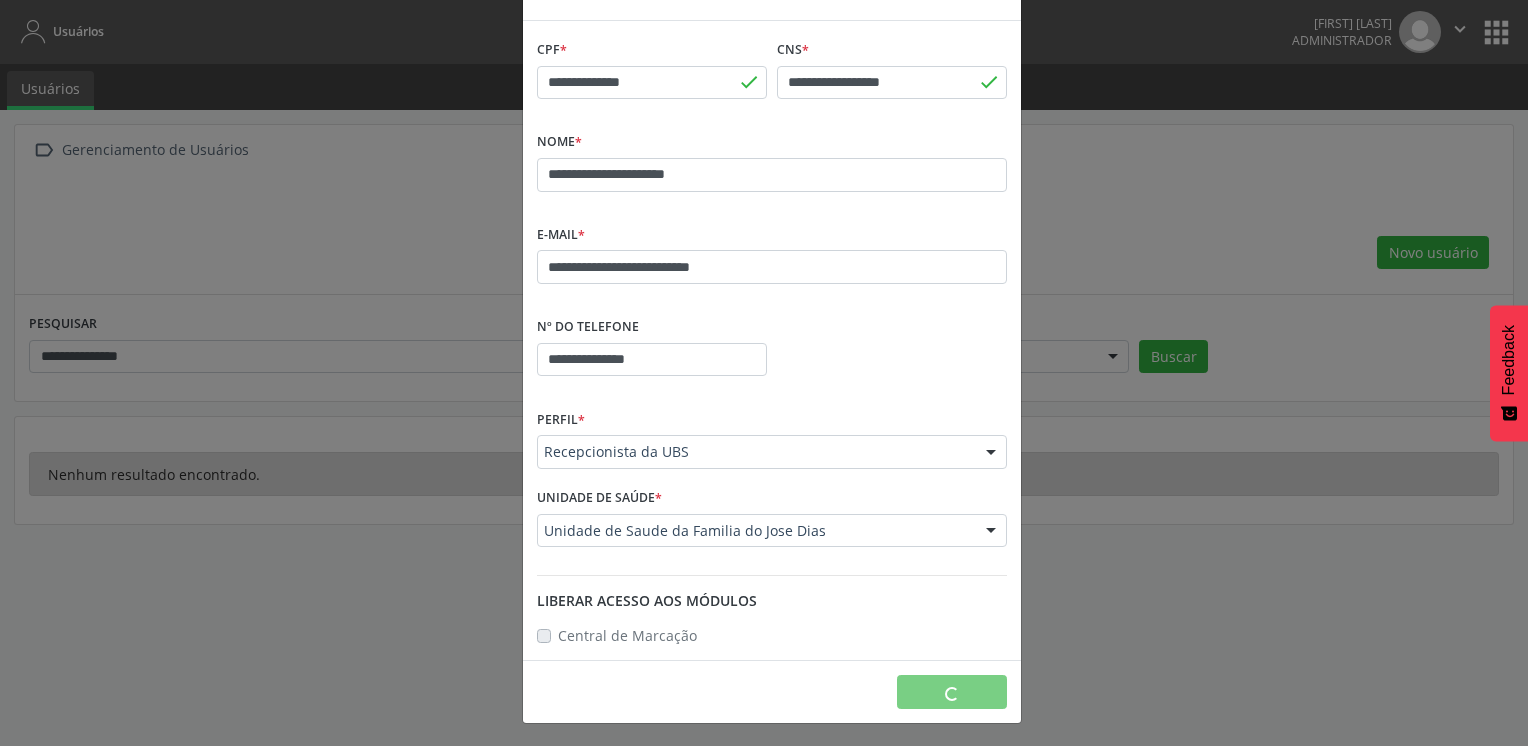 type 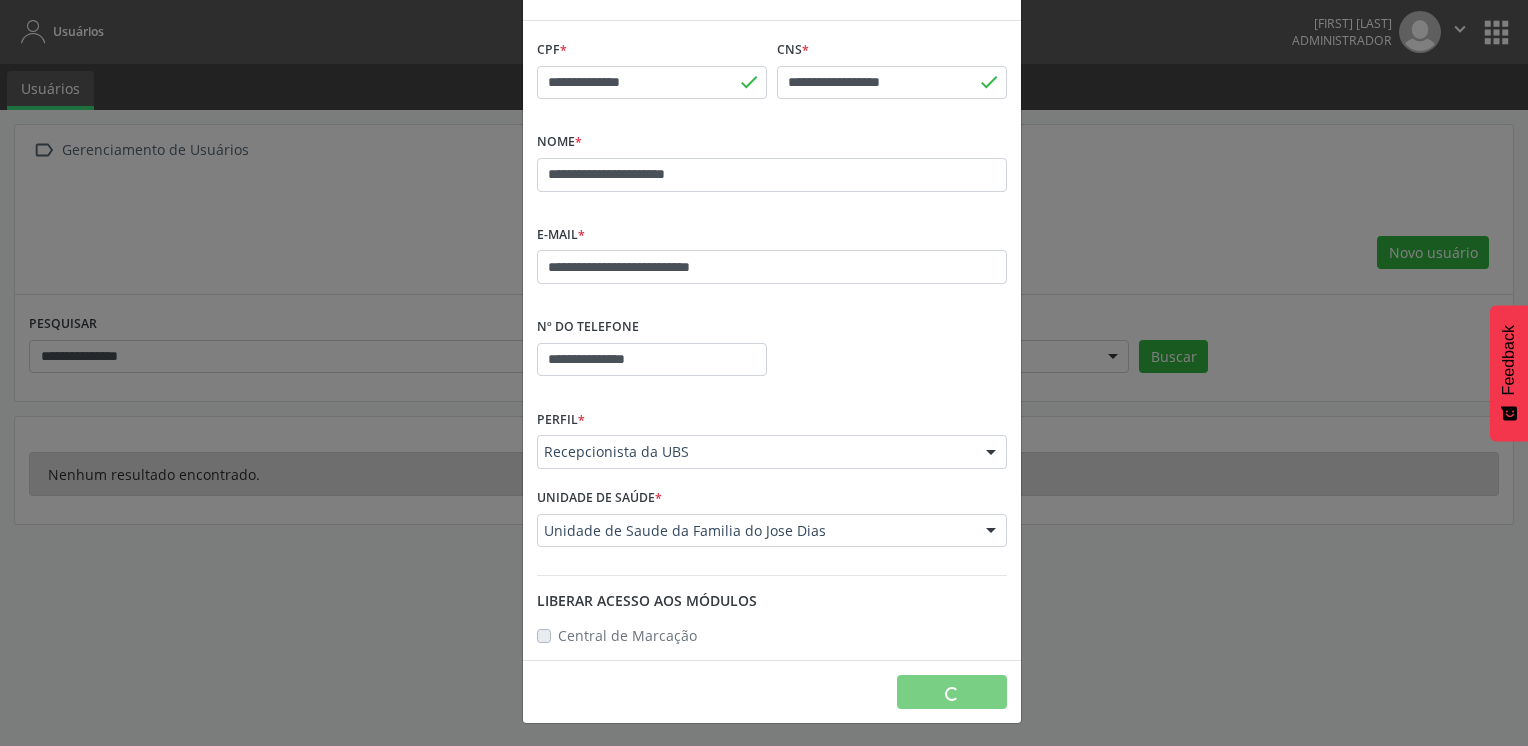 type 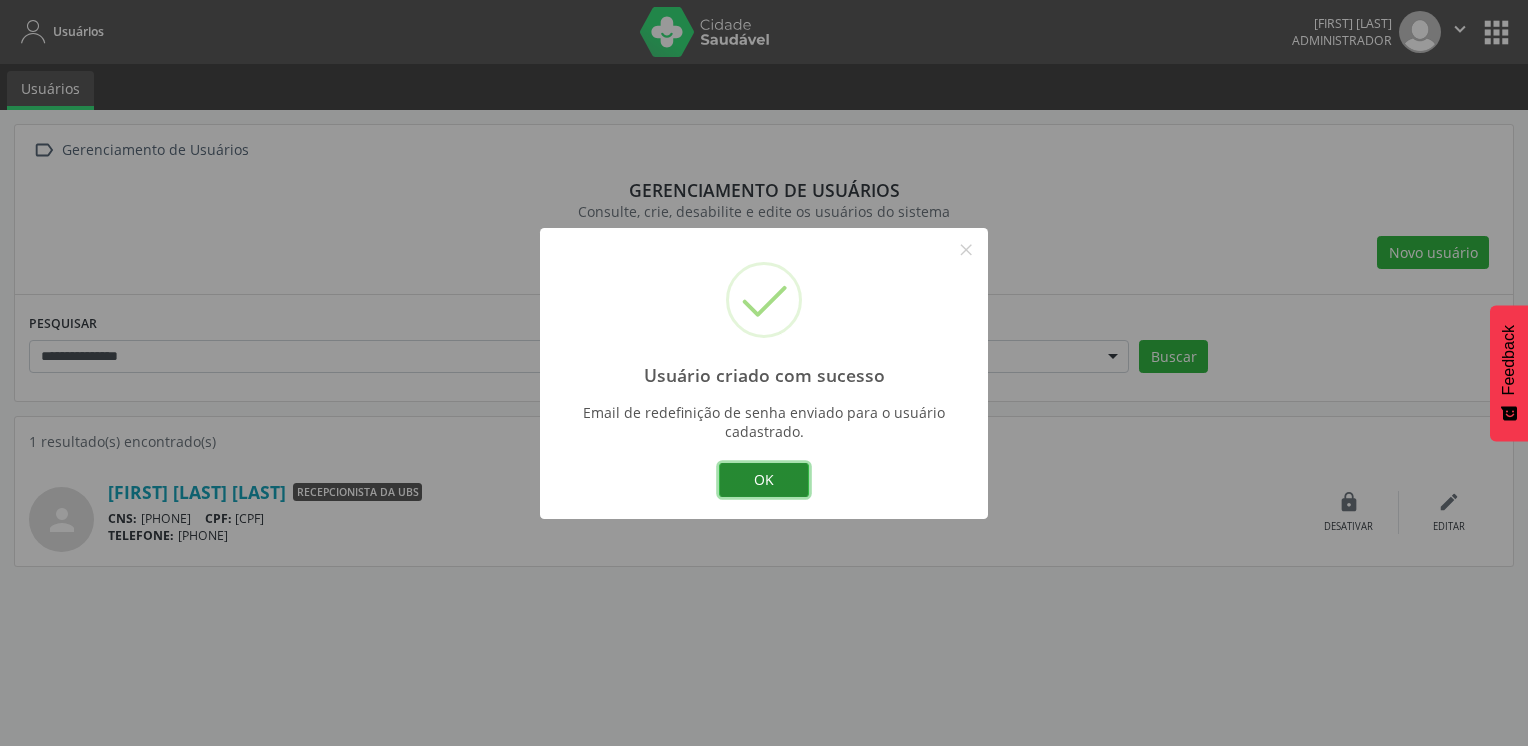 click on "OK" at bounding box center (764, 480) 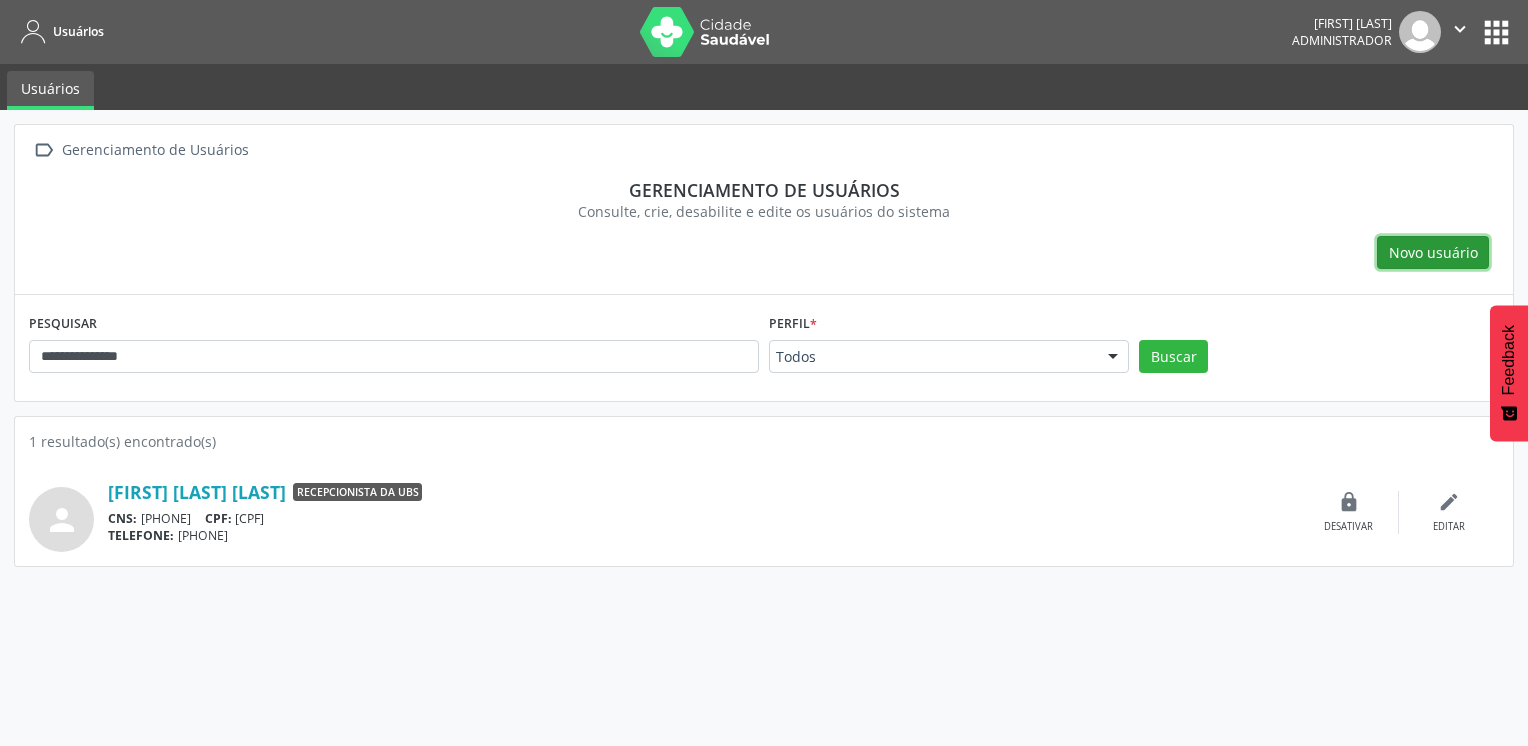 click on "Novo usuário" at bounding box center [1433, 252] 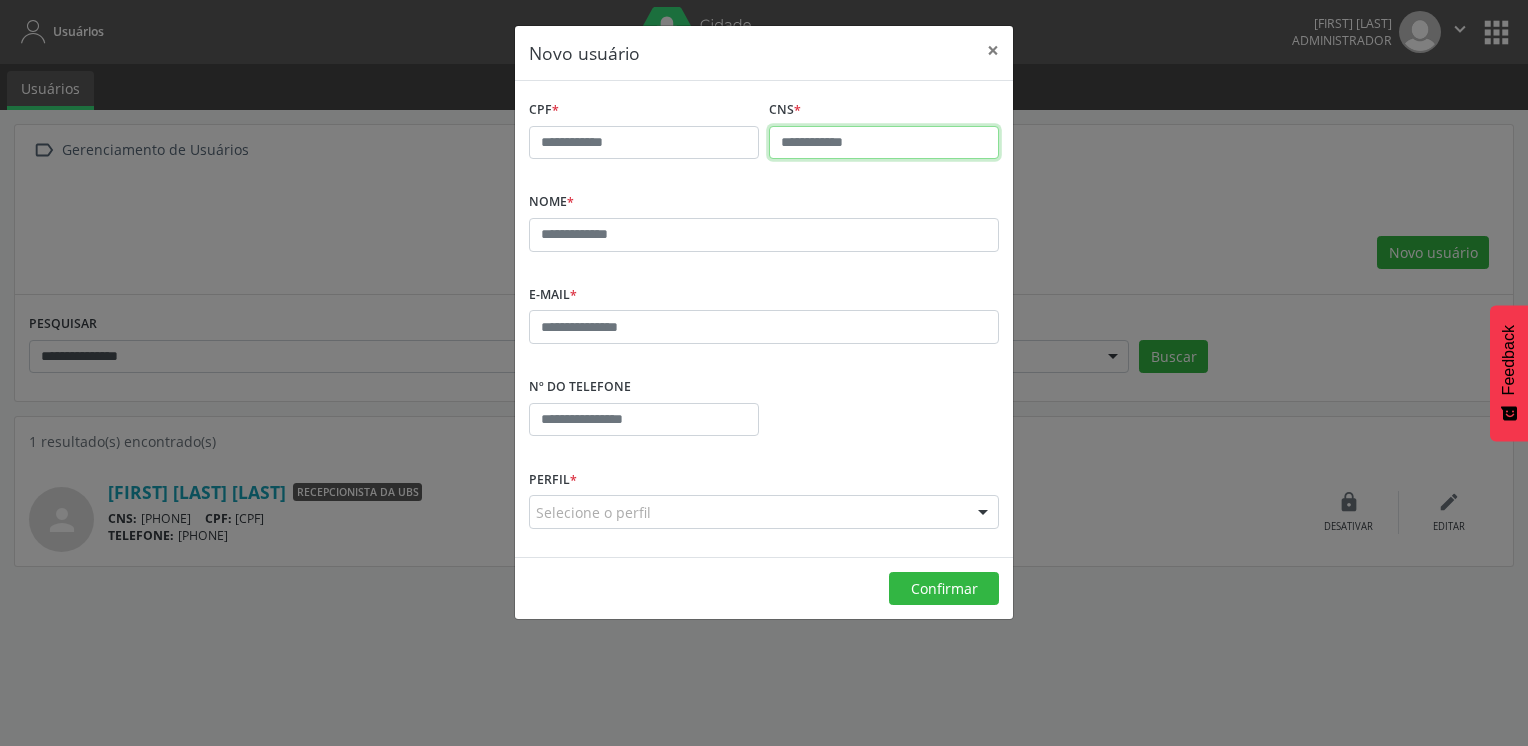 click at bounding box center [884, 143] 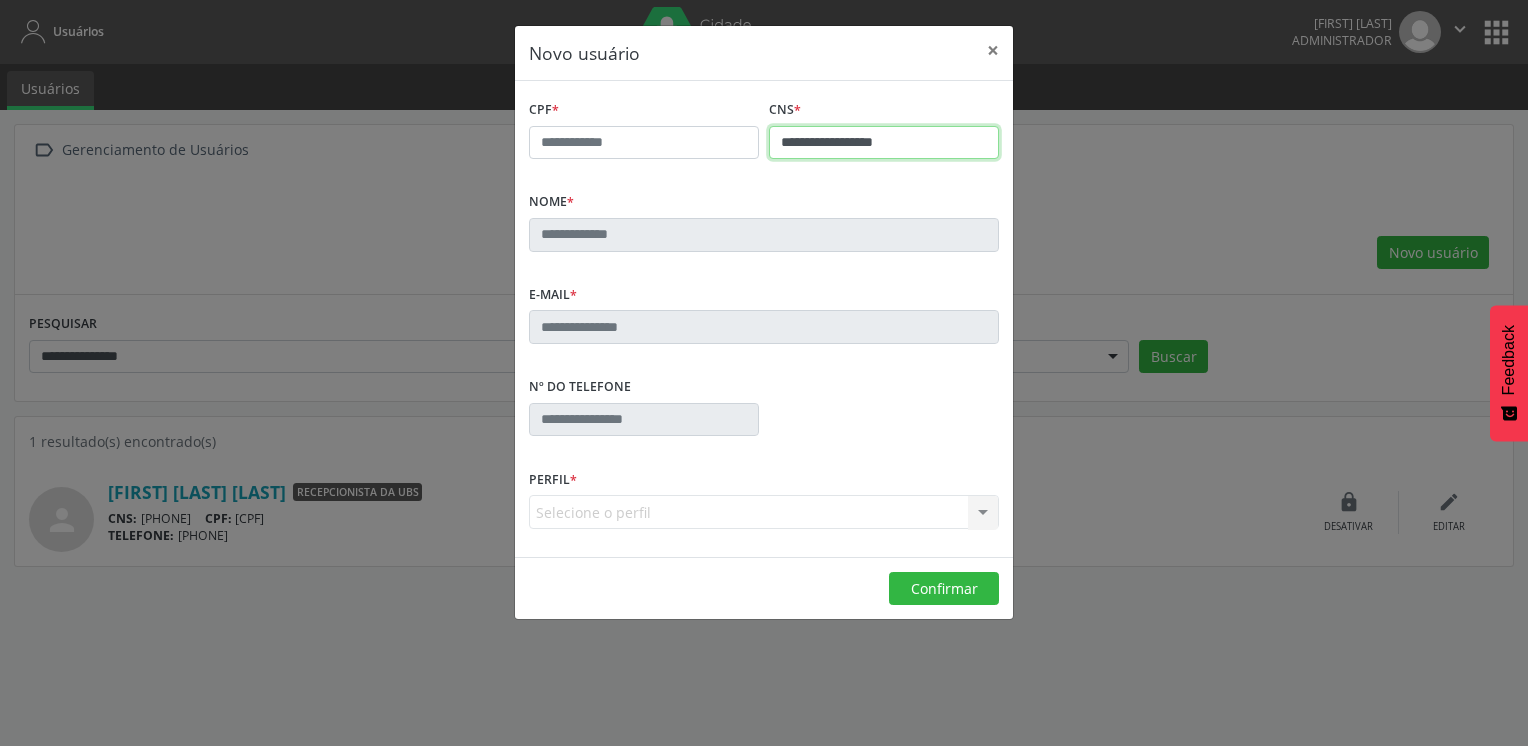 type on "**********" 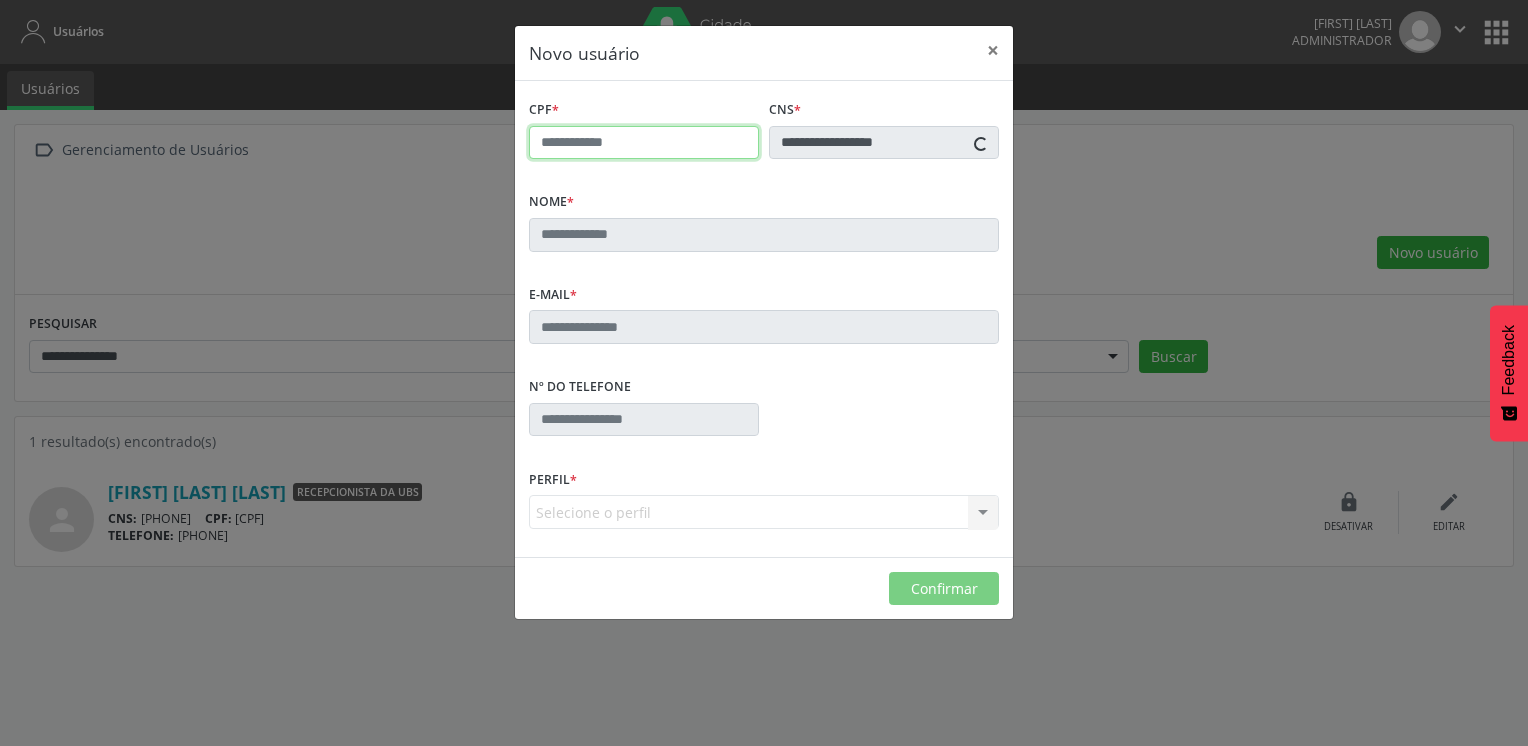 click at bounding box center [644, 143] 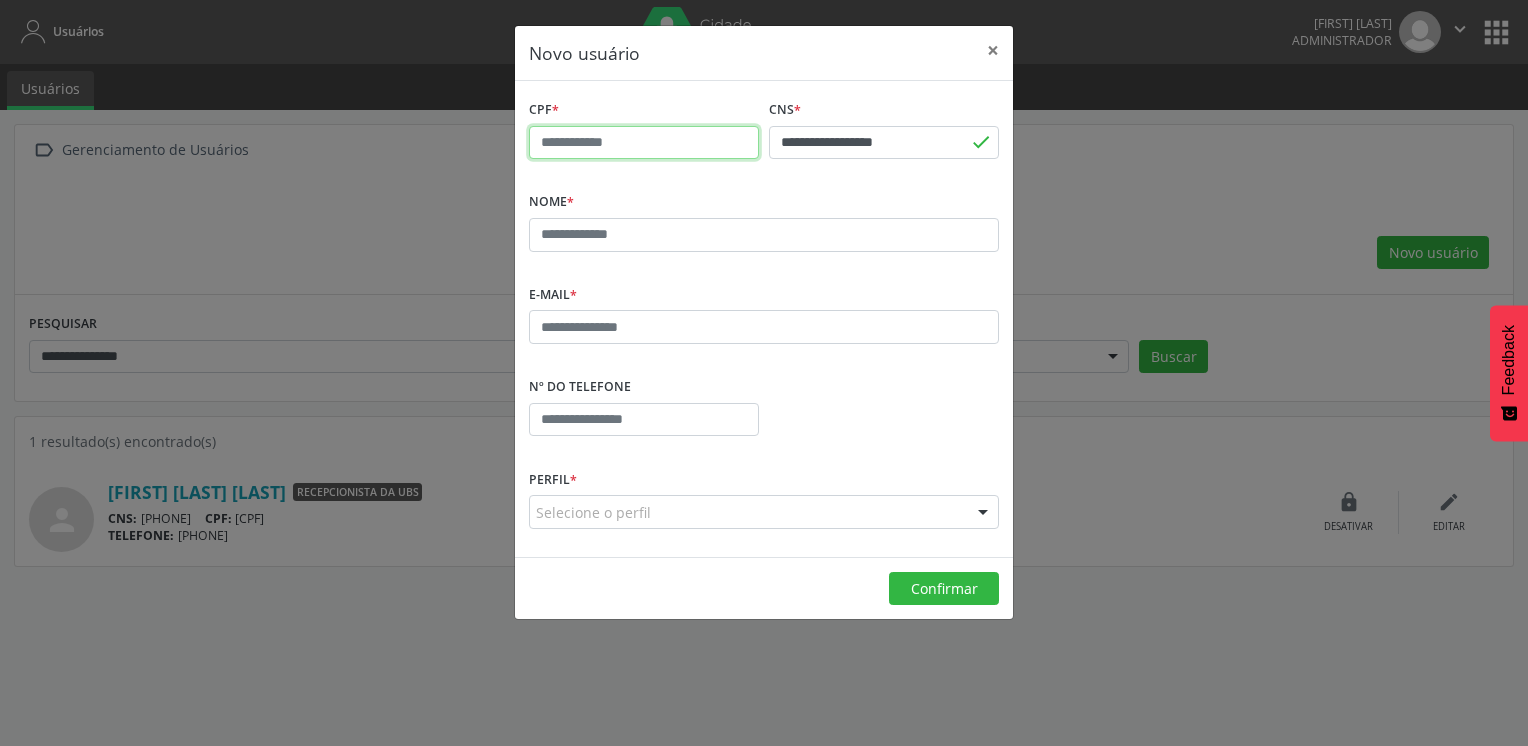 paste on "**********" 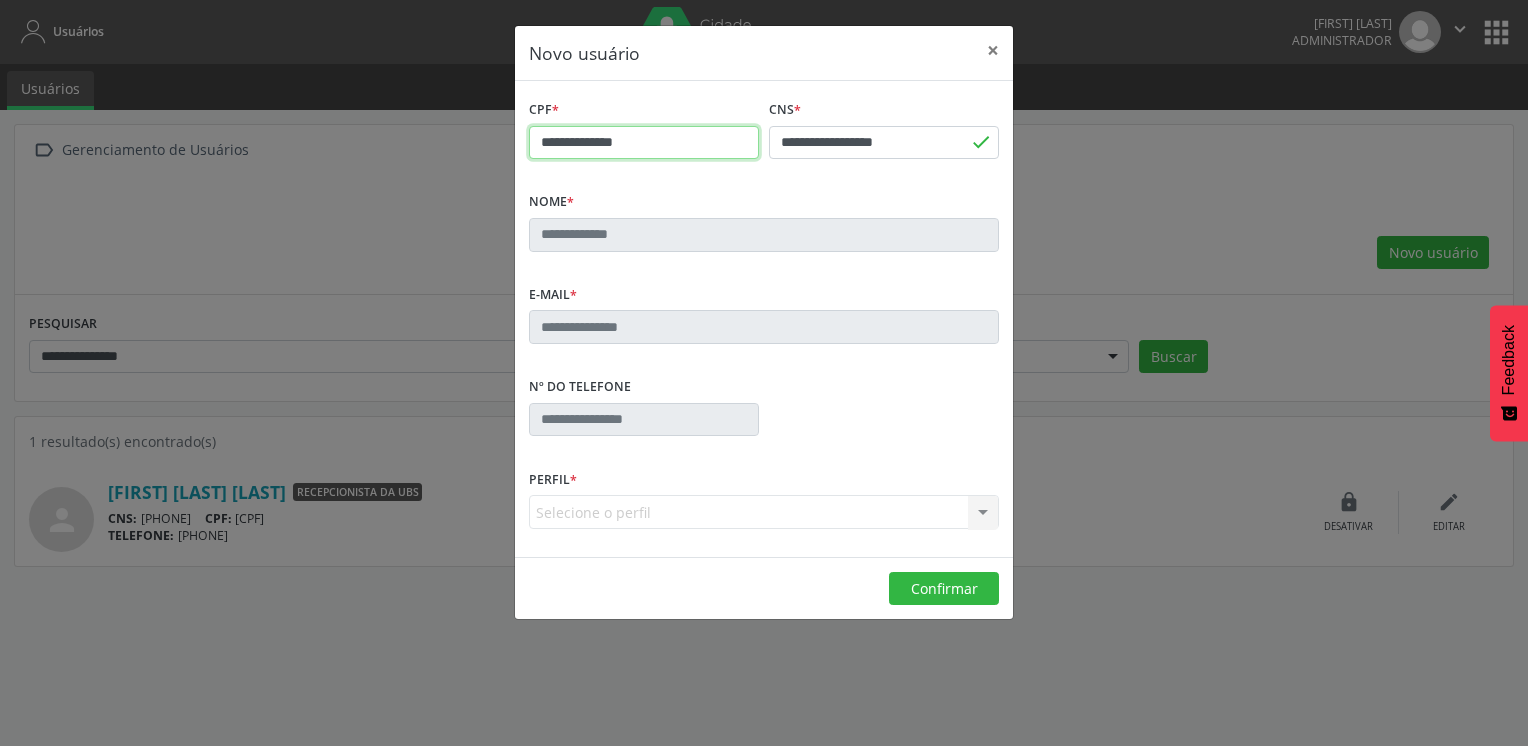 type on "**********" 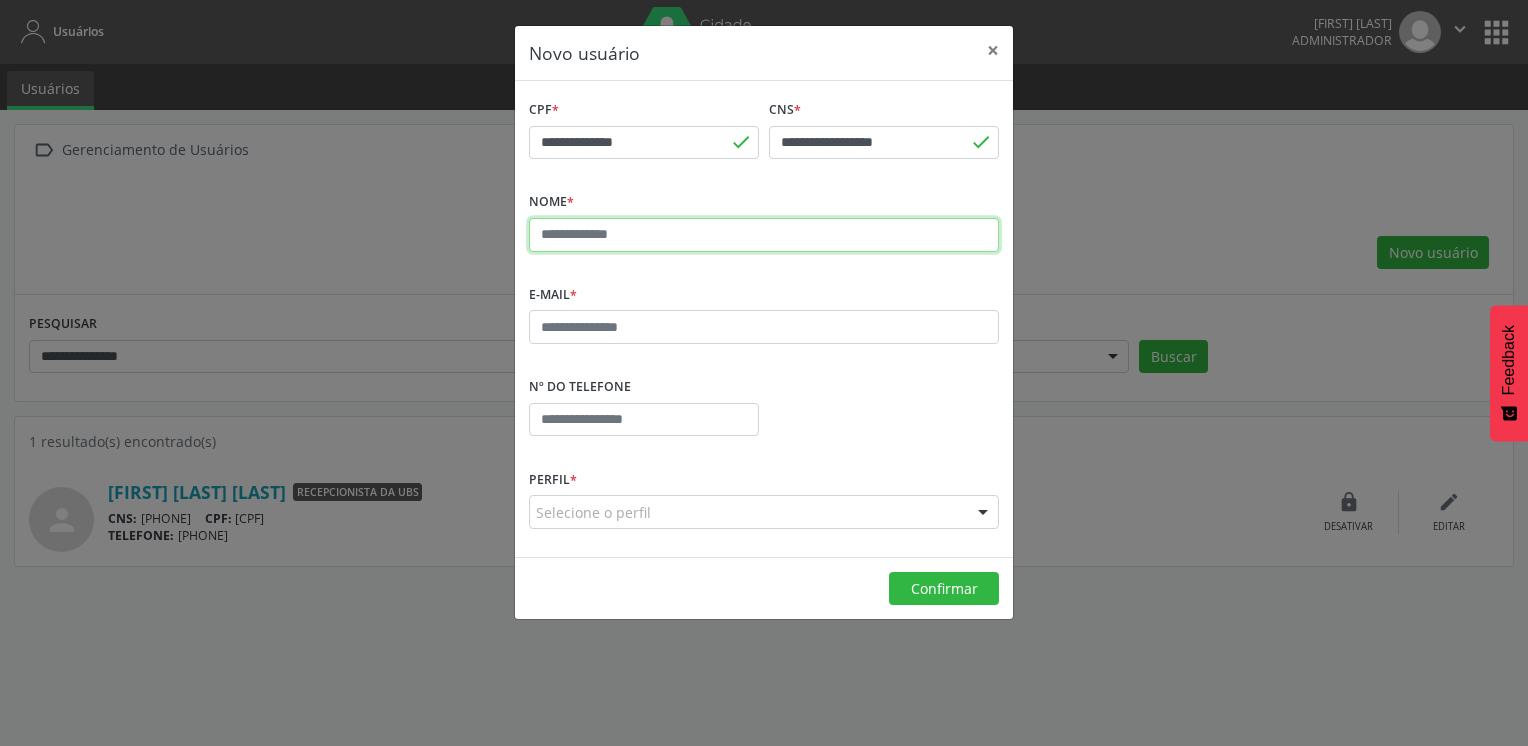click at bounding box center [764, 235] 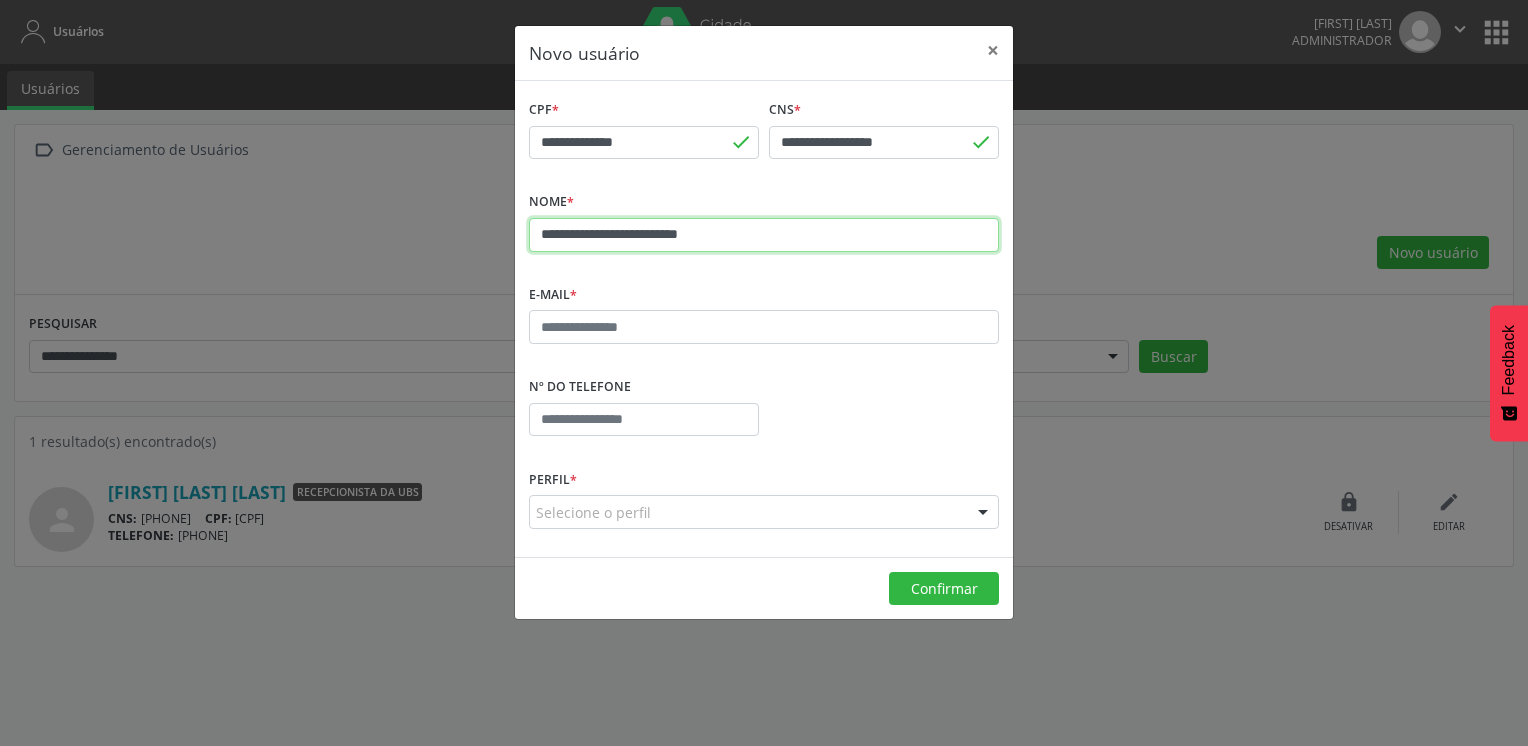type on "**********" 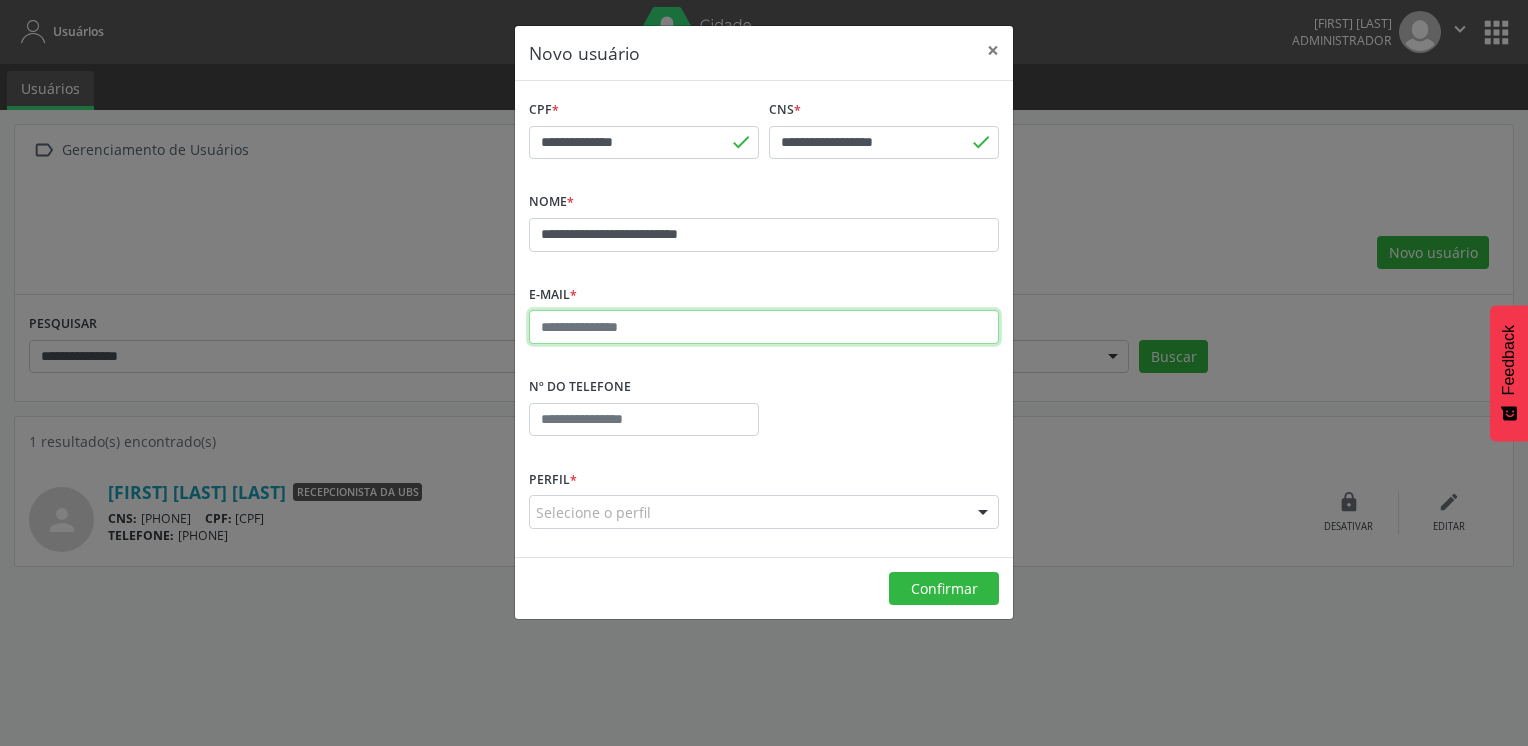 click at bounding box center [764, 327] 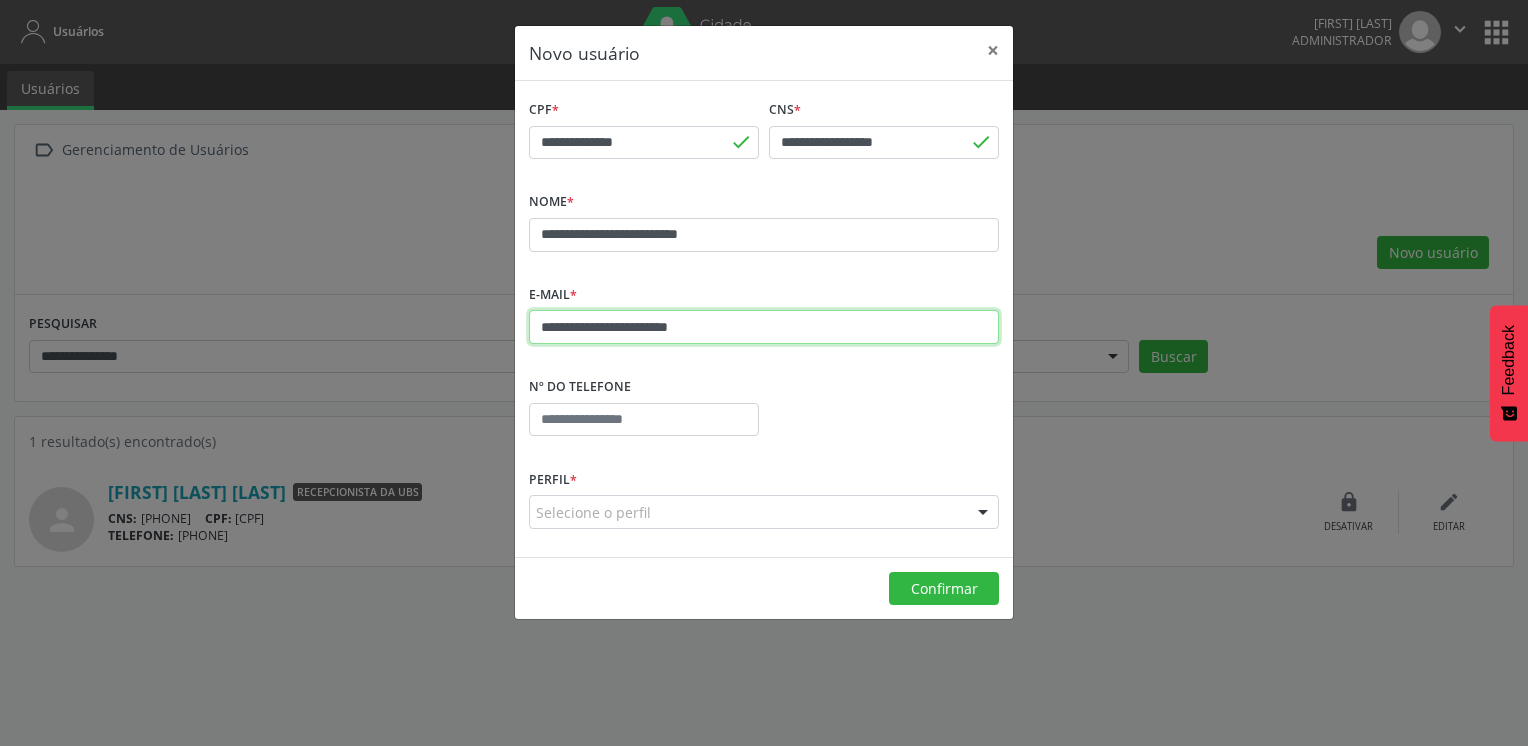 type on "**********" 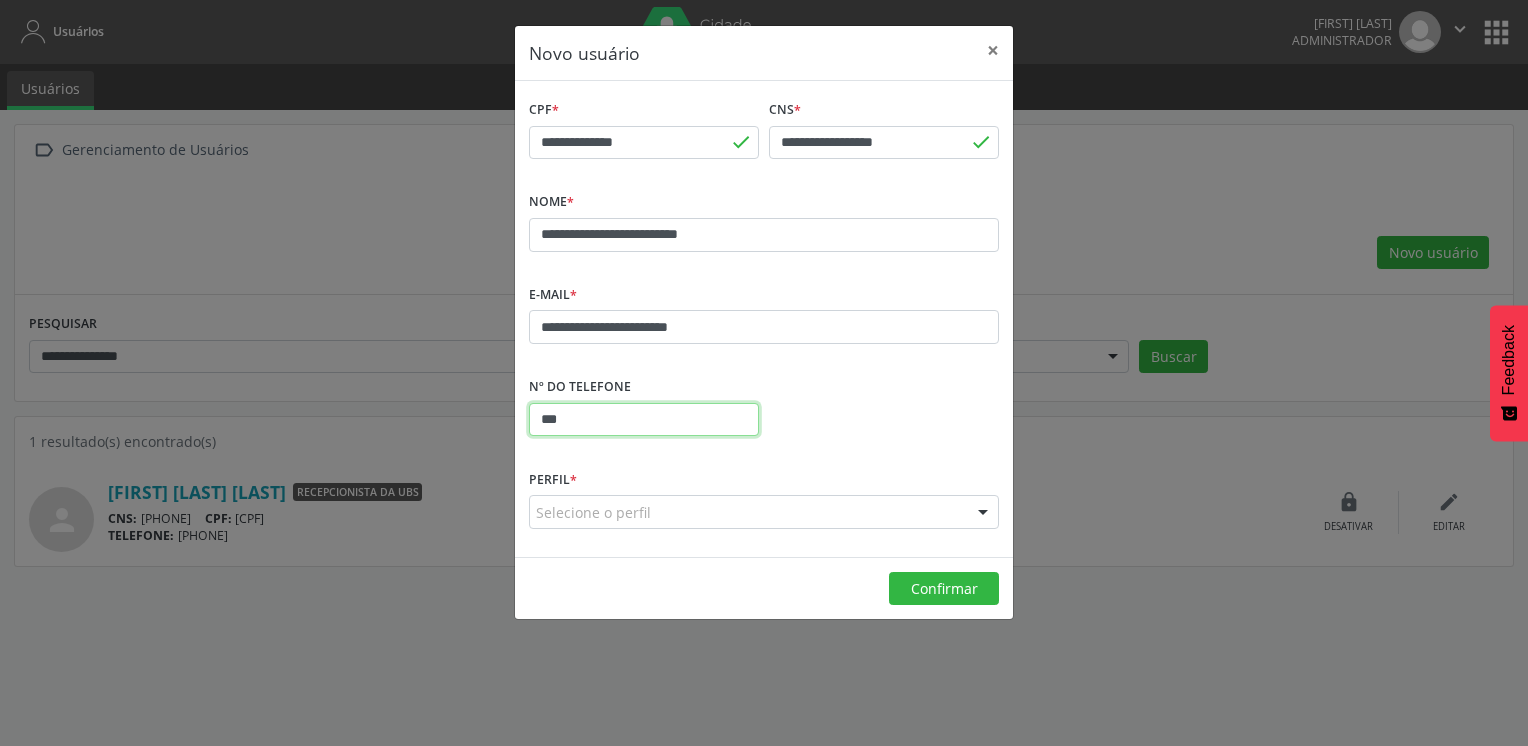 paste on "**********" 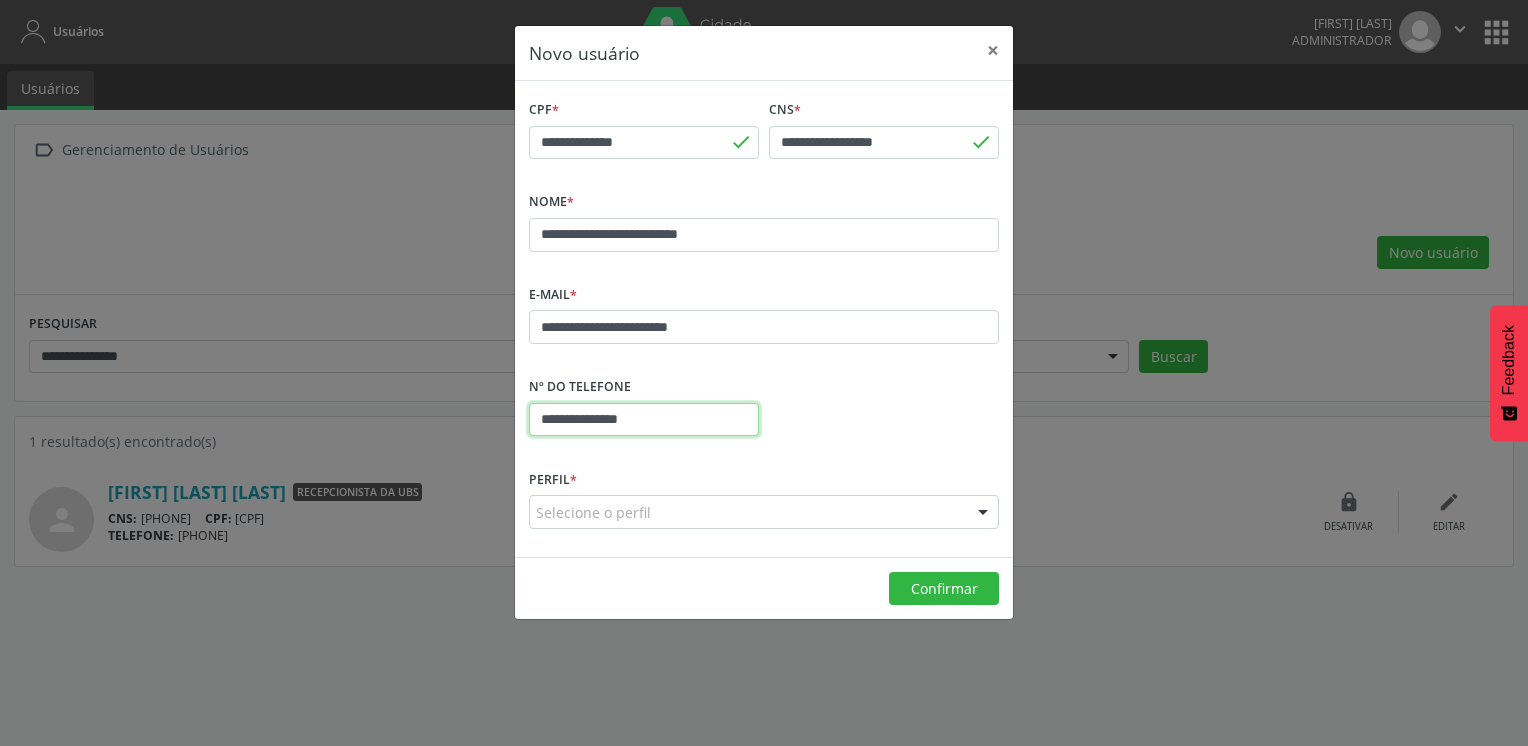 type on "**********" 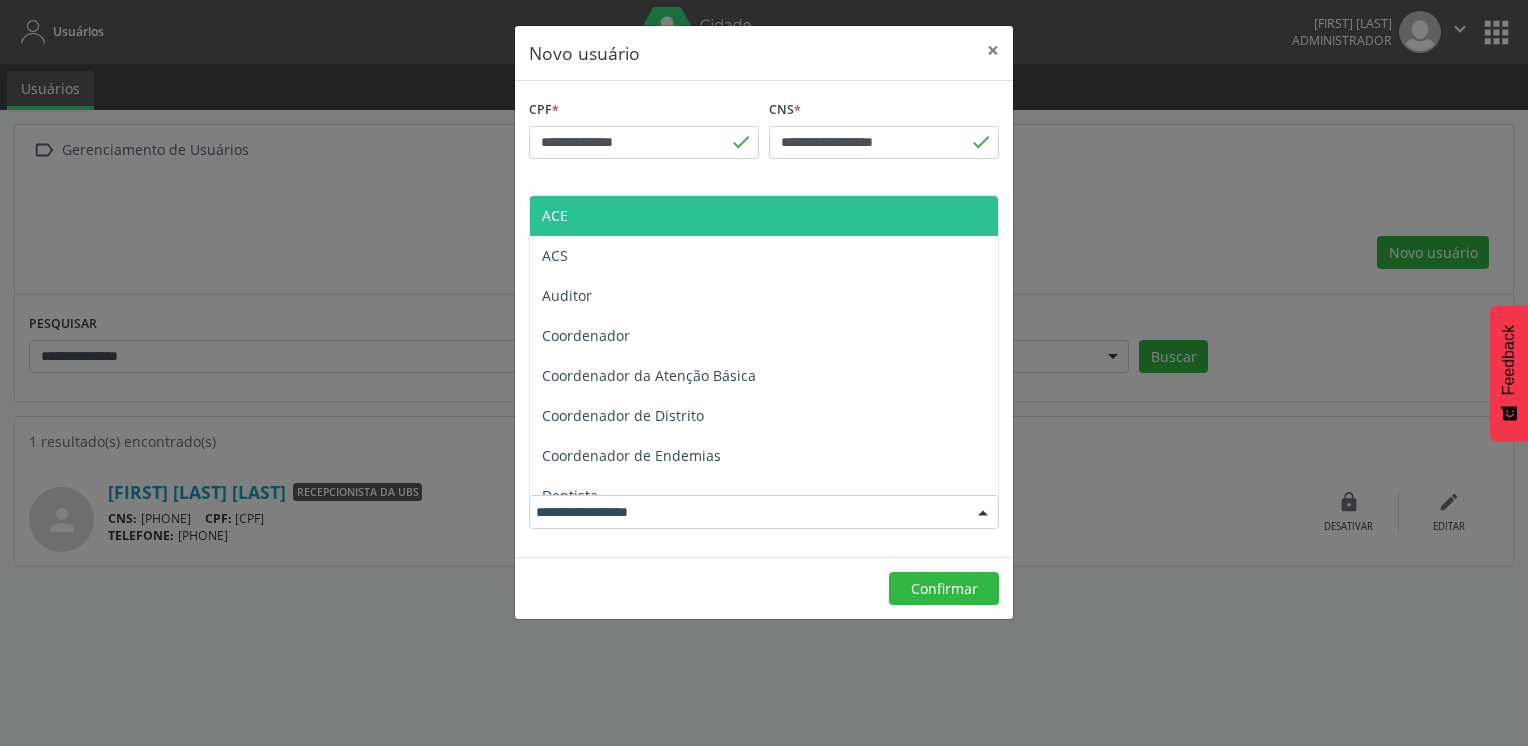 click at bounding box center [764, 512] 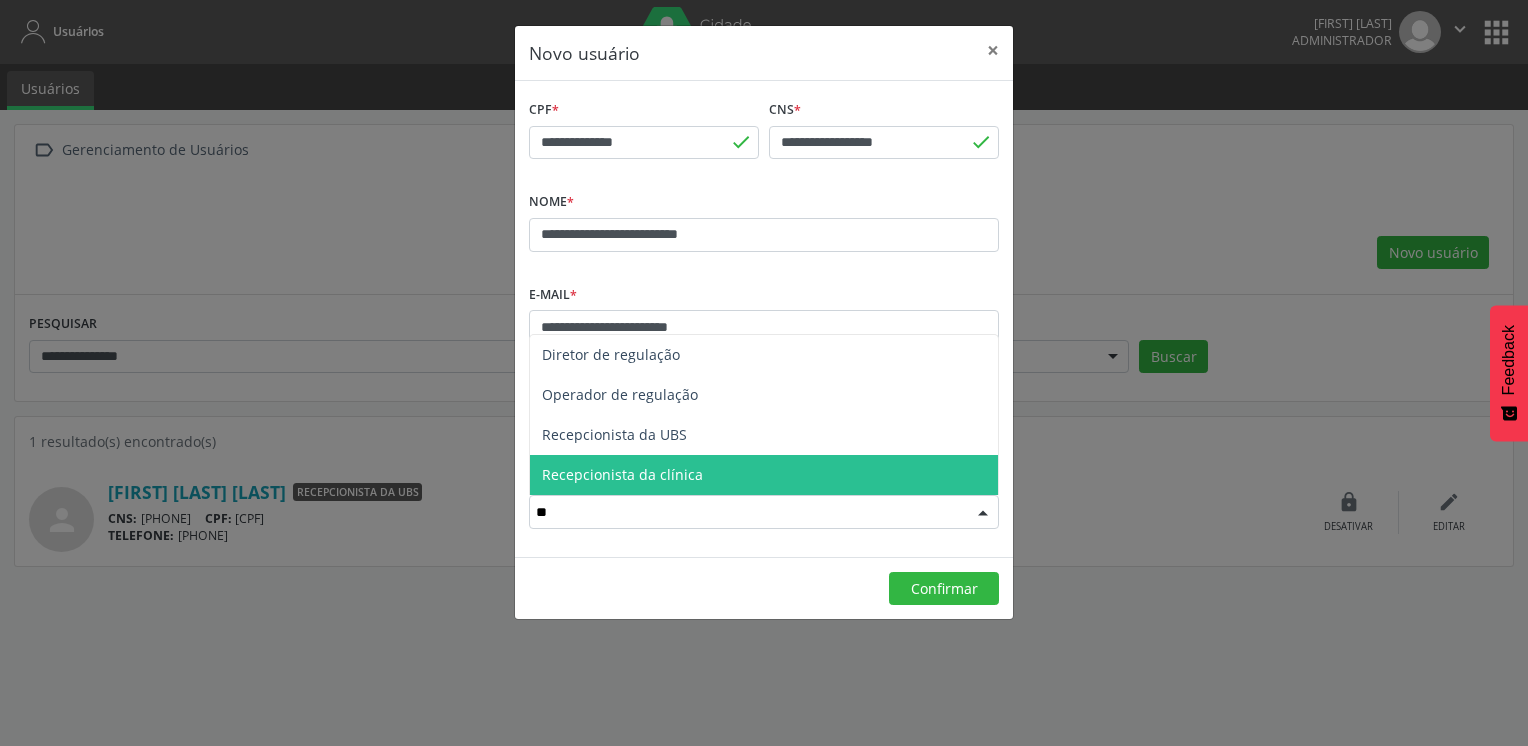 type on "***" 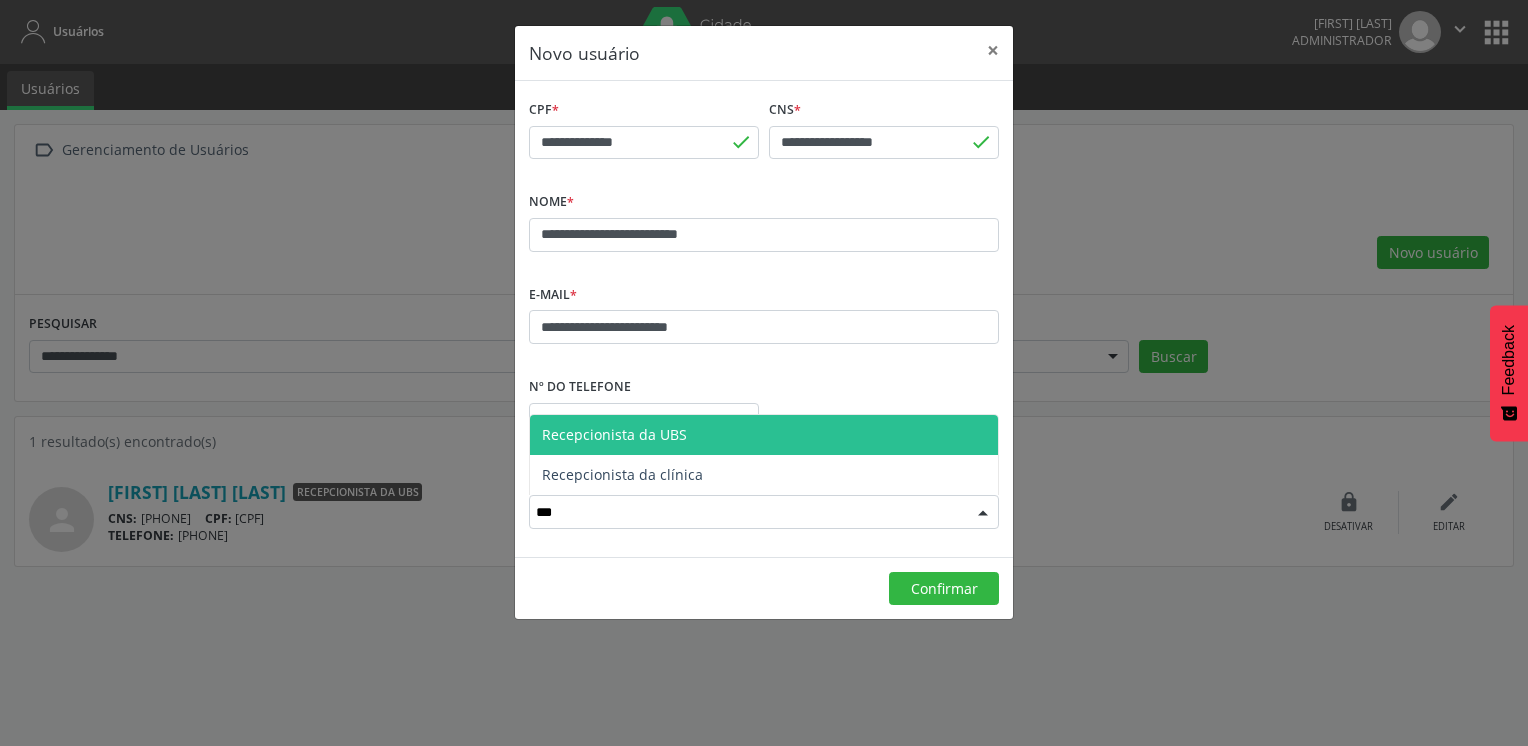 click on "Recepcionista da UBS" at bounding box center (614, 434) 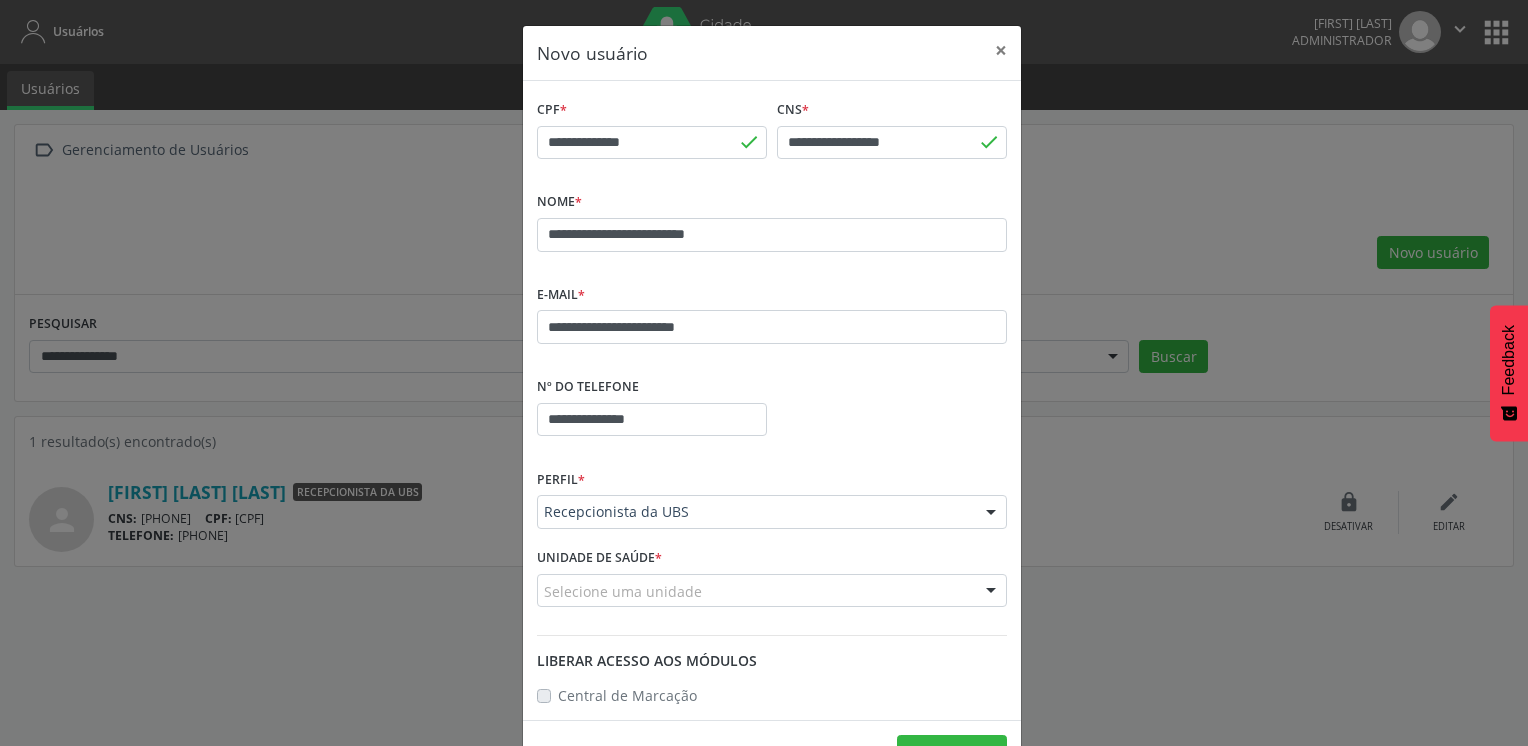 click on "Selecione uma unidade" at bounding box center [772, 591] 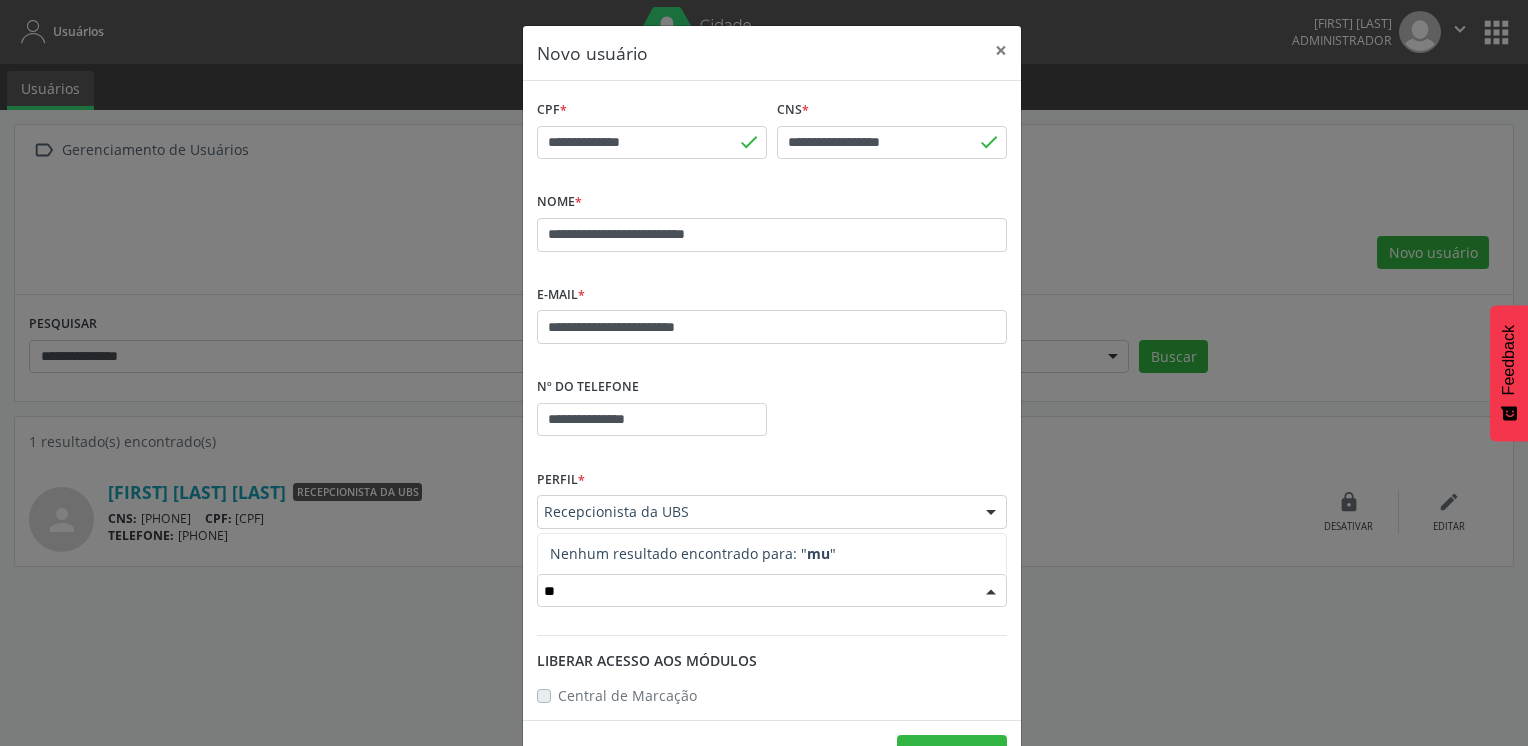 type on "*" 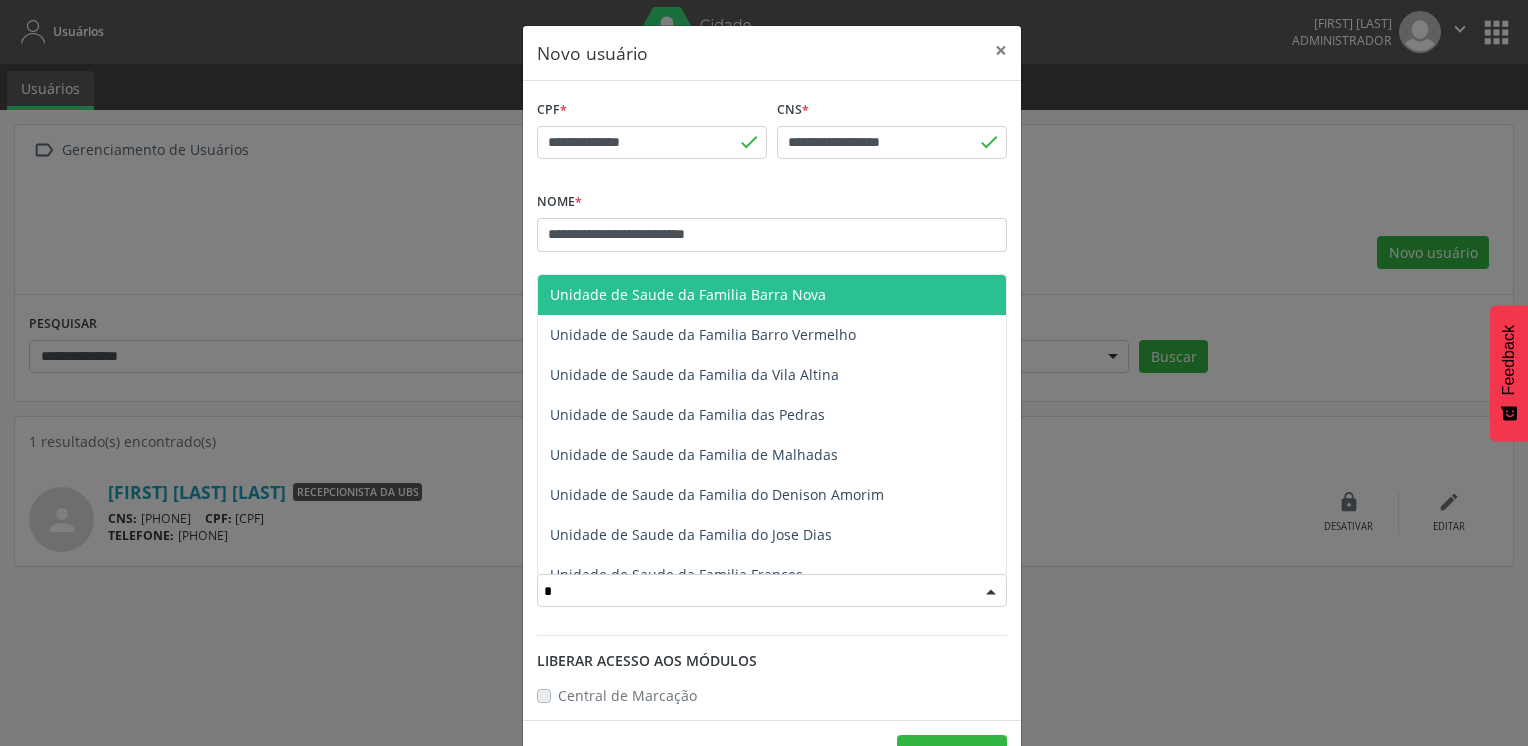 type 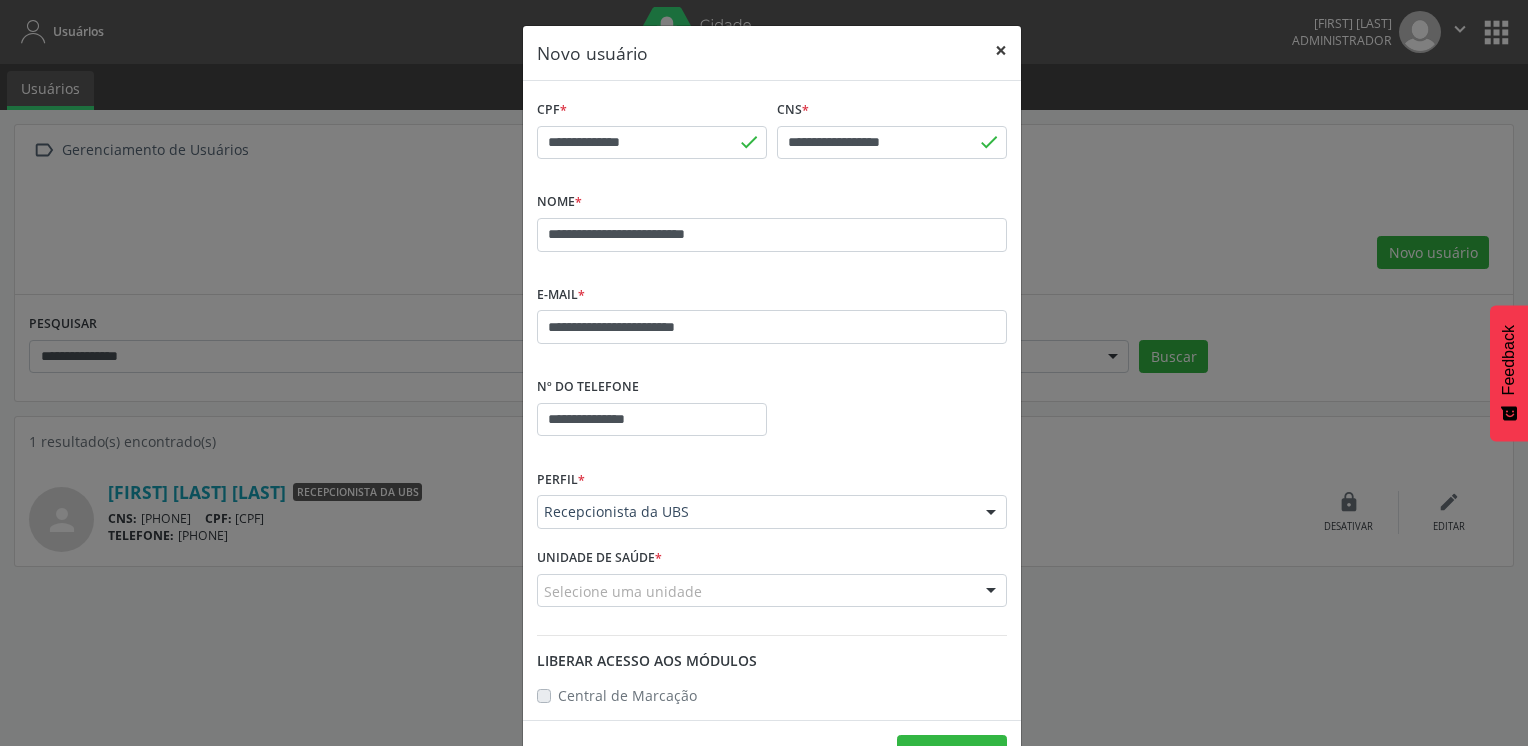 click on "×" at bounding box center (1001, 50) 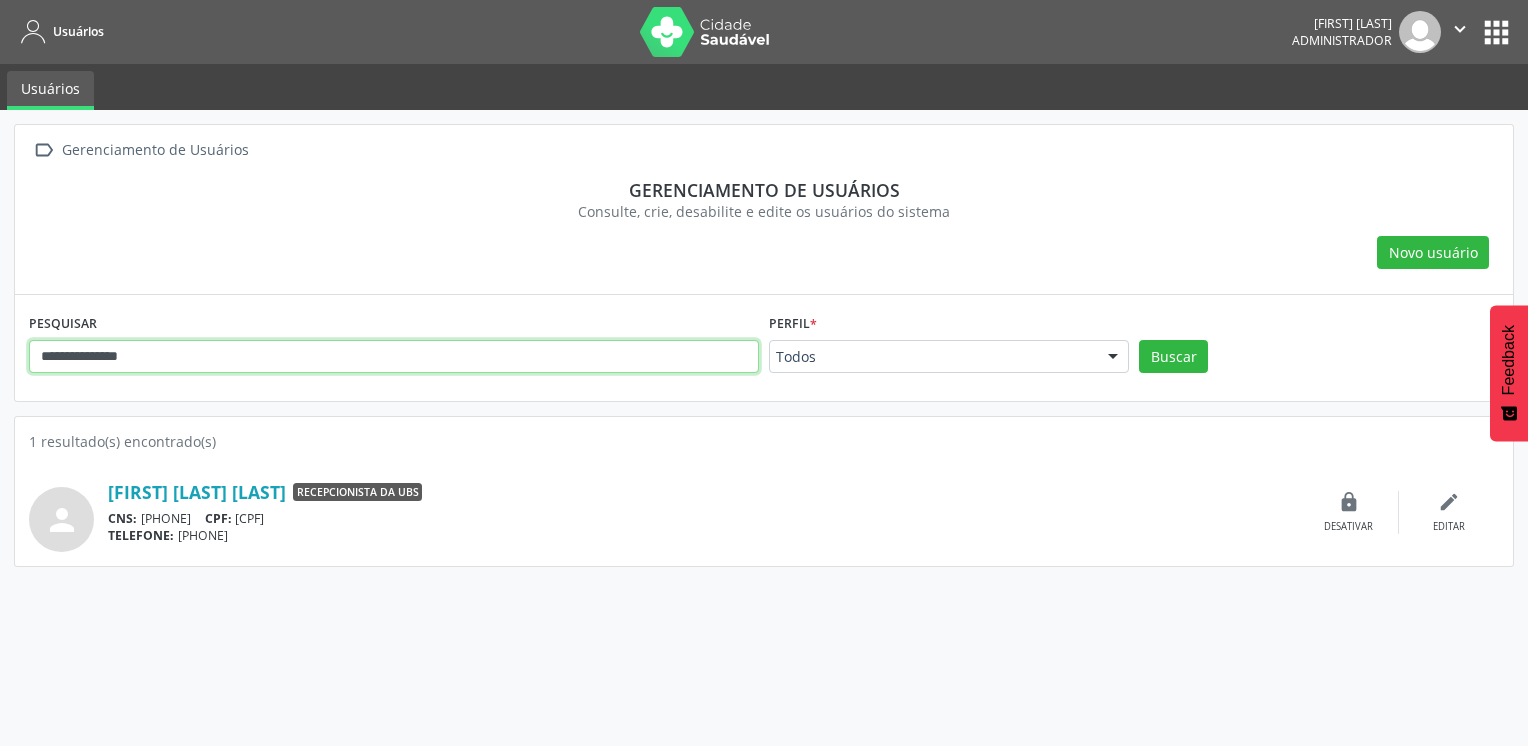 click on "**********" at bounding box center (394, 357) 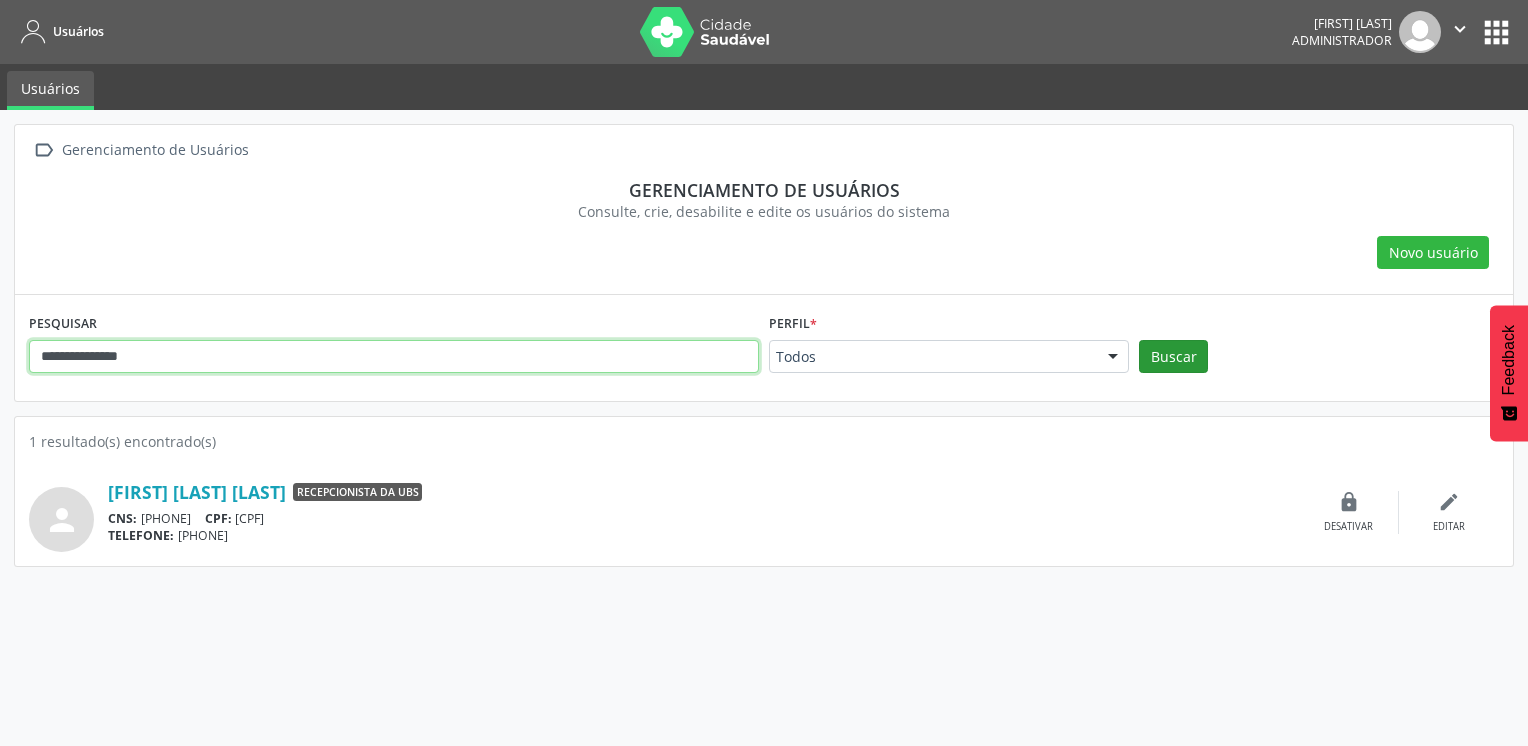 type on "**********" 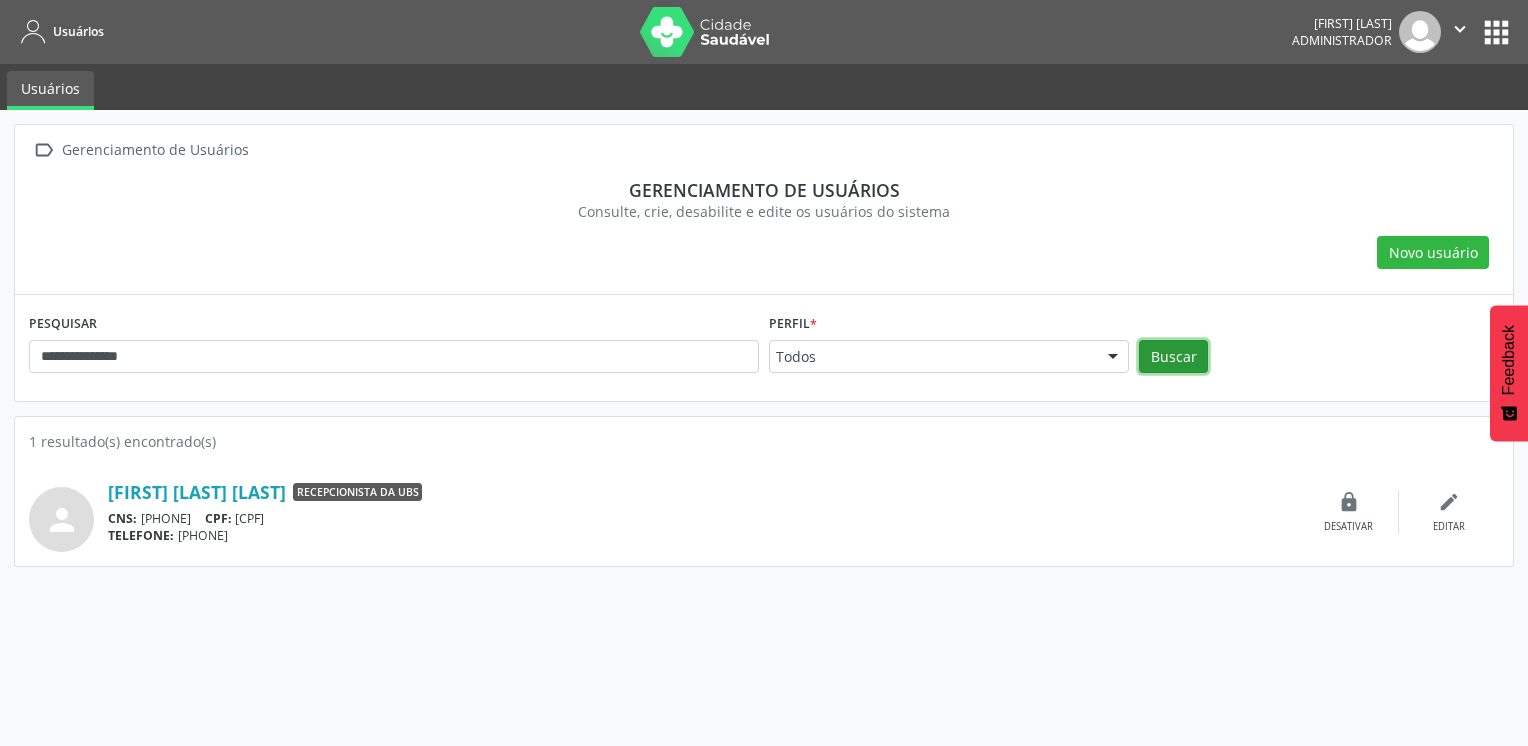 click on "Buscar" at bounding box center (1173, 357) 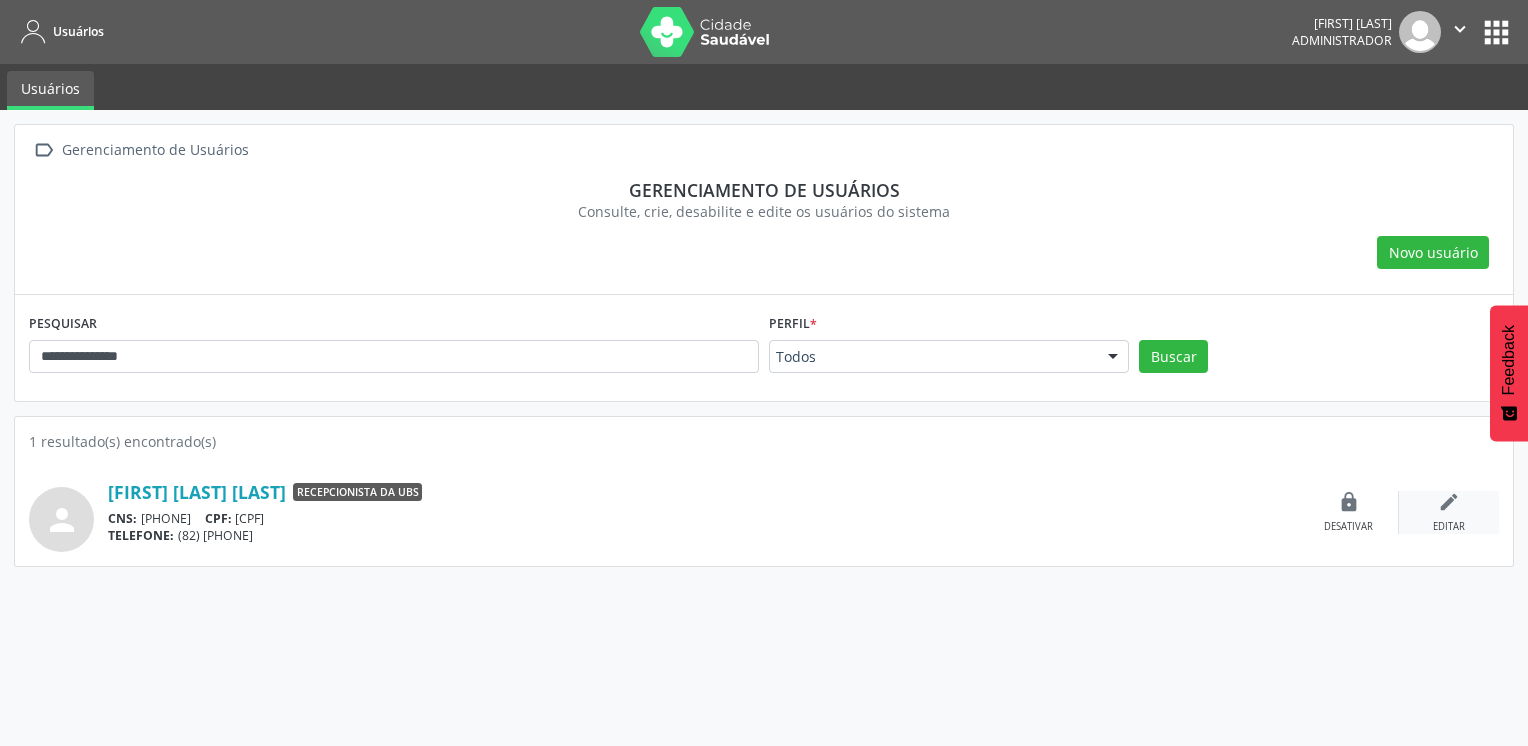 click on "Editar" at bounding box center [1449, 527] 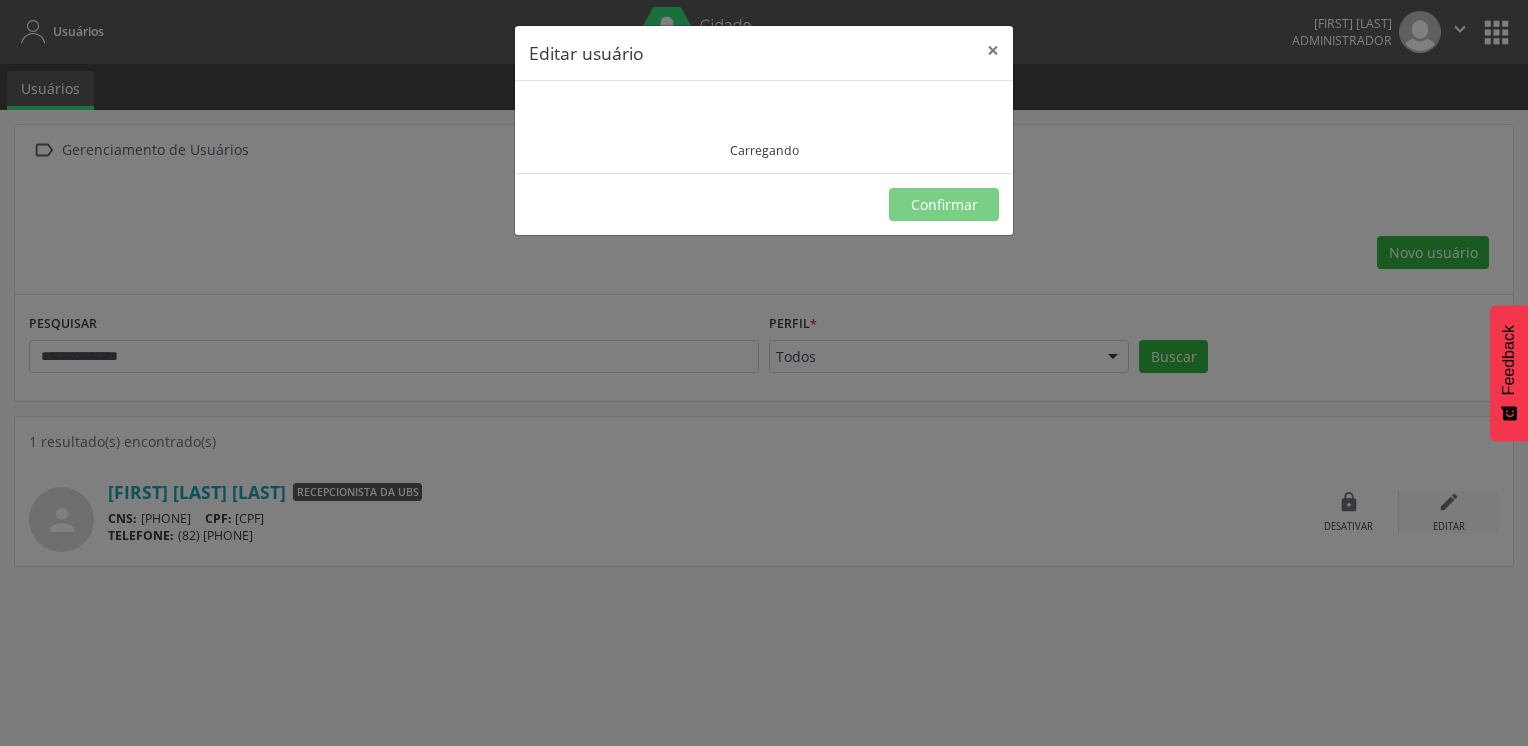 type on "**********" 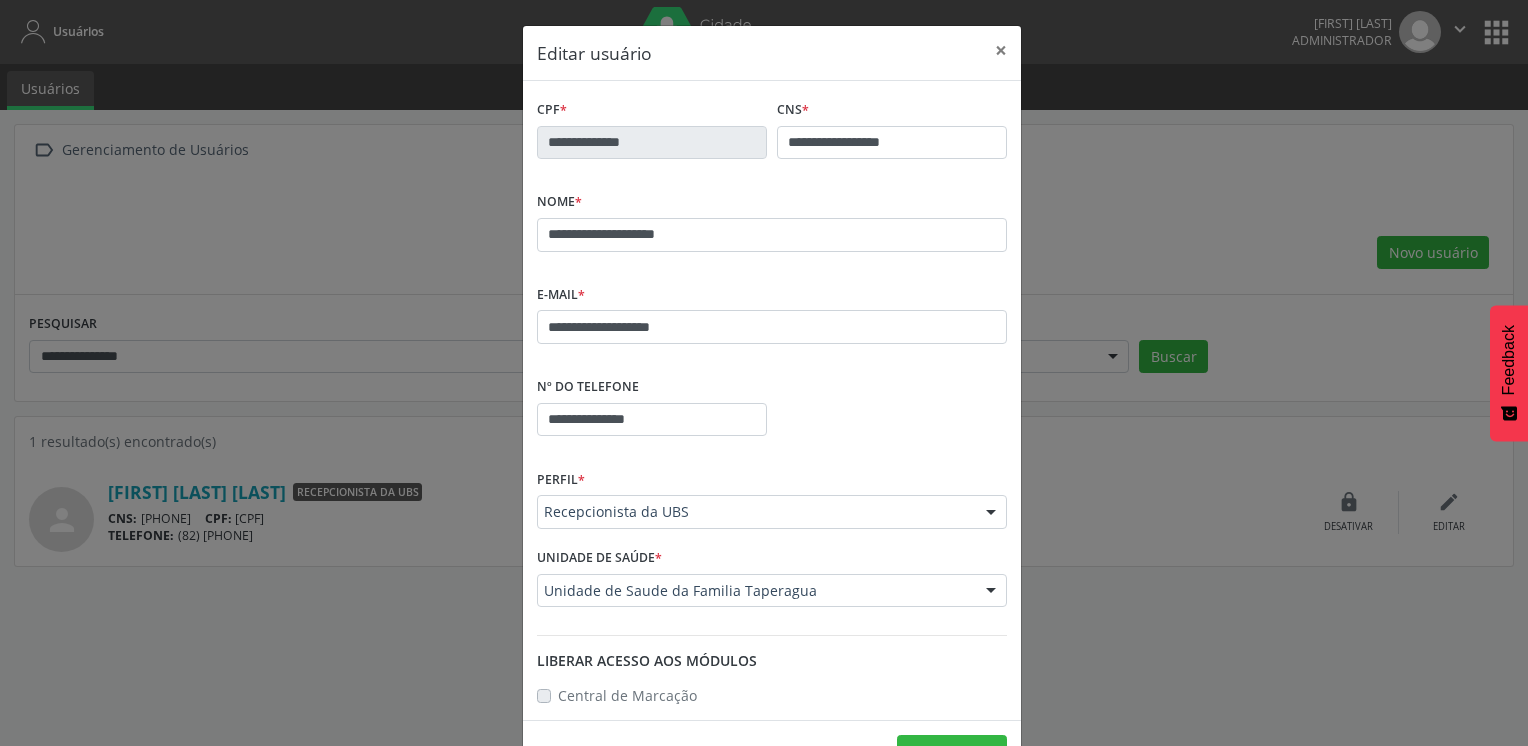 scroll, scrollTop: 60, scrollLeft: 0, axis: vertical 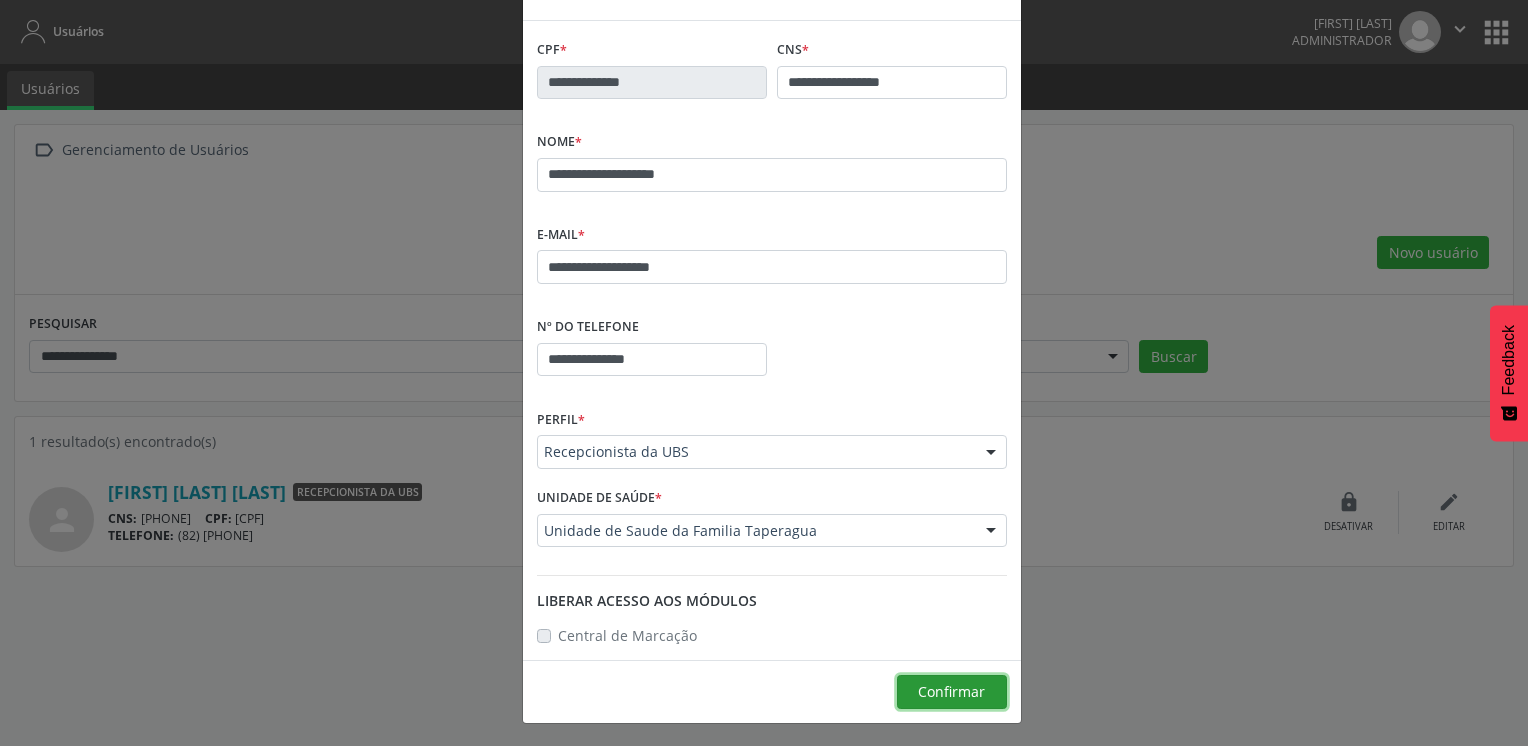 click on "Confirmar" at bounding box center (951, 691) 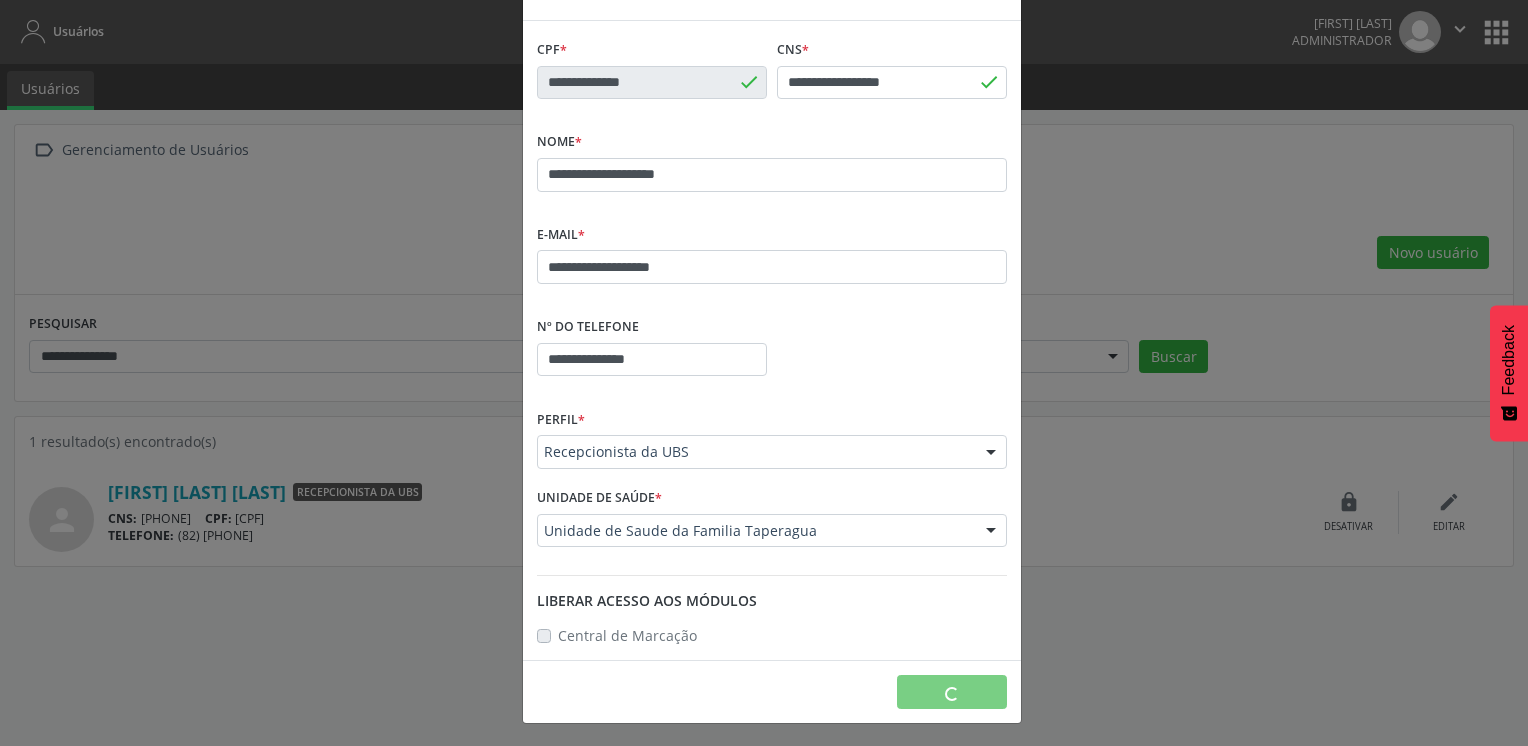 type 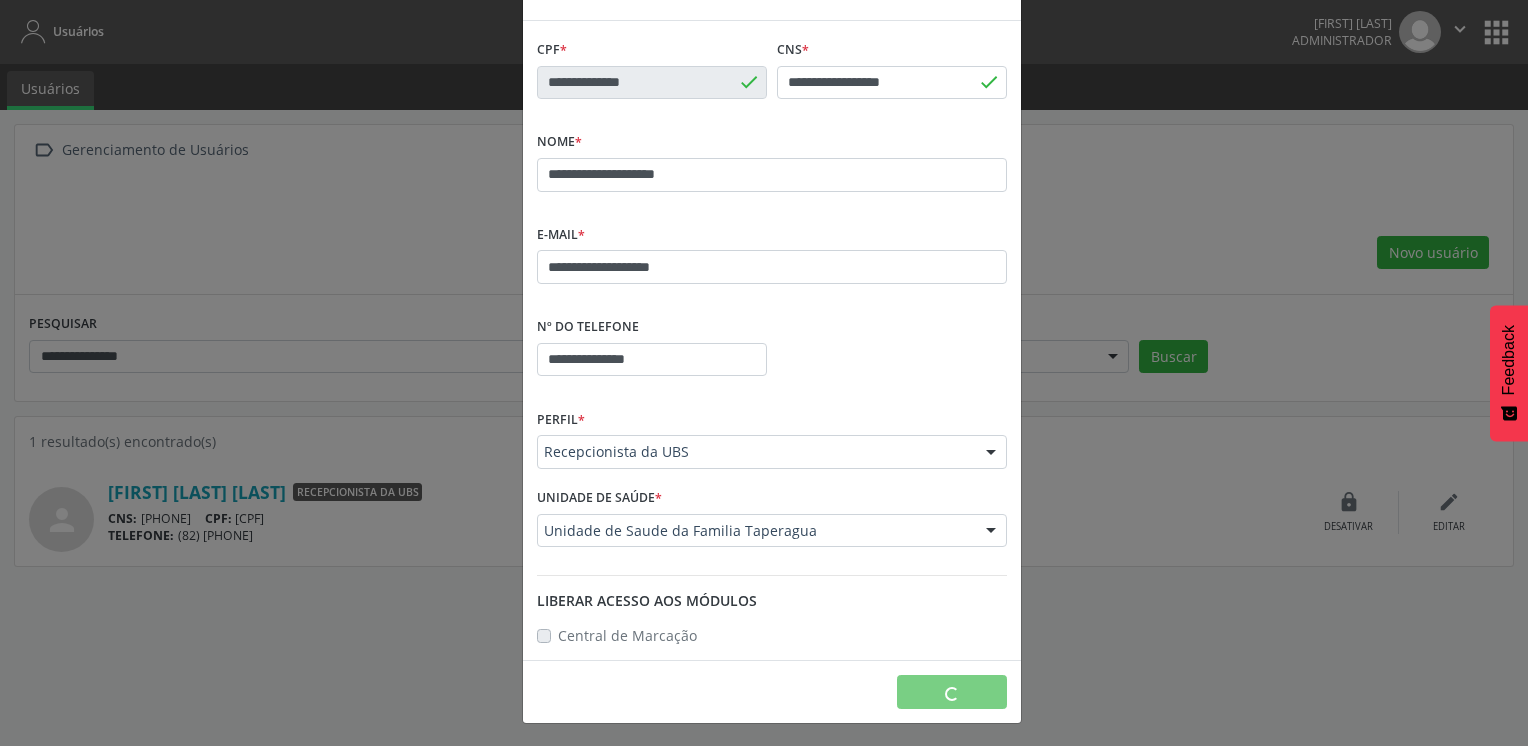 type 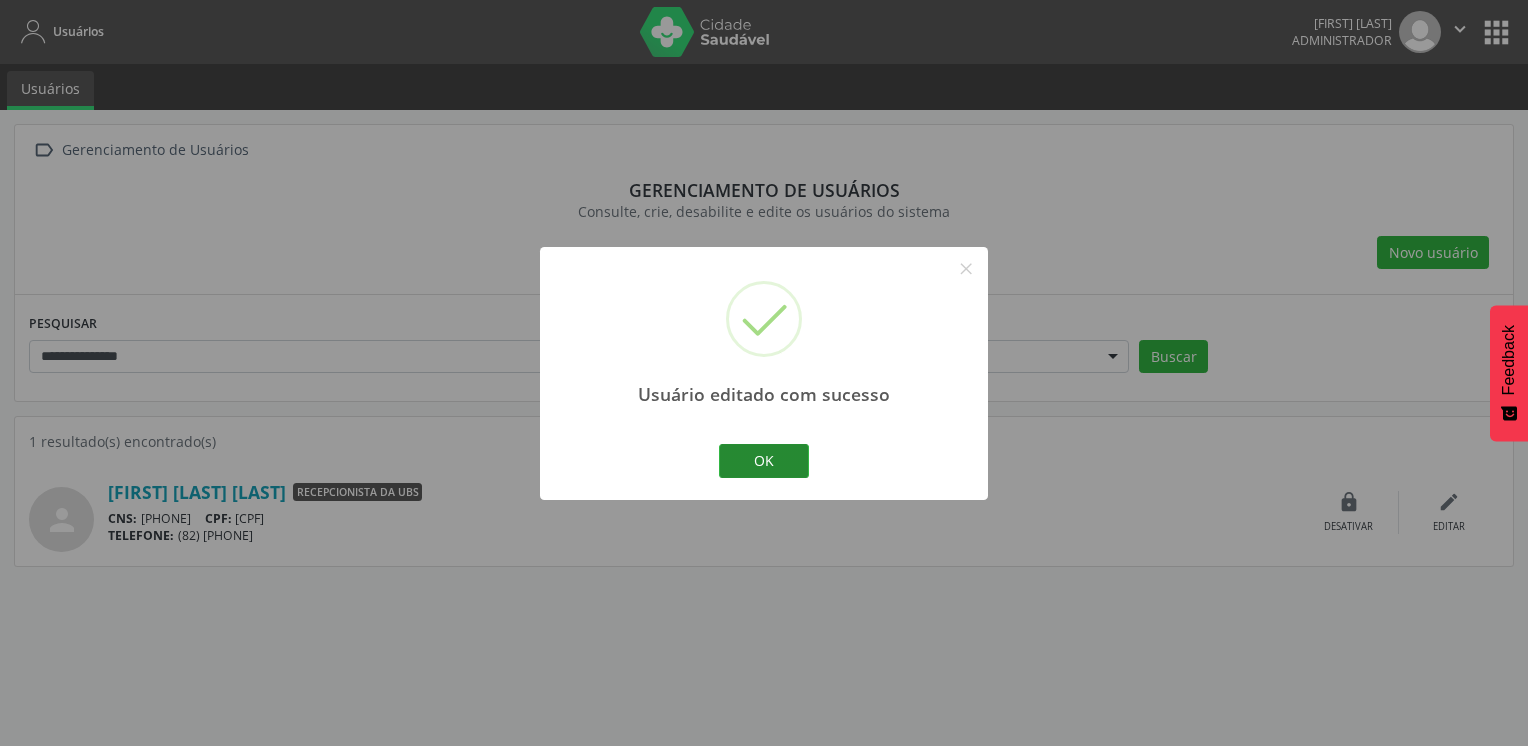 click on "OK" at bounding box center (764, 461) 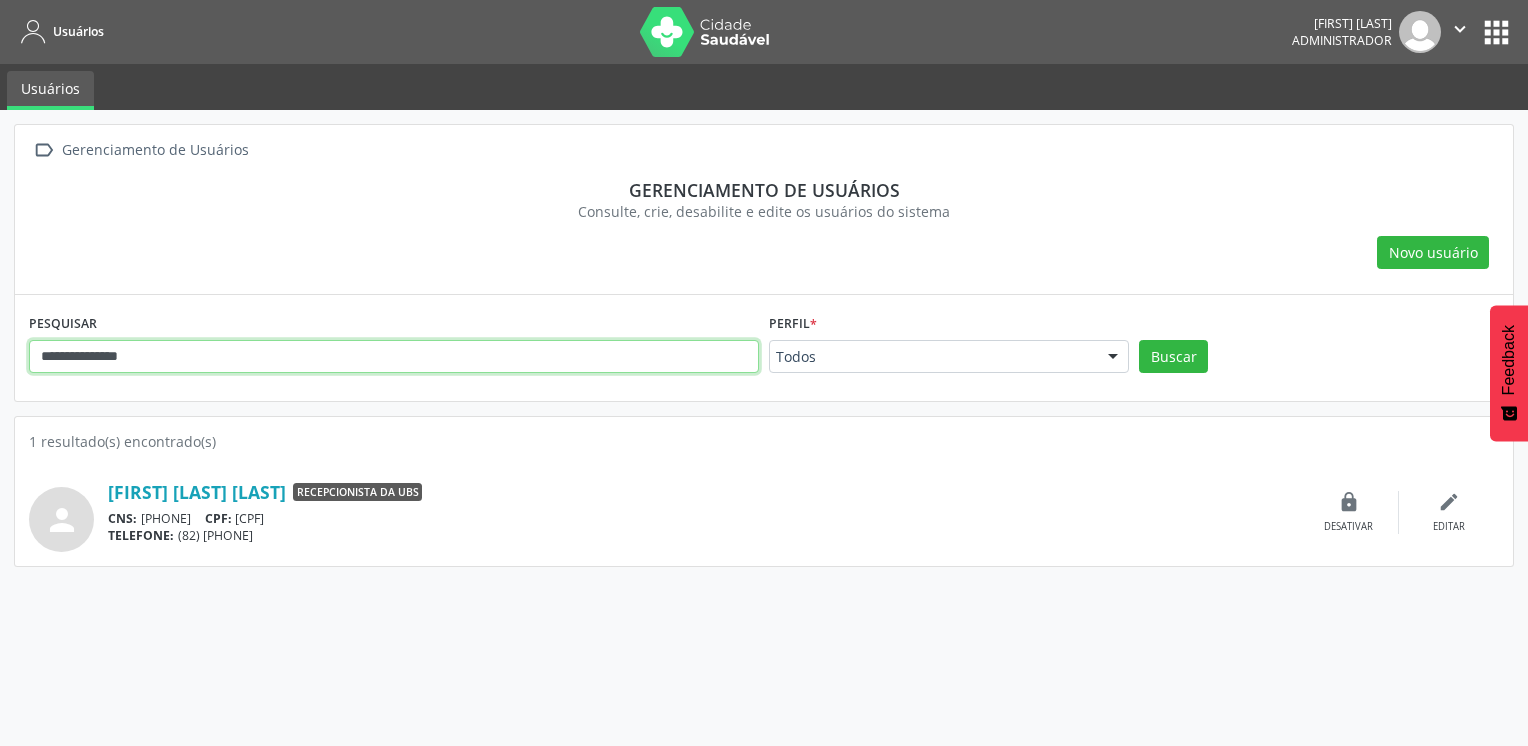 click on "**********" at bounding box center [394, 357] 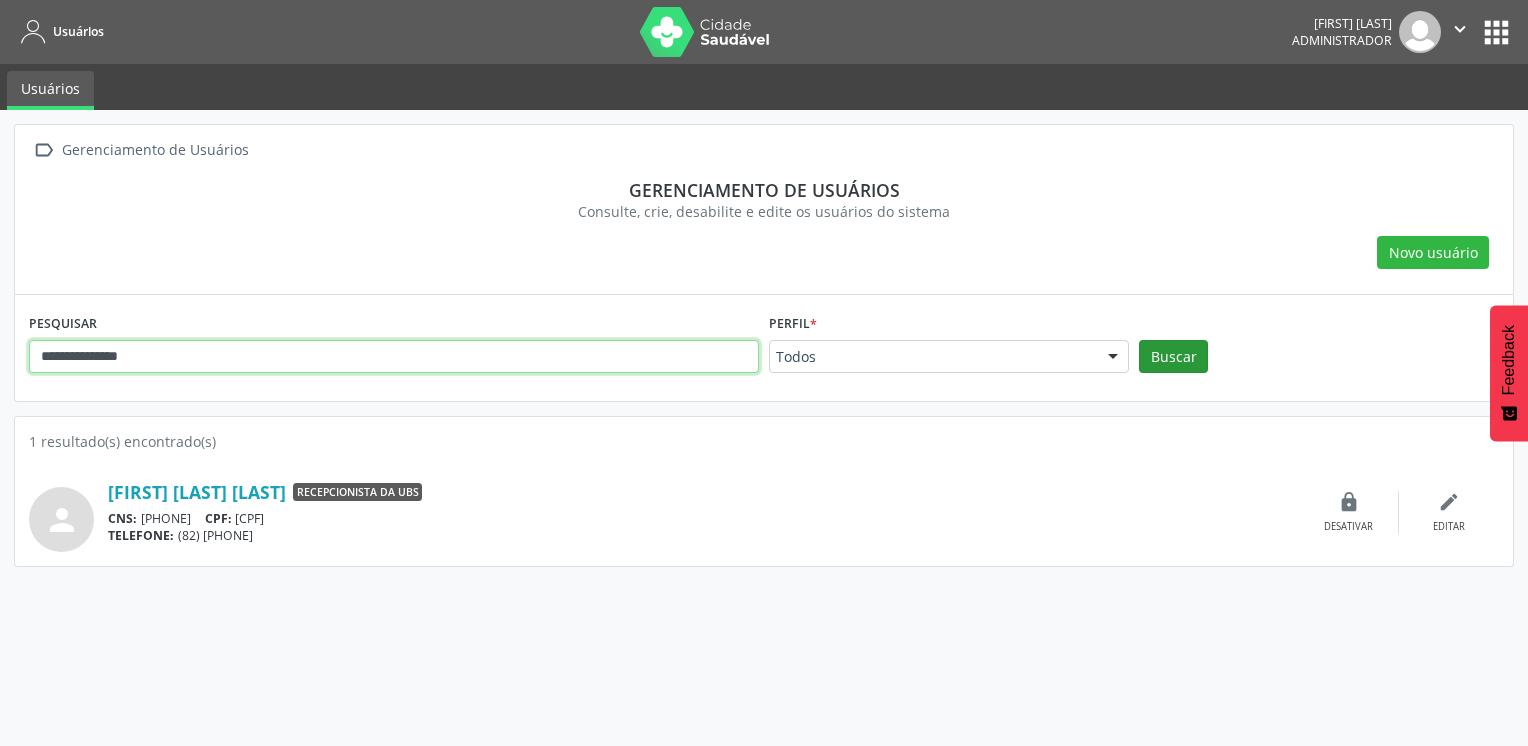 type on "**********" 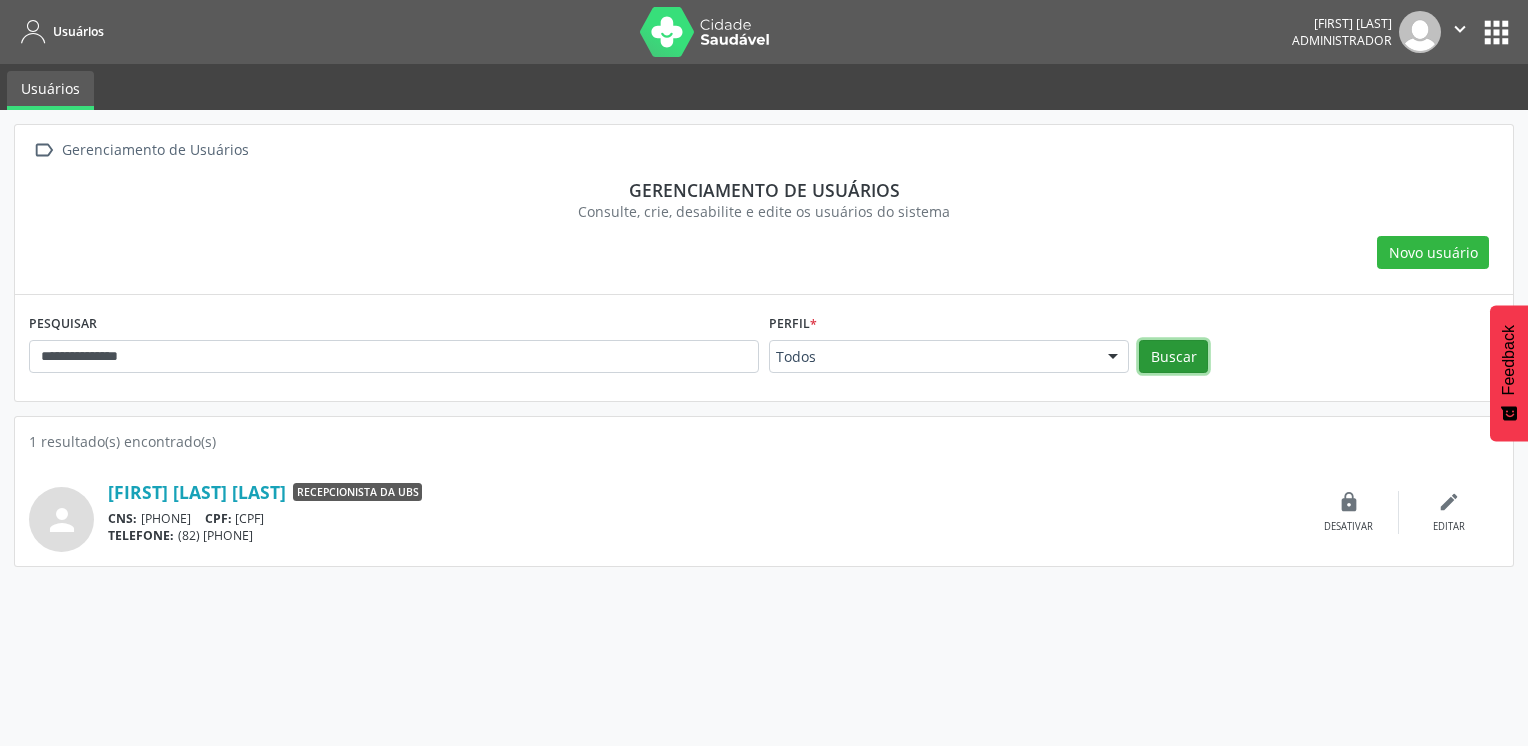 click on "Buscar" at bounding box center [1173, 357] 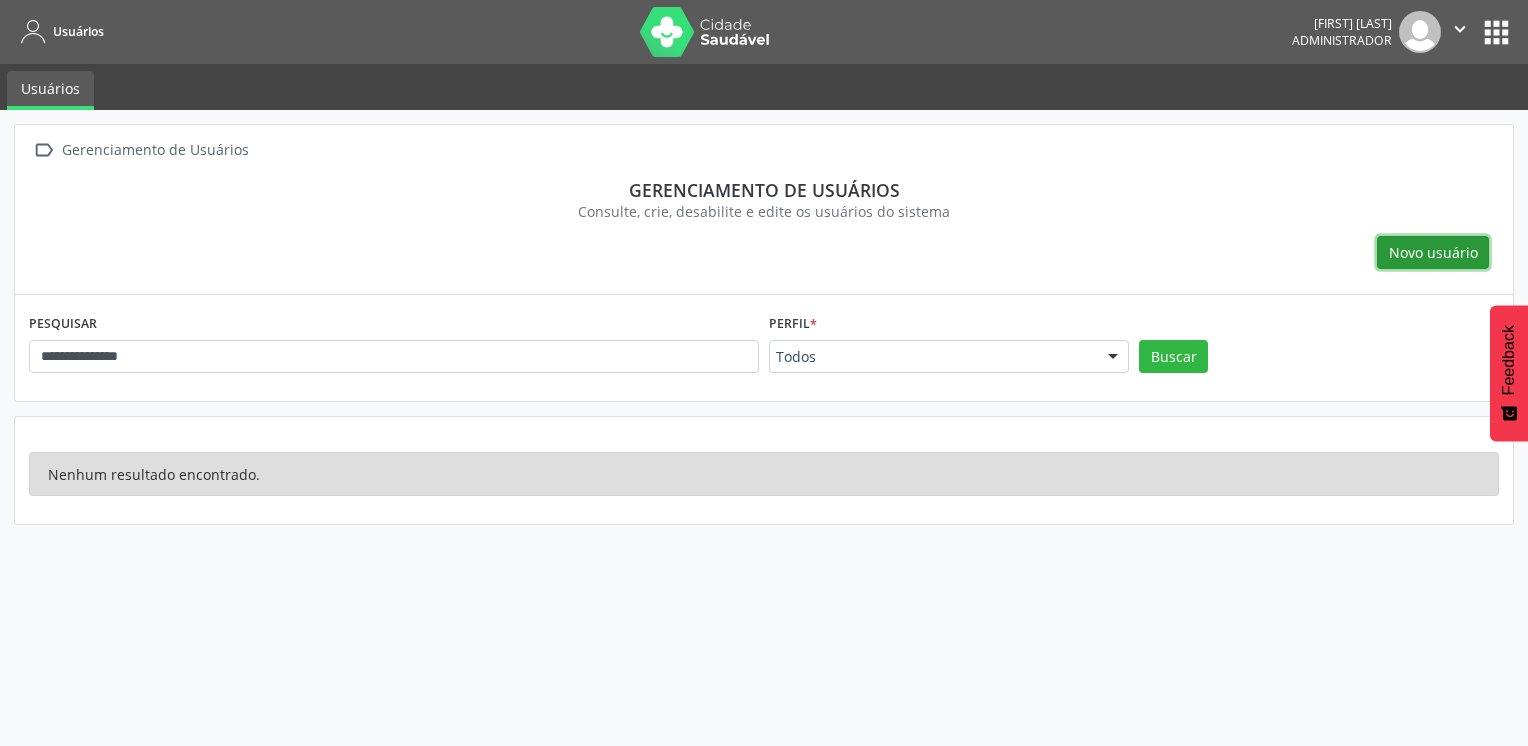 click on "Novo usuário" at bounding box center [1433, 252] 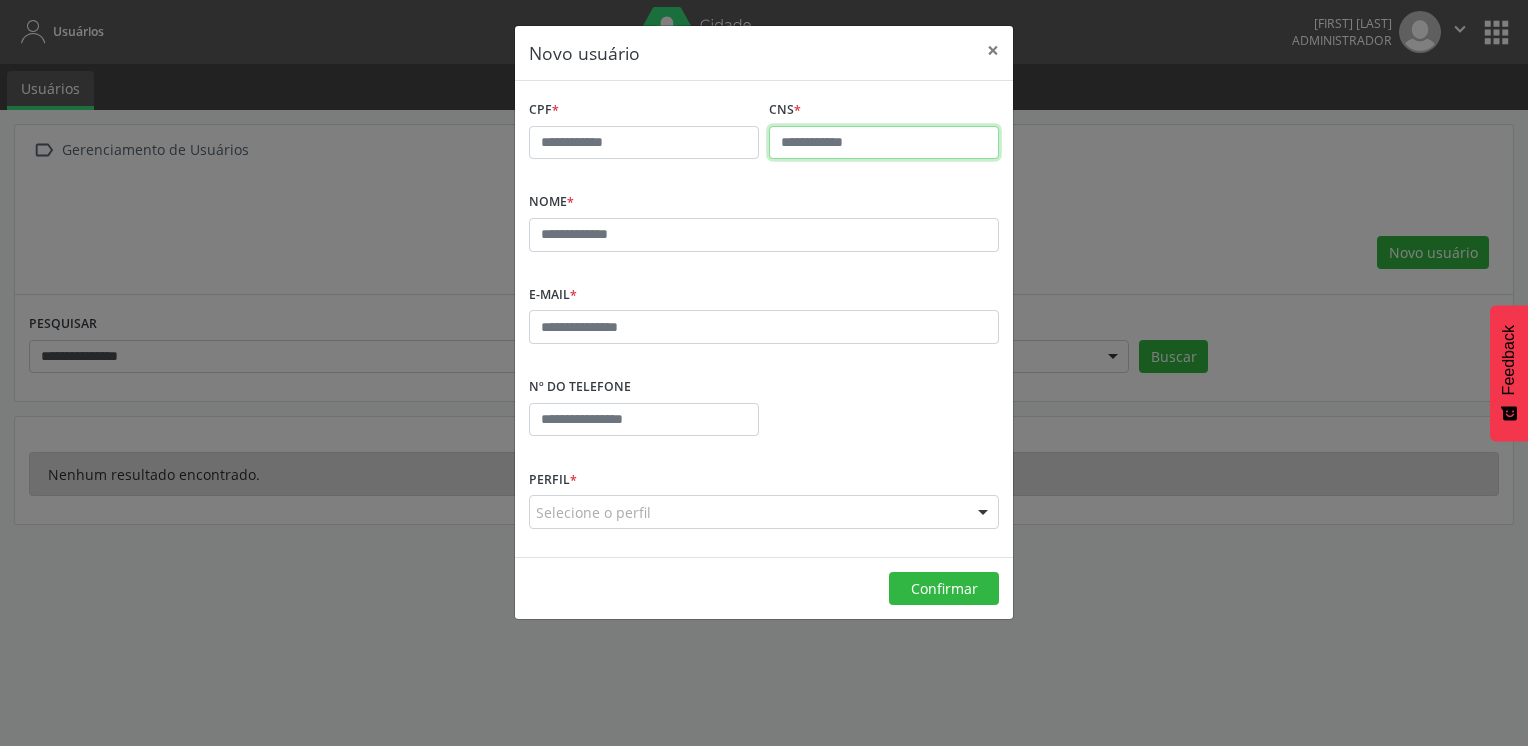 click at bounding box center [884, 143] 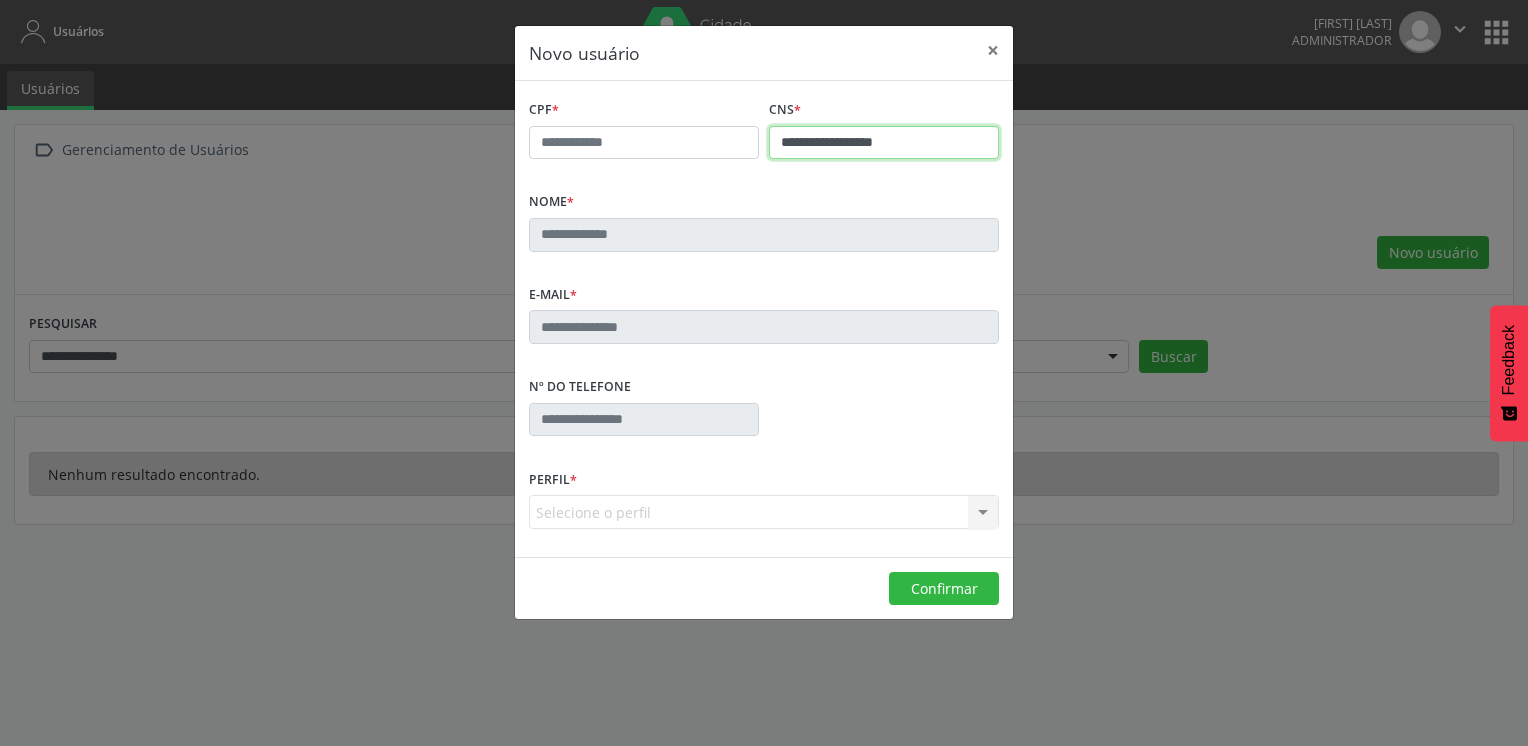 type on "**********" 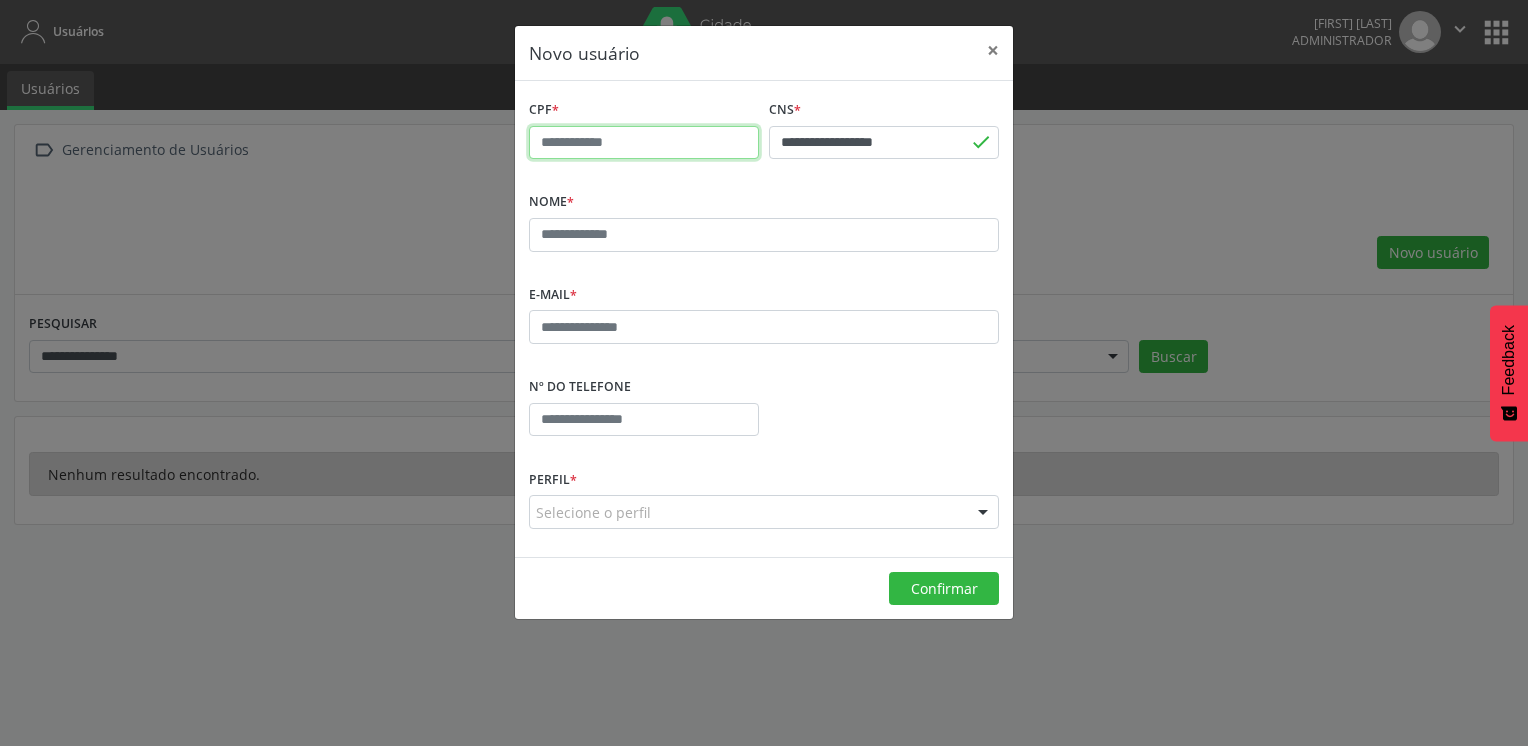 click at bounding box center (644, 143) 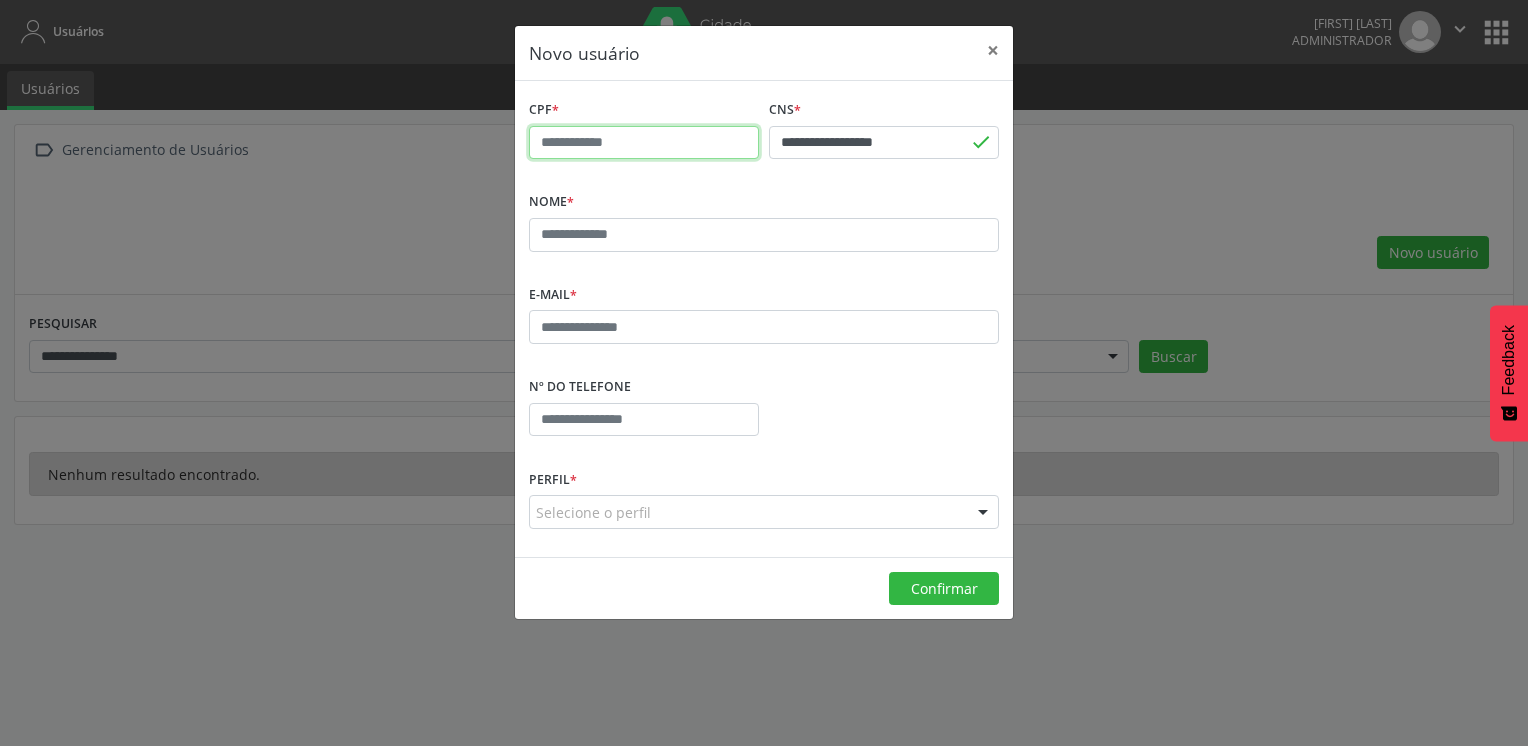 paste on "**********" 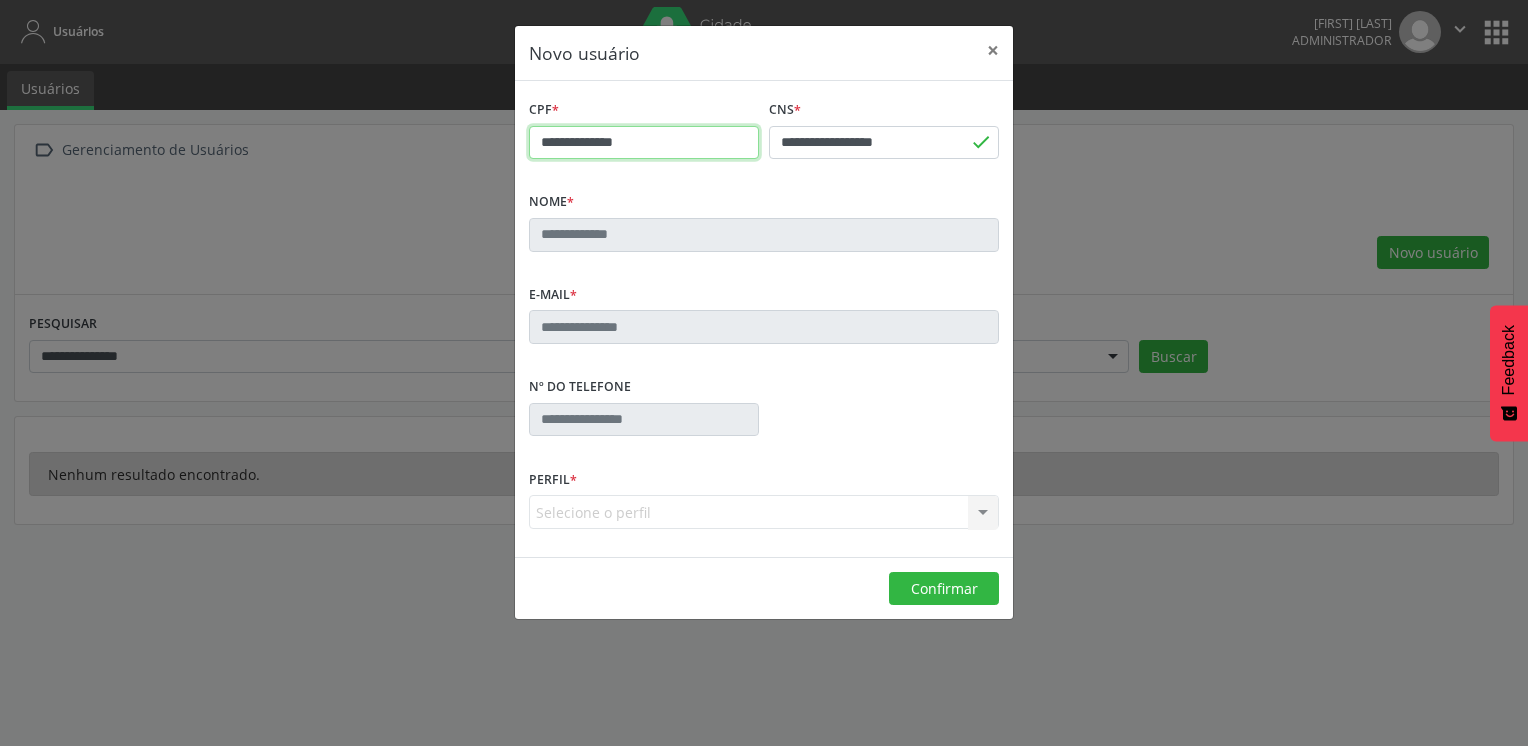 type on "**********" 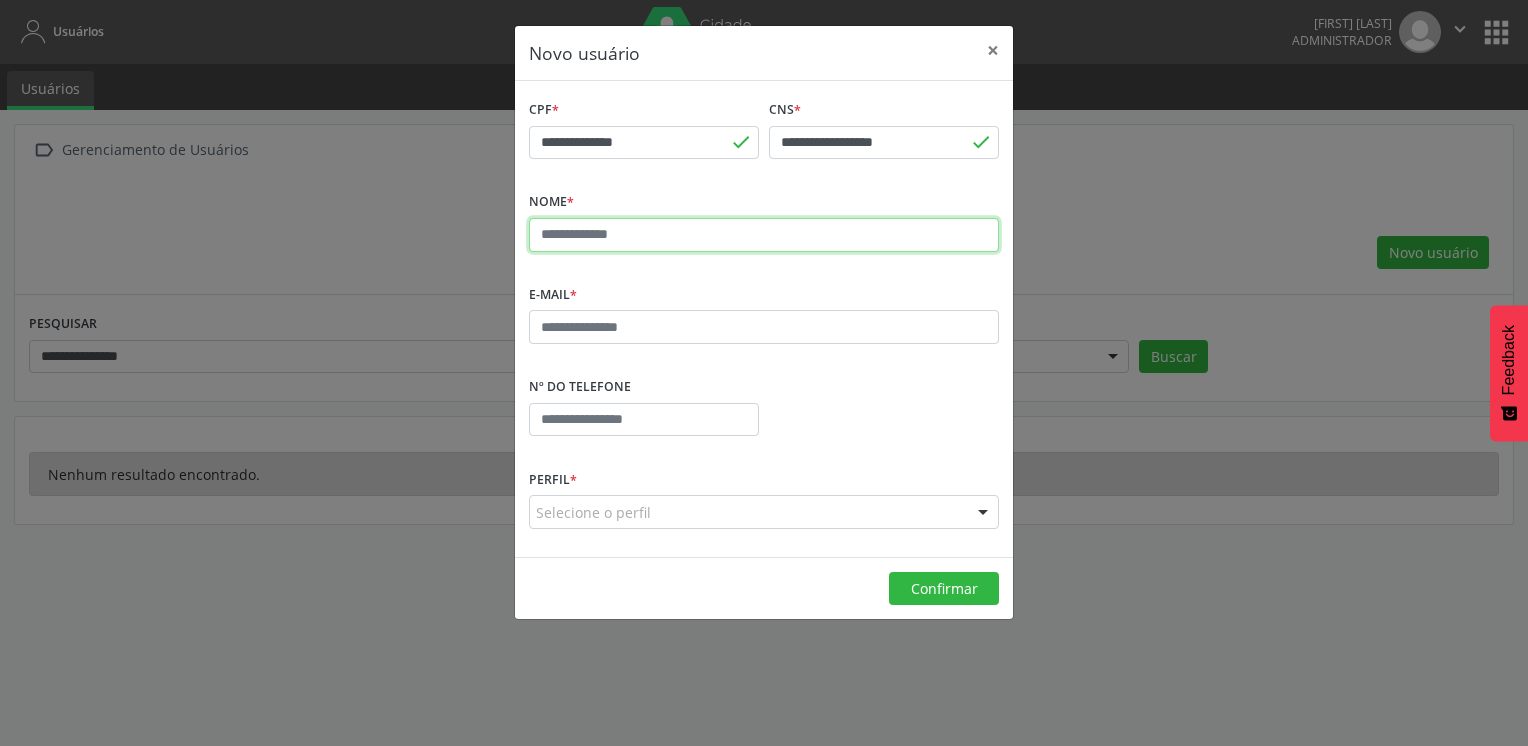 click at bounding box center (764, 235) 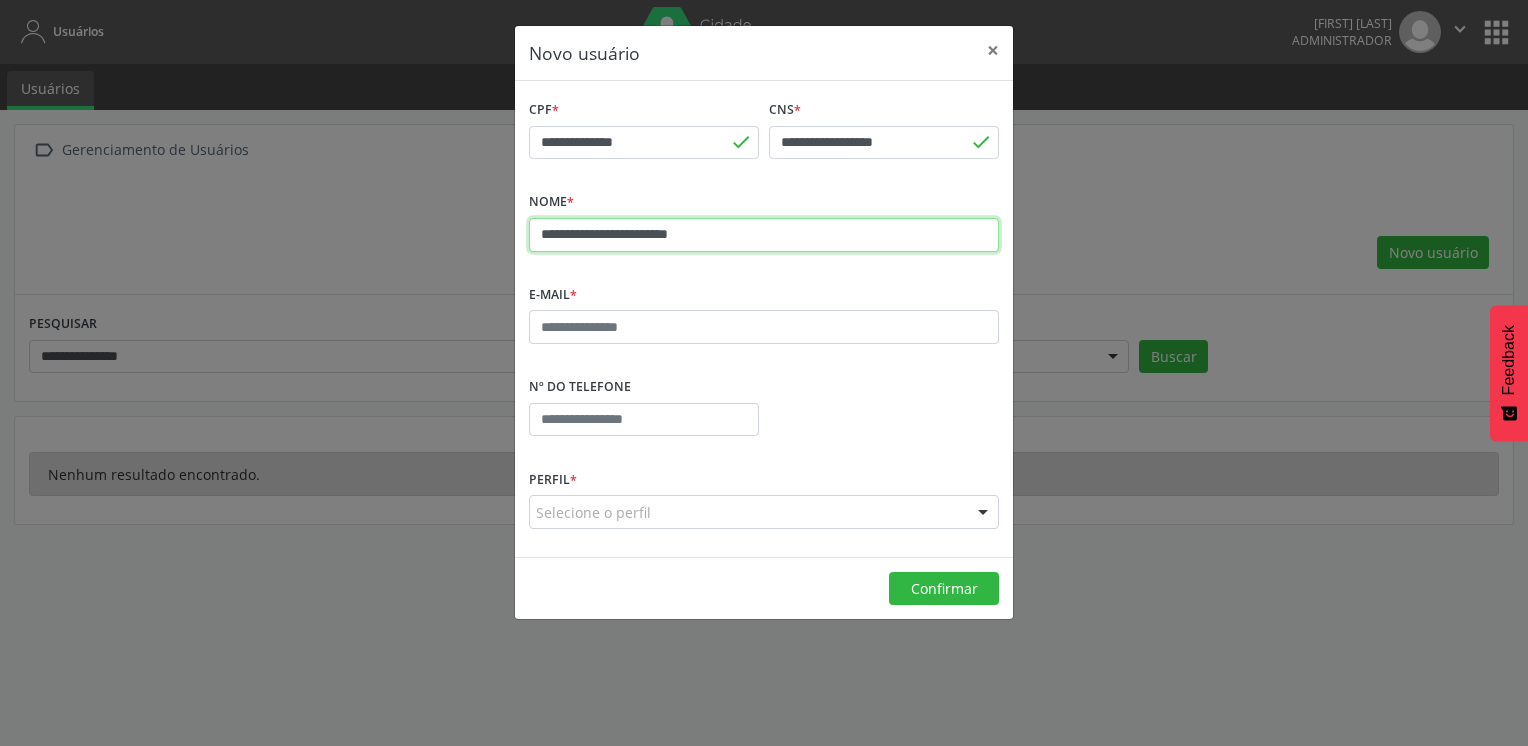 type on "**********" 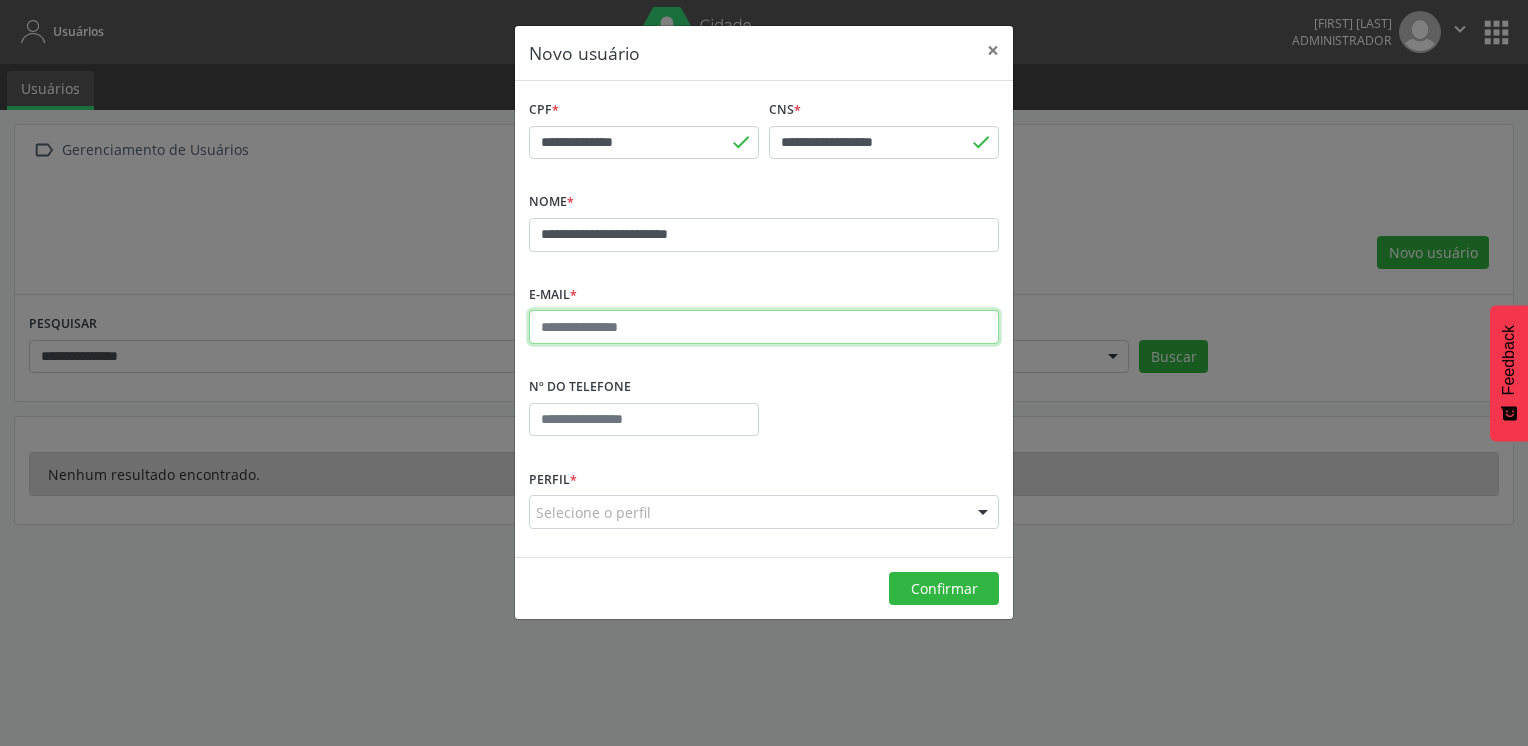 click at bounding box center [764, 327] 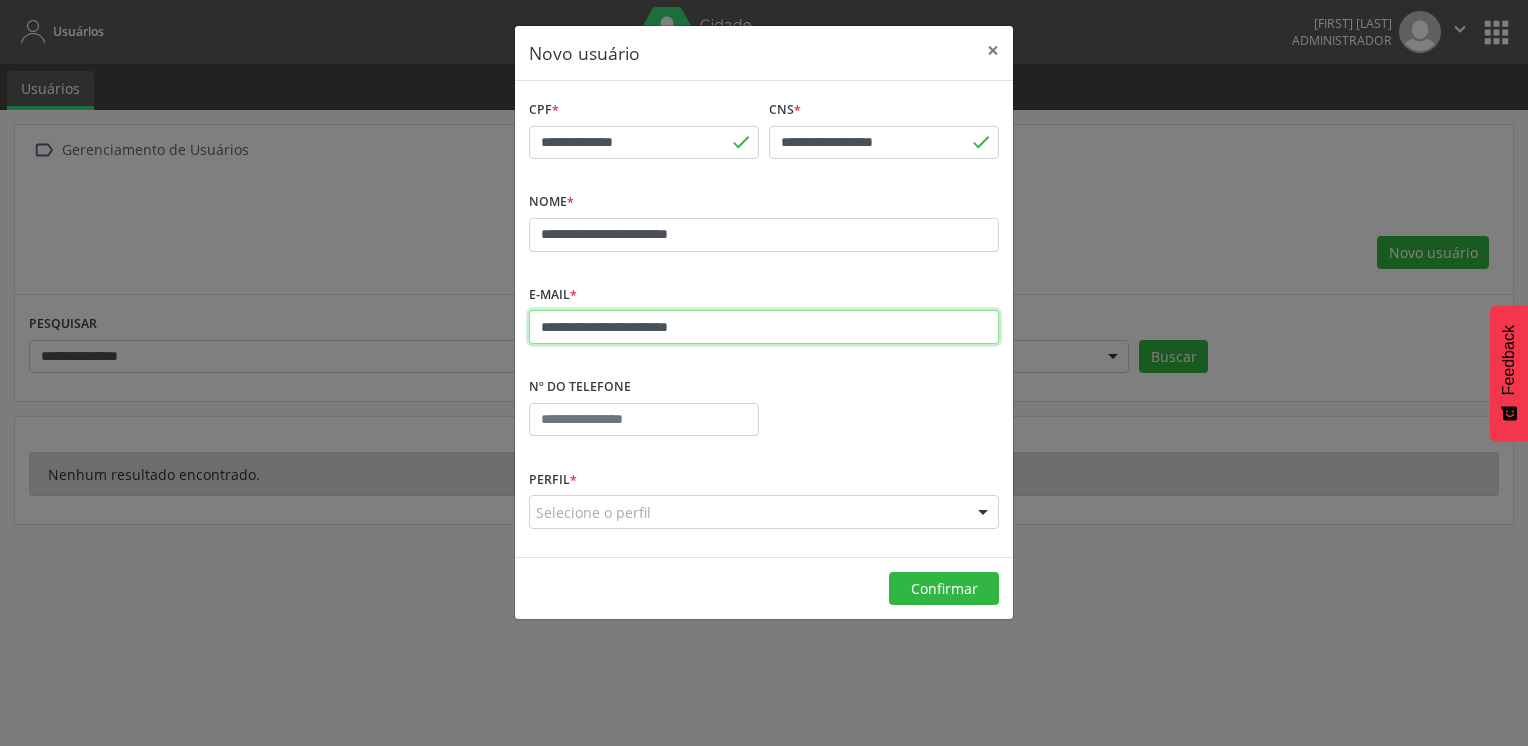 type on "**********" 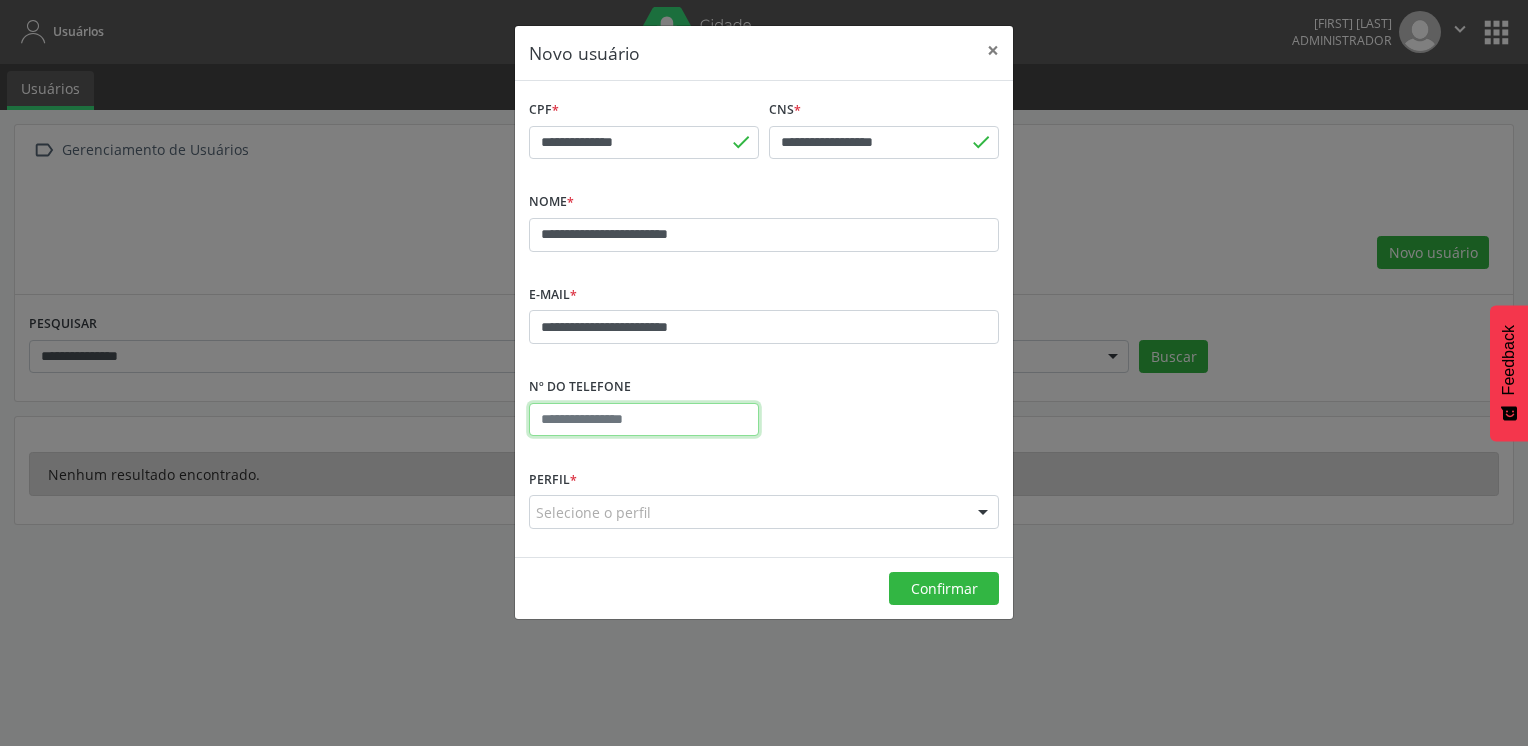 paste on "**********" 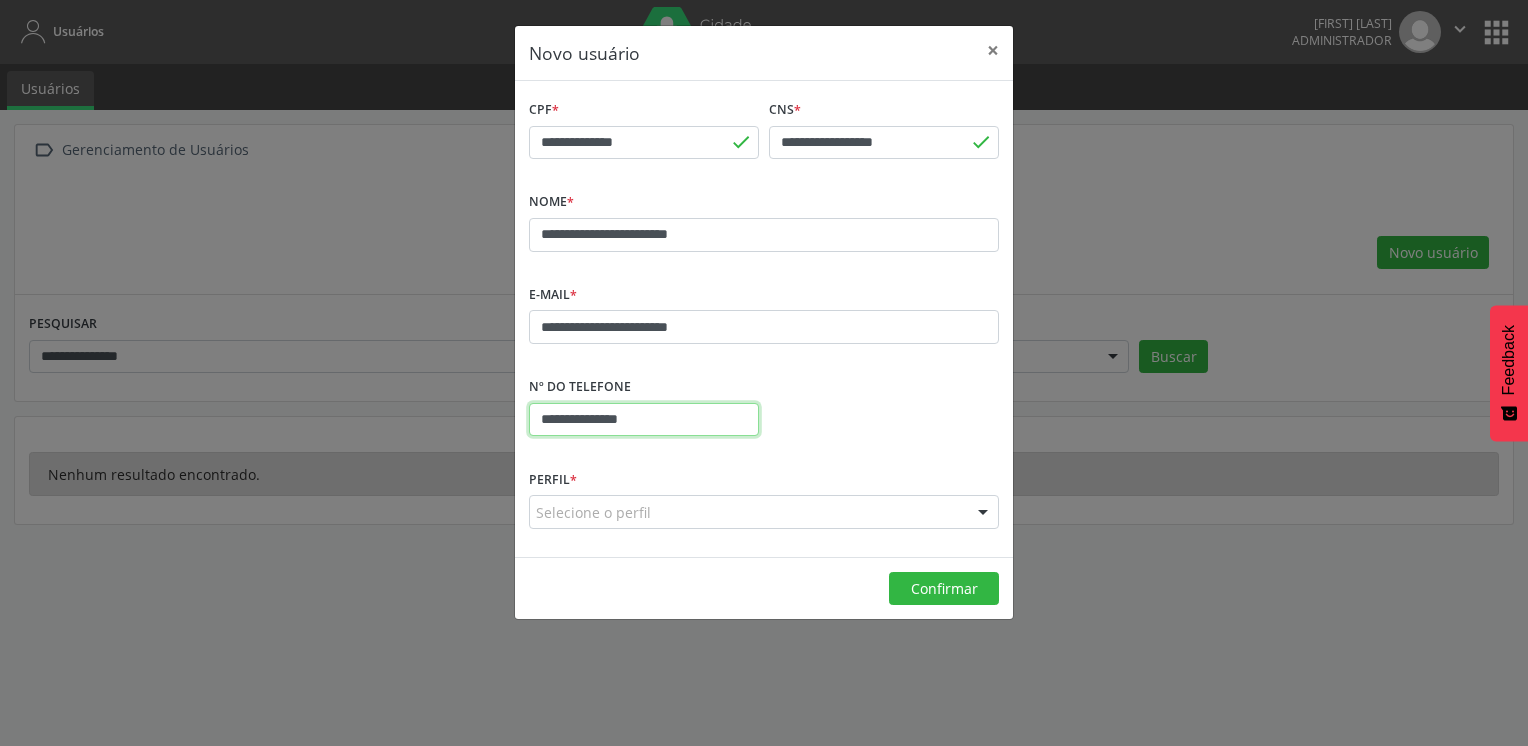 type on "**********" 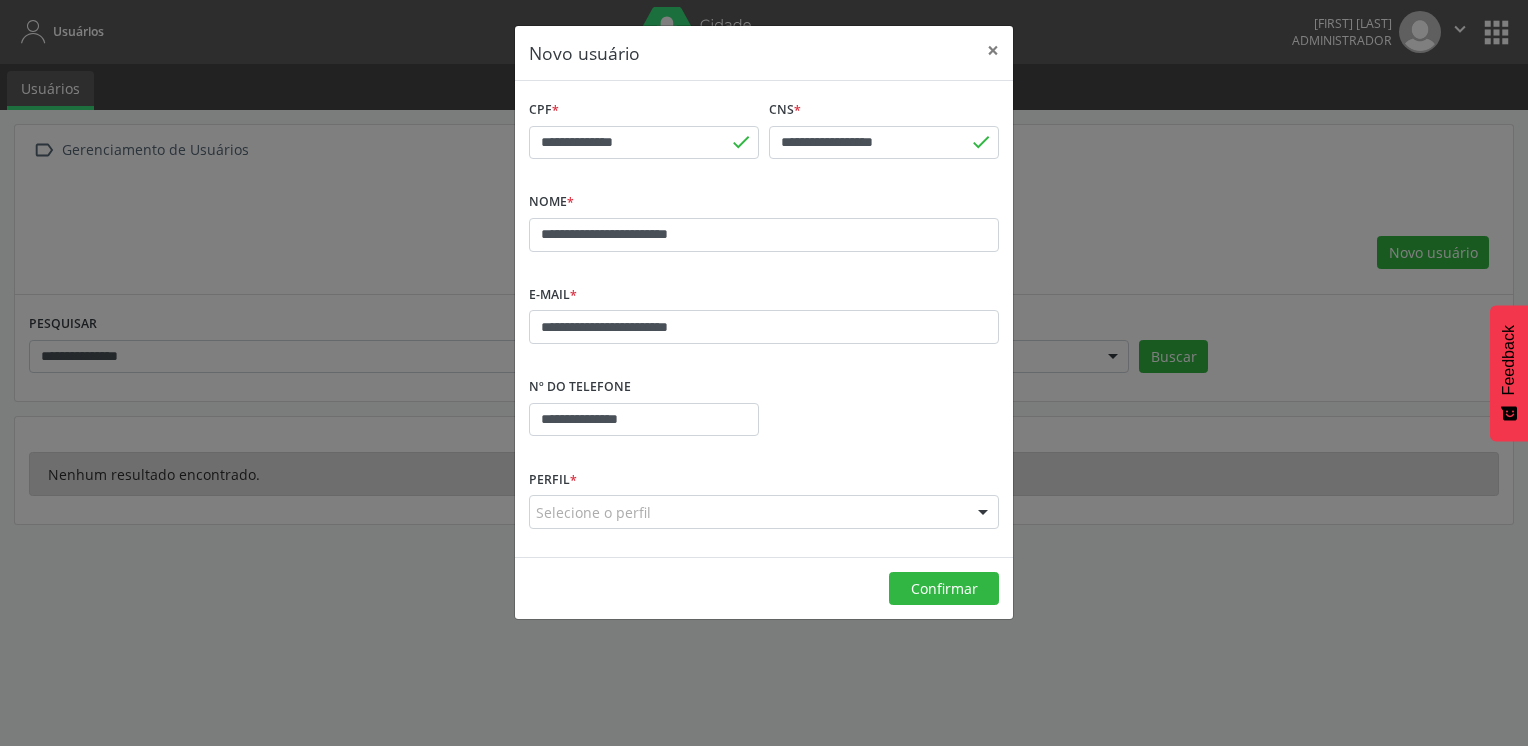 click on "Selecione o perfil" at bounding box center [764, 512] 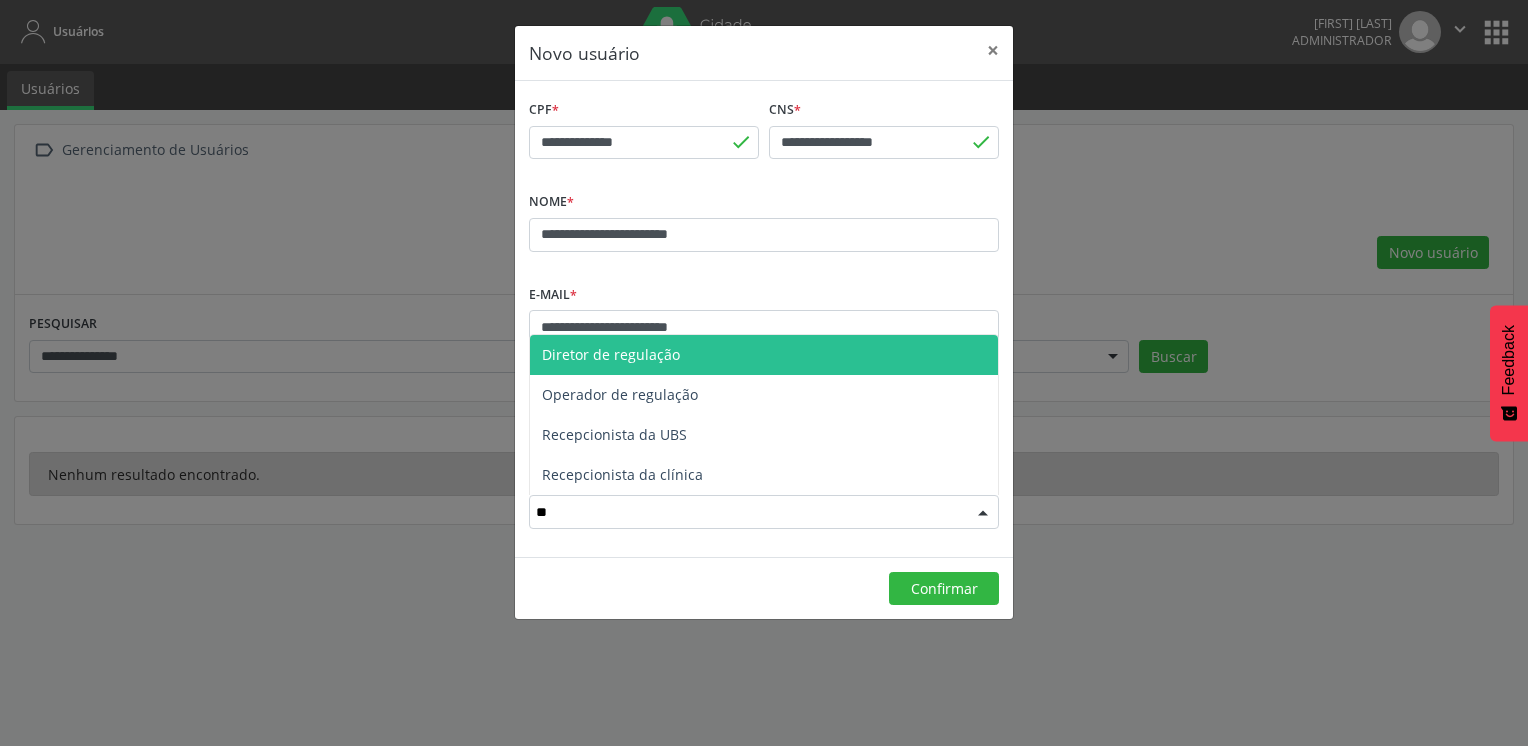 type on "***" 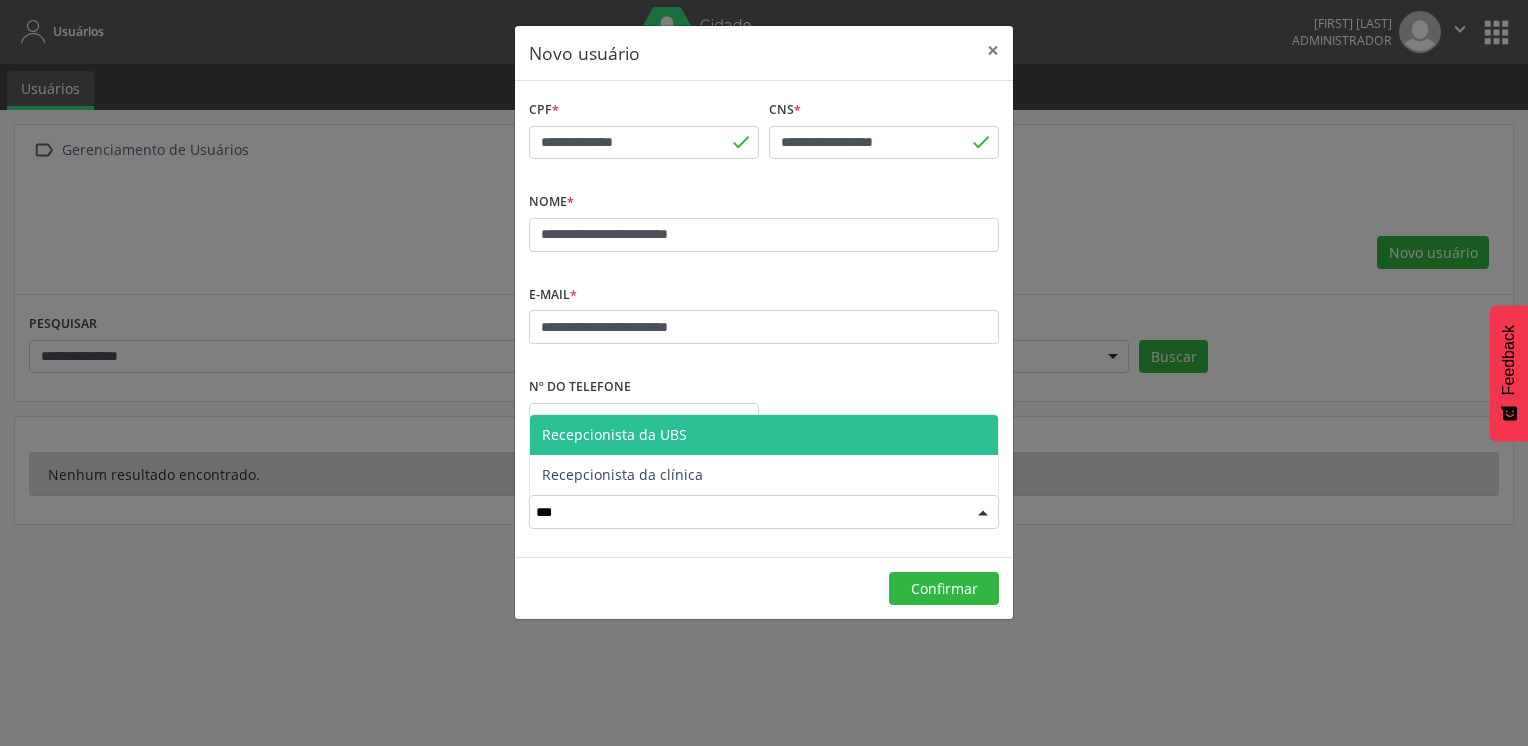 click on "Recepcionista da UBS" at bounding box center [764, 435] 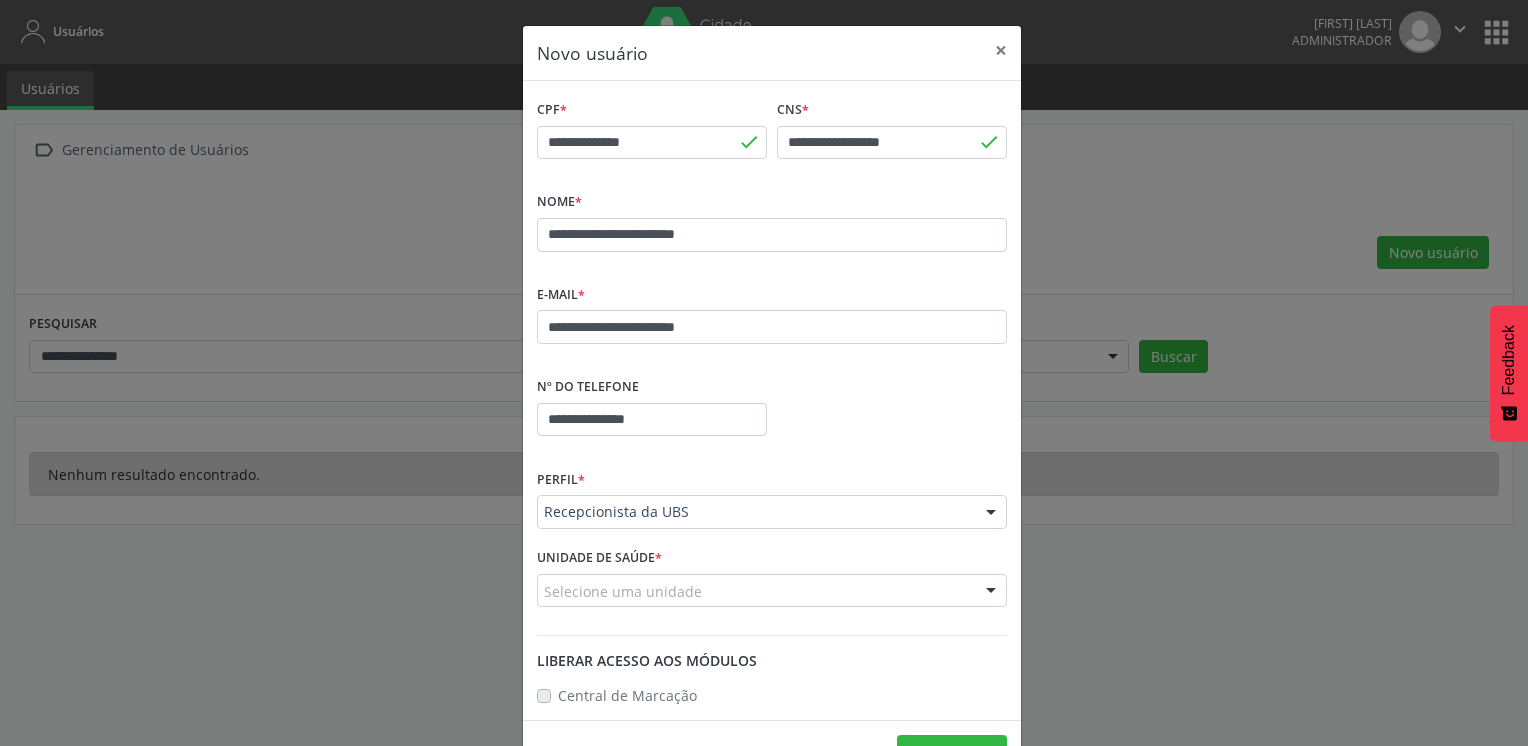 click on "Selecione uma unidade" at bounding box center [772, 591] 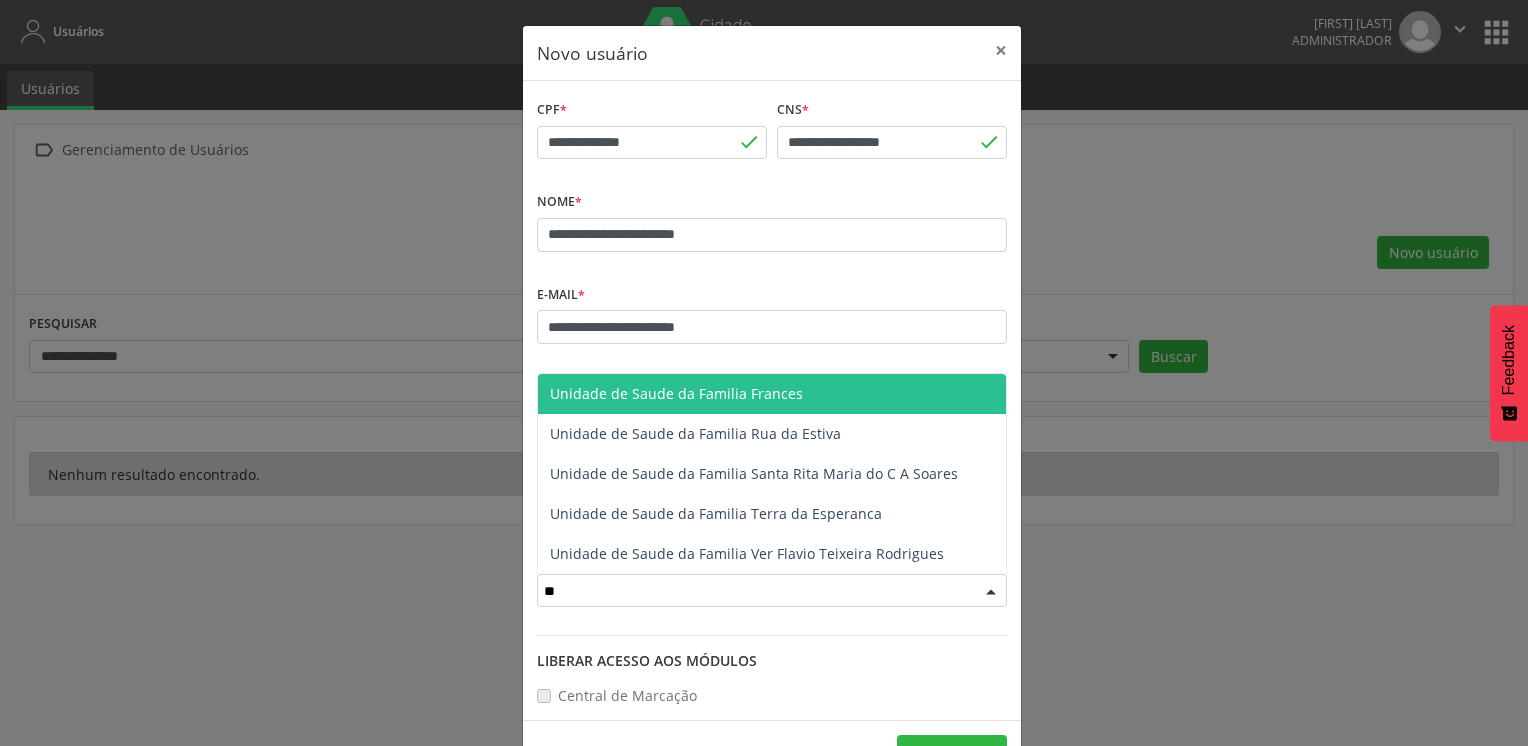 type on "***" 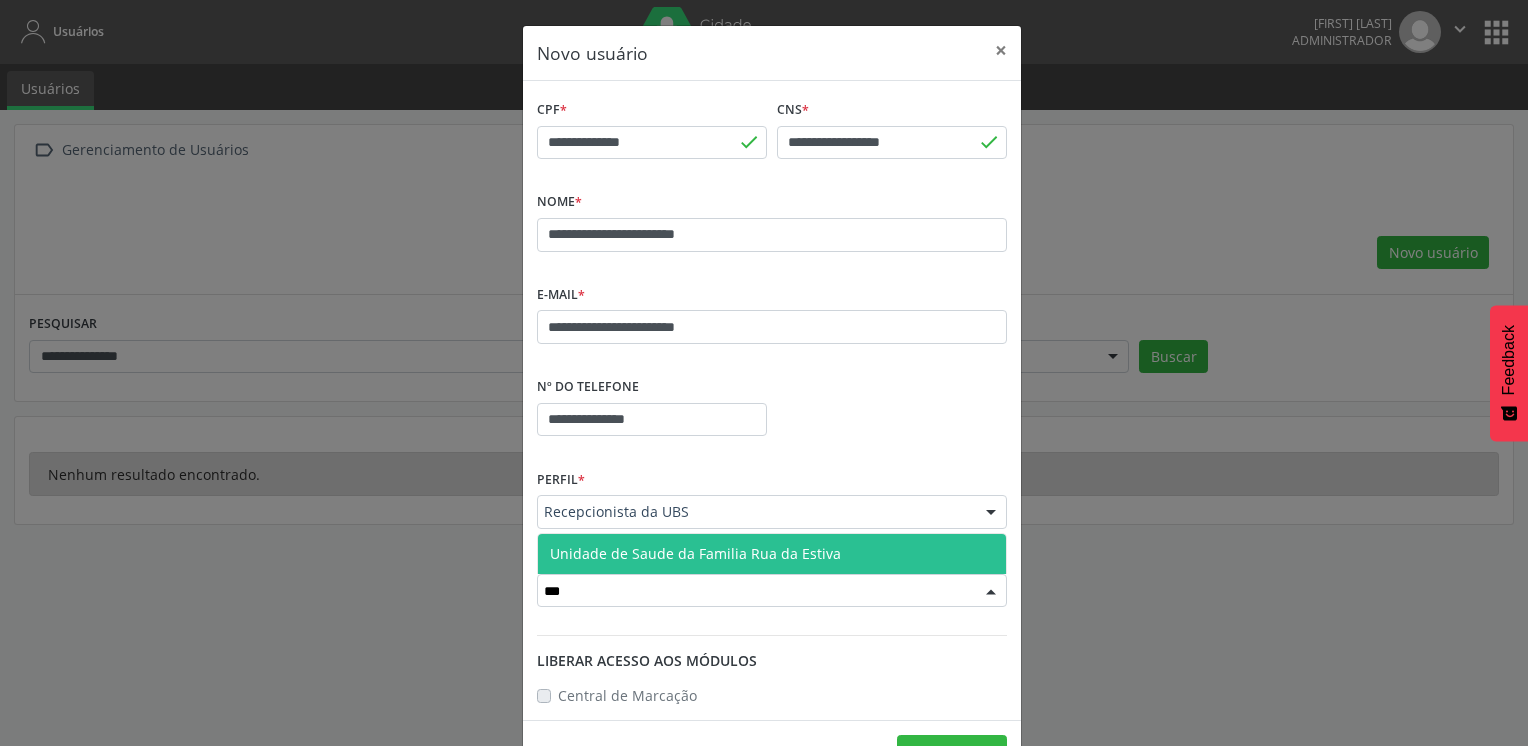 click on "Unidade de Saude da Familia Rua da Estiva" at bounding box center (772, 554) 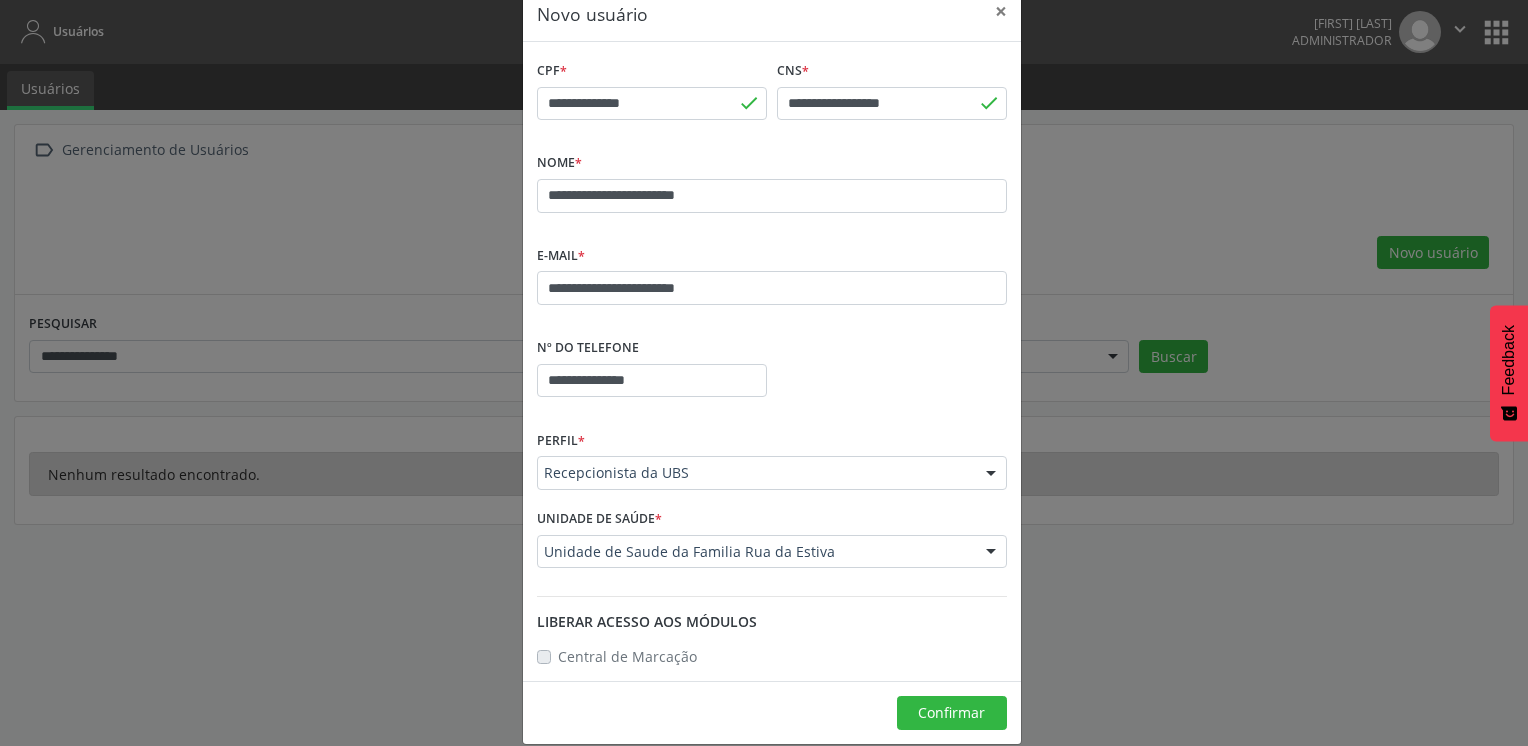 scroll, scrollTop: 60, scrollLeft: 0, axis: vertical 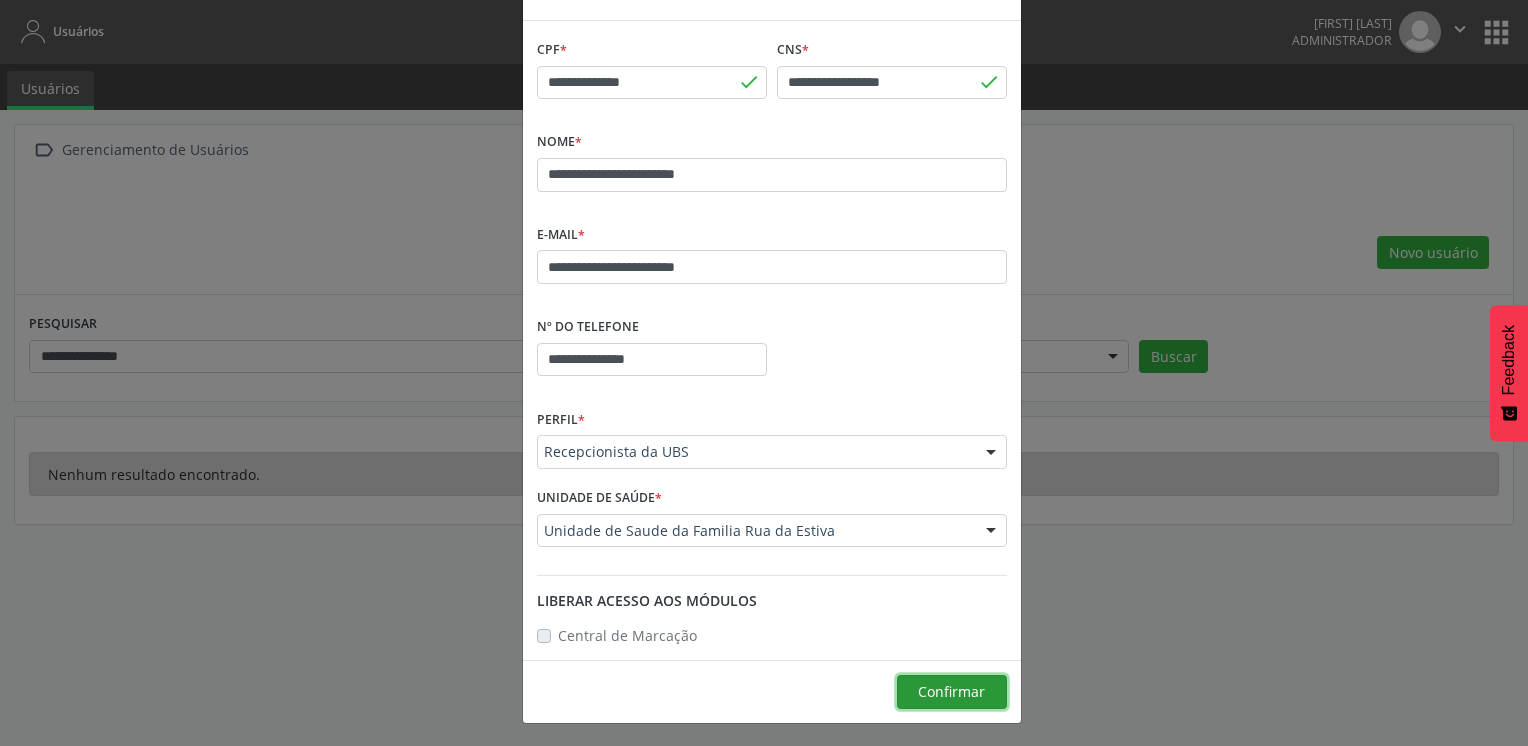 click on "Confirmar" at bounding box center (951, 691) 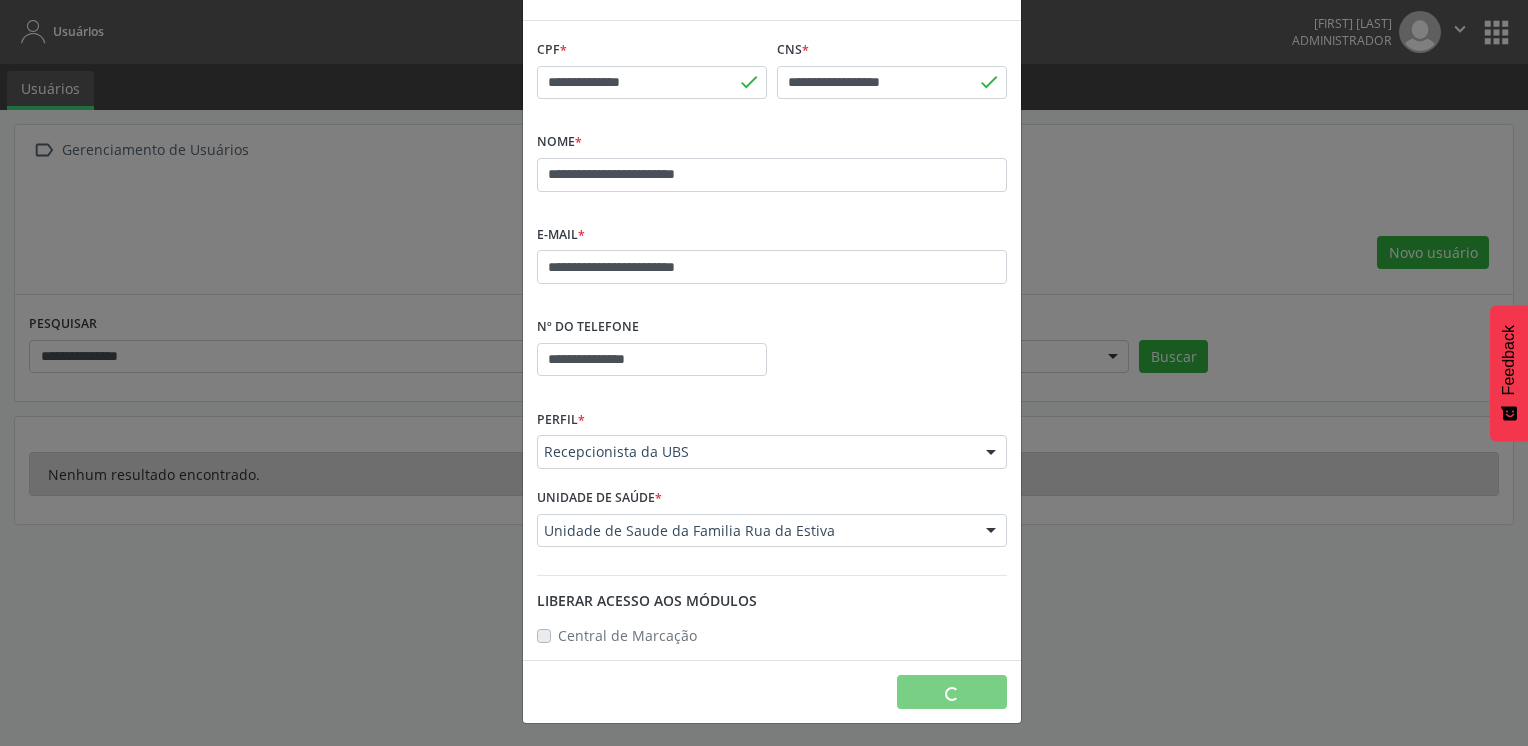 type 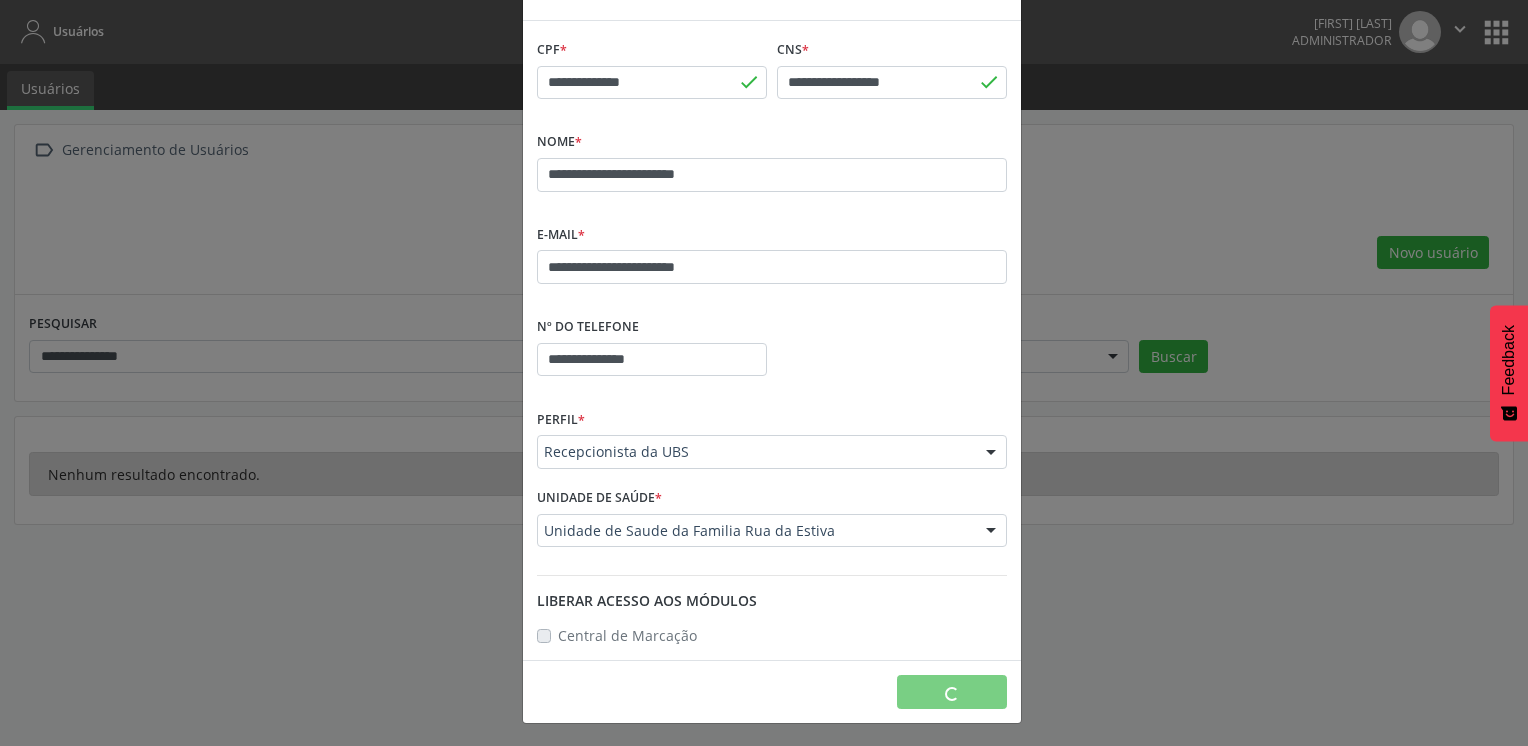 type 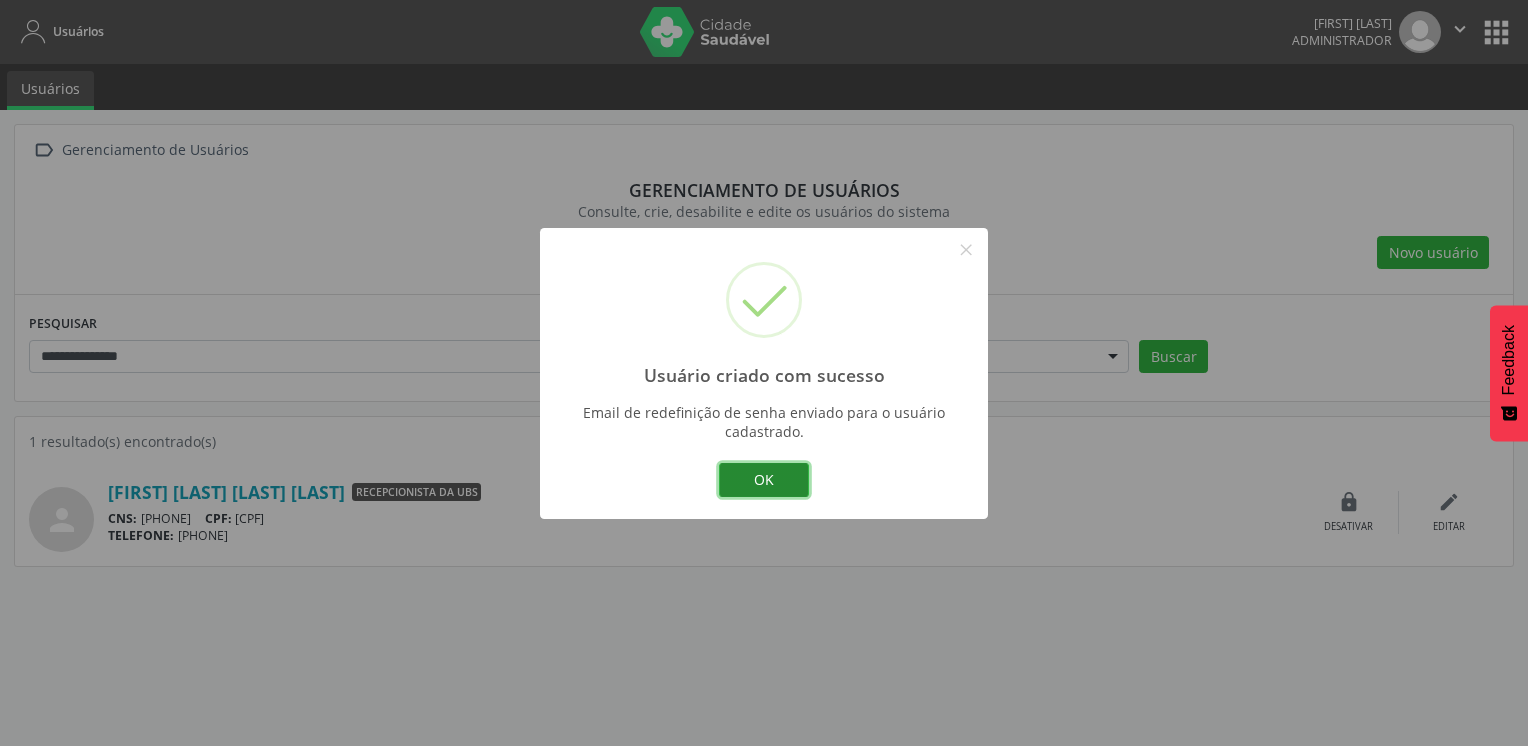 click on "OK" at bounding box center [764, 480] 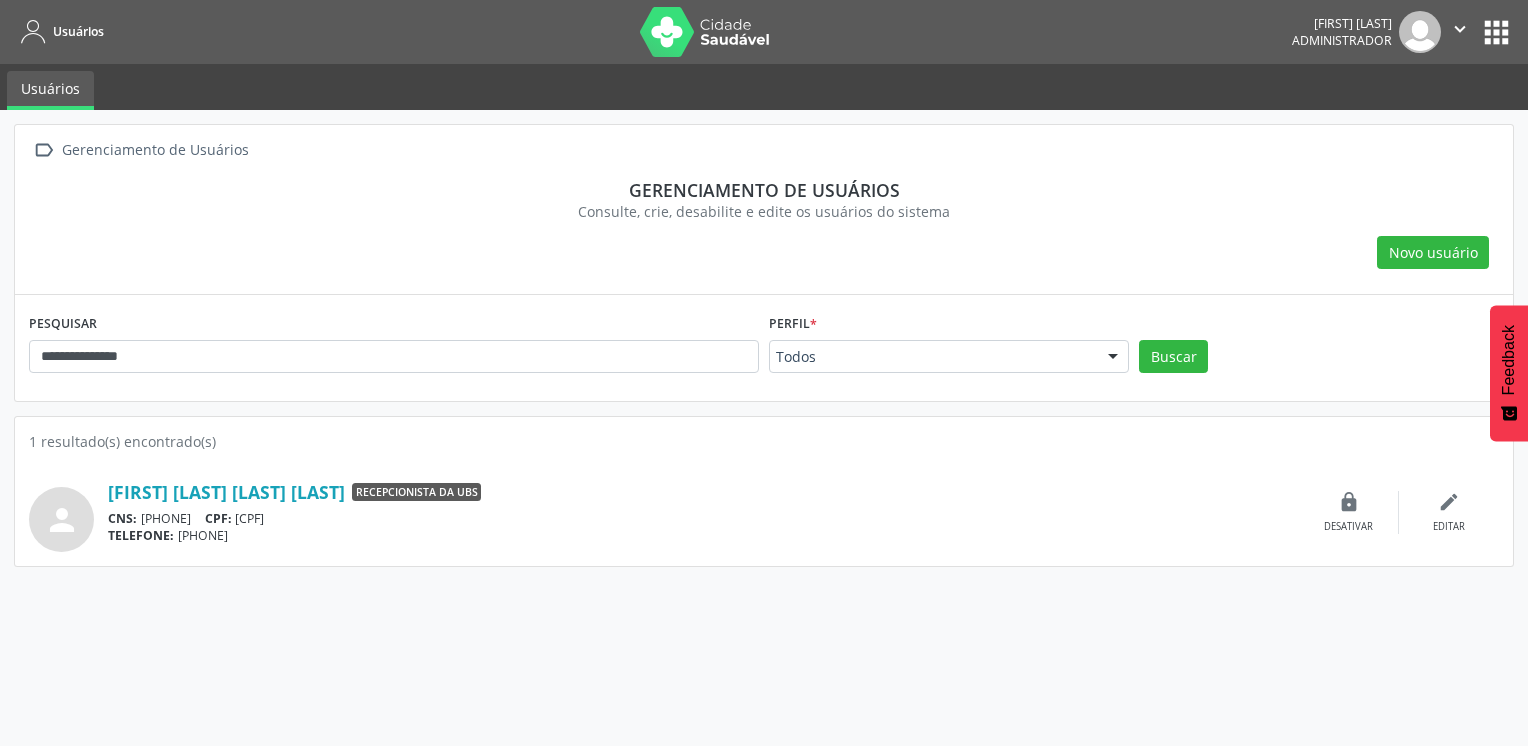 drag, startPoint x: 267, startPoint y: 364, endPoint x: 299, endPoint y: 345, distance: 37.215588 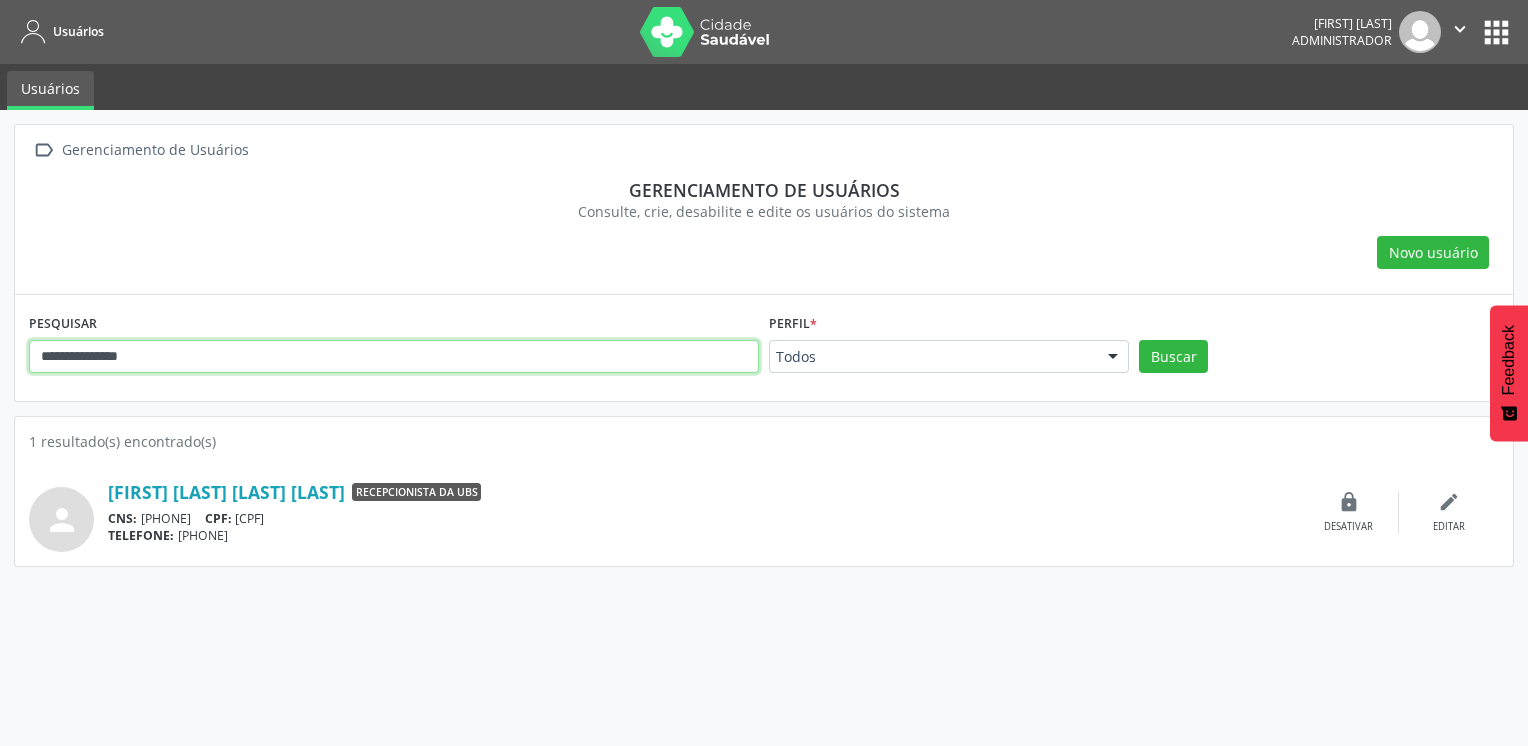 drag, startPoint x: 660, startPoint y: 358, endPoint x: 8, endPoint y: 367, distance: 652.06213 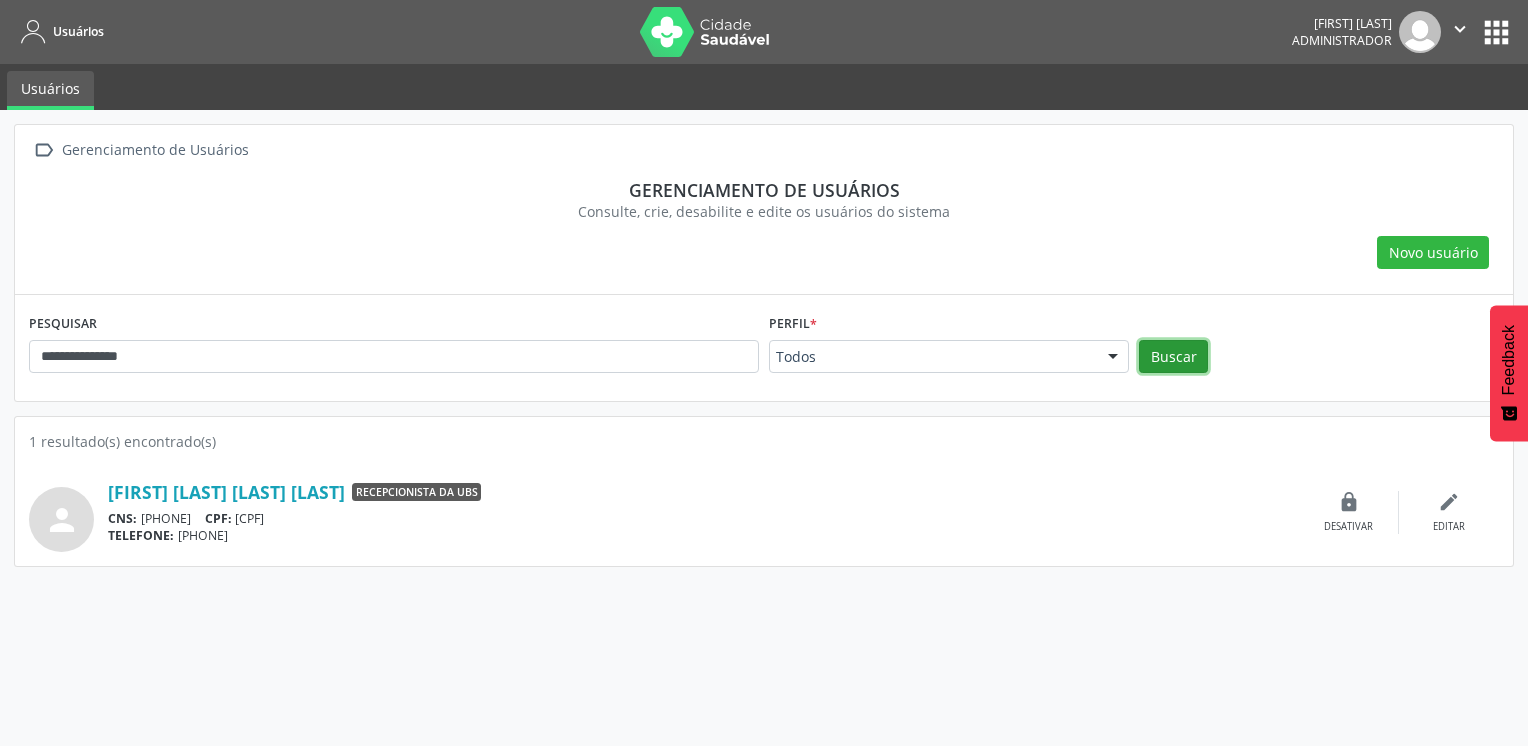 click on "Buscar" at bounding box center [1173, 357] 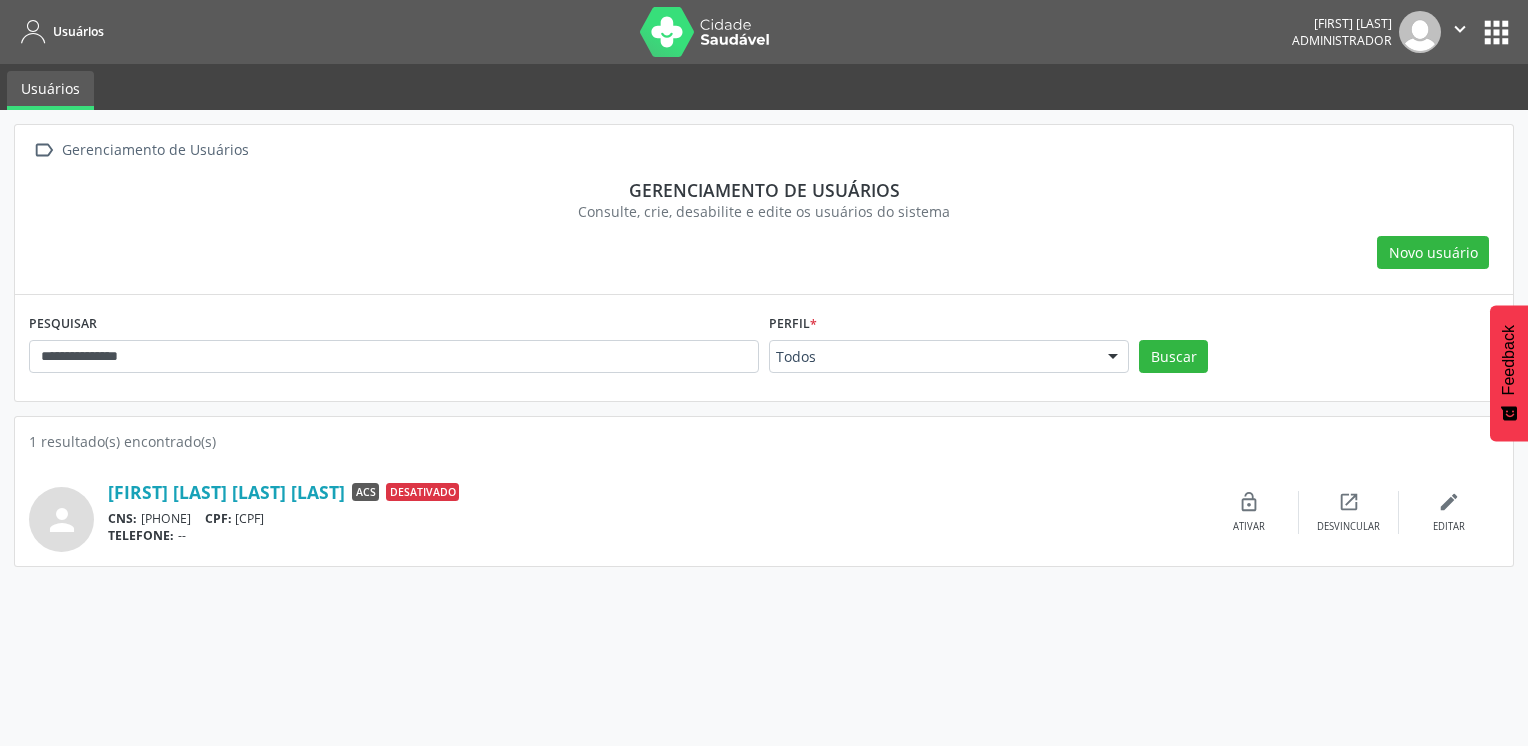 drag, startPoint x: 901, startPoint y: 636, endPoint x: 876, endPoint y: 596, distance: 47.169907 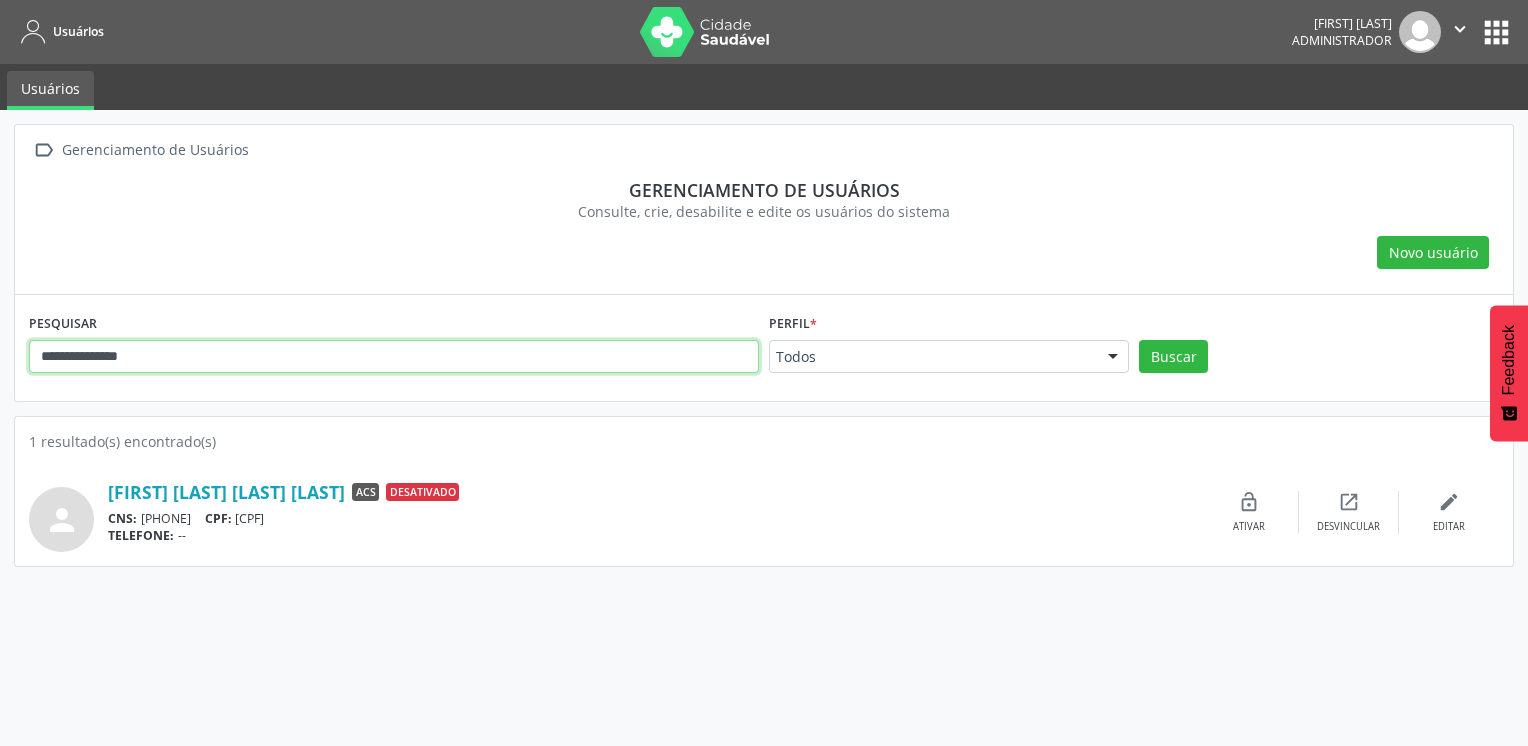 drag, startPoint x: 493, startPoint y: 349, endPoint x: -4, endPoint y: 346, distance: 497.00906 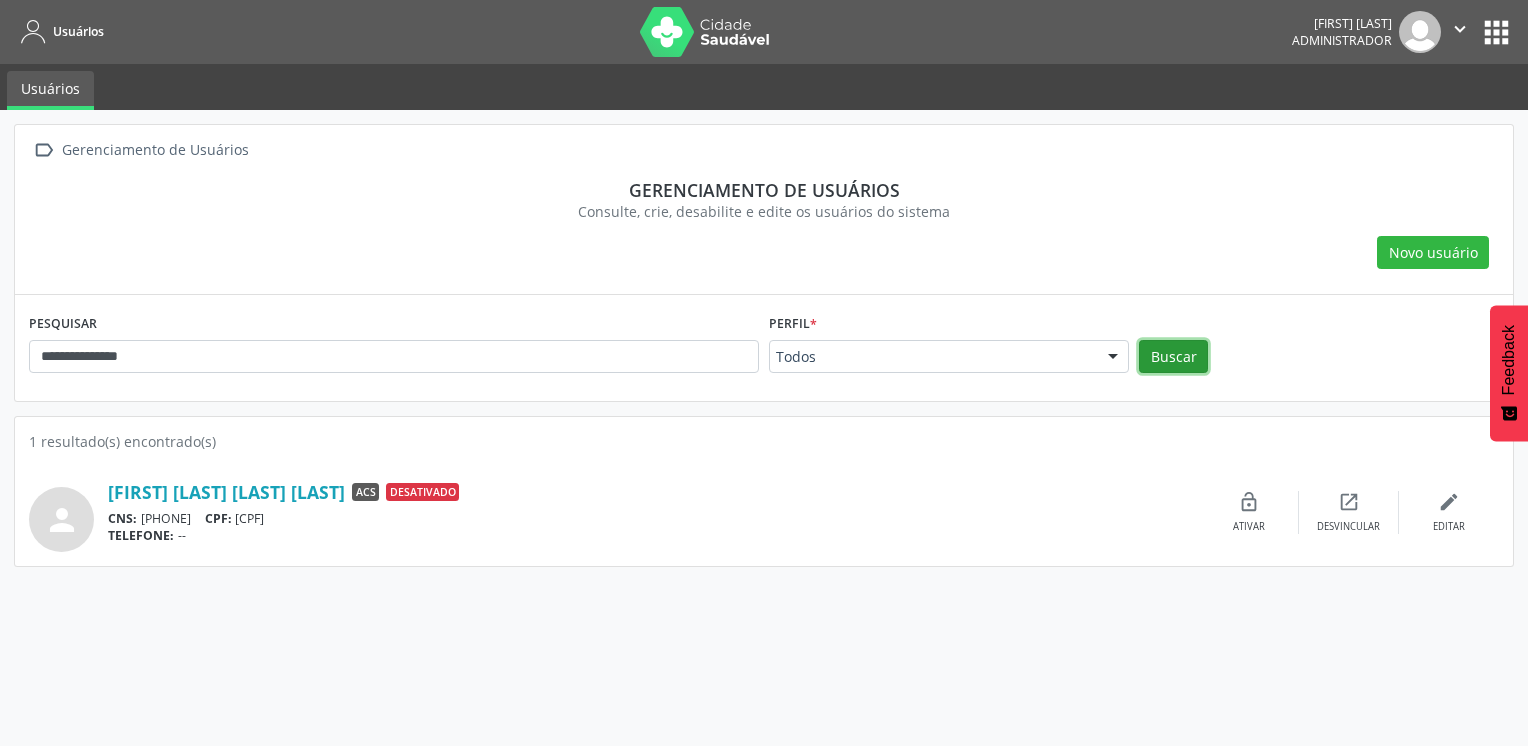 click on "Buscar" at bounding box center [1173, 357] 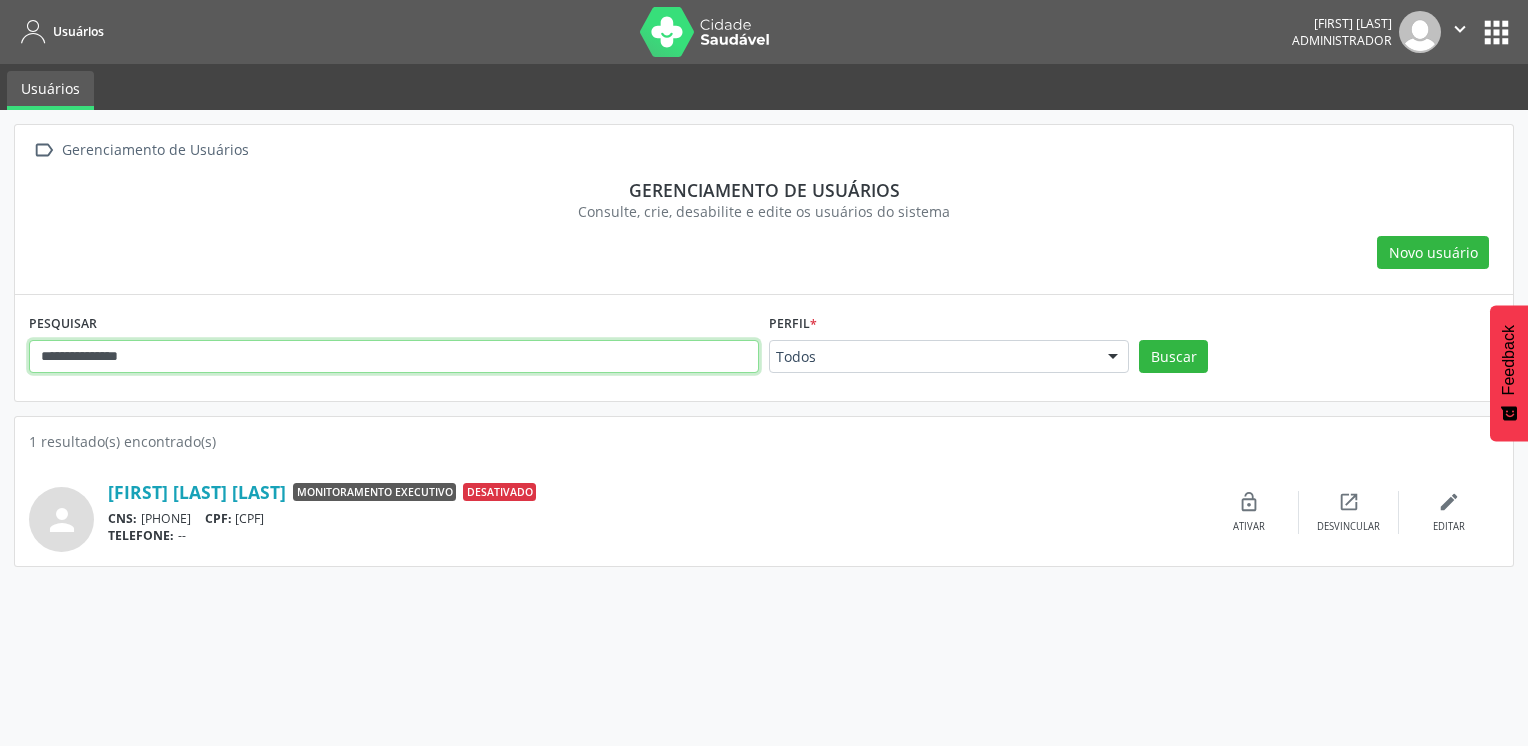 click on "**********" at bounding box center [394, 357] 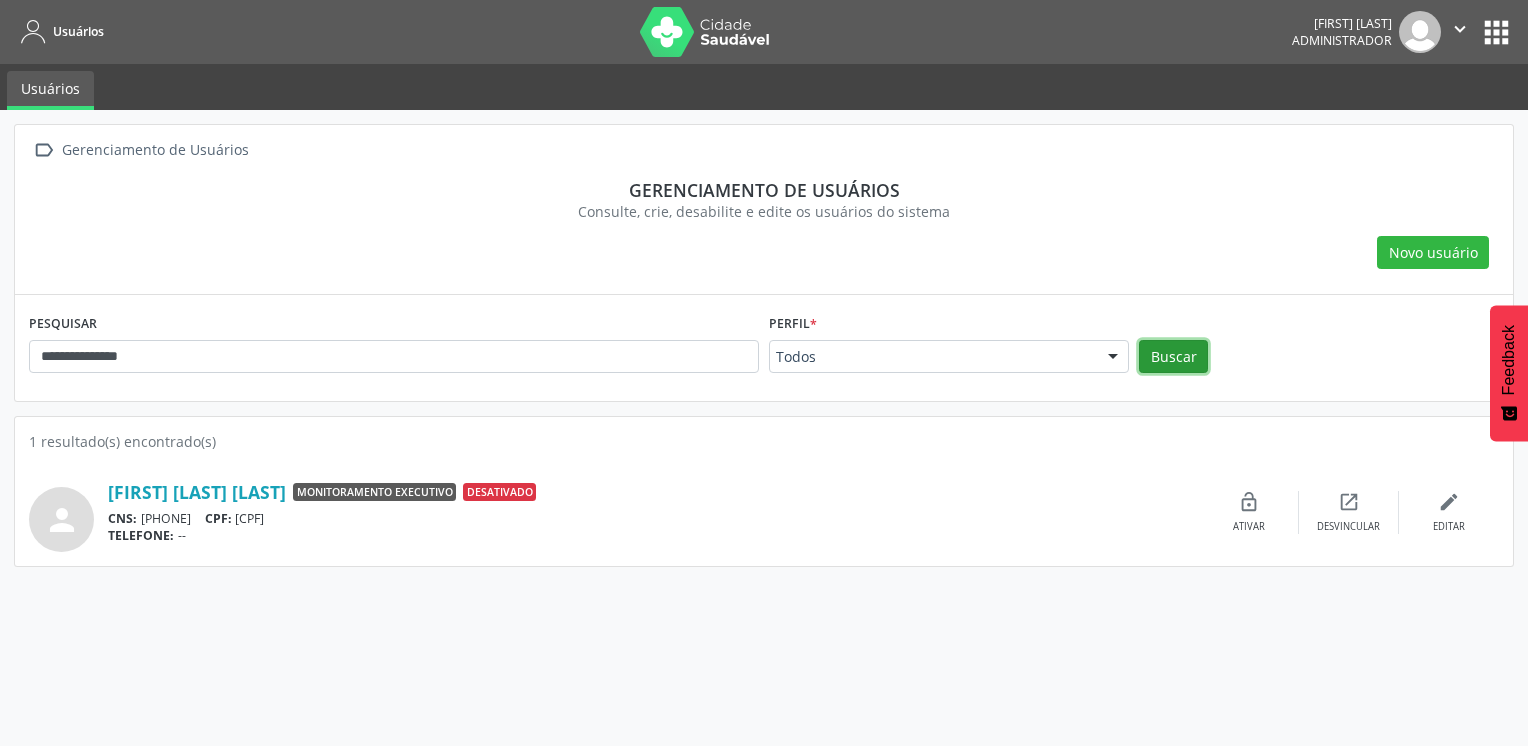 click on "Buscar" at bounding box center (1173, 357) 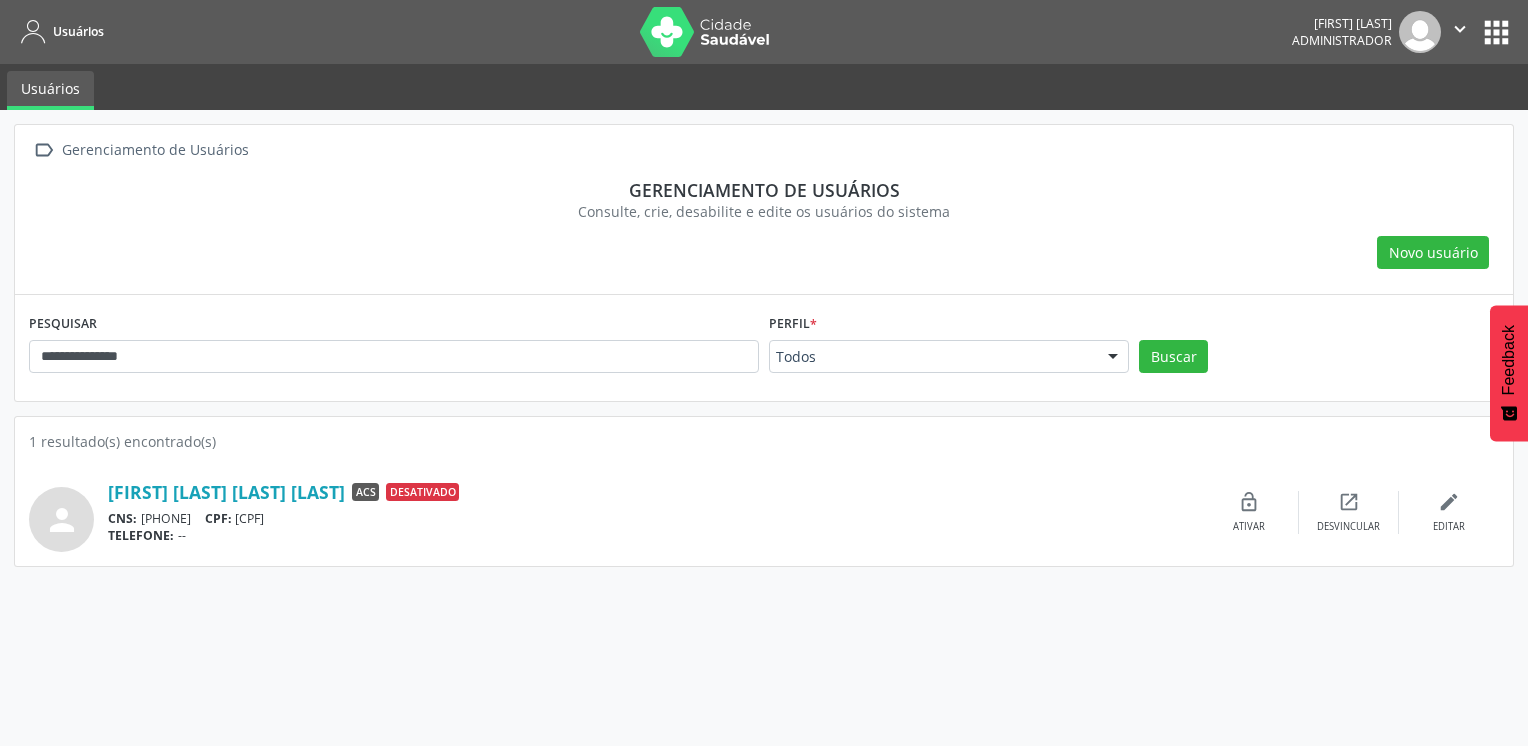click on "**********" at bounding box center (764, 428) 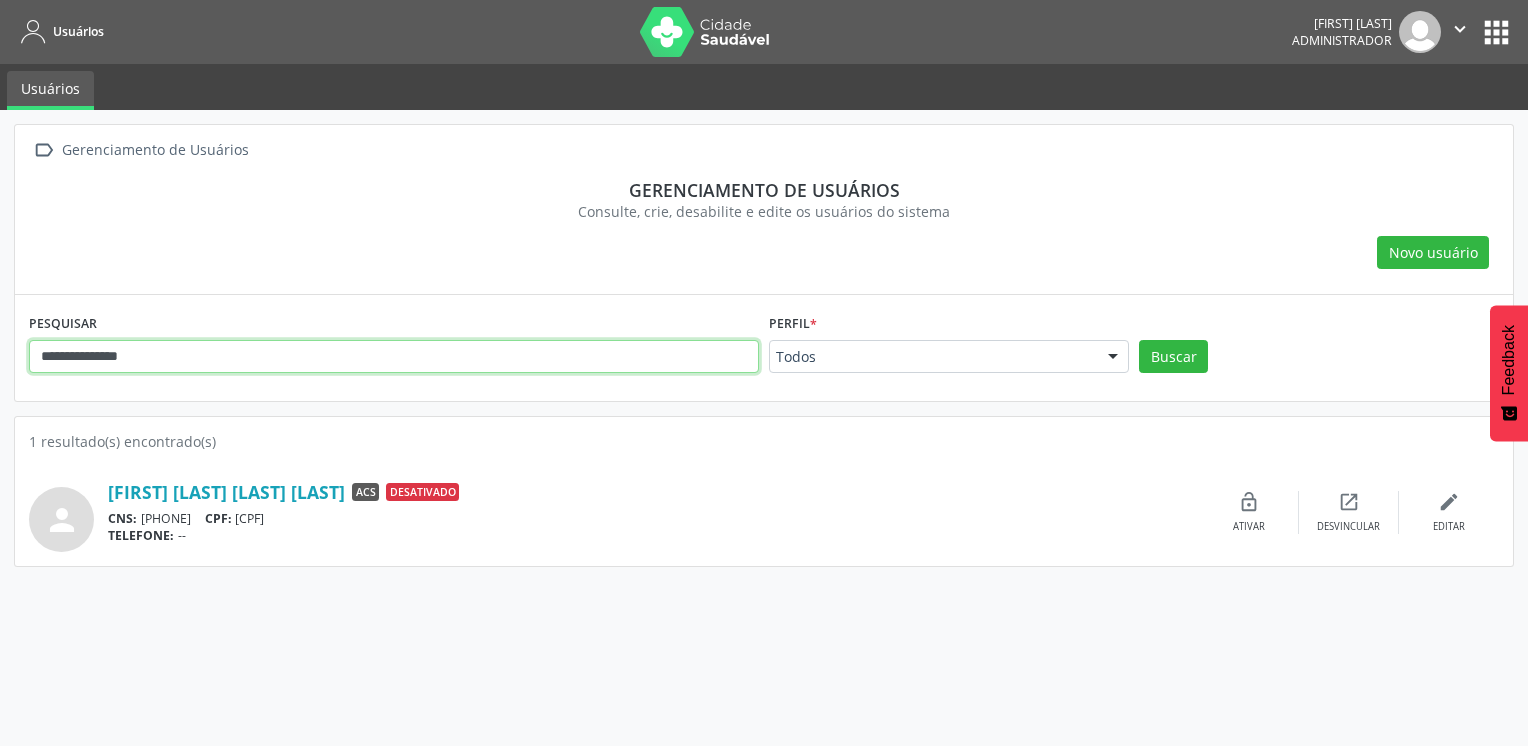 click on "**********" at bounding box center [394, 357] 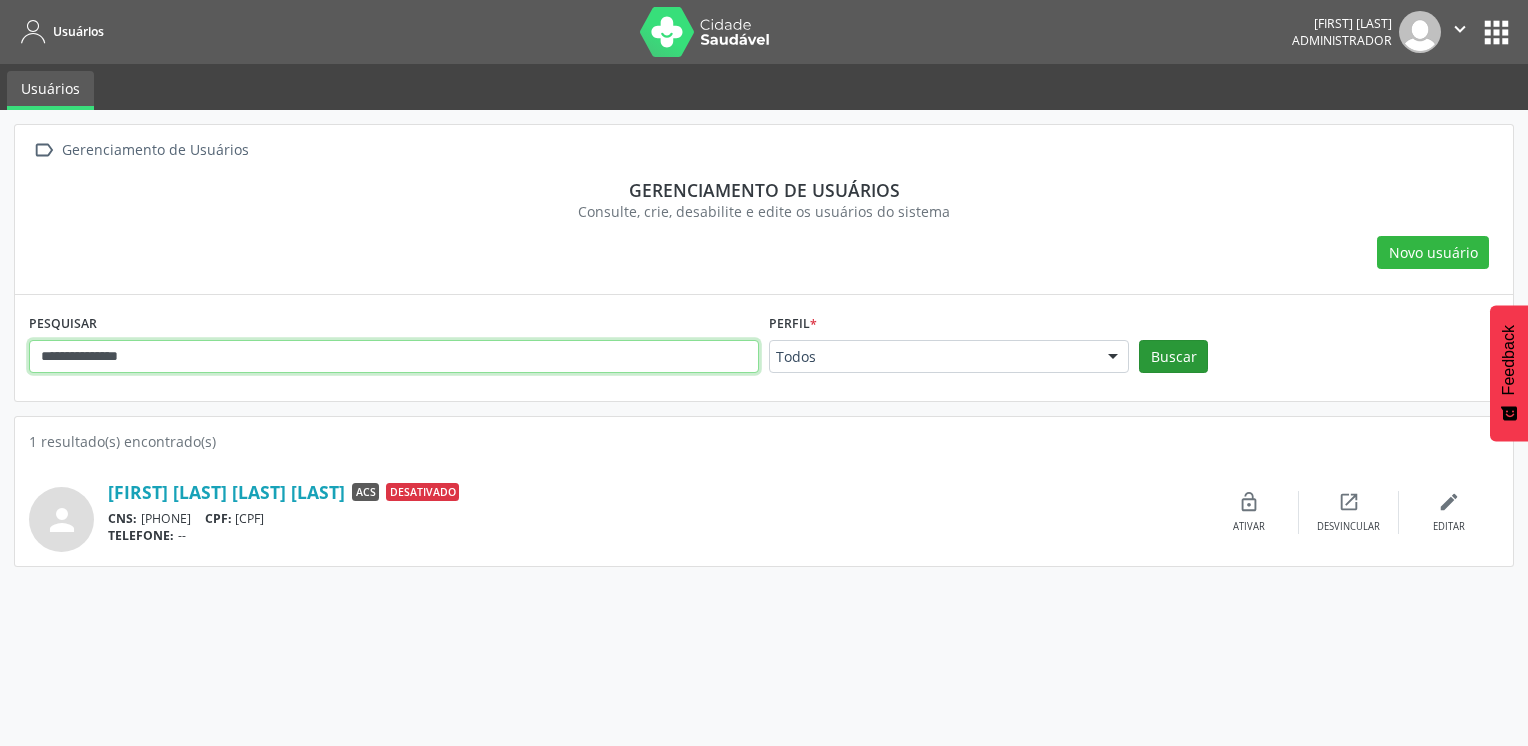 type on "**********" 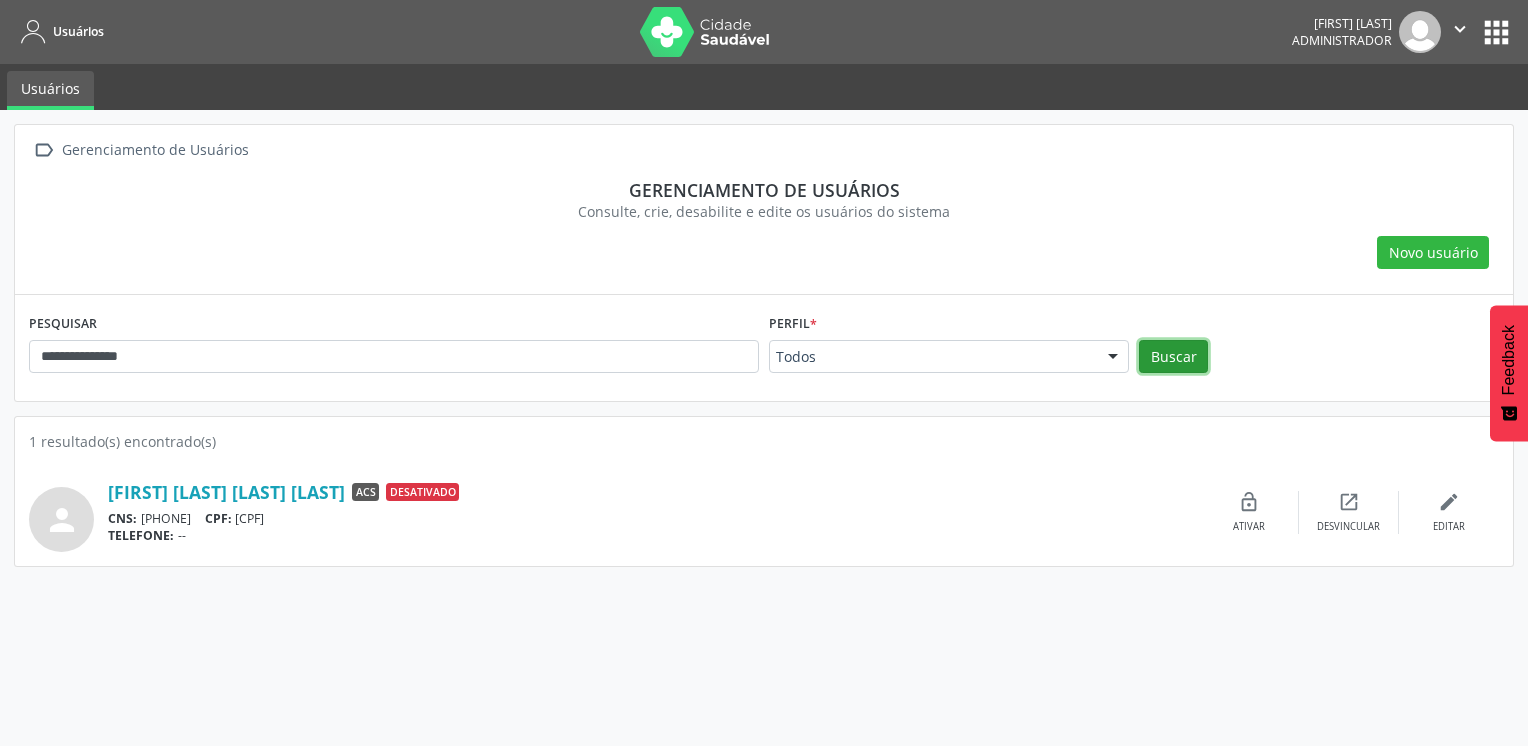 click on "Buscar" at bounding box center [1173, 357] 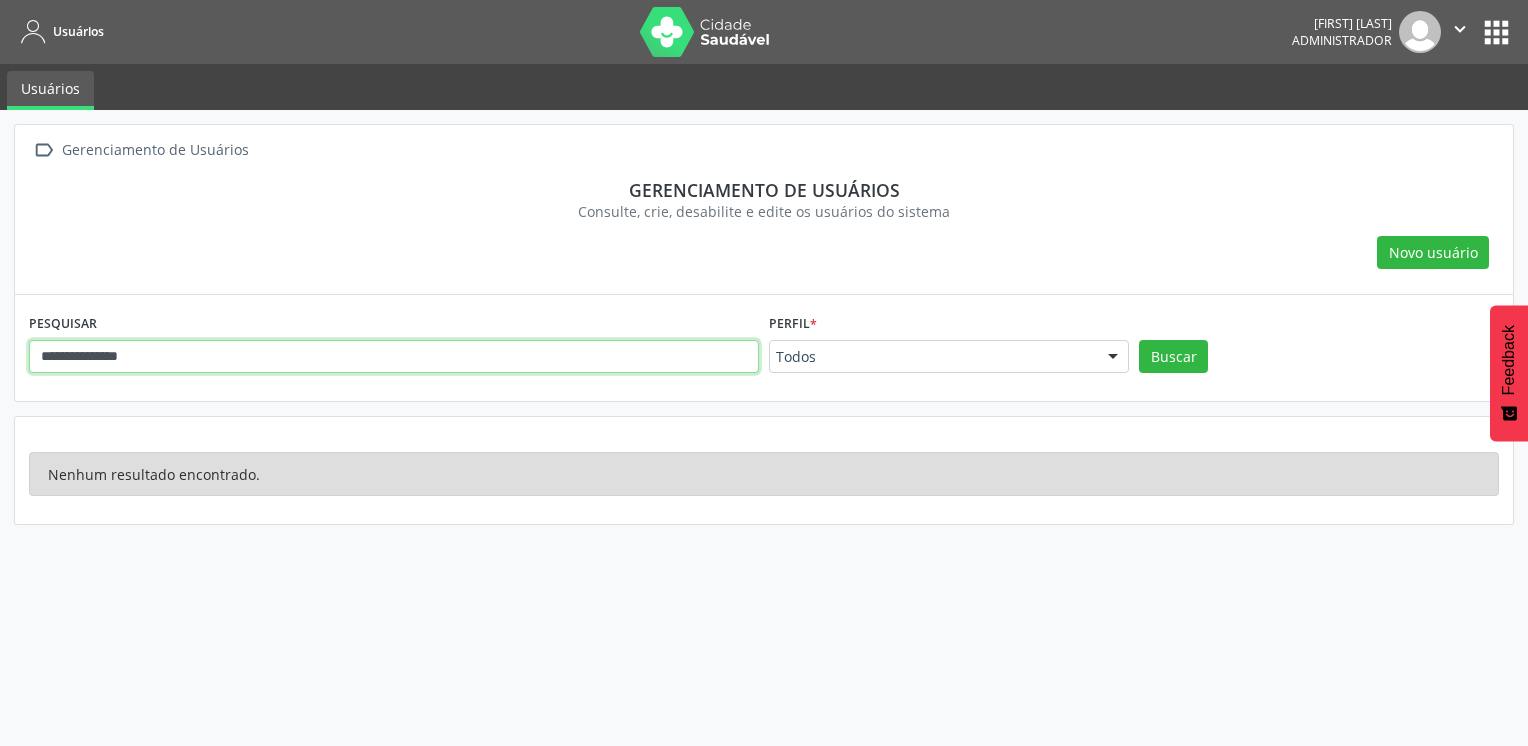 click on "**********" at bounding box center [394, 357] 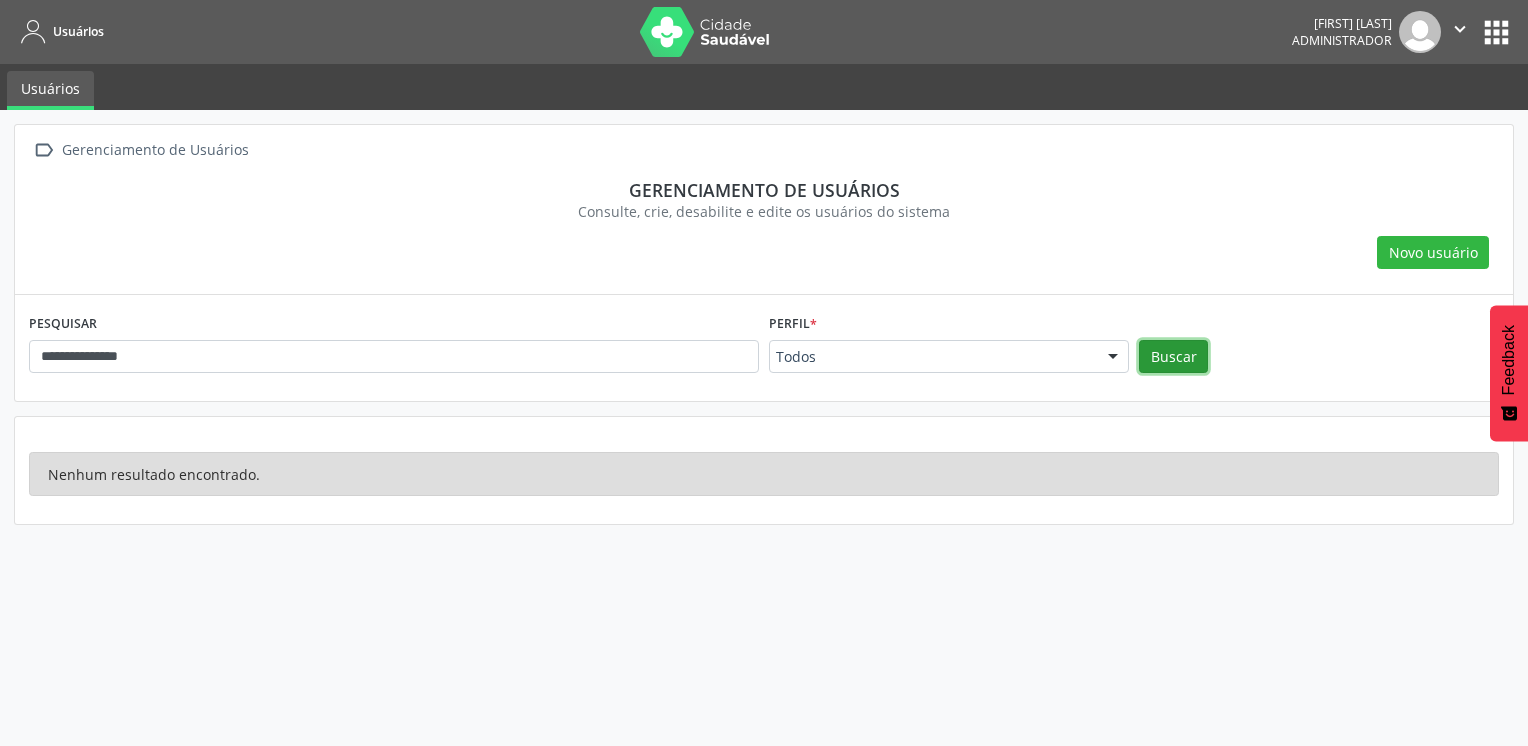 click on "Buscar" at bounding box center [1173, 357] 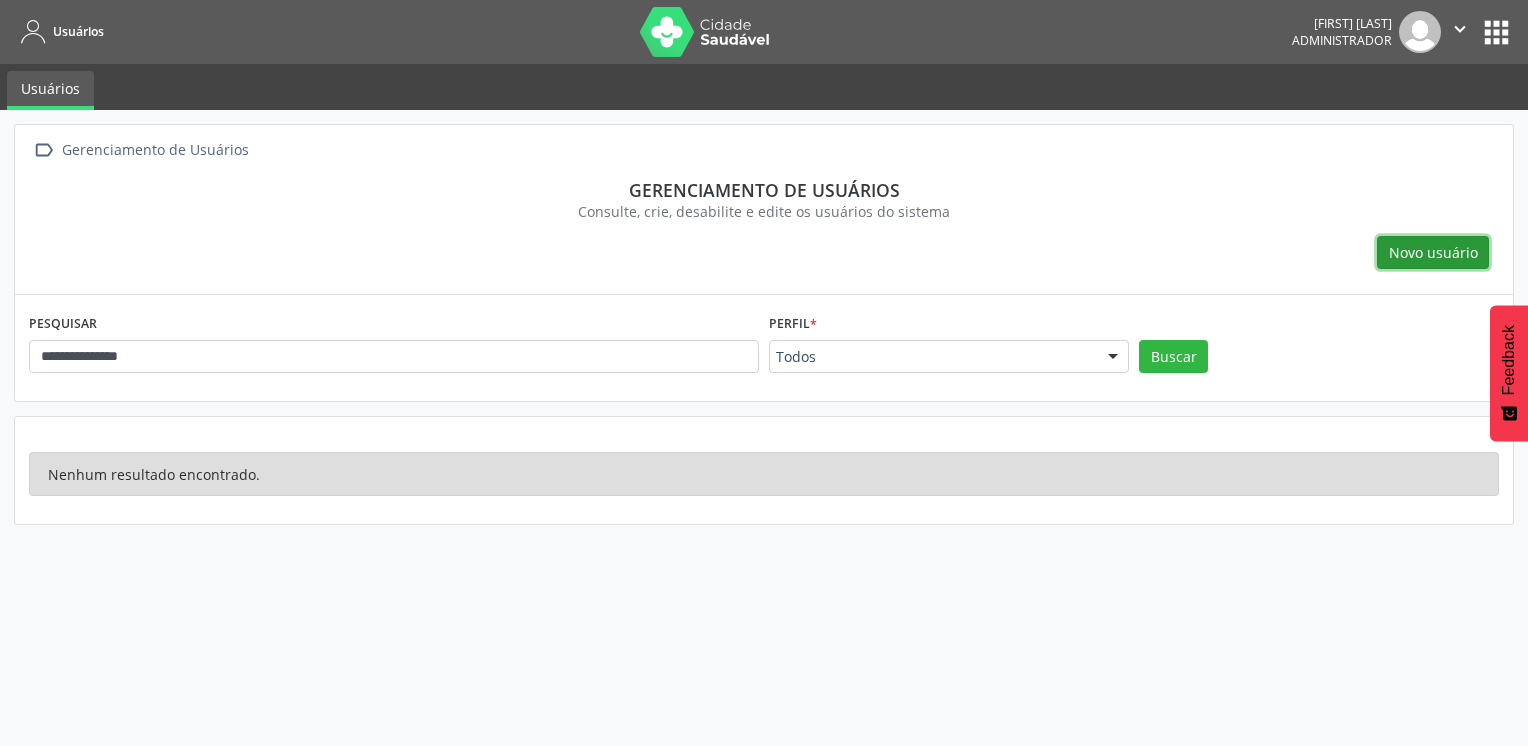 click on "Novo usuário" at bounding box center (1433, 252) 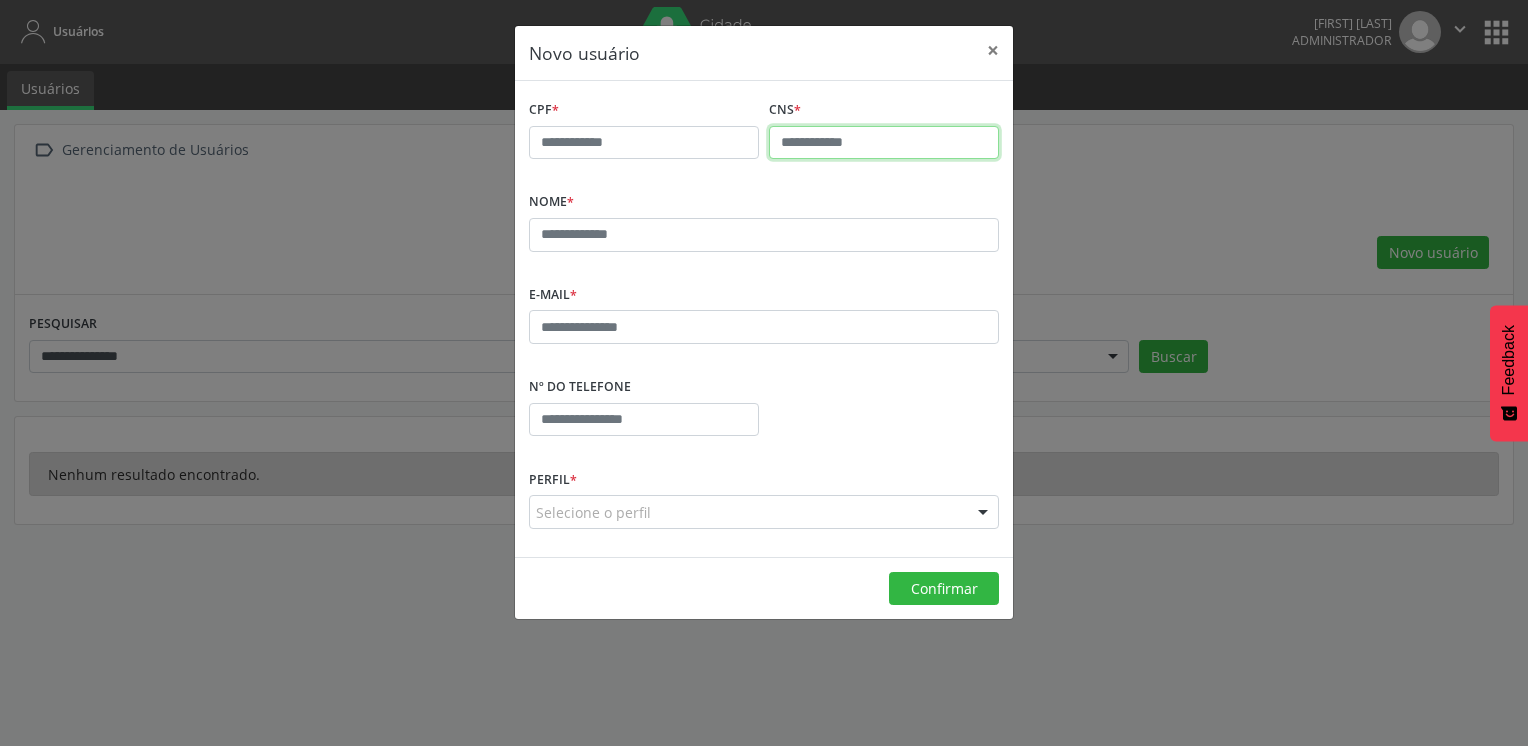 click at bounding box center [884, 143] 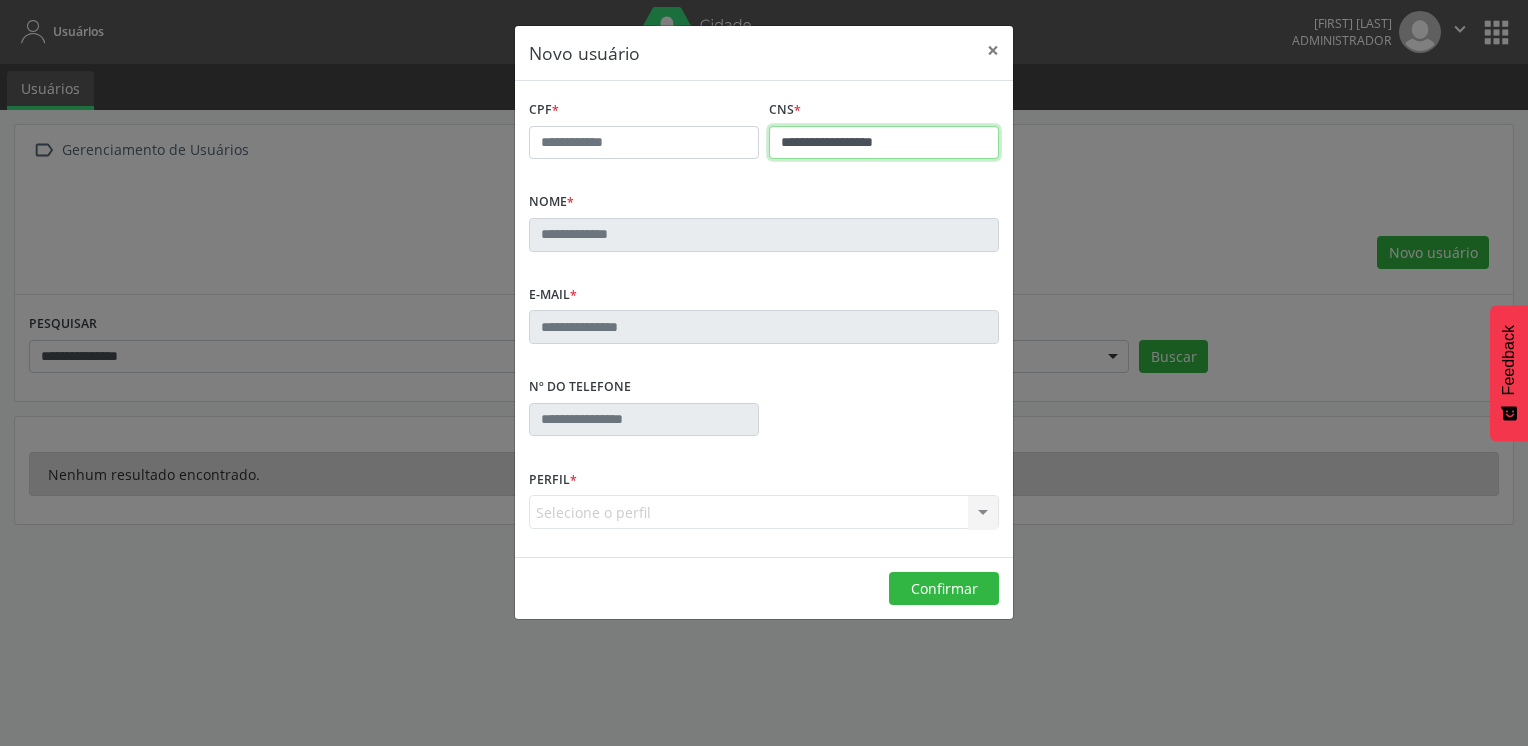 type on "**********" 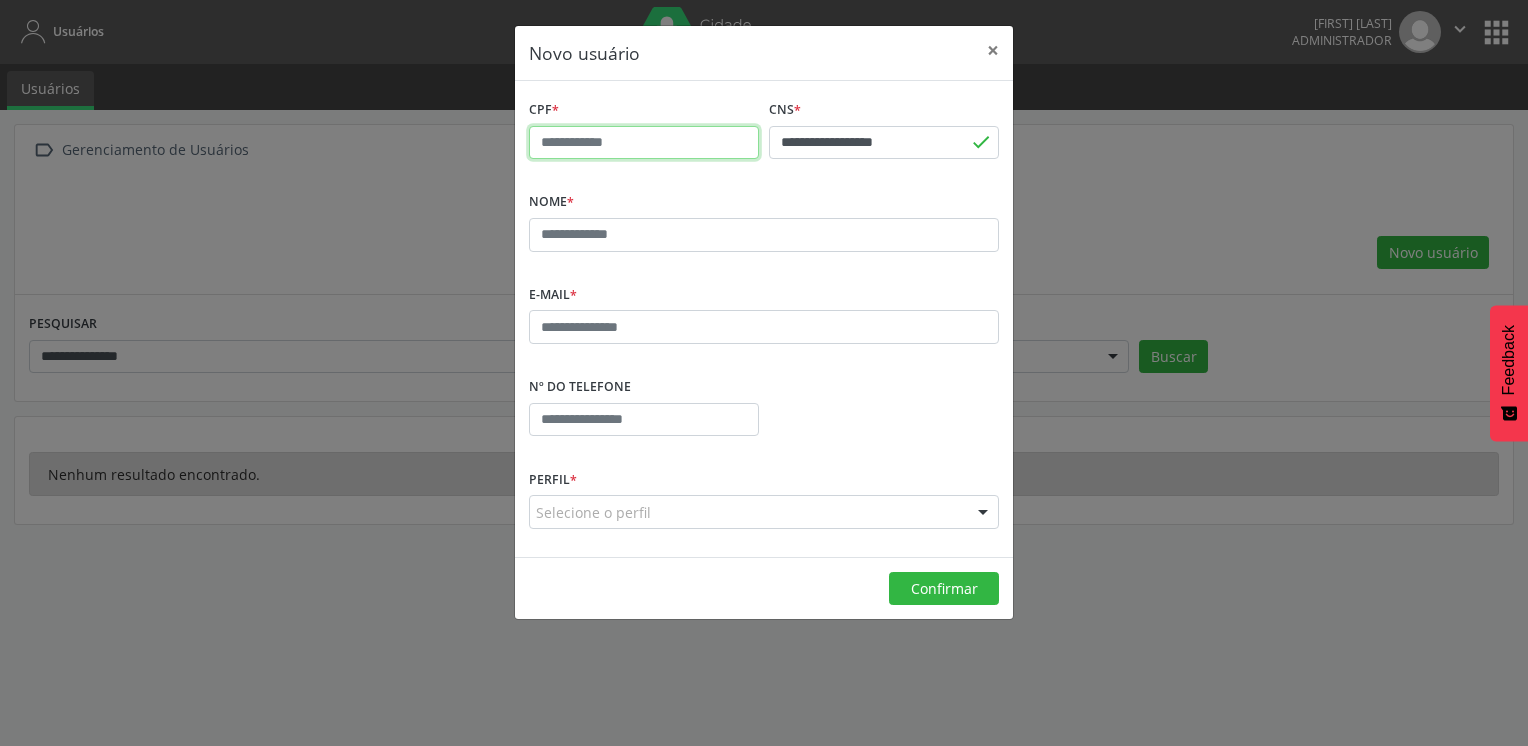 click at bounding box center (644, 143) 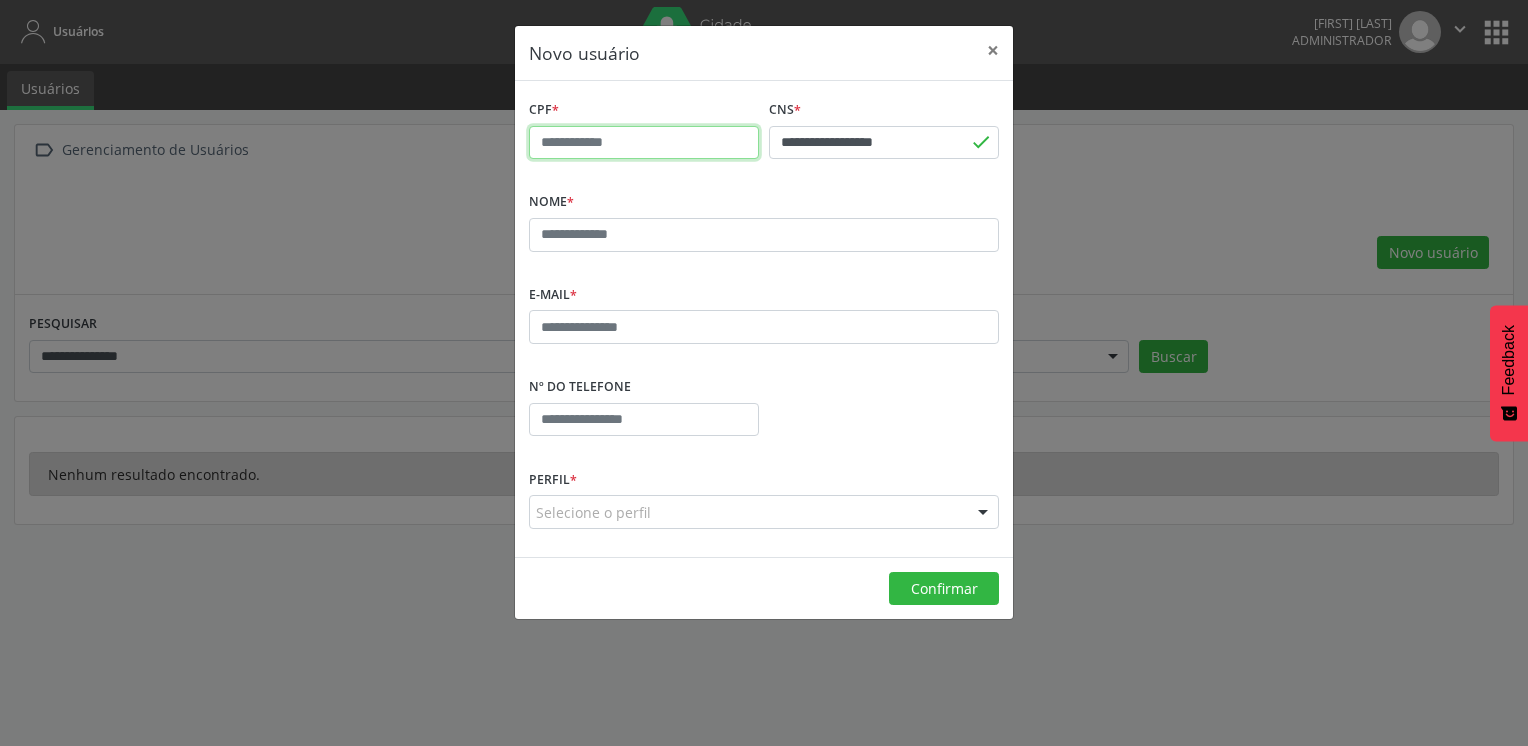 paste on "**********" 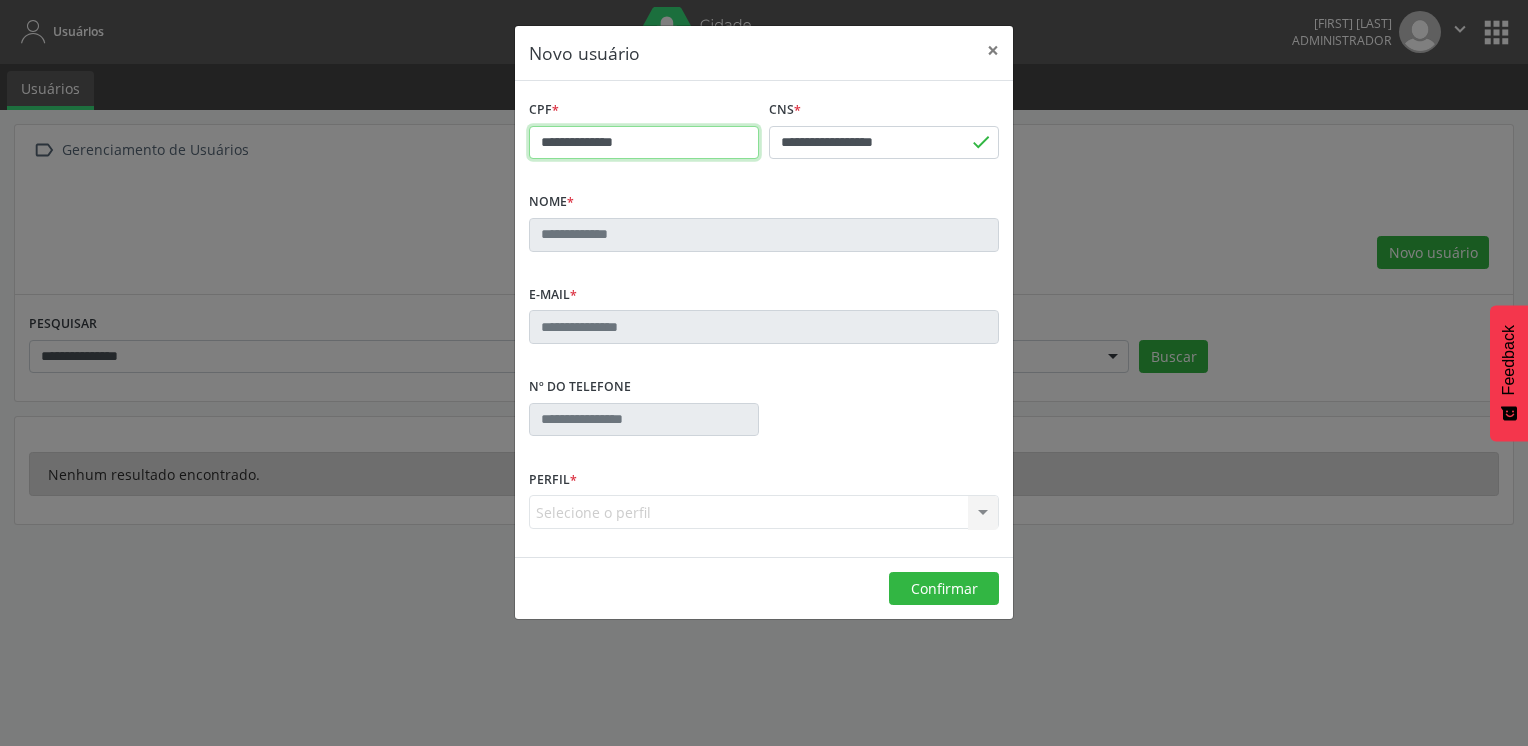 type on "**********" 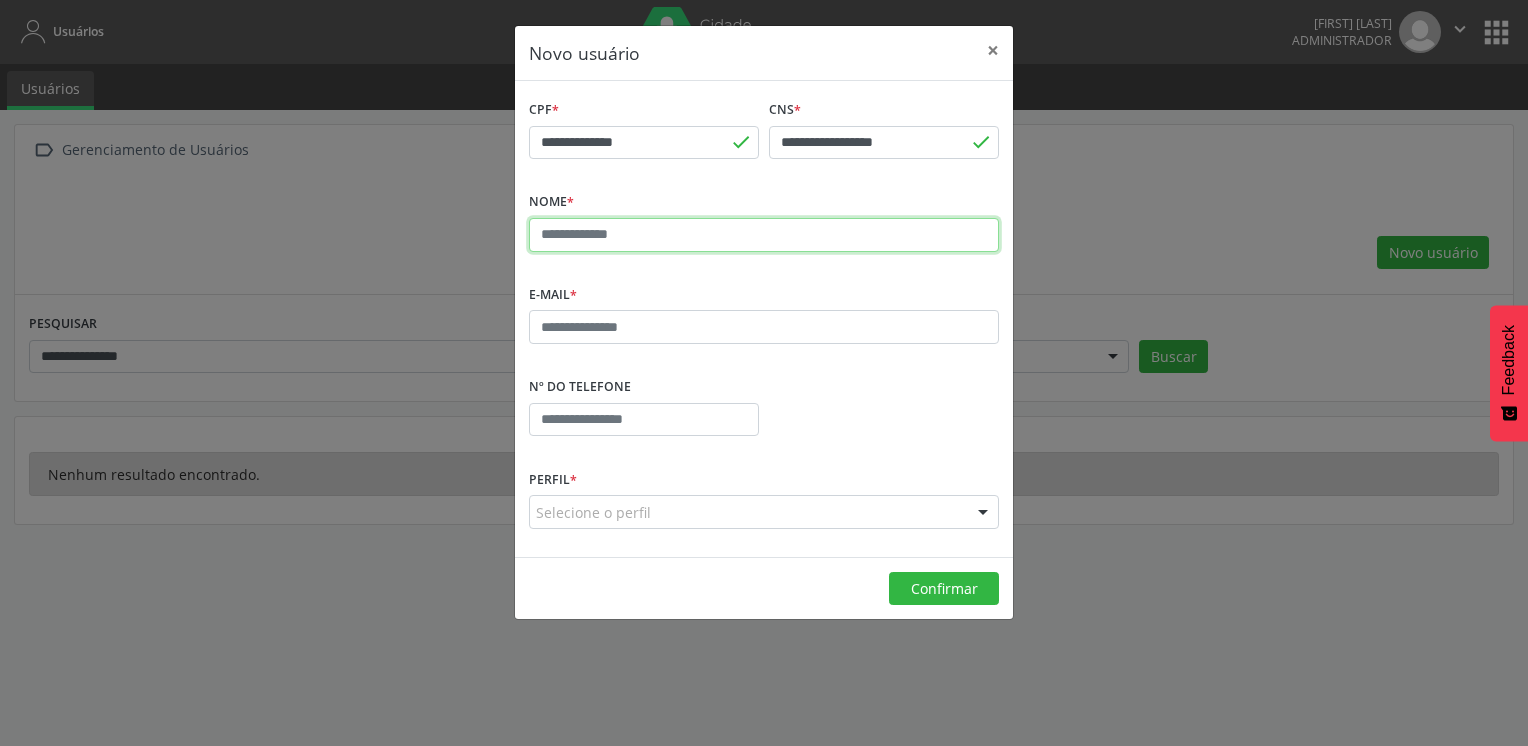 click at bounding box center [764, 235] 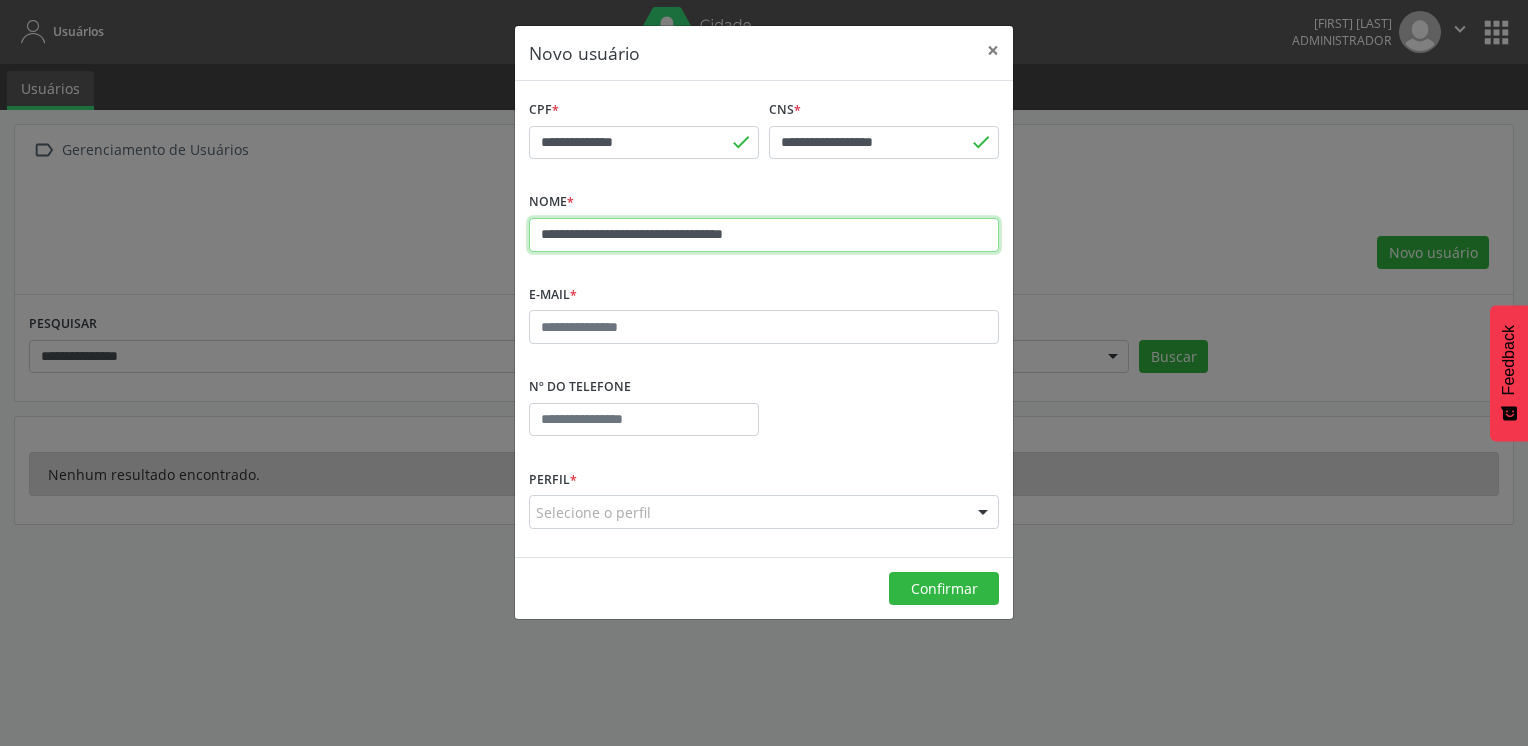 type on "**********" 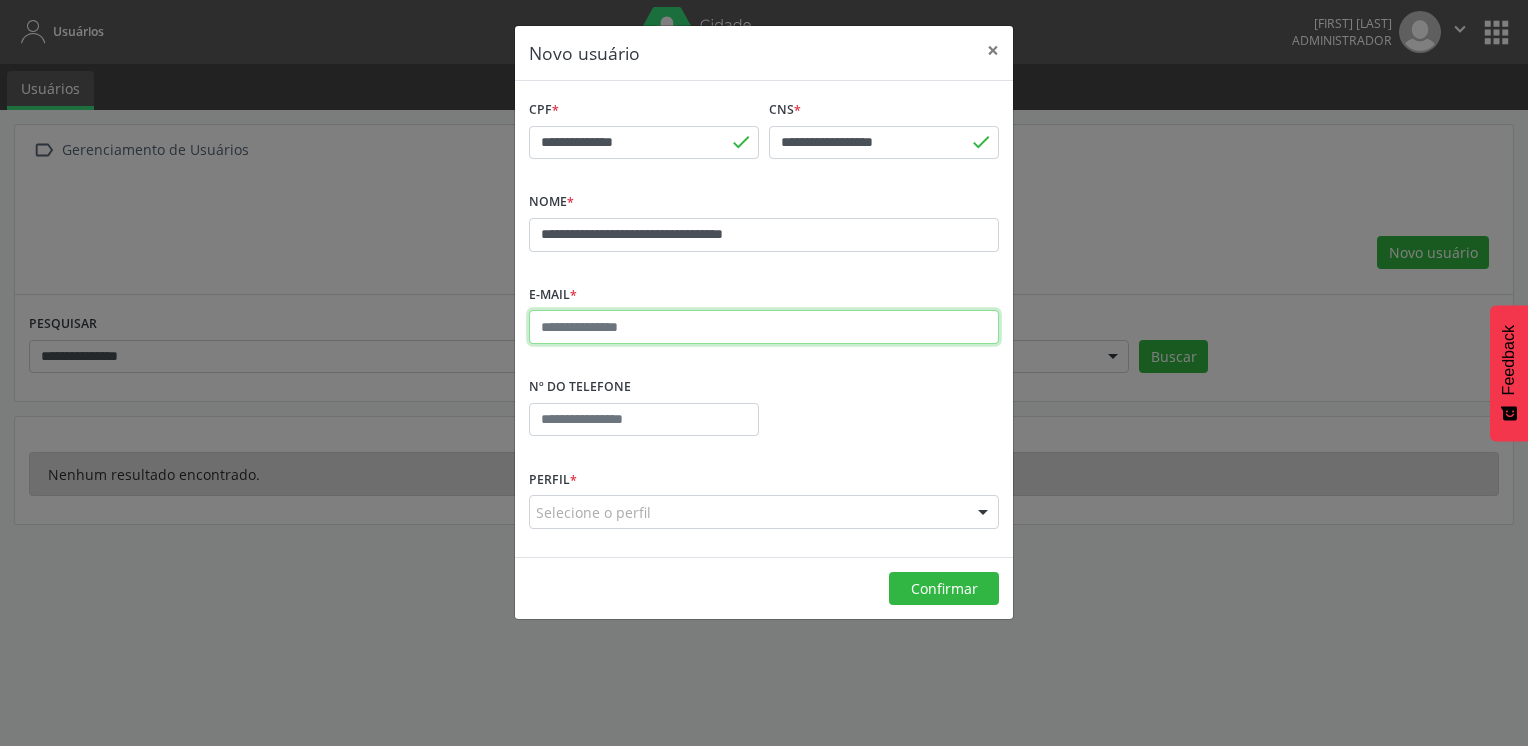 click at bounding box center [764, 327] 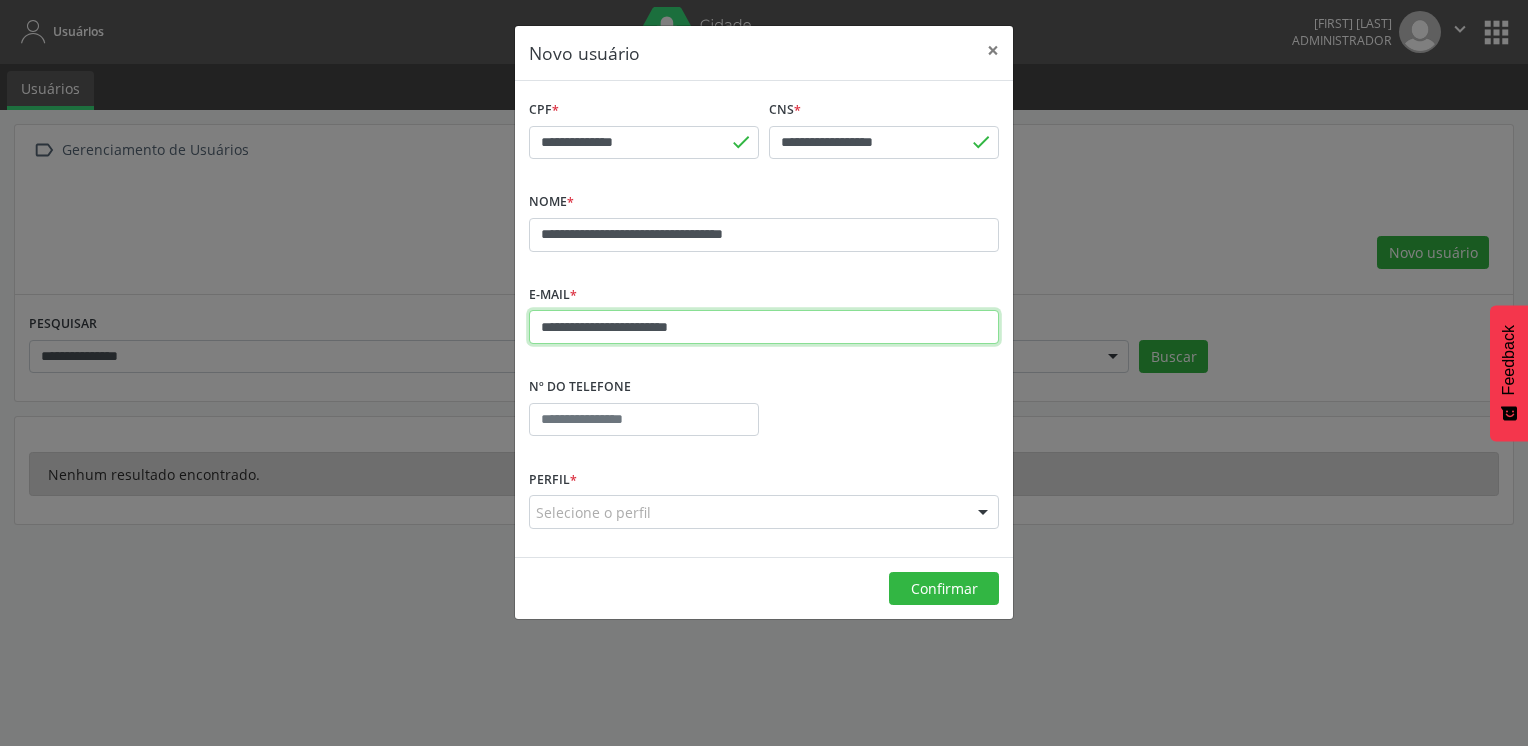 type on "**********" 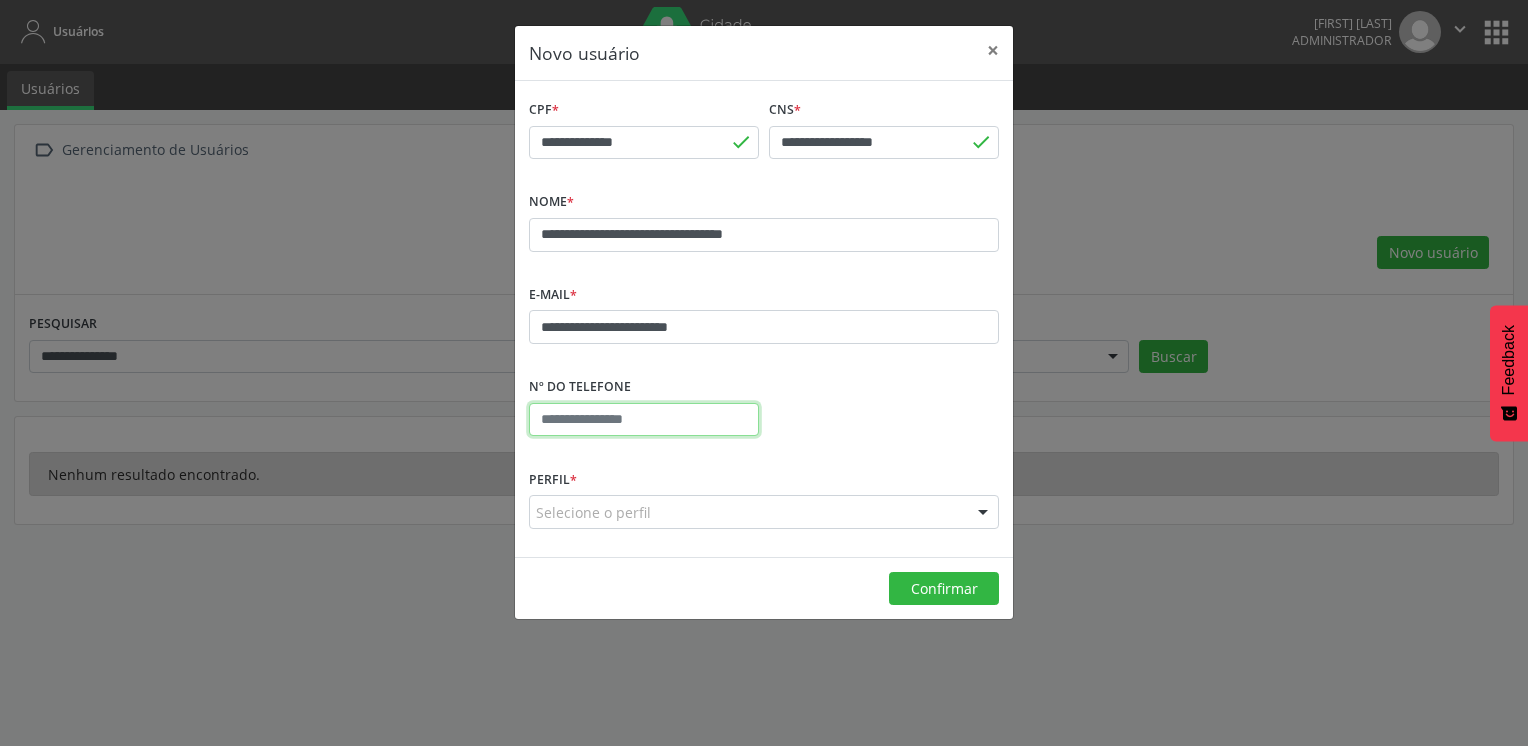 paste on "**********" 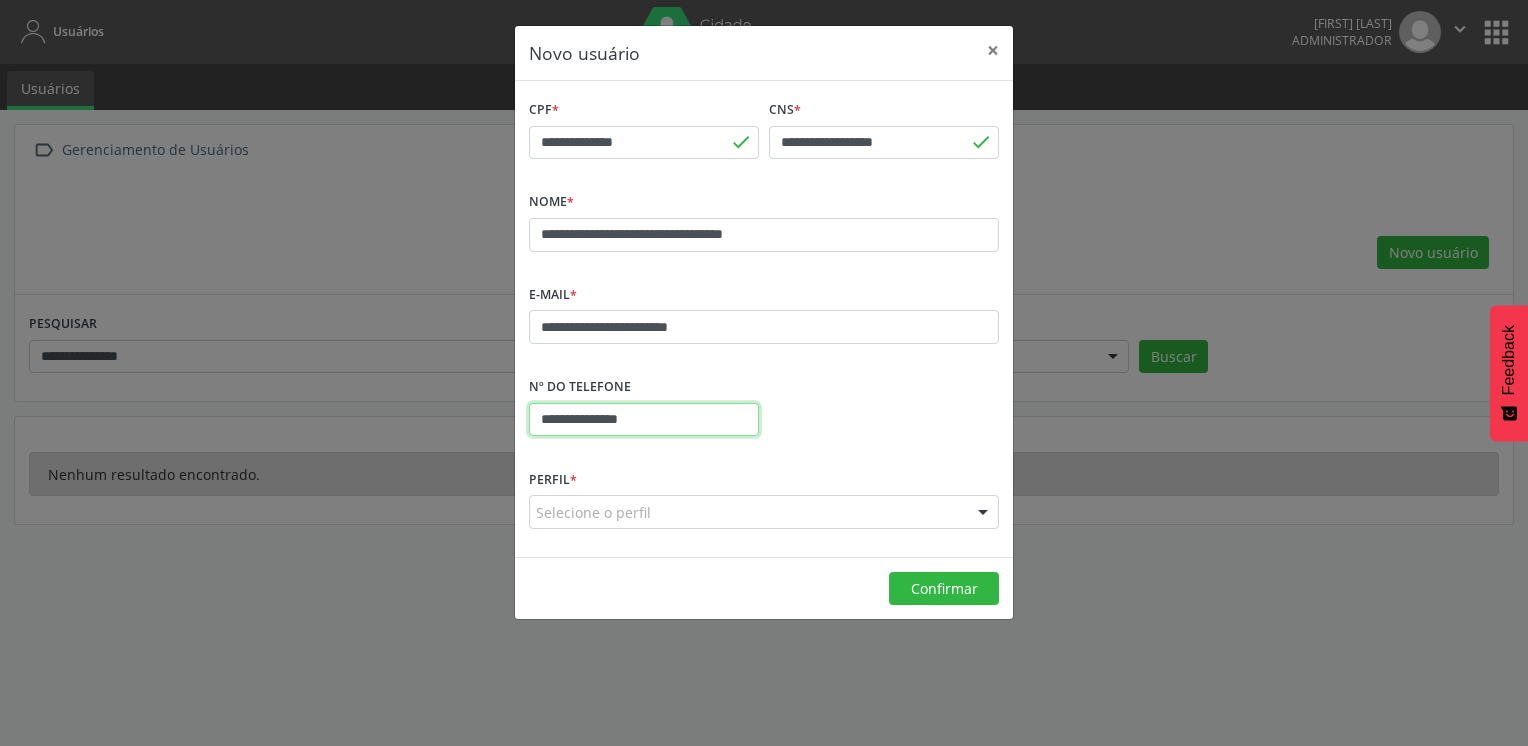 type 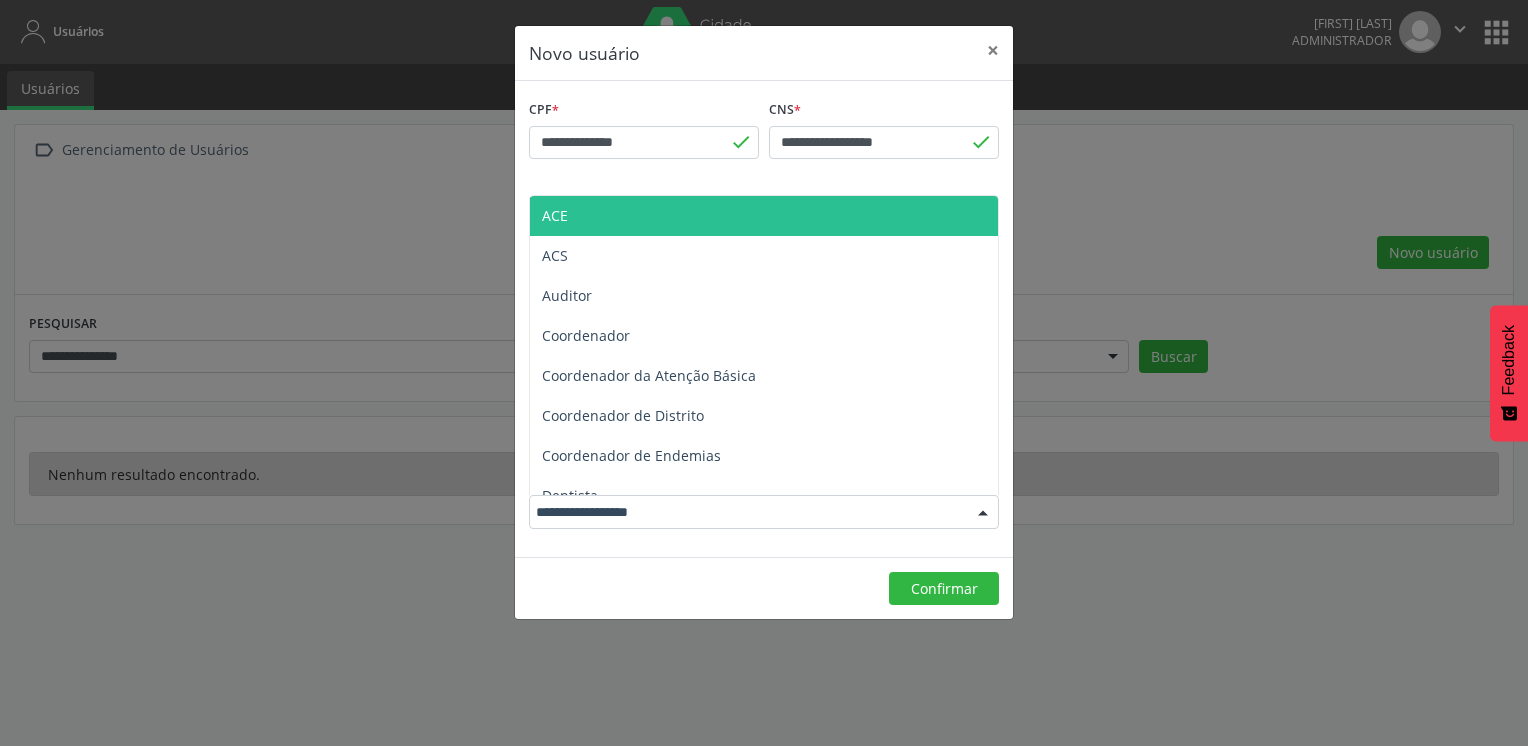 click at bounding box center (764, 512) 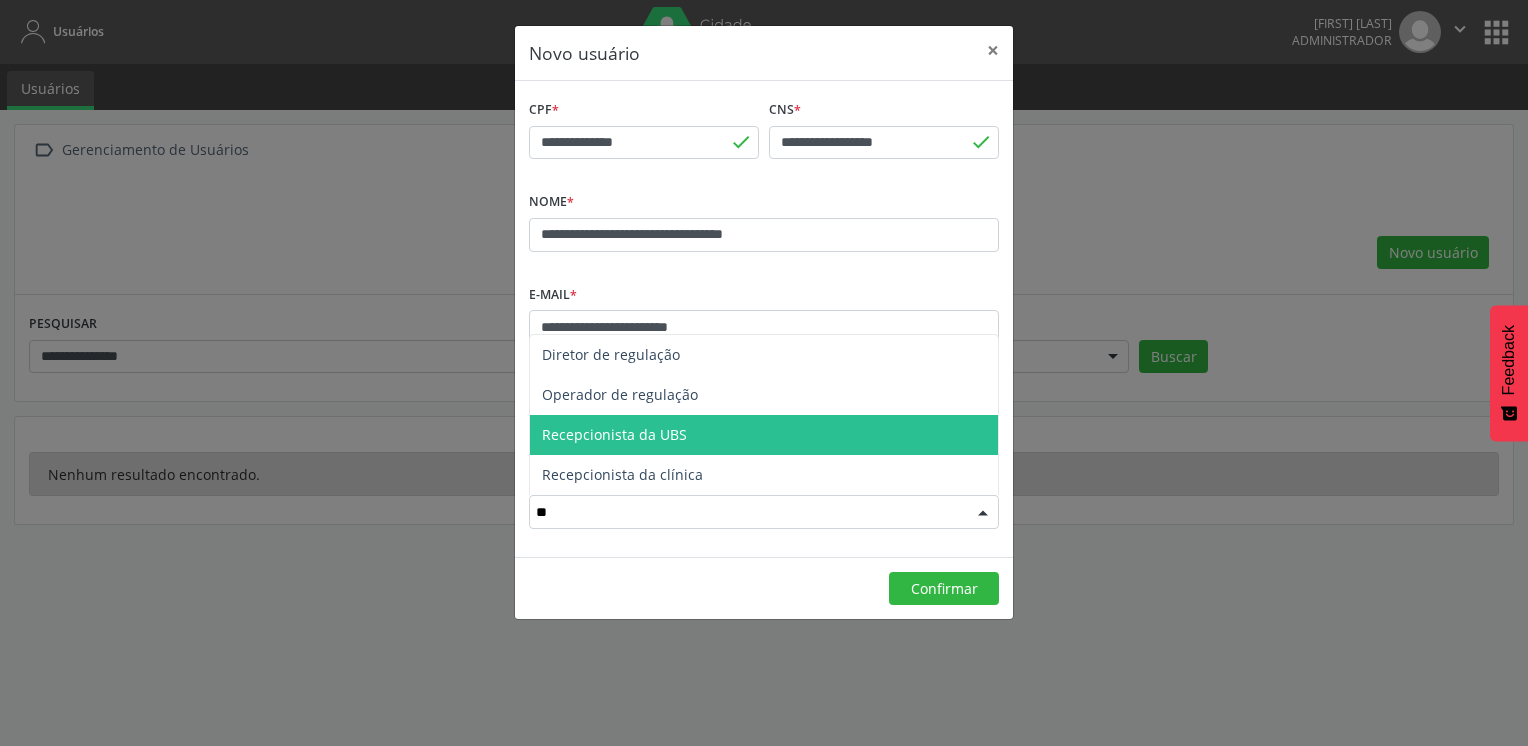 click on "Recepcionista da UBS" at bounding box center [764, 435] 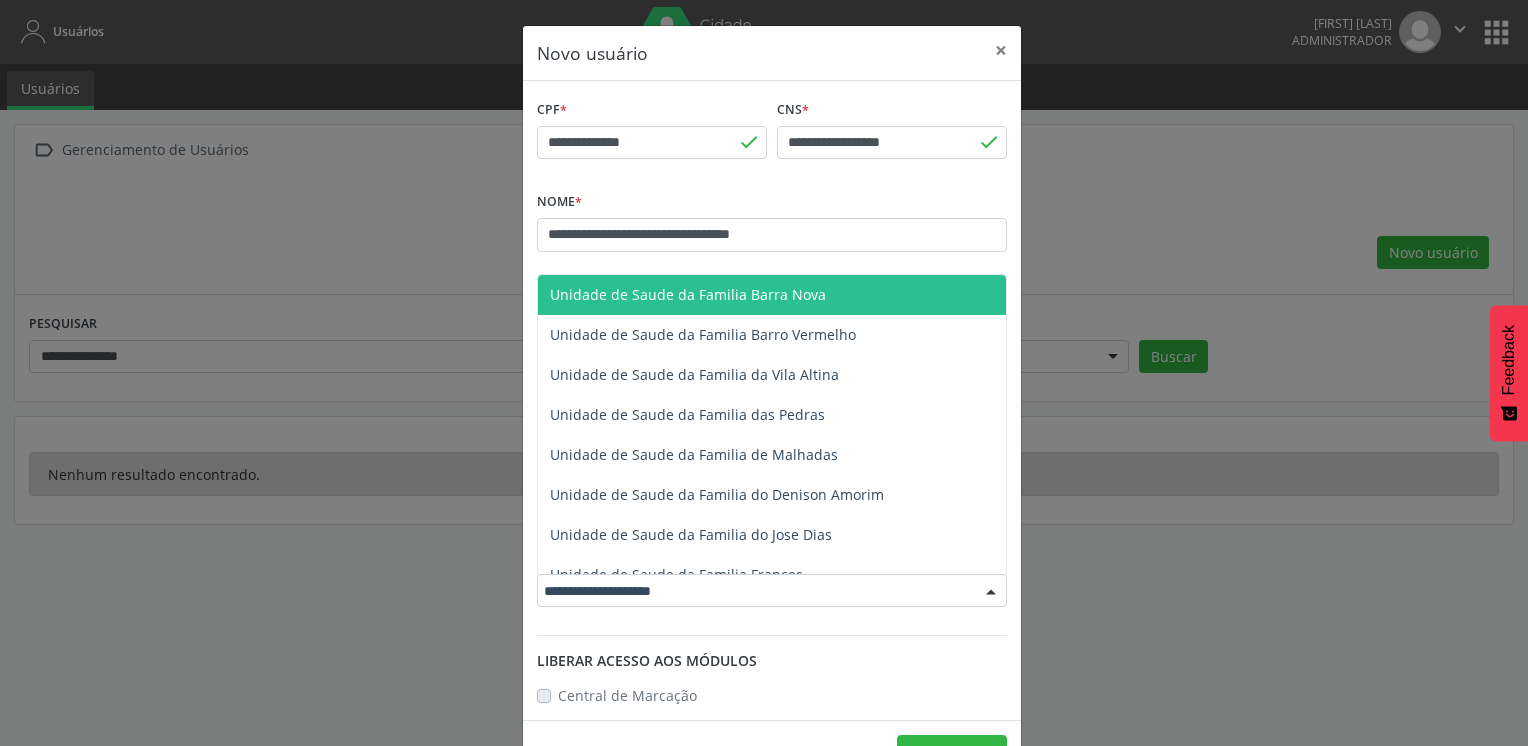 click at bounding box center (772, 591) 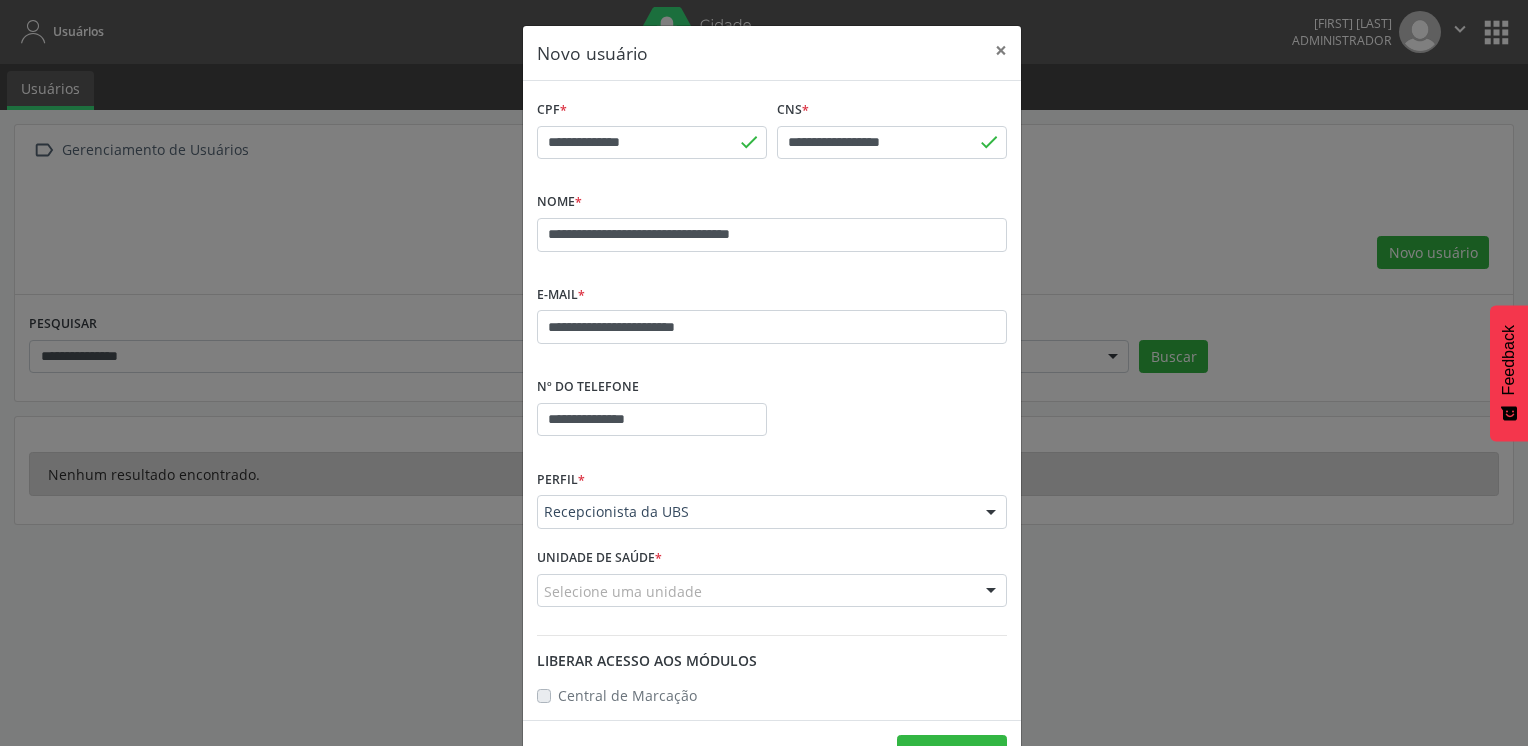 click on "Selecione uma unidade" at bounding box center (772, 591) 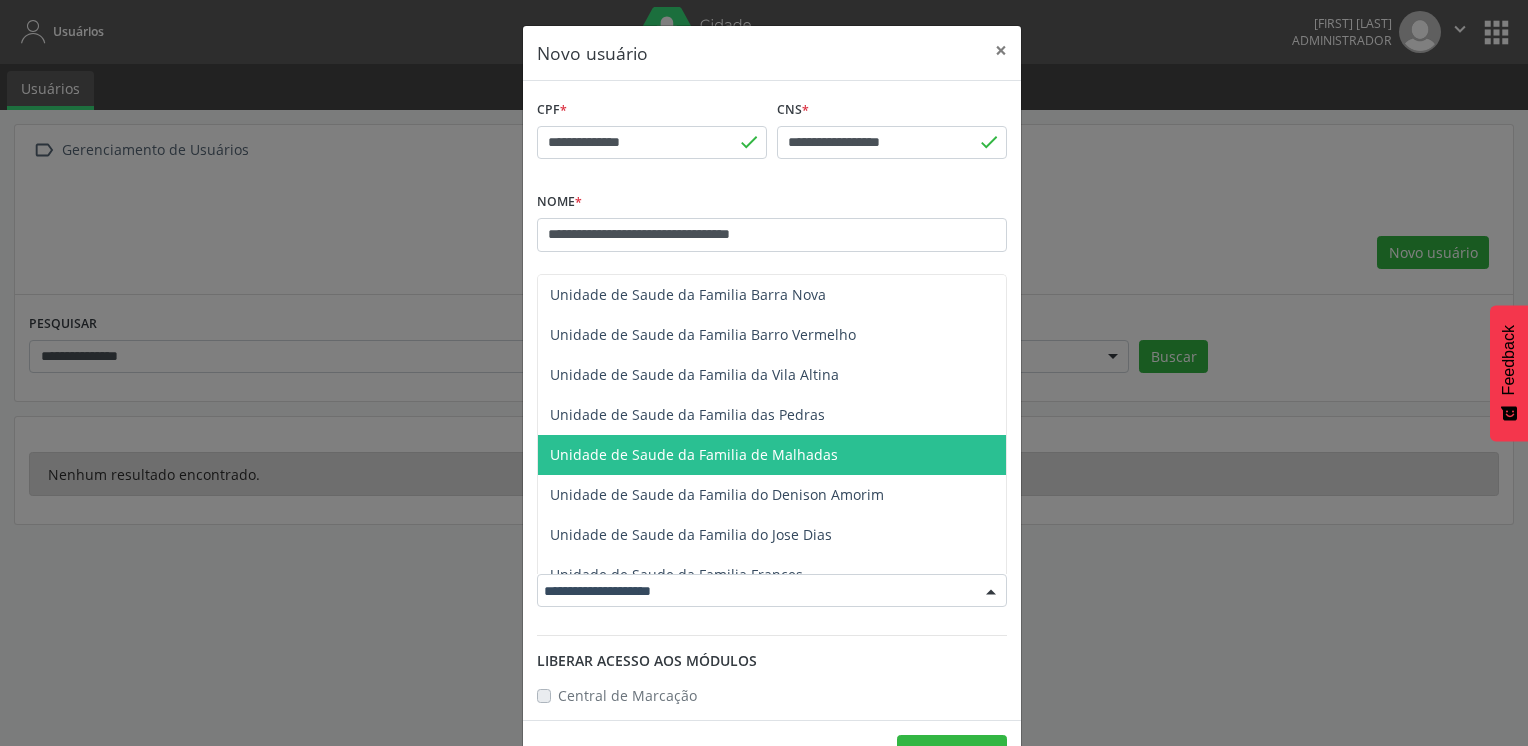 click on "Unidade de Saude da Familia de Malhadas" at bounding box center [694, 454] 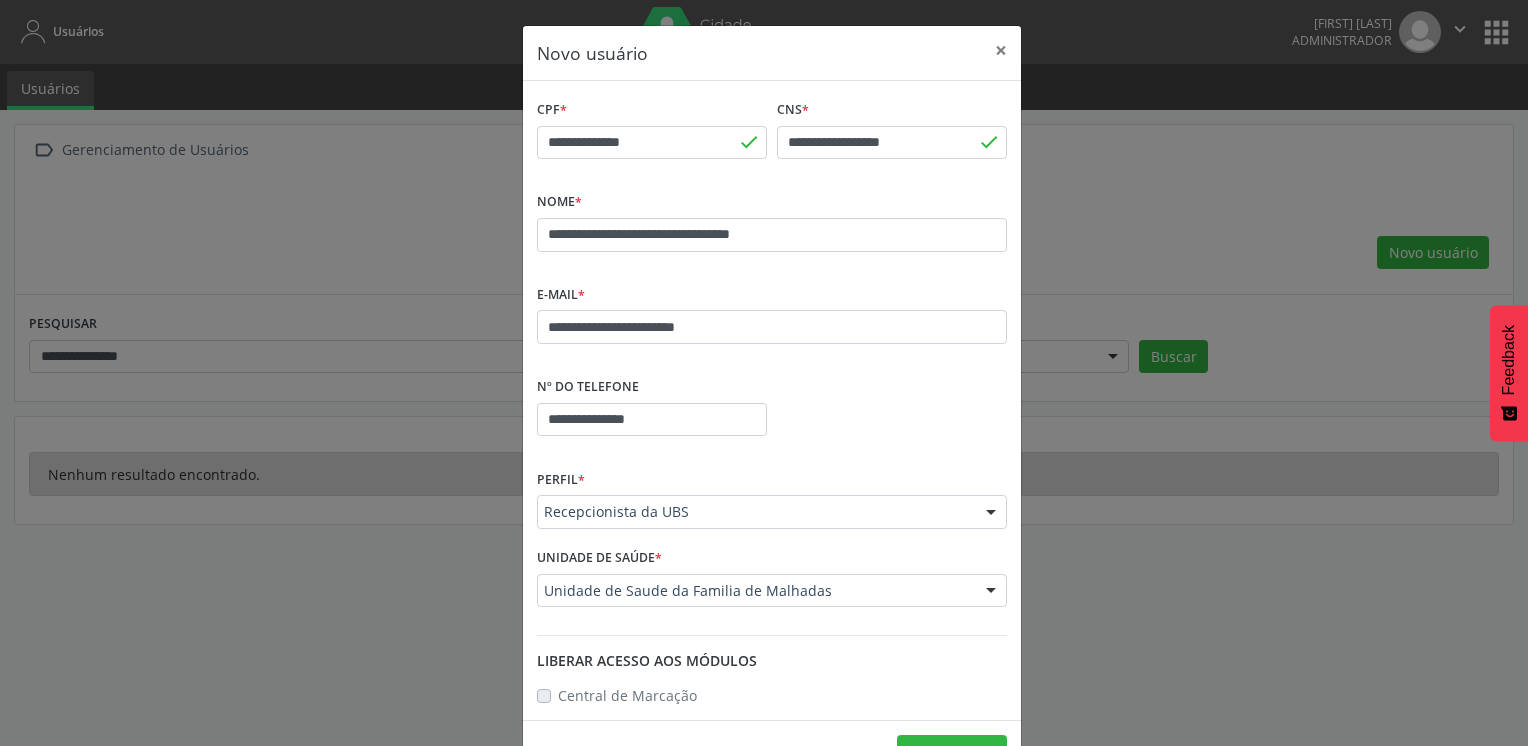 scroll, scrollTop: 60, scrollLeft: 0, axis: vertical 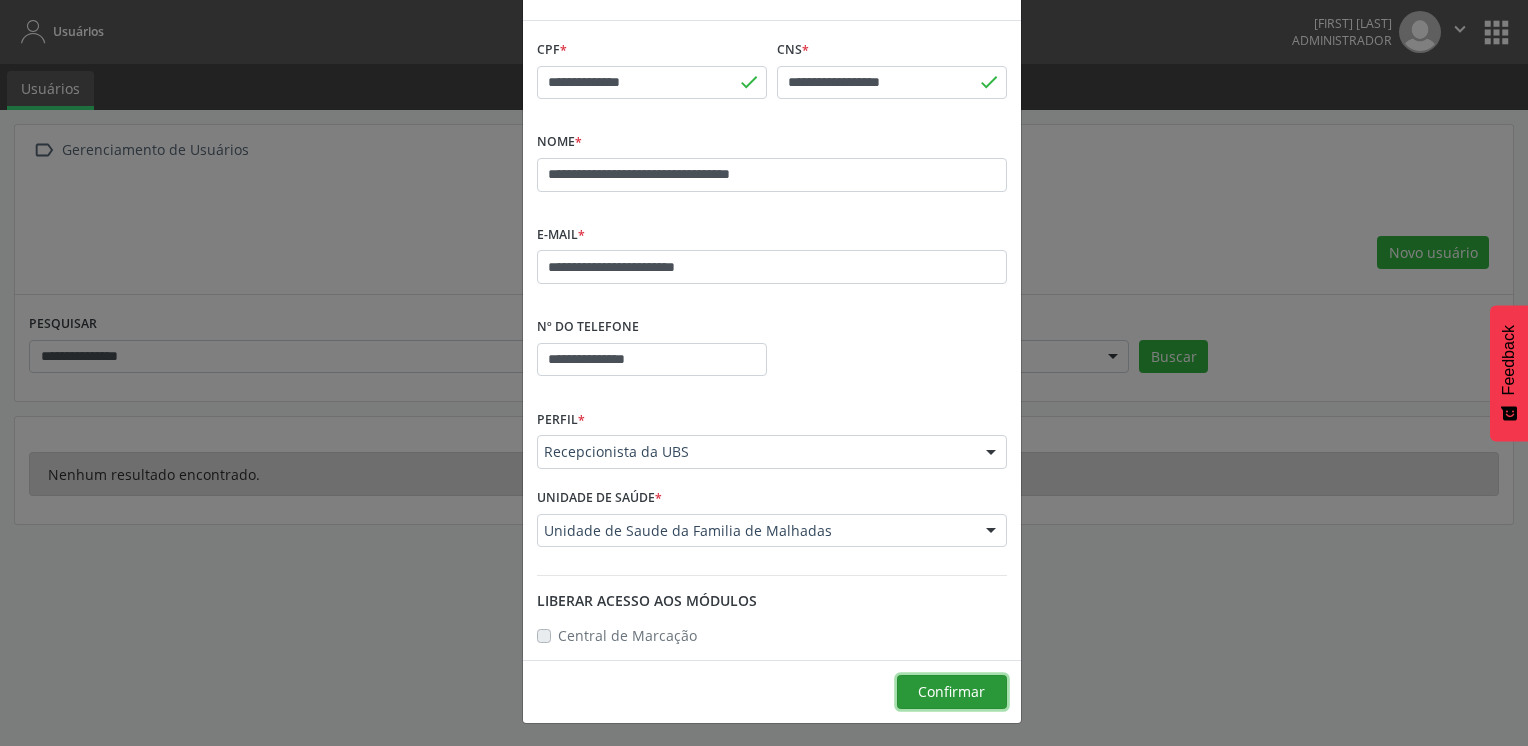 click on "Confirmar" at bounding box center [951, 691] 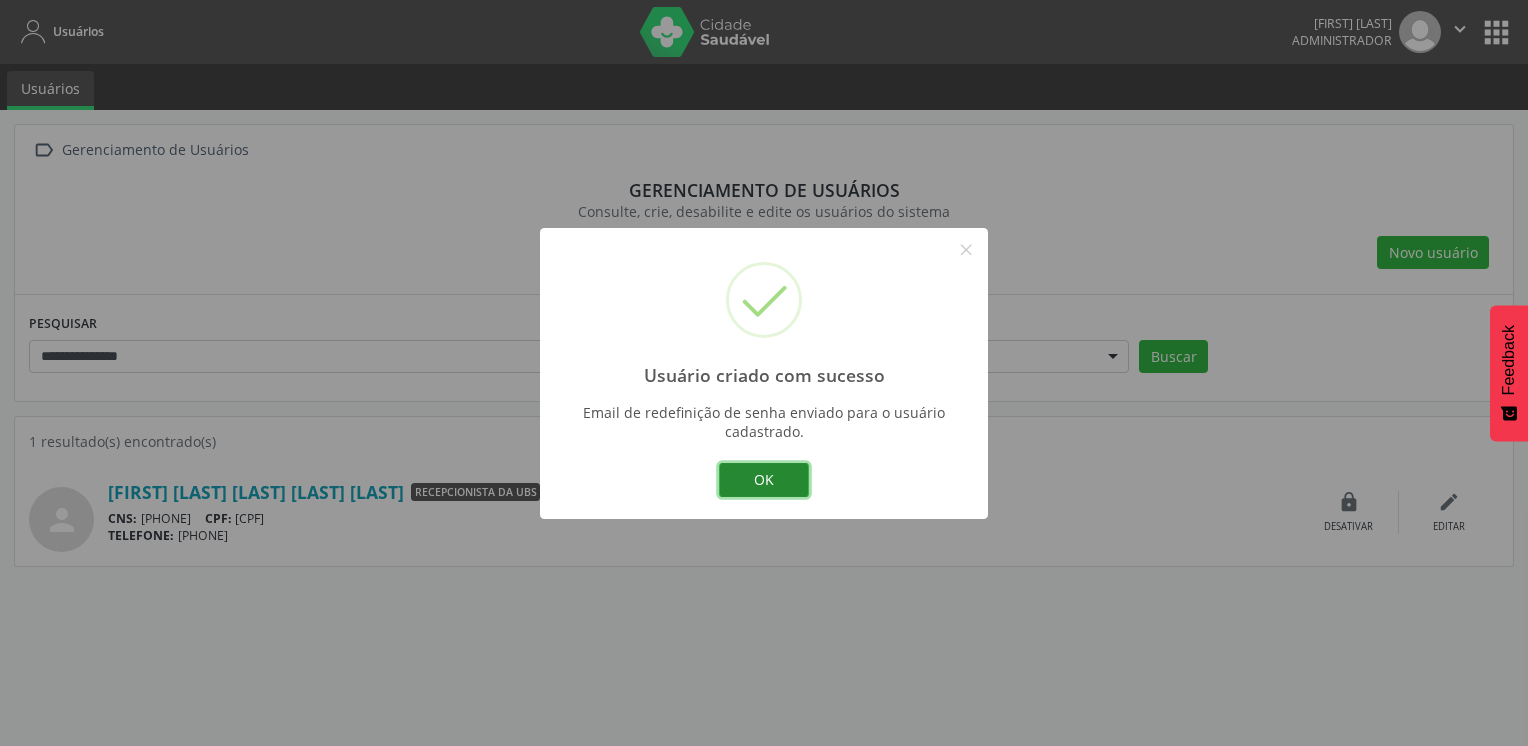 click on "OK" at bounding box center [764, 480] 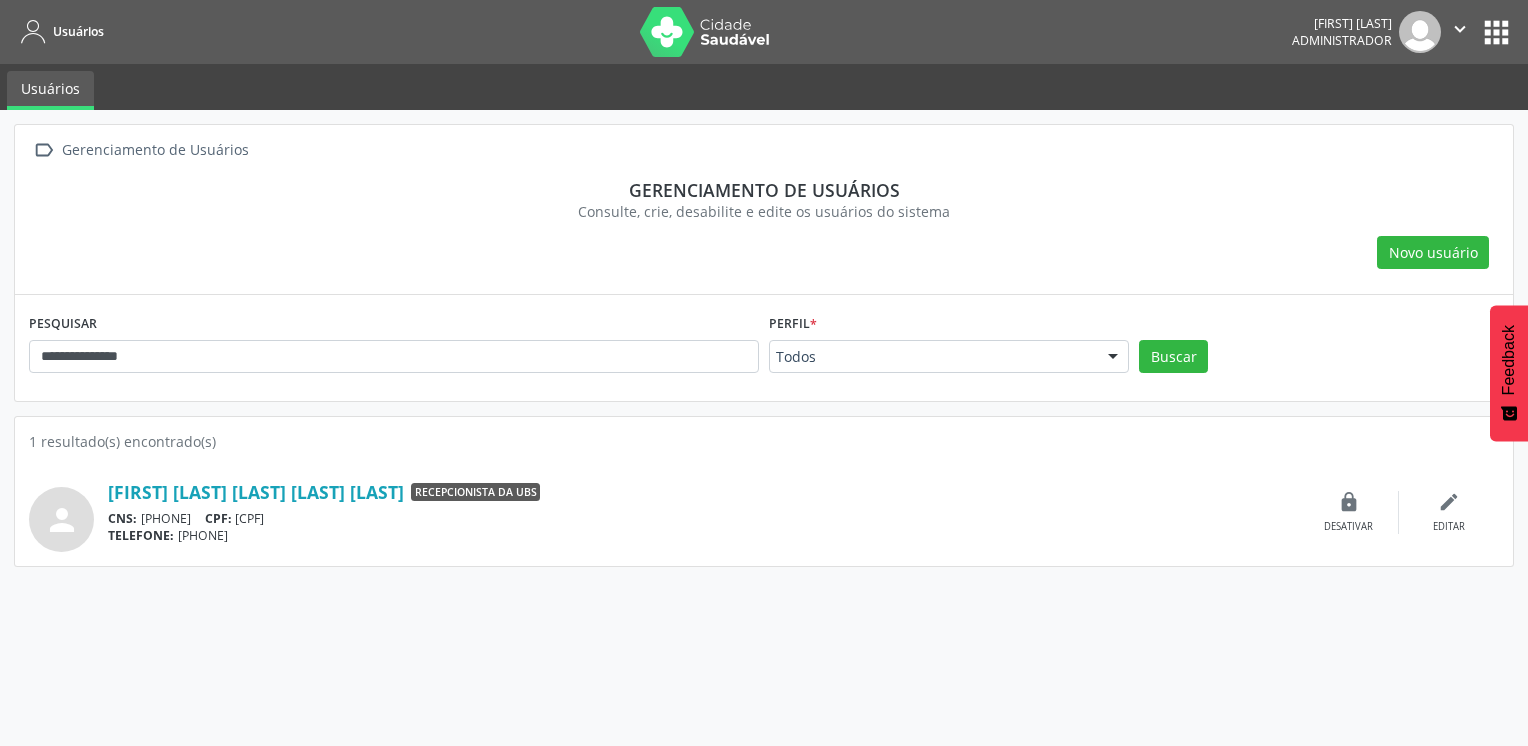 click on "**********" at bounding box center [764, 428] 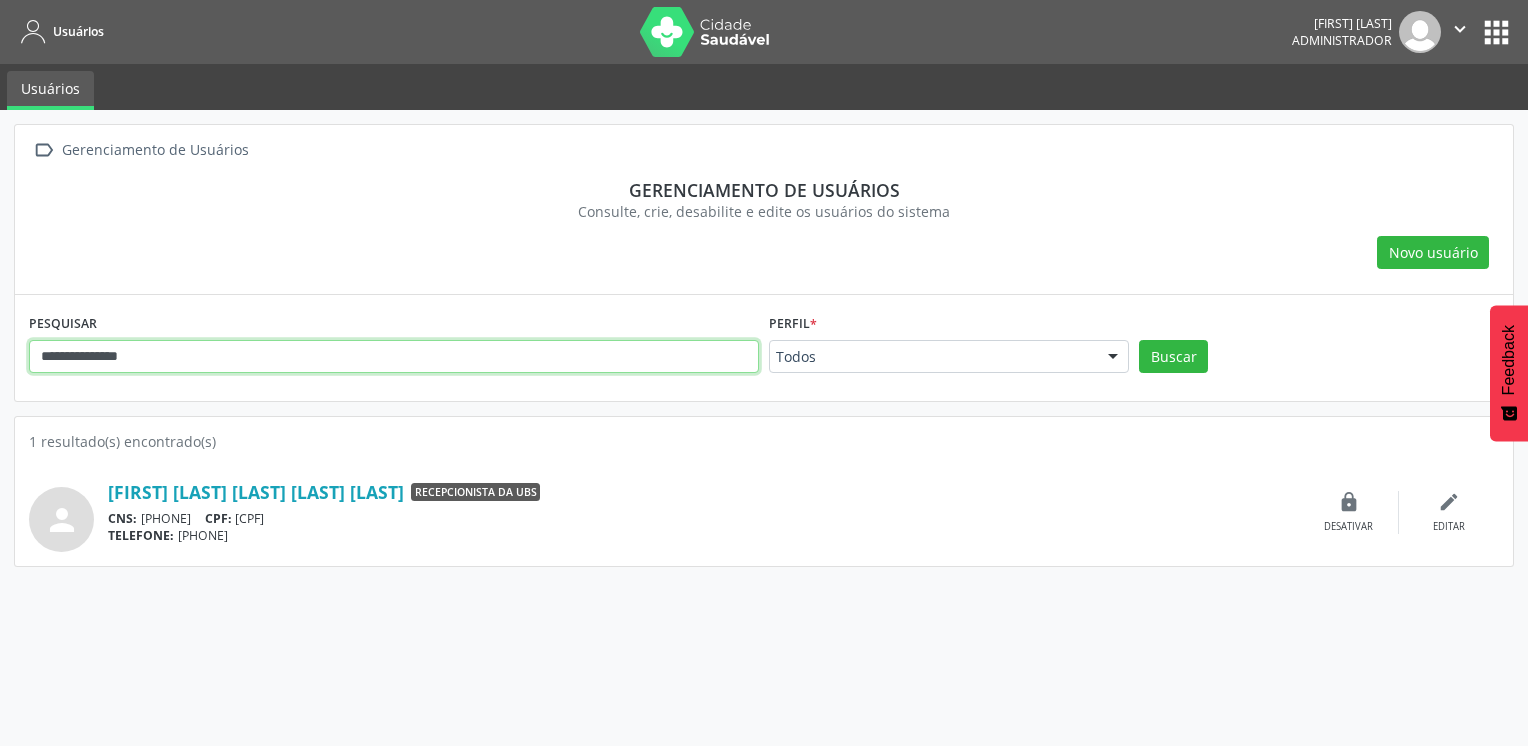 click on "**********" at bounding box center [394, 357] 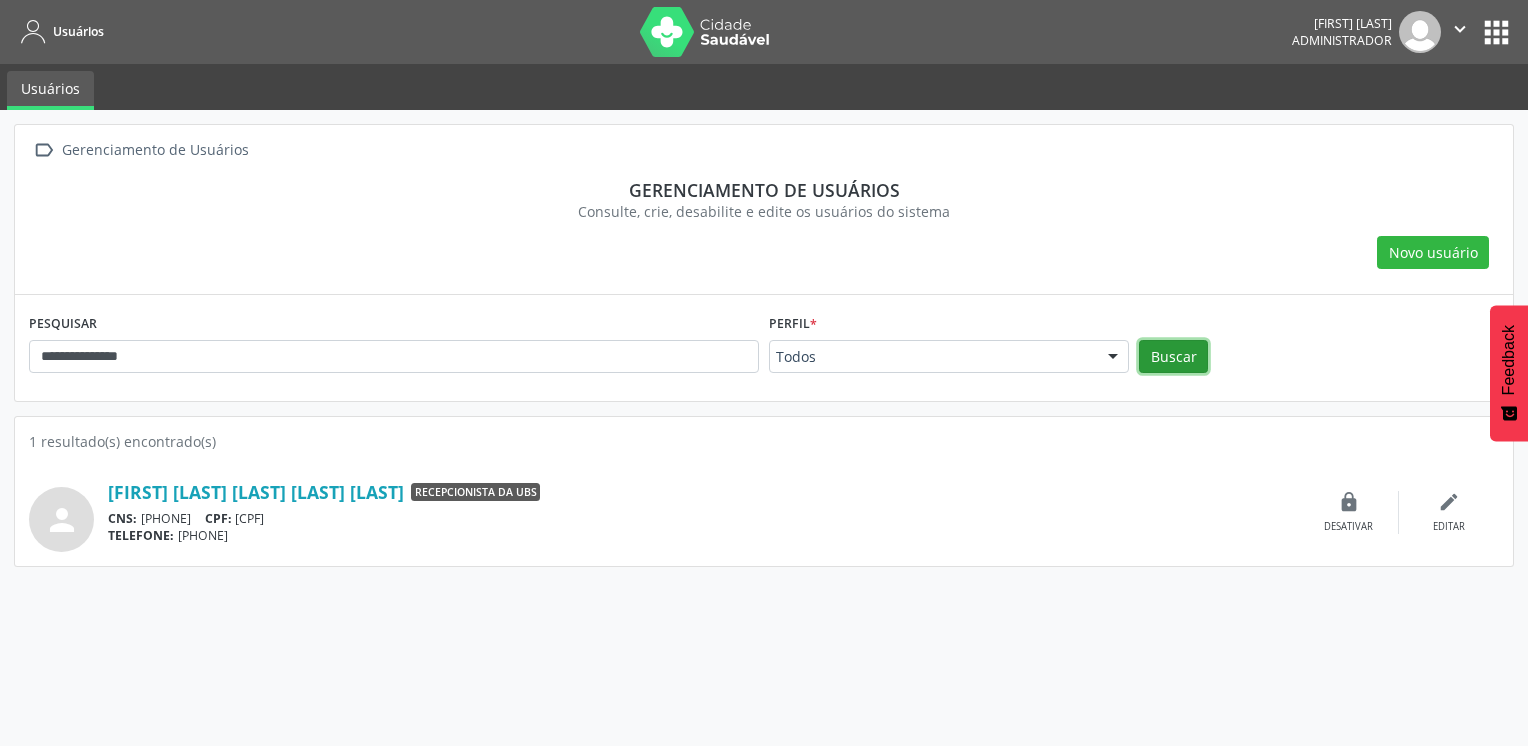 click on "Buscar" at bounding box center [1173, 357] 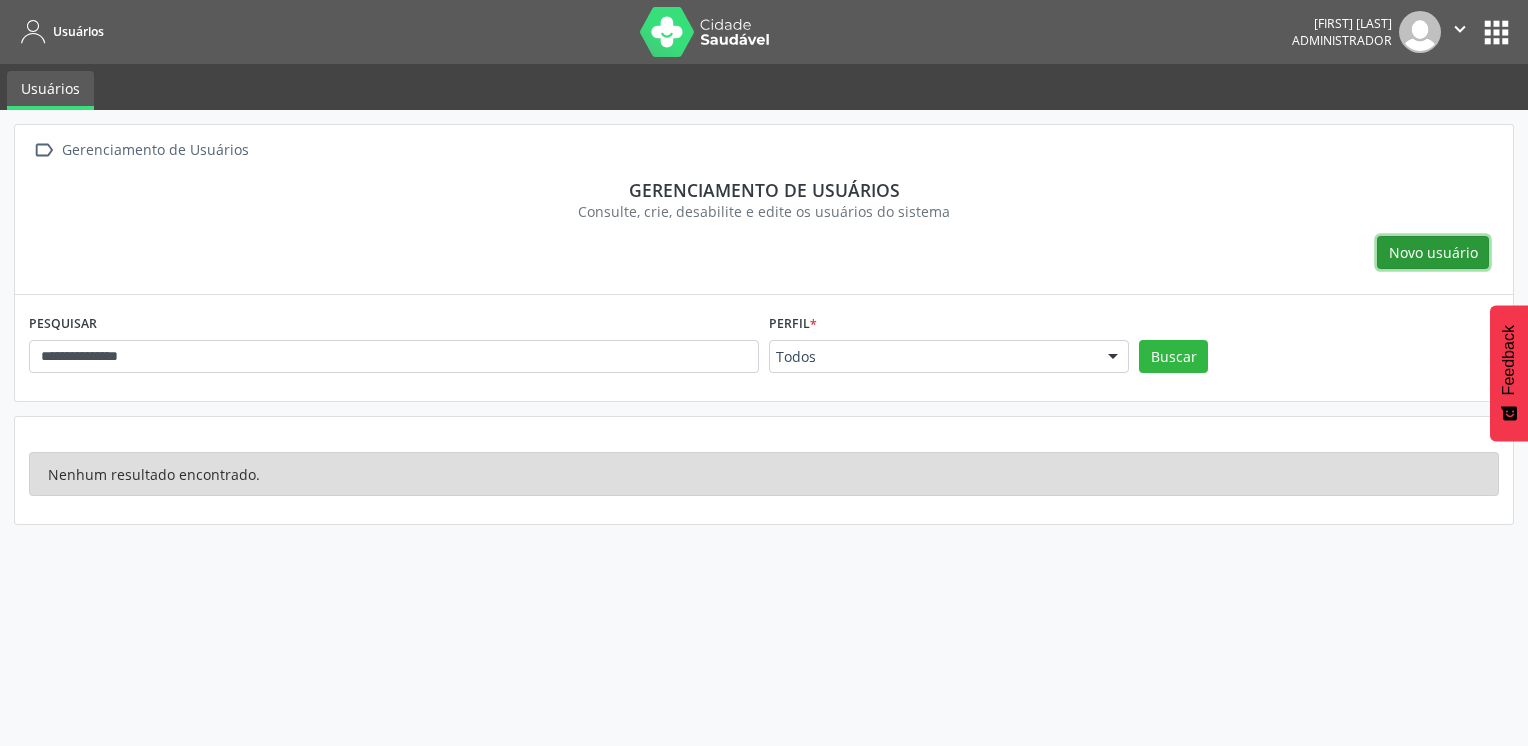 click on "Novo usuário" at bounding box center [1433, 252] 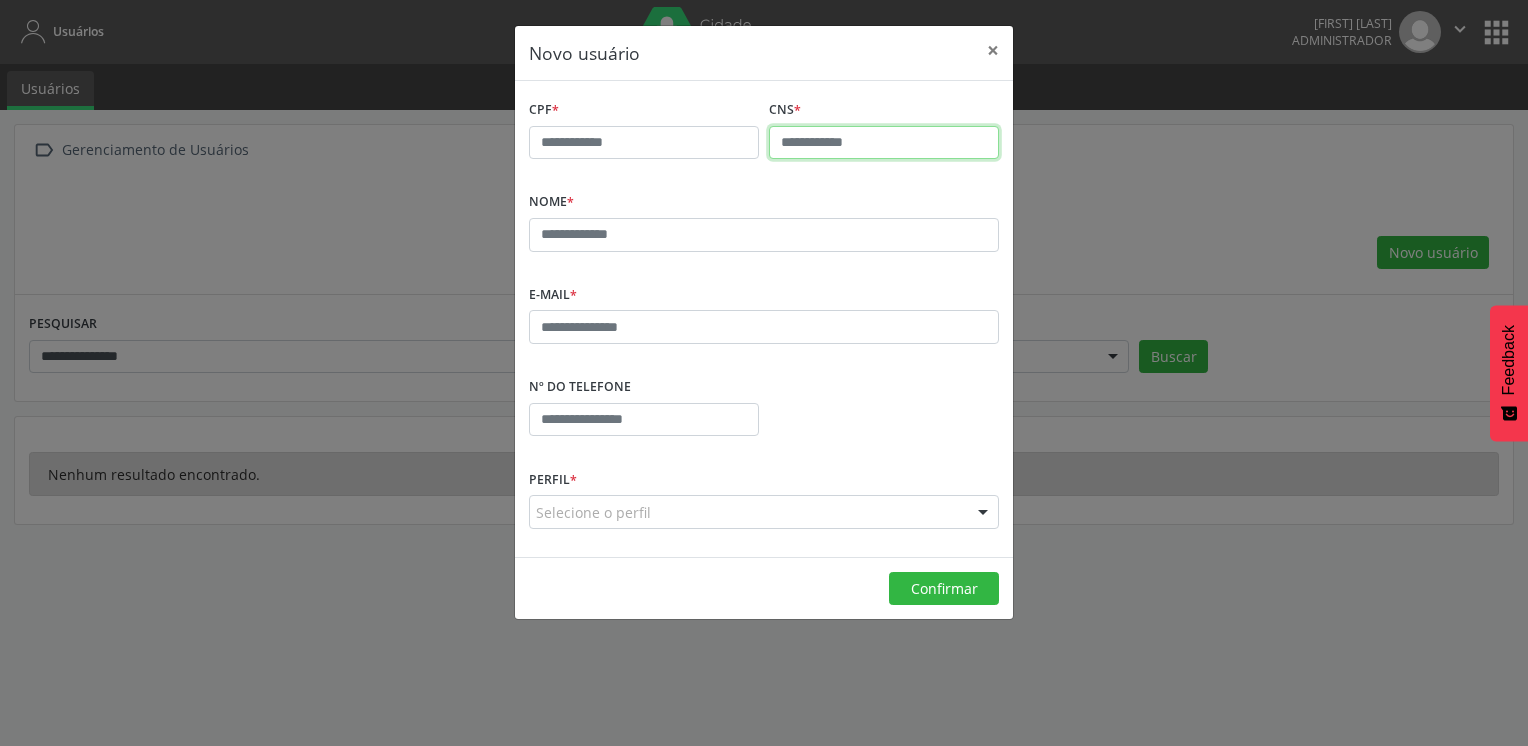 click at bounding box center (884, 143) 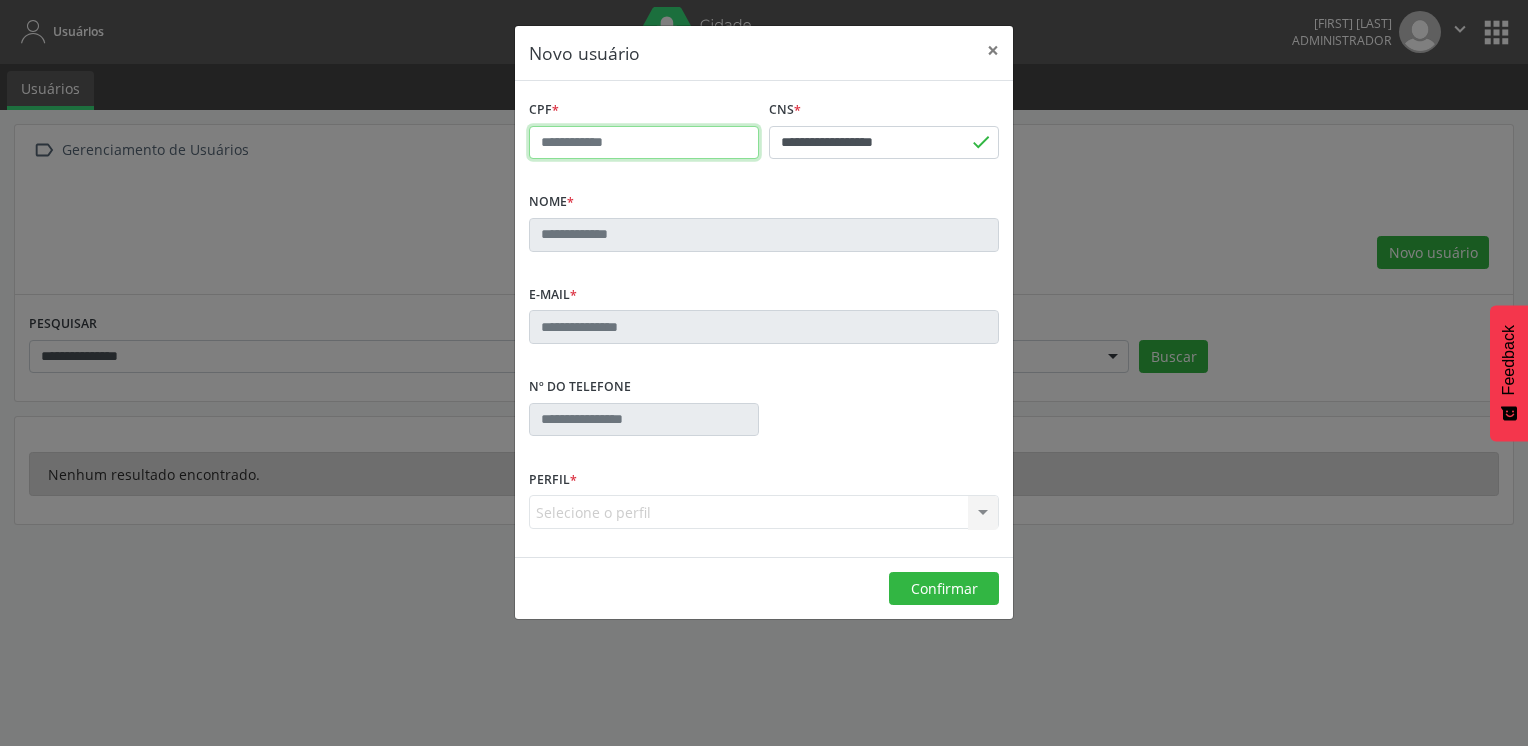 click at bounding box center [644, 143] 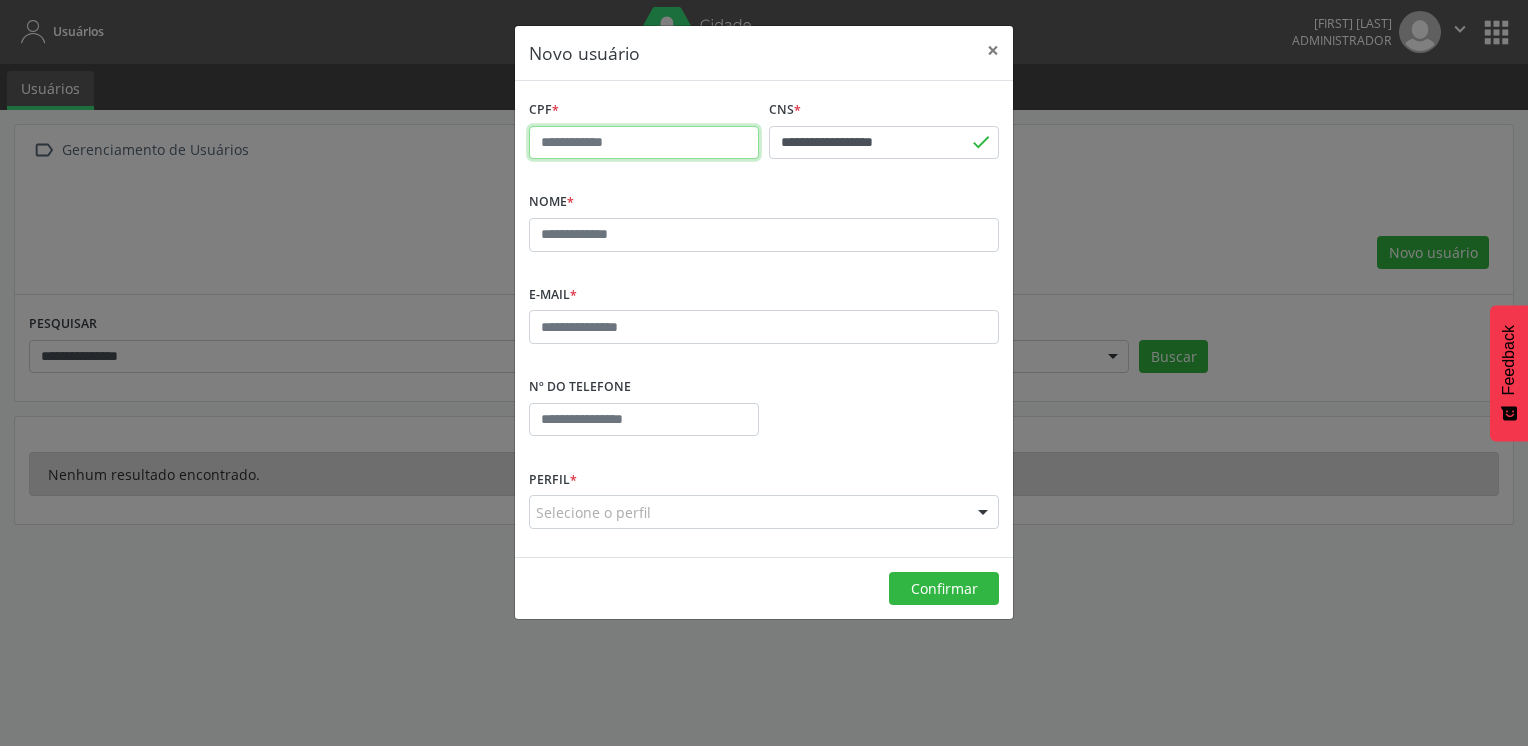 paste on "**********" 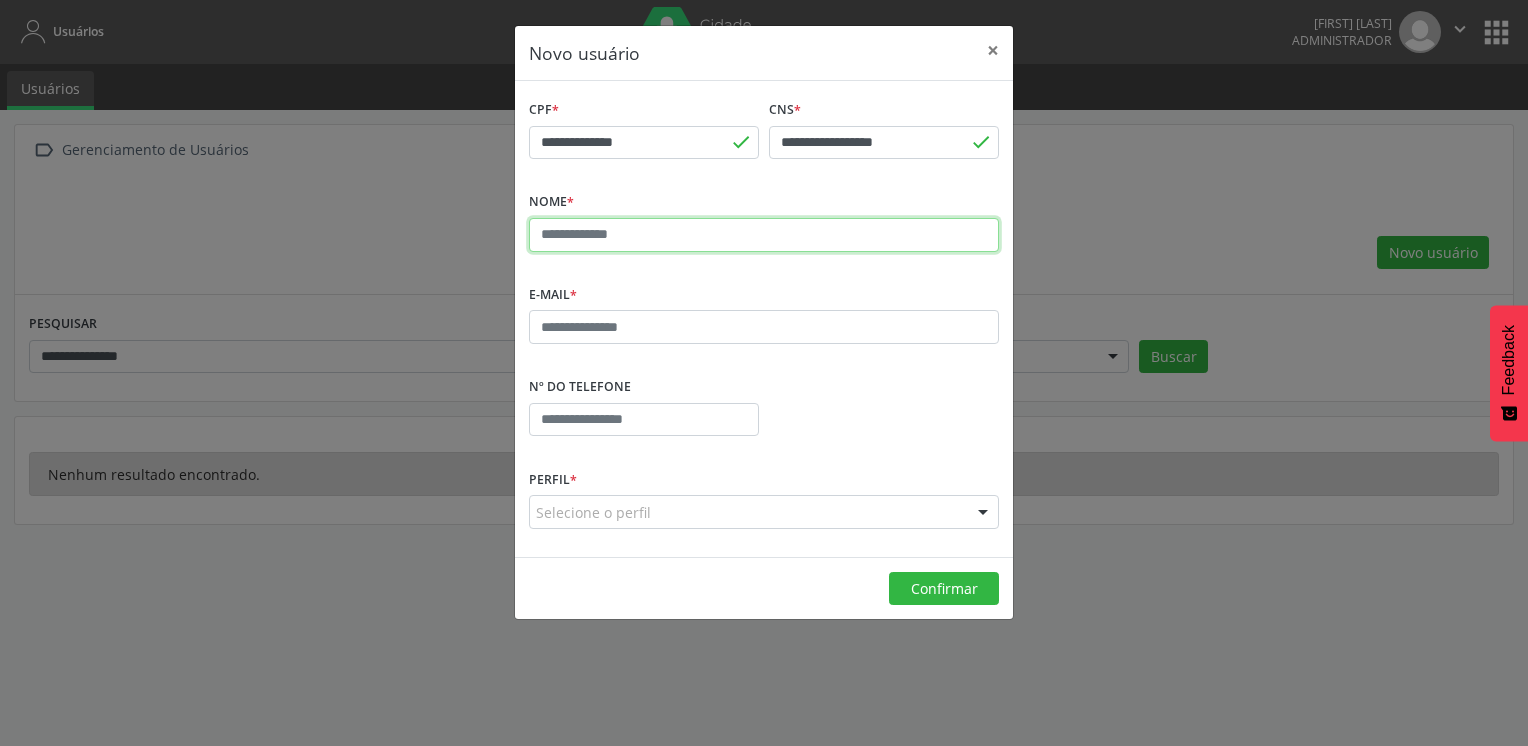 click at bounding box center [764, 235] 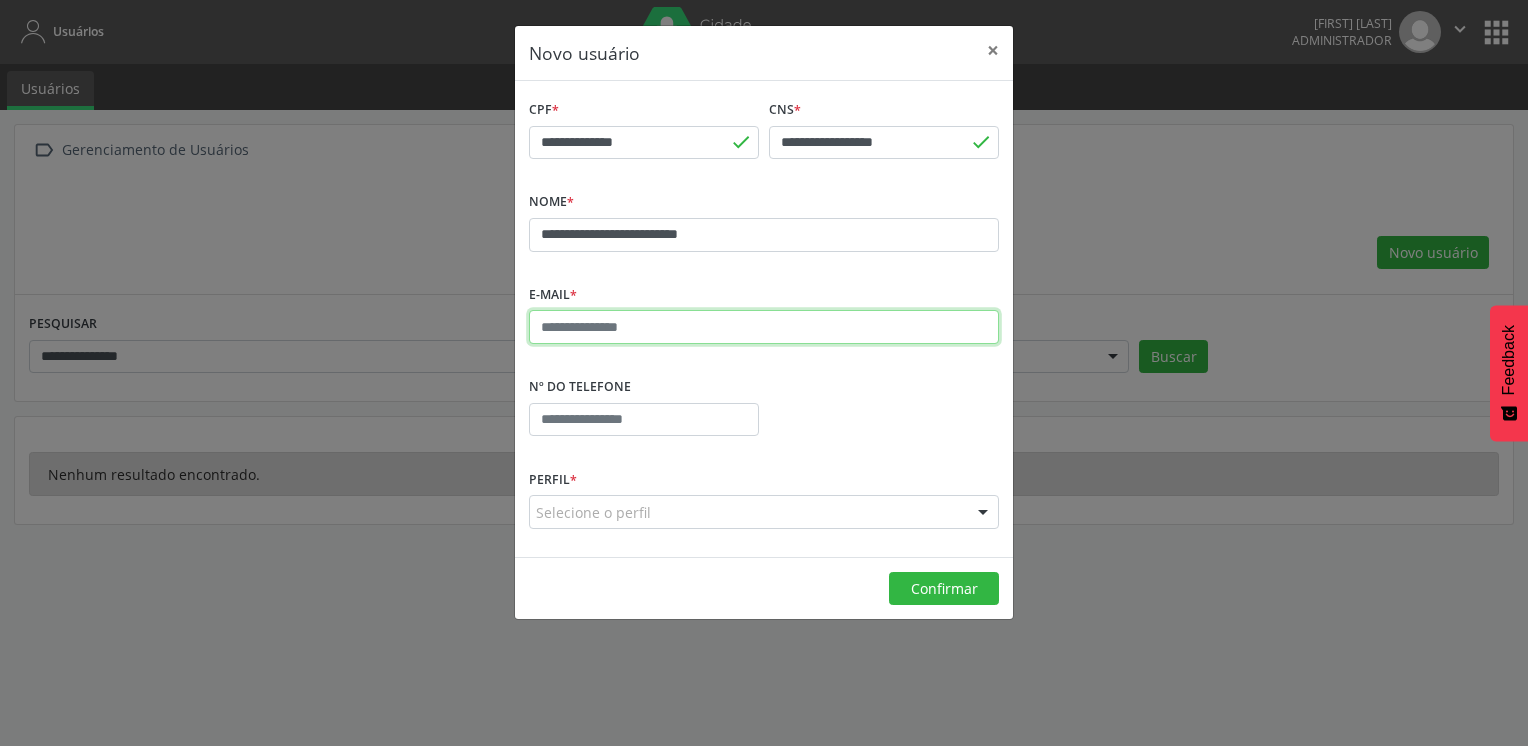 click at bounding box center [764, 327] 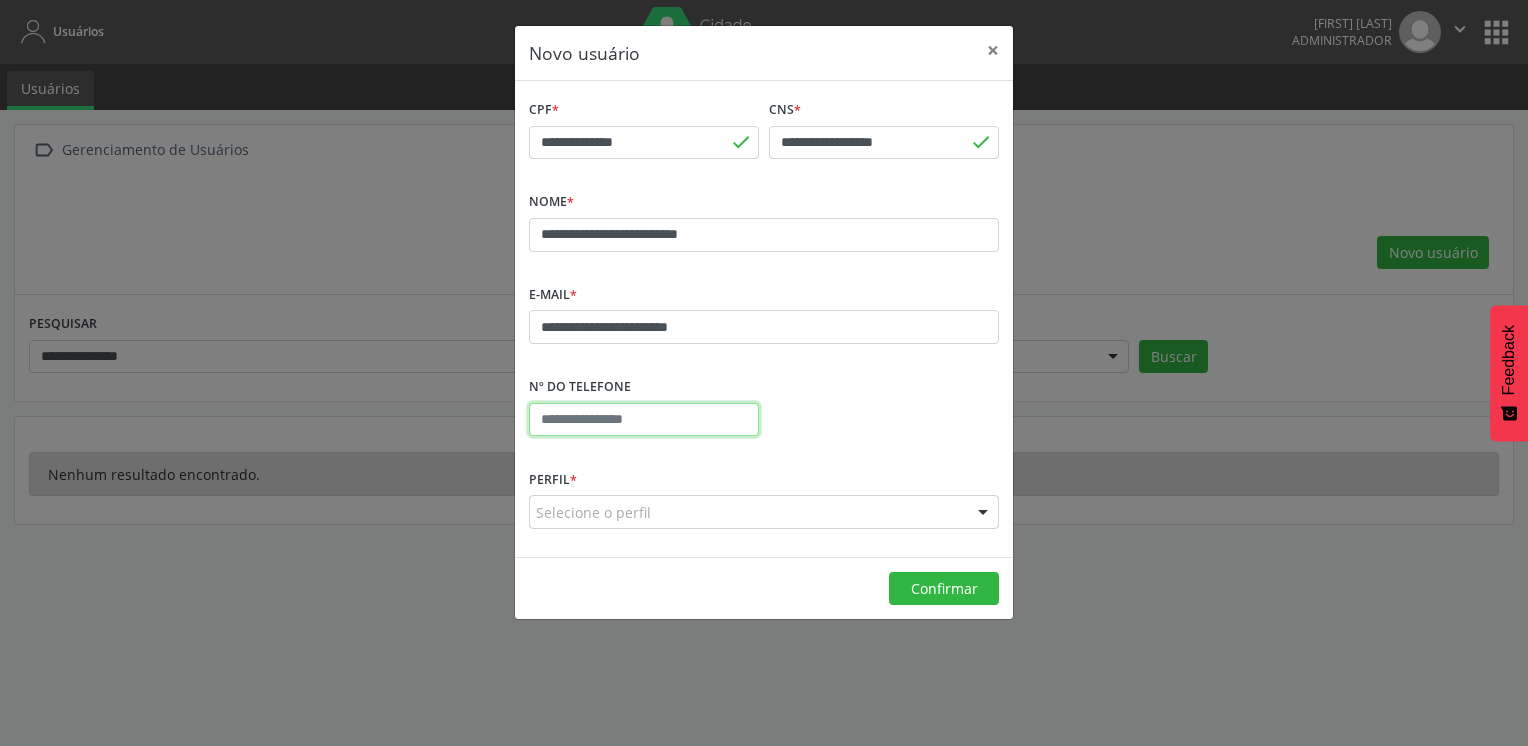 click at bounding box center (644, 420) 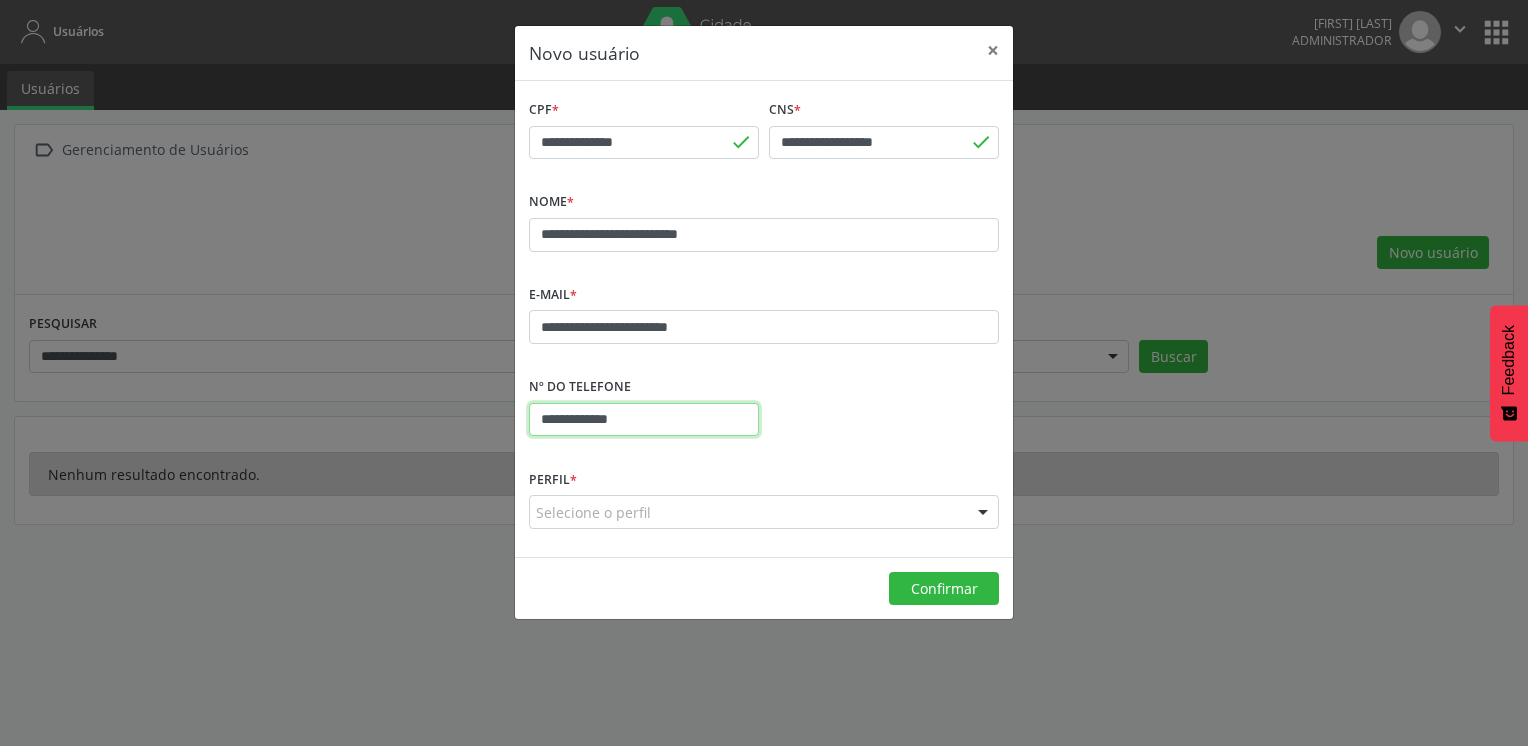 click on "**********" at bounding box center [644, 420] 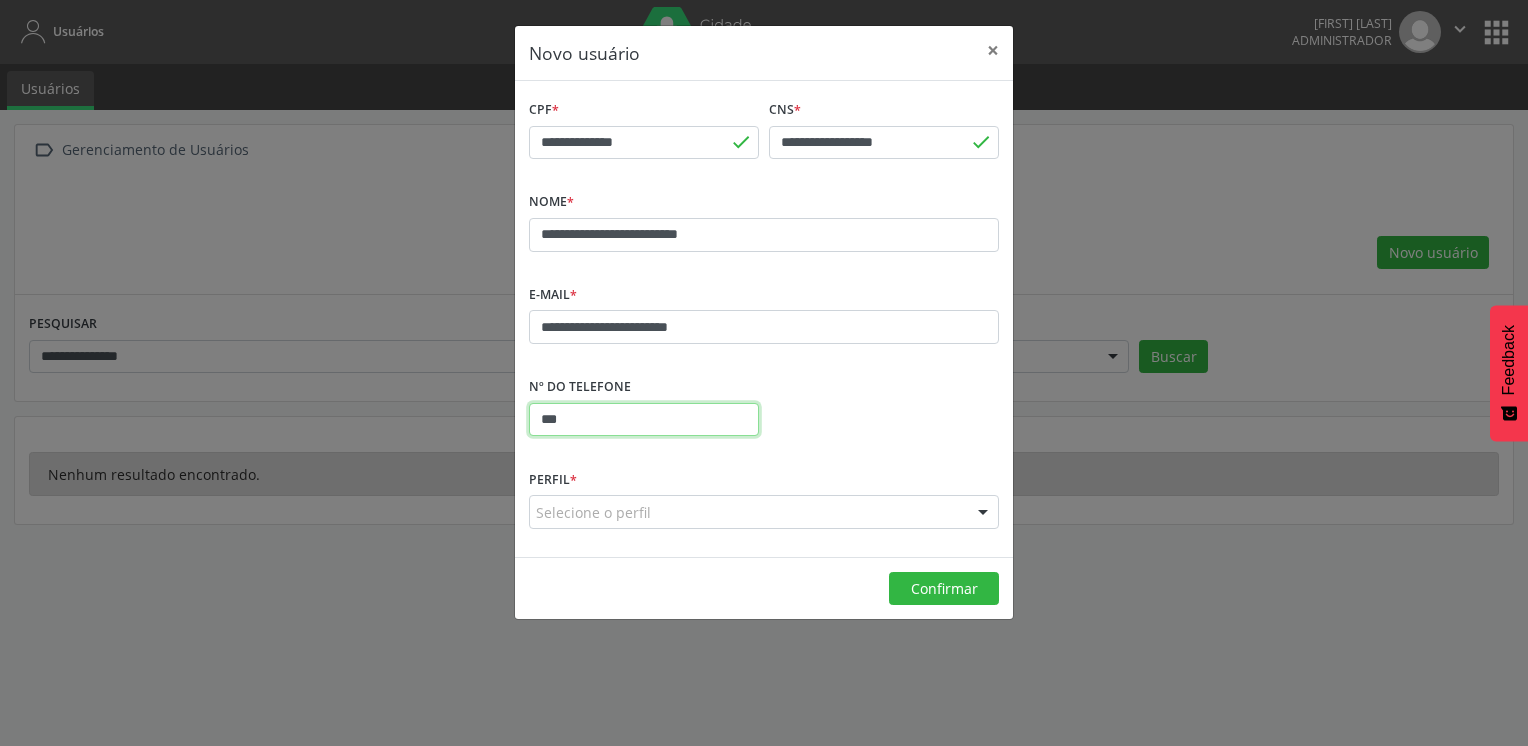 paste on "**********" 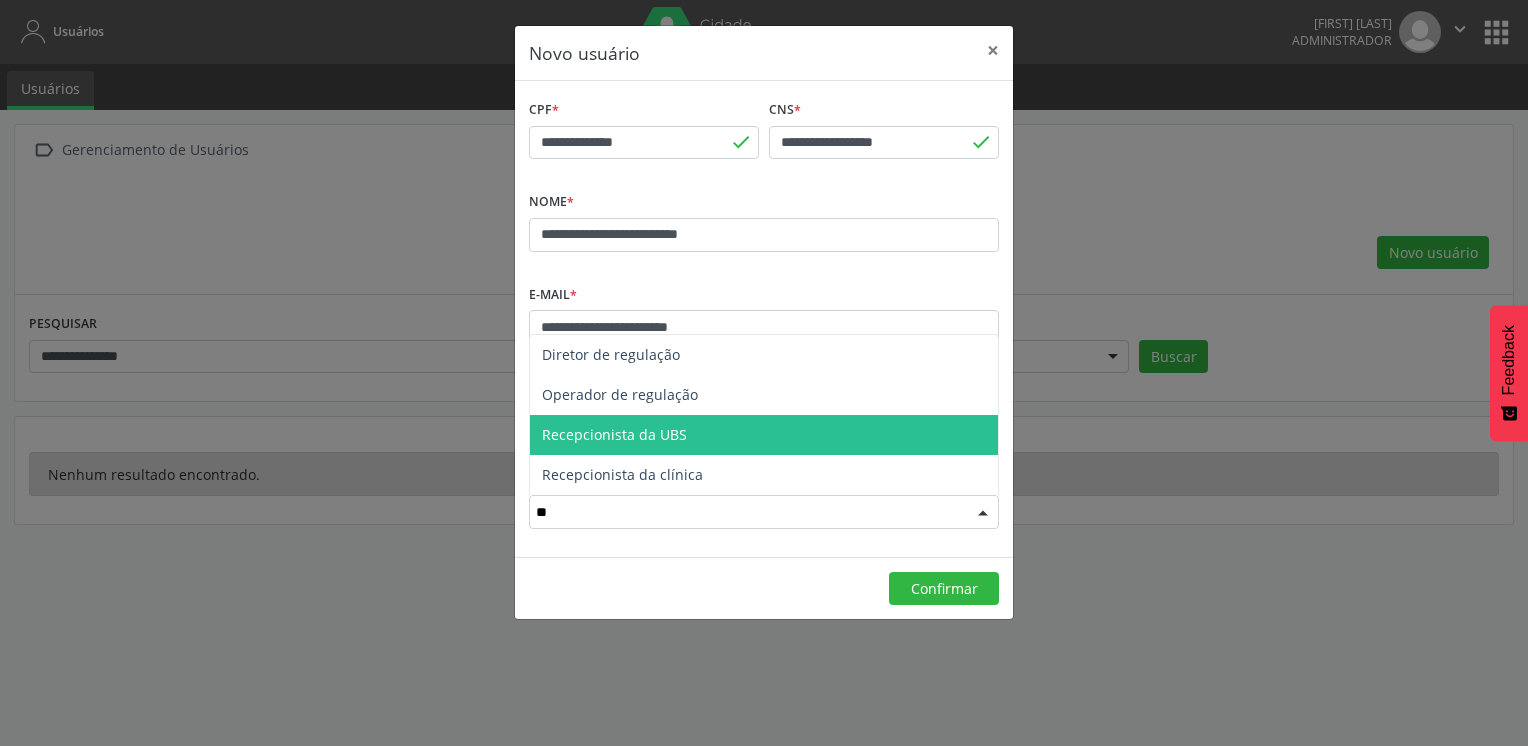 click on "Recepcionista da UBS" at bounding box center [764, 435] 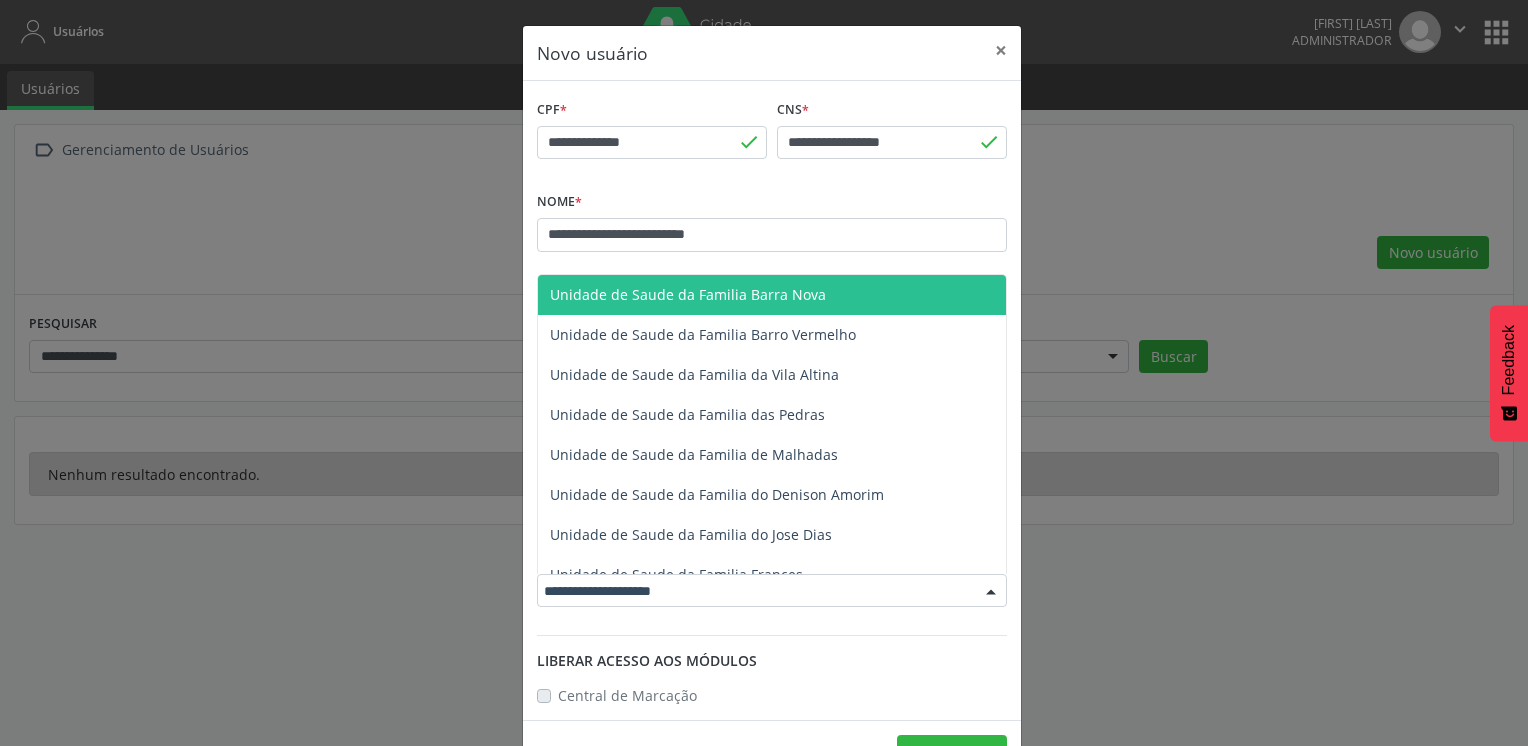 click at bounding box center [772, 591] 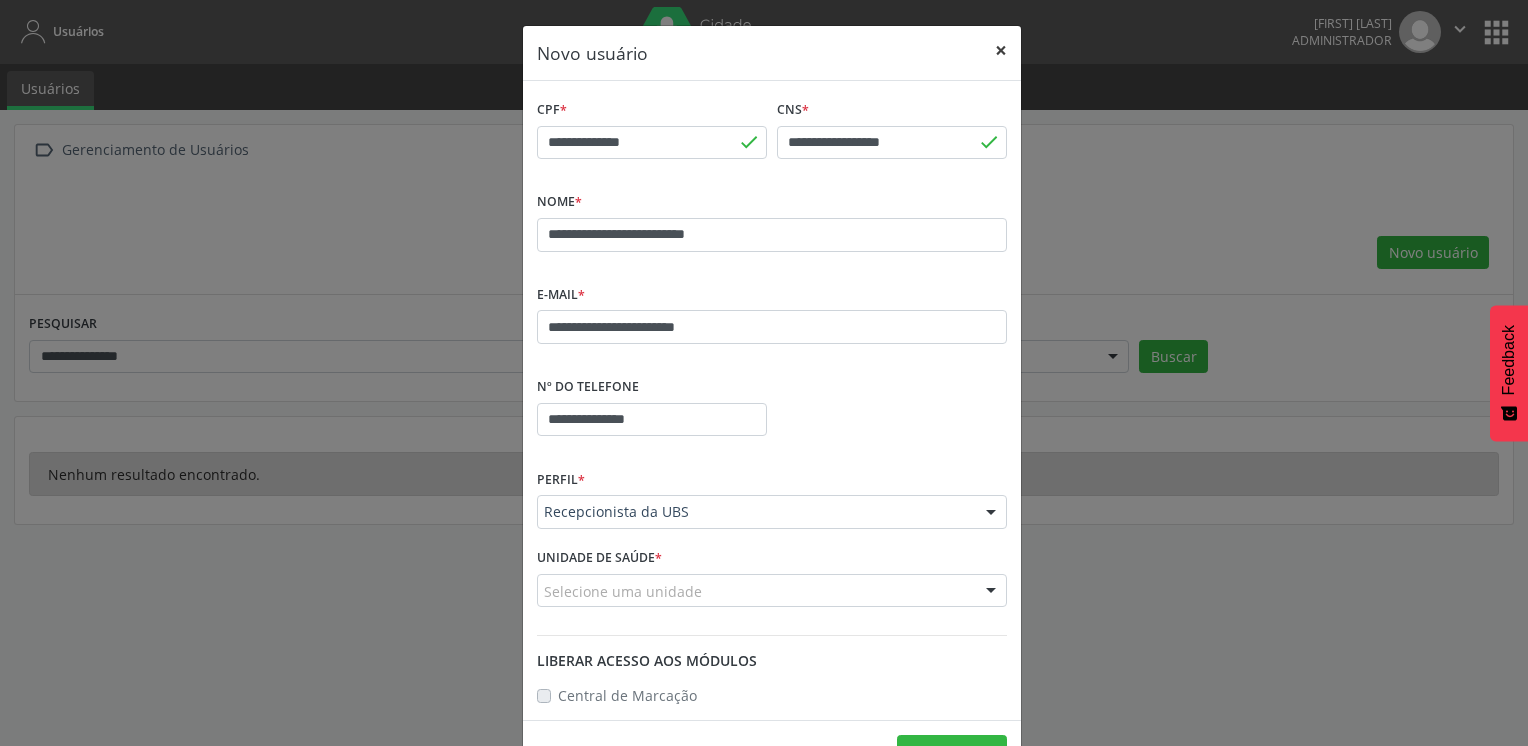 click on "×" at bounding box center [1001, 50] 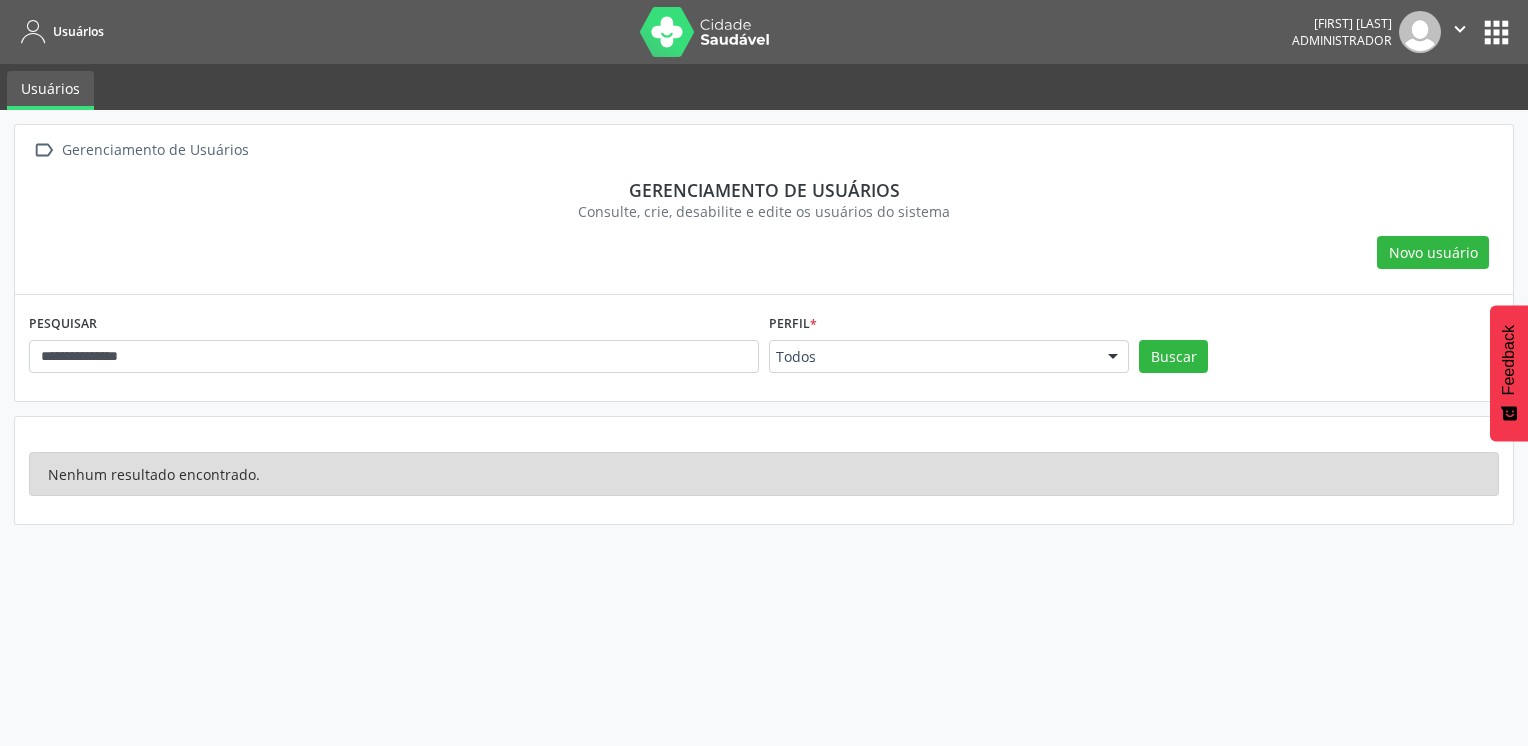 click on "**********" at bounding box center (764, 428) 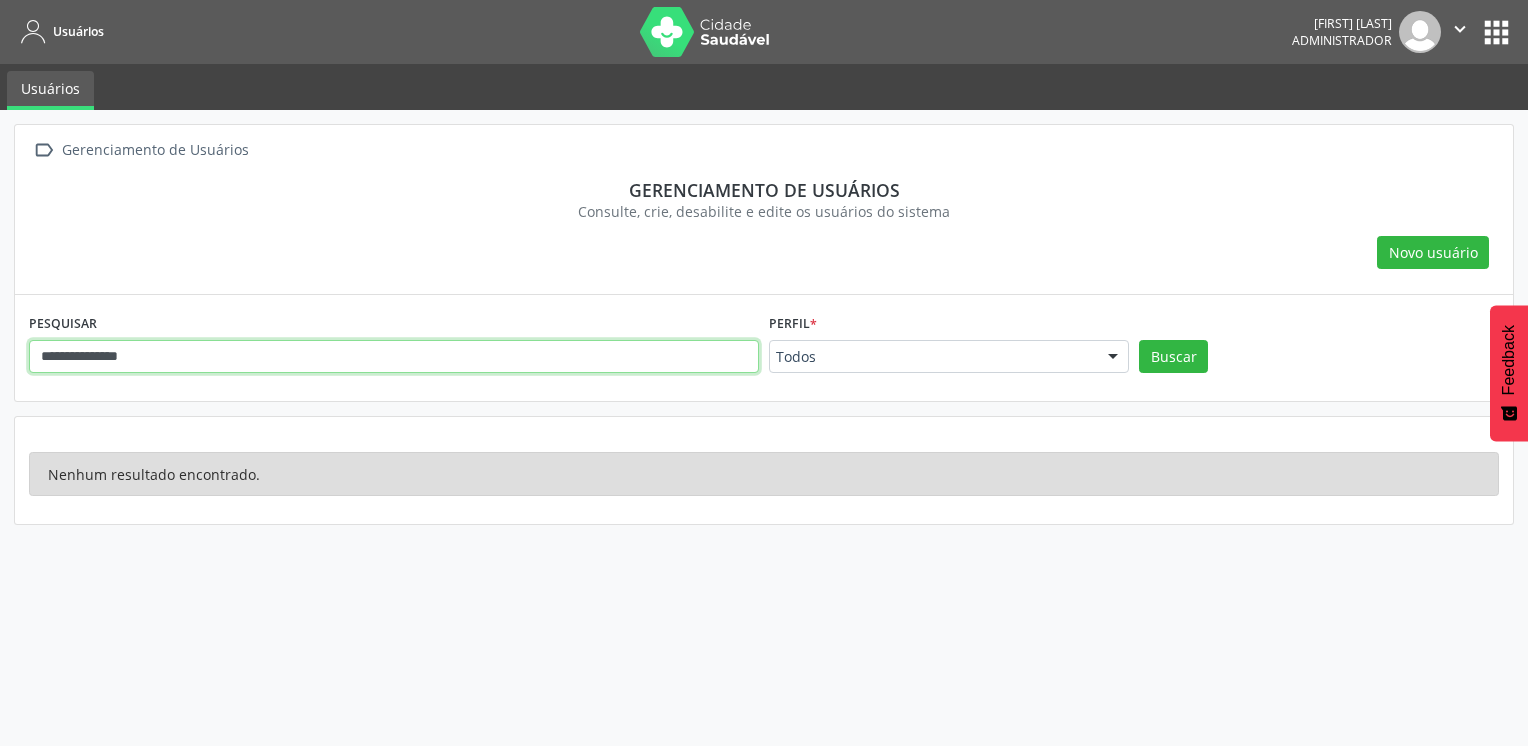 click on "**********" at bounding box center [394, 357] 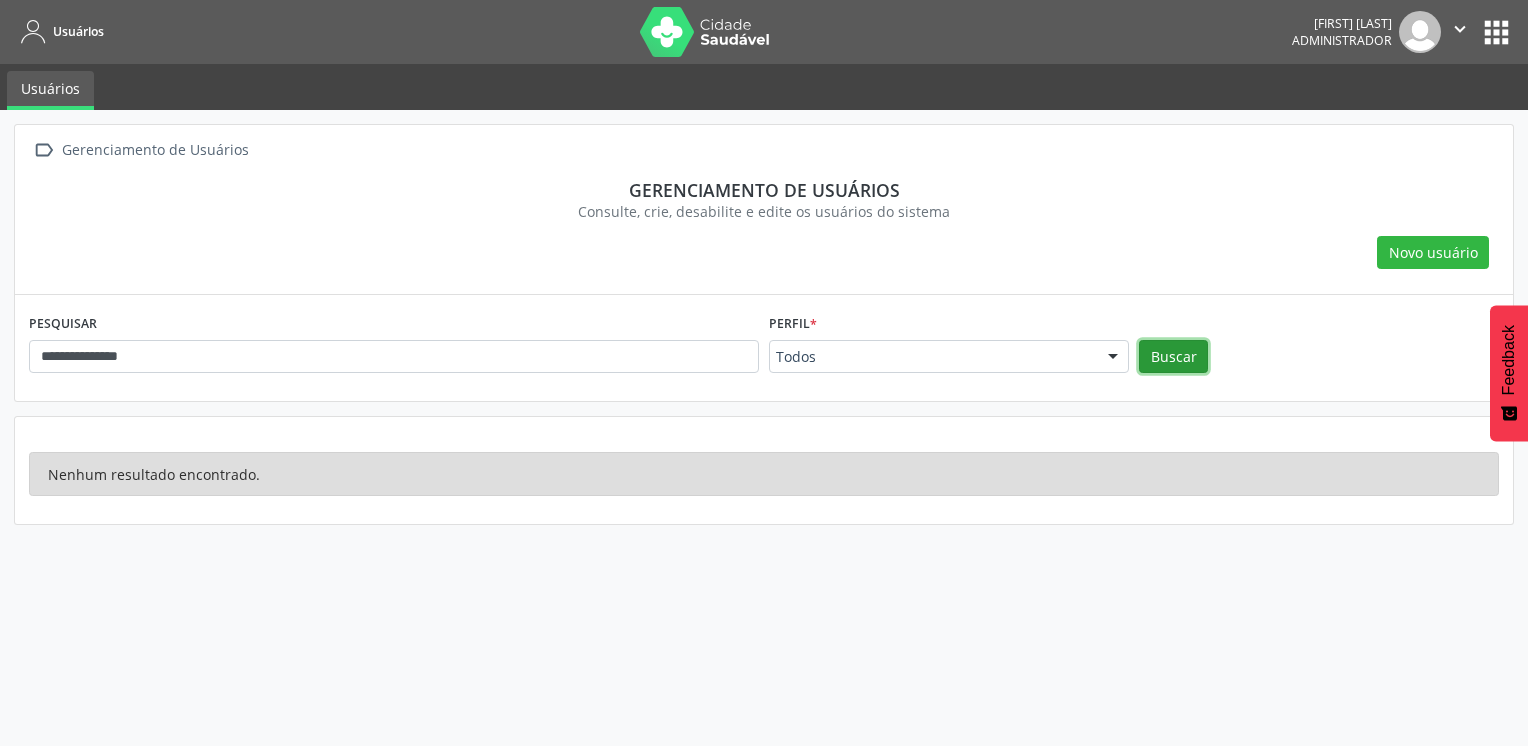 click on "Buscar" at bounding box center (1173, 357) 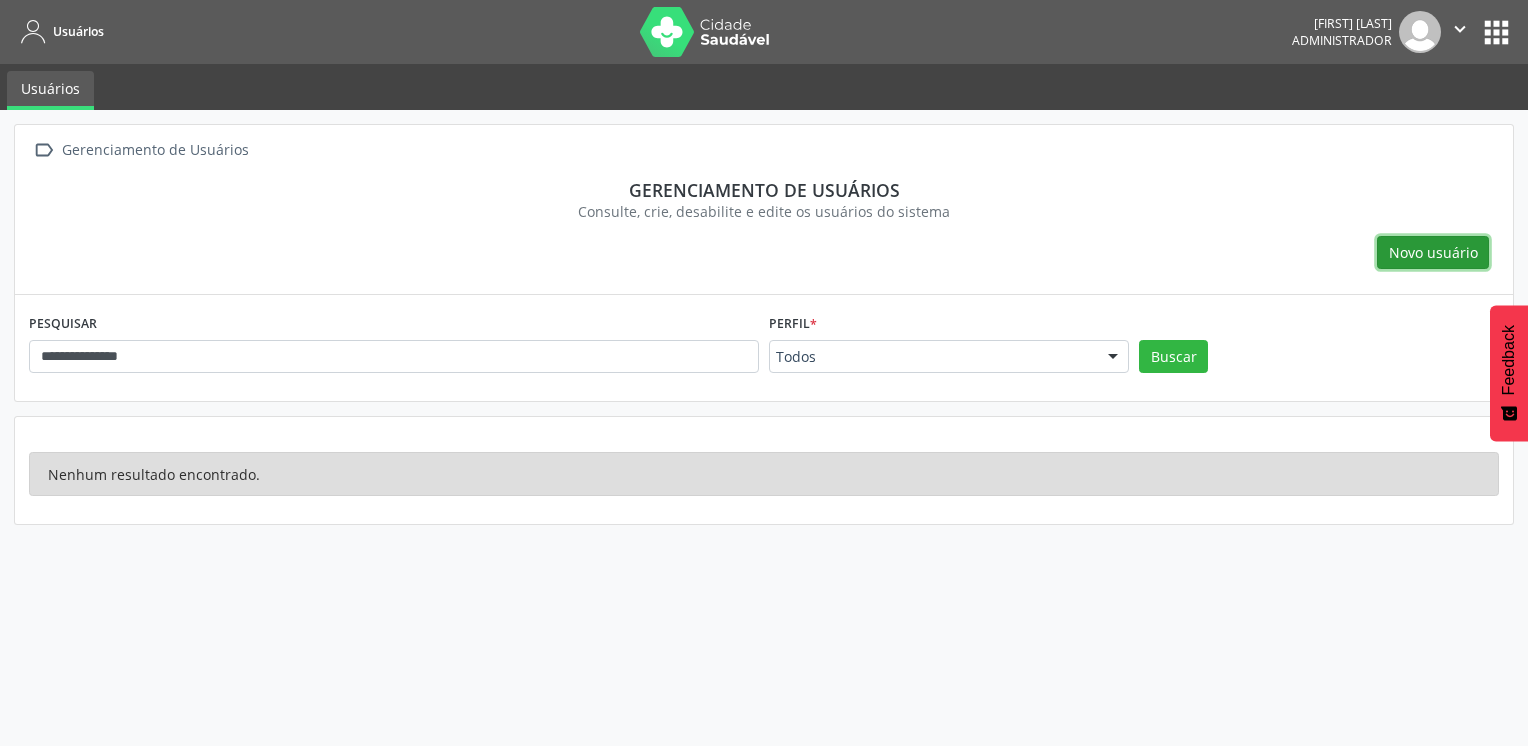 click on "Novo usuário" at bounding box center [1433, 252] 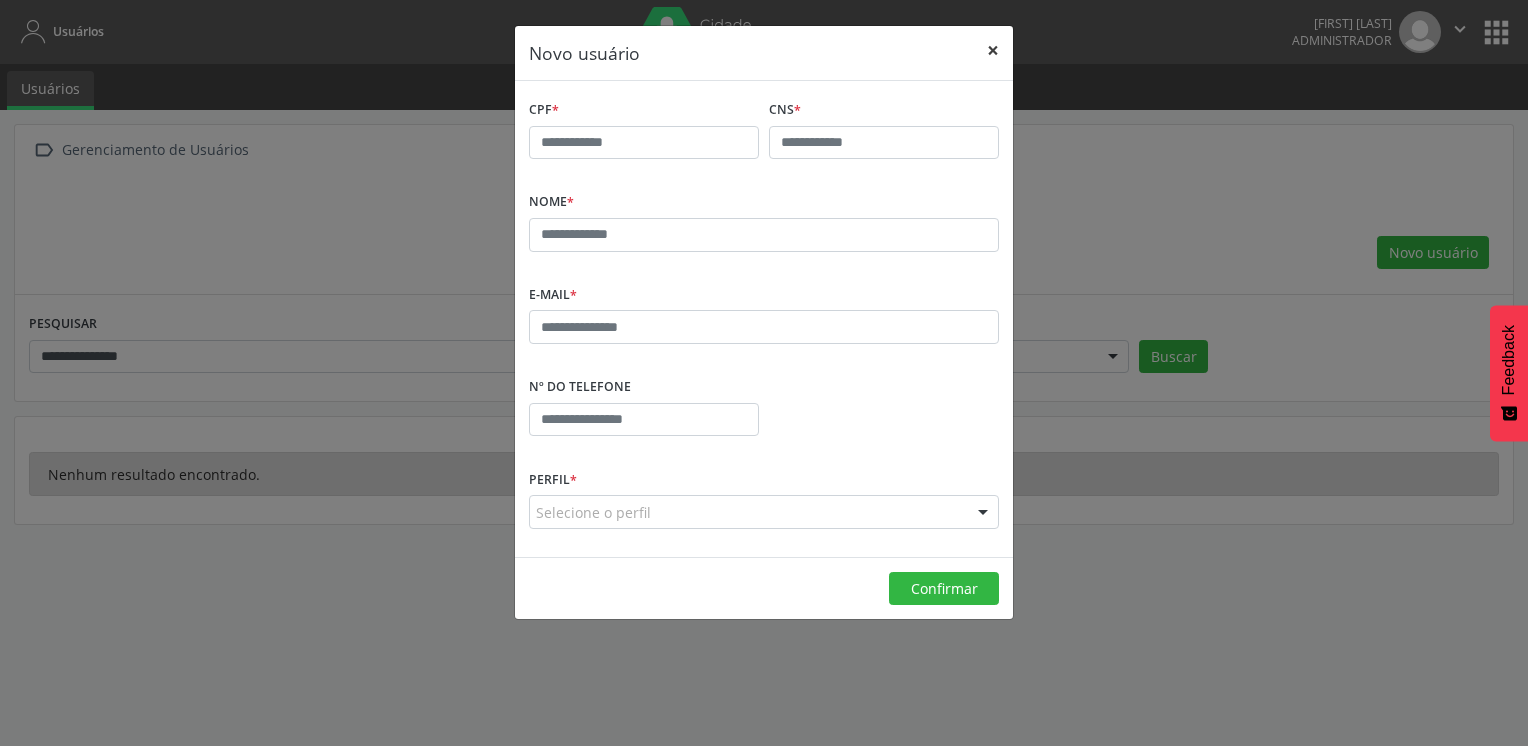 click on "×" at bounding box center (993, 50) 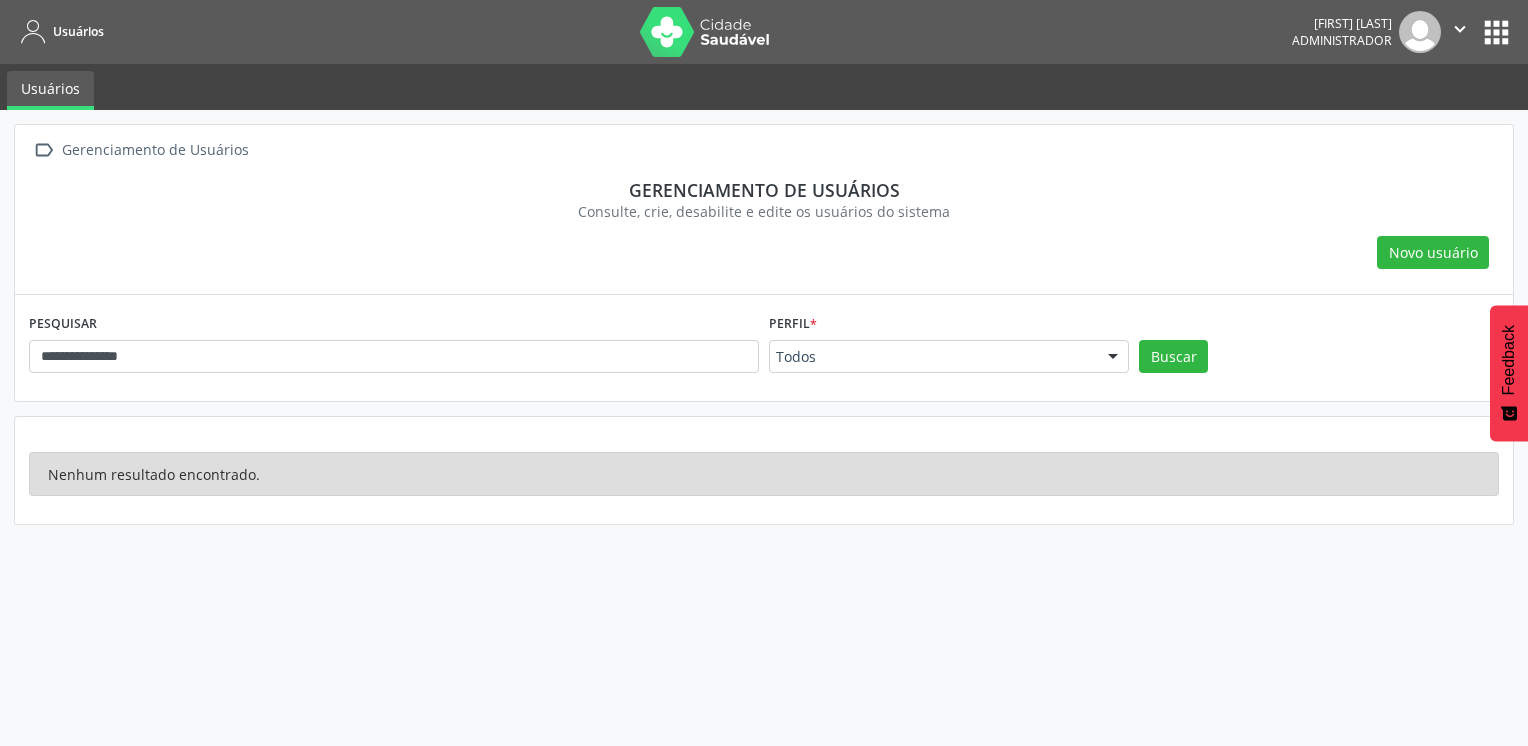 click on "**********" at bounding box center [764, 428] 